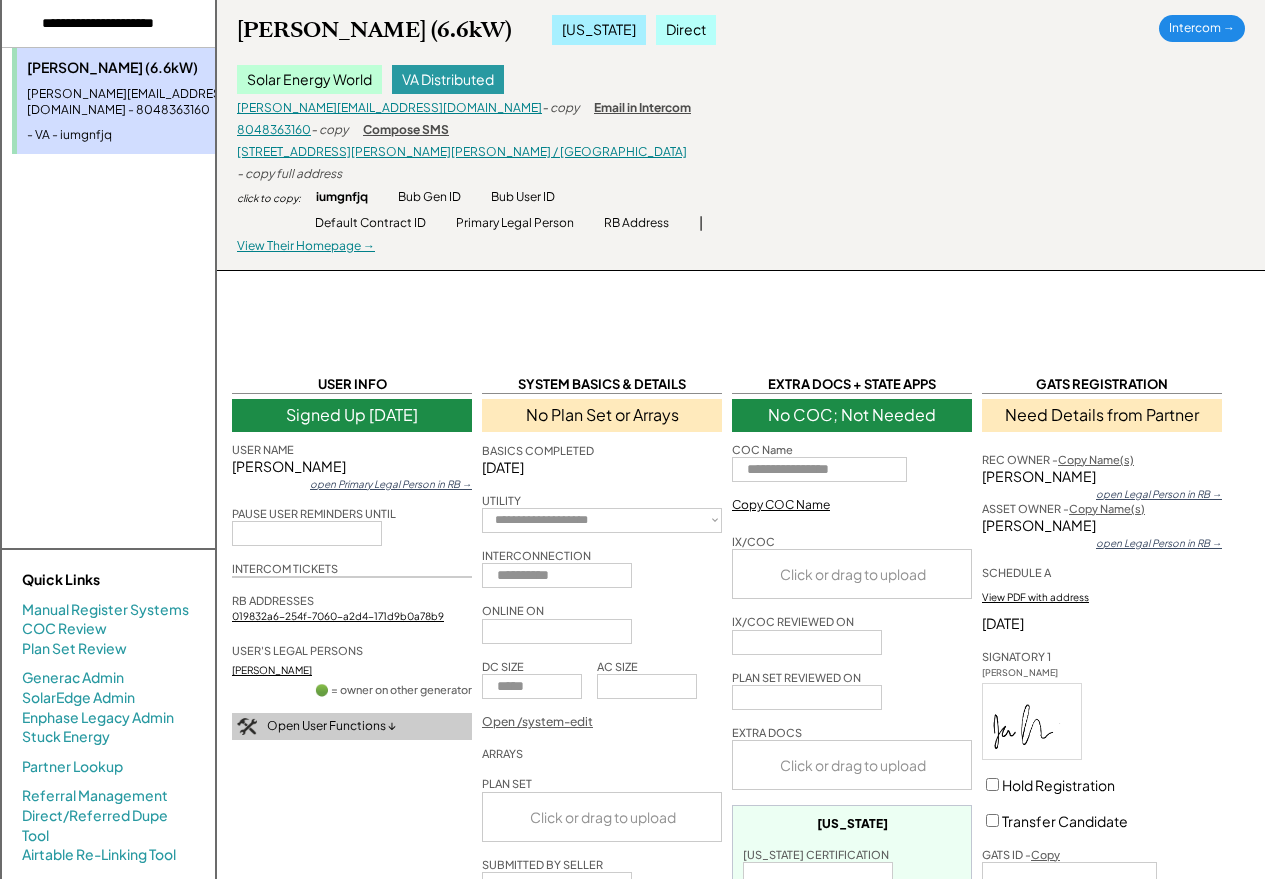 select on "**********" 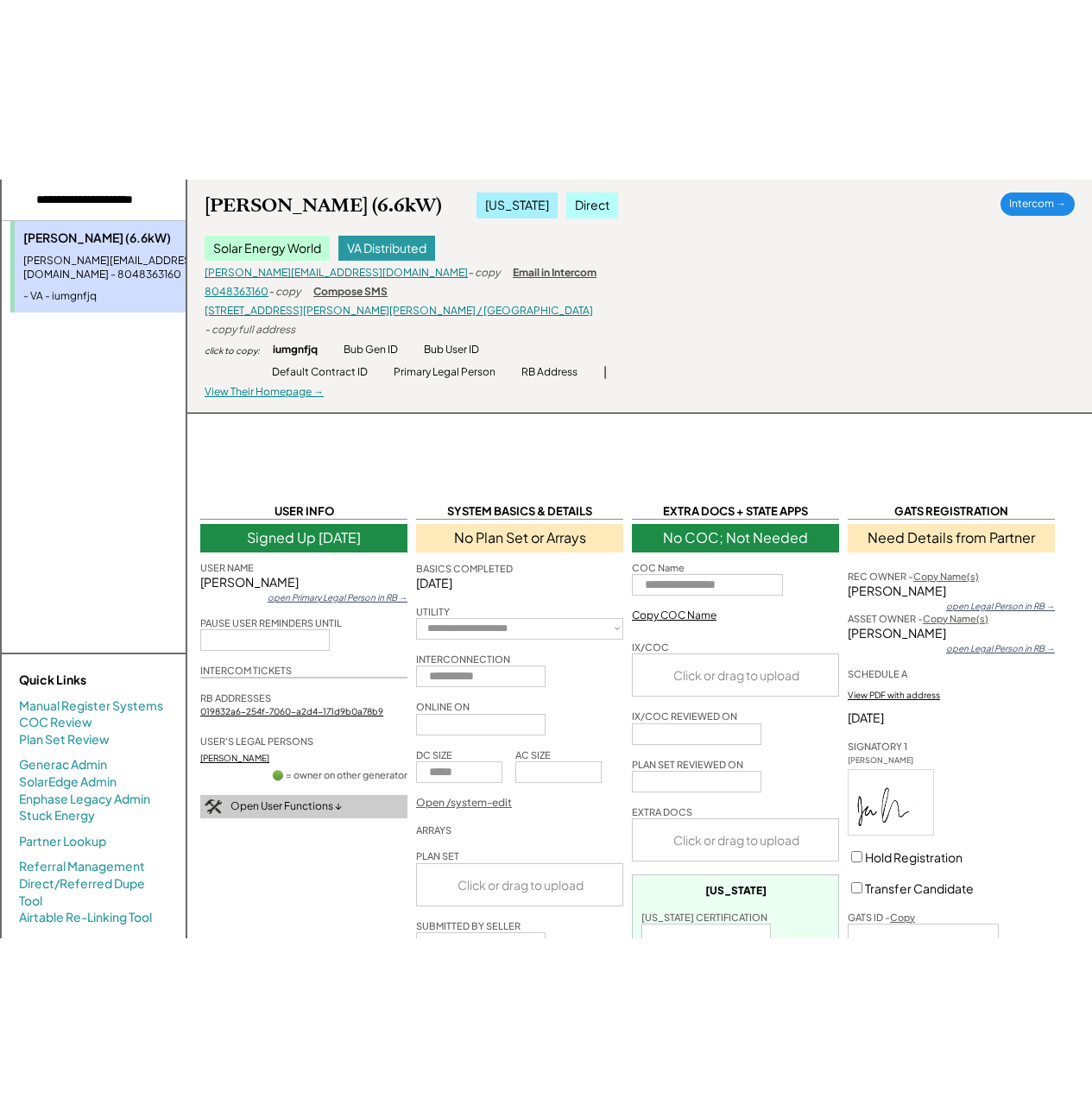 scroll, scrollTop: 0, scrollLeft: 0, axis: both 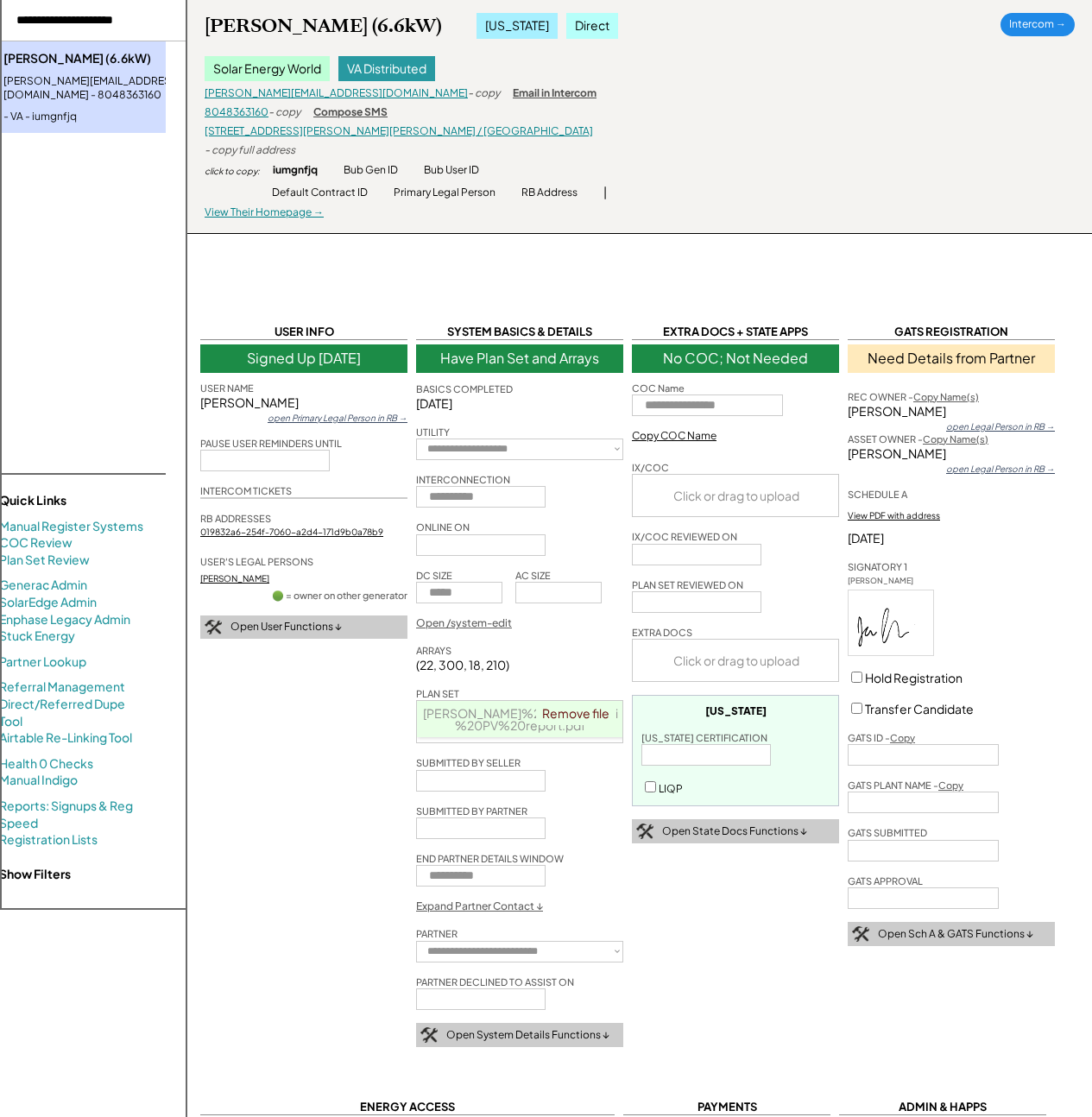 click on "**********" at bounding box center [639, 789] 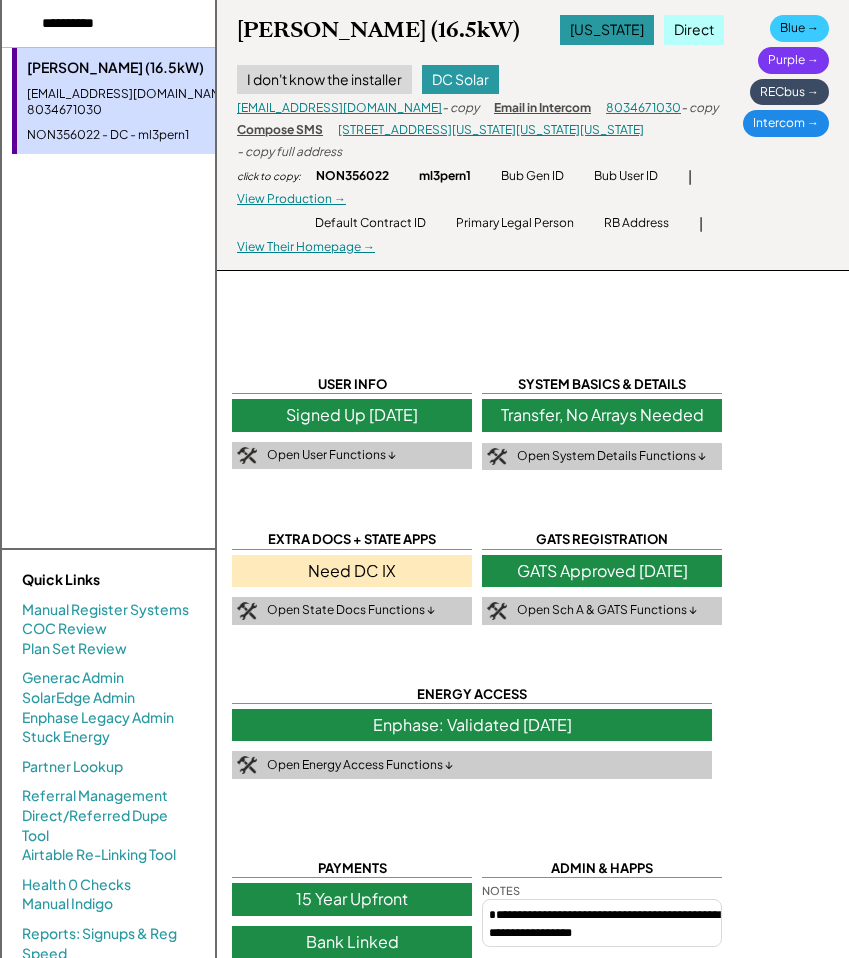 select on "**********" 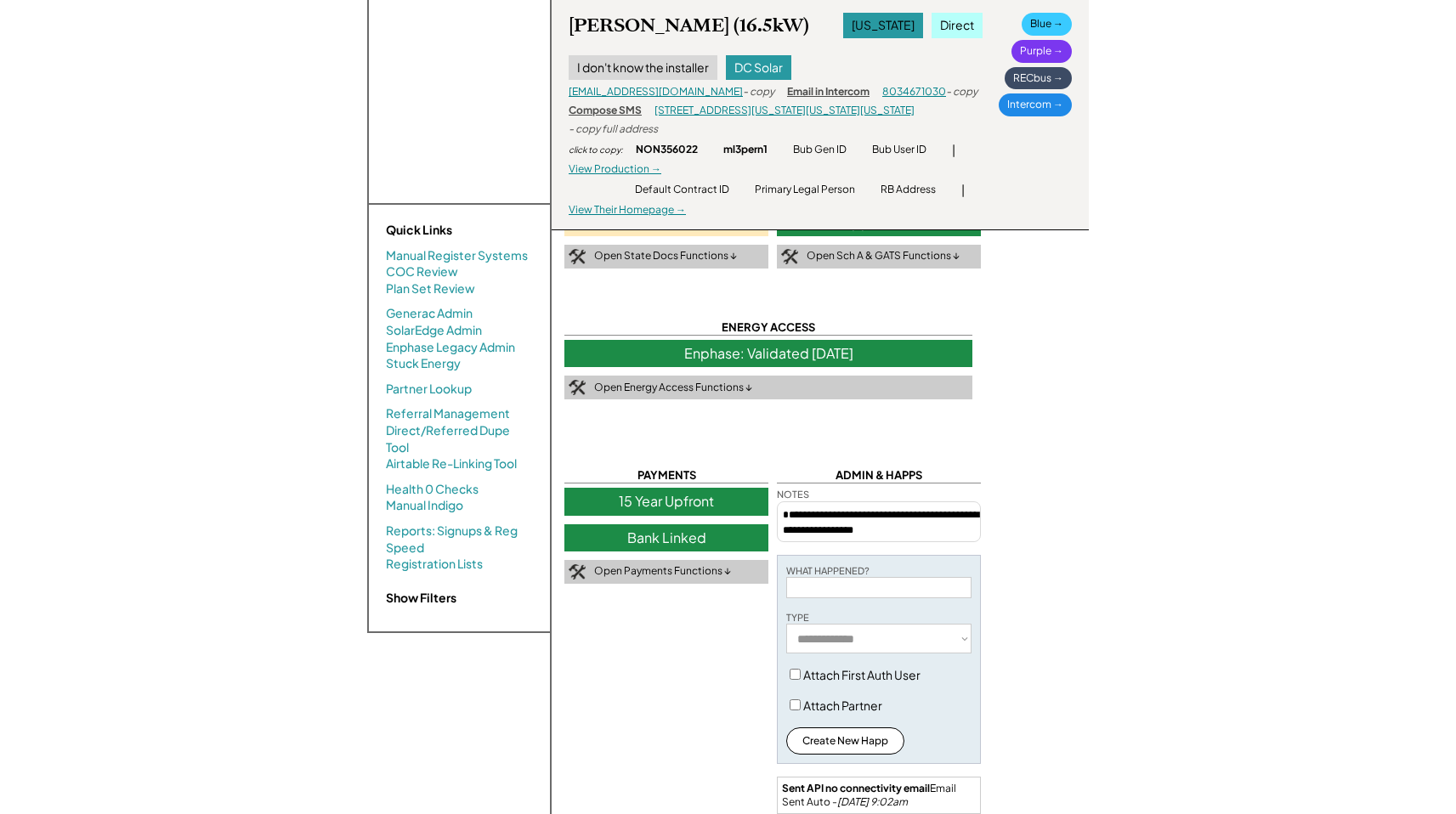 scroll, scrollTop: 287, scrollLeft: 0, axis: vertical 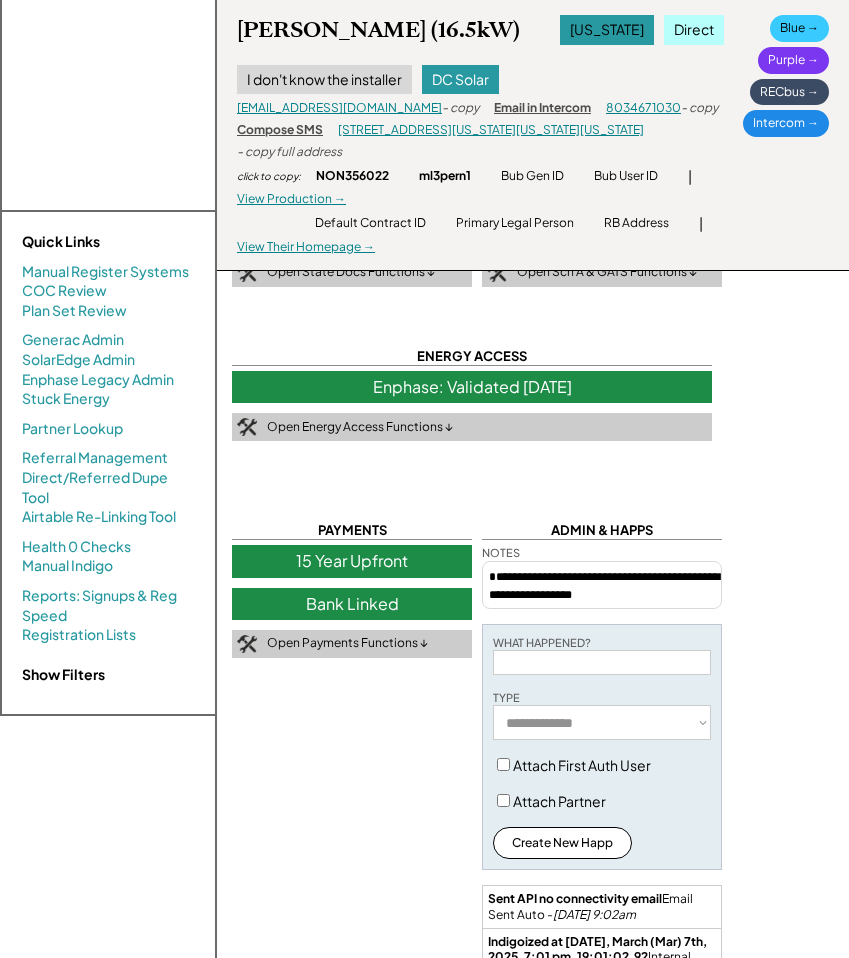 click on "**********" at bounding box center [533, 597] 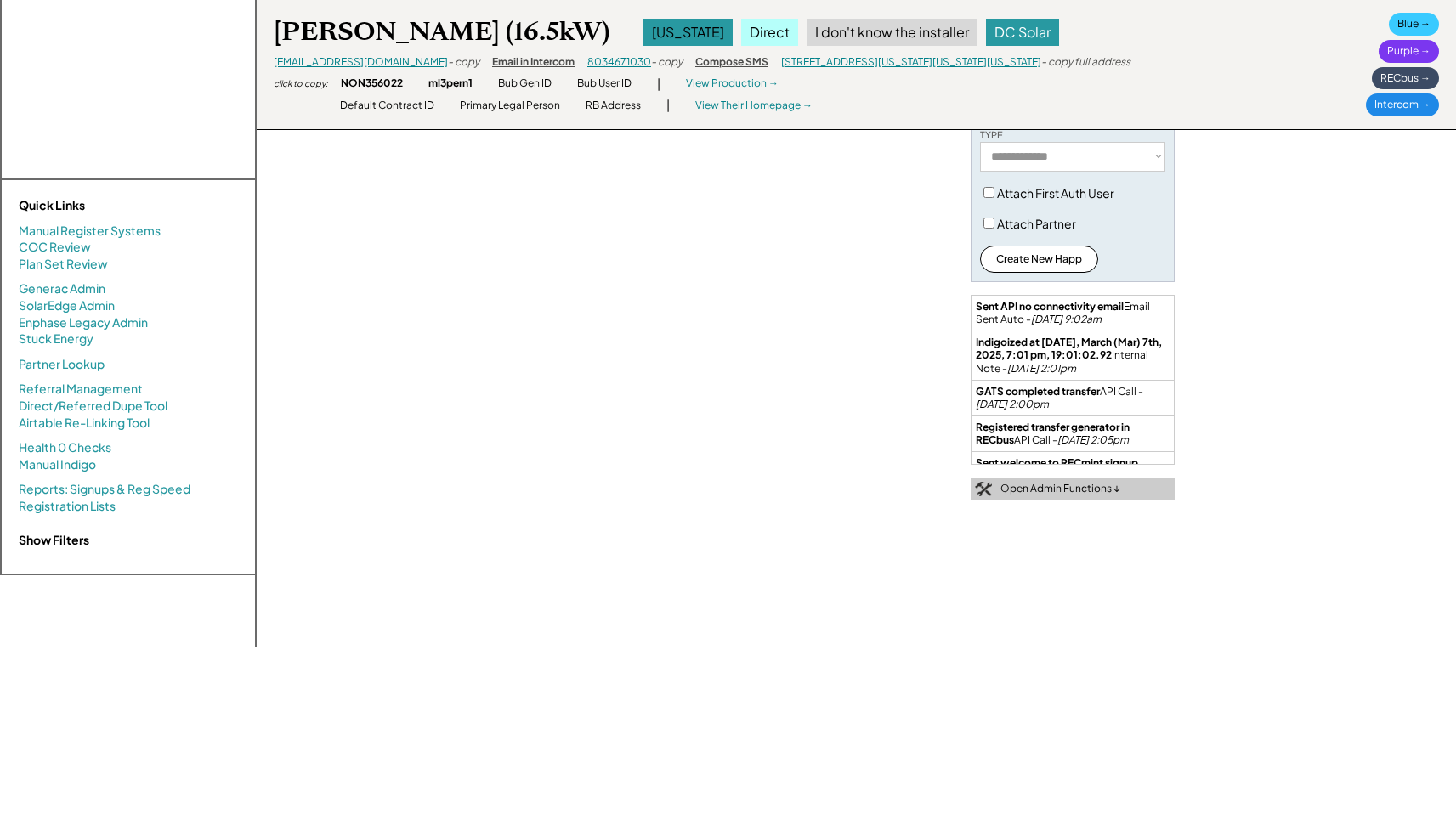 scroll, scrollTop: 0, scrollLeft: 0, axis: both 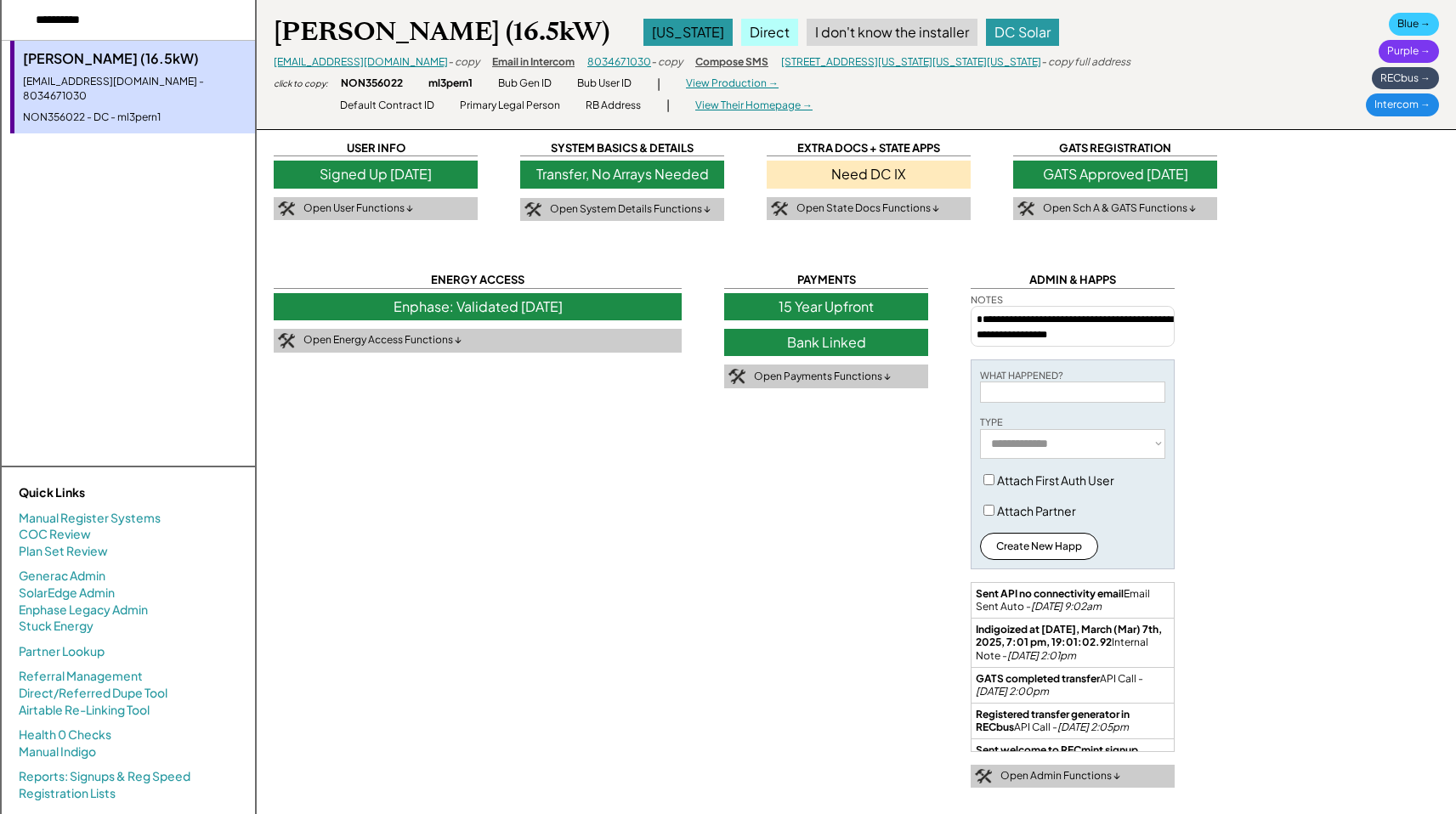 click on "15 Year Upfront" at bounding box center [826, 307] 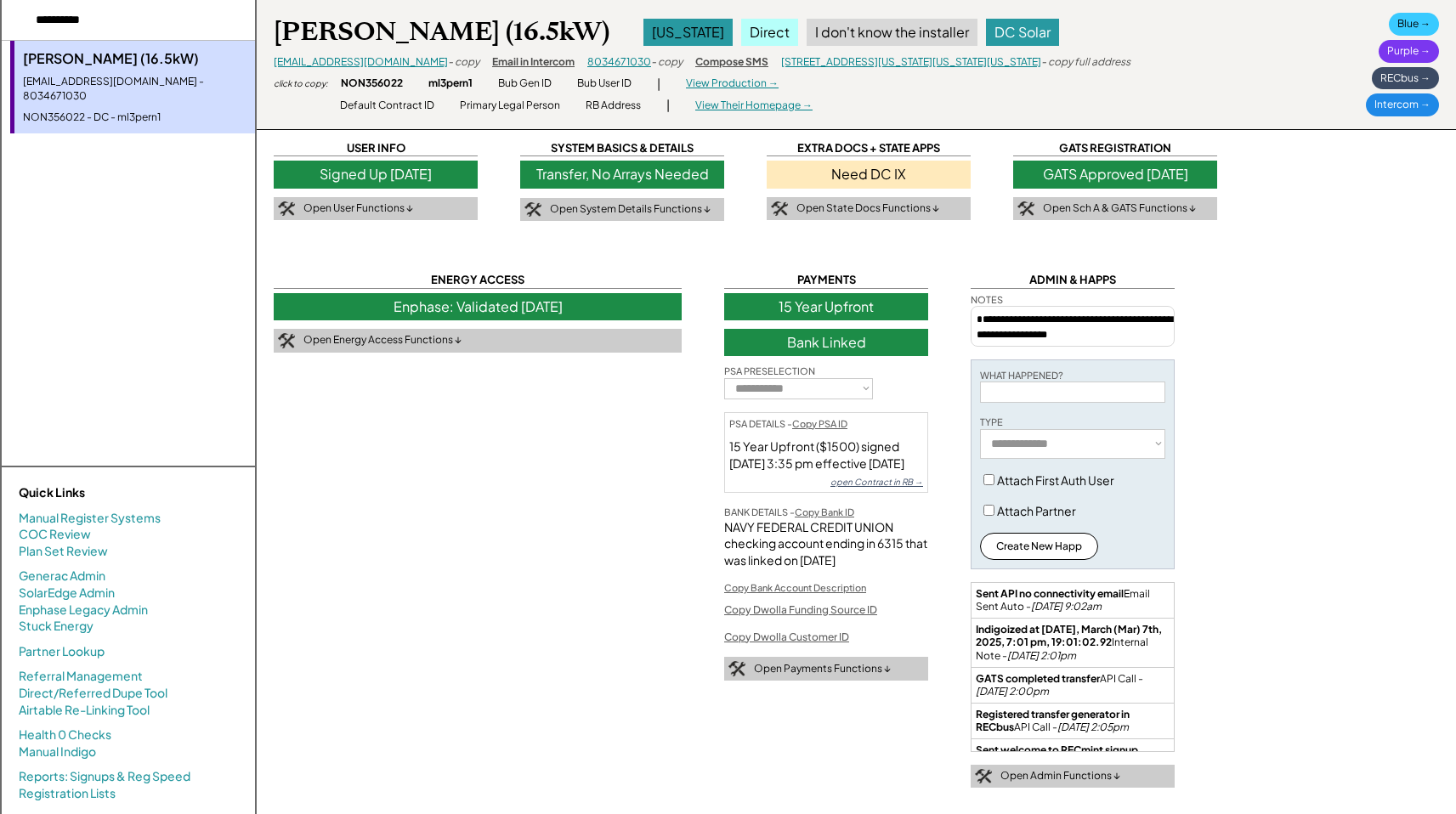 click on "**********" at bounding box center [856, 477] 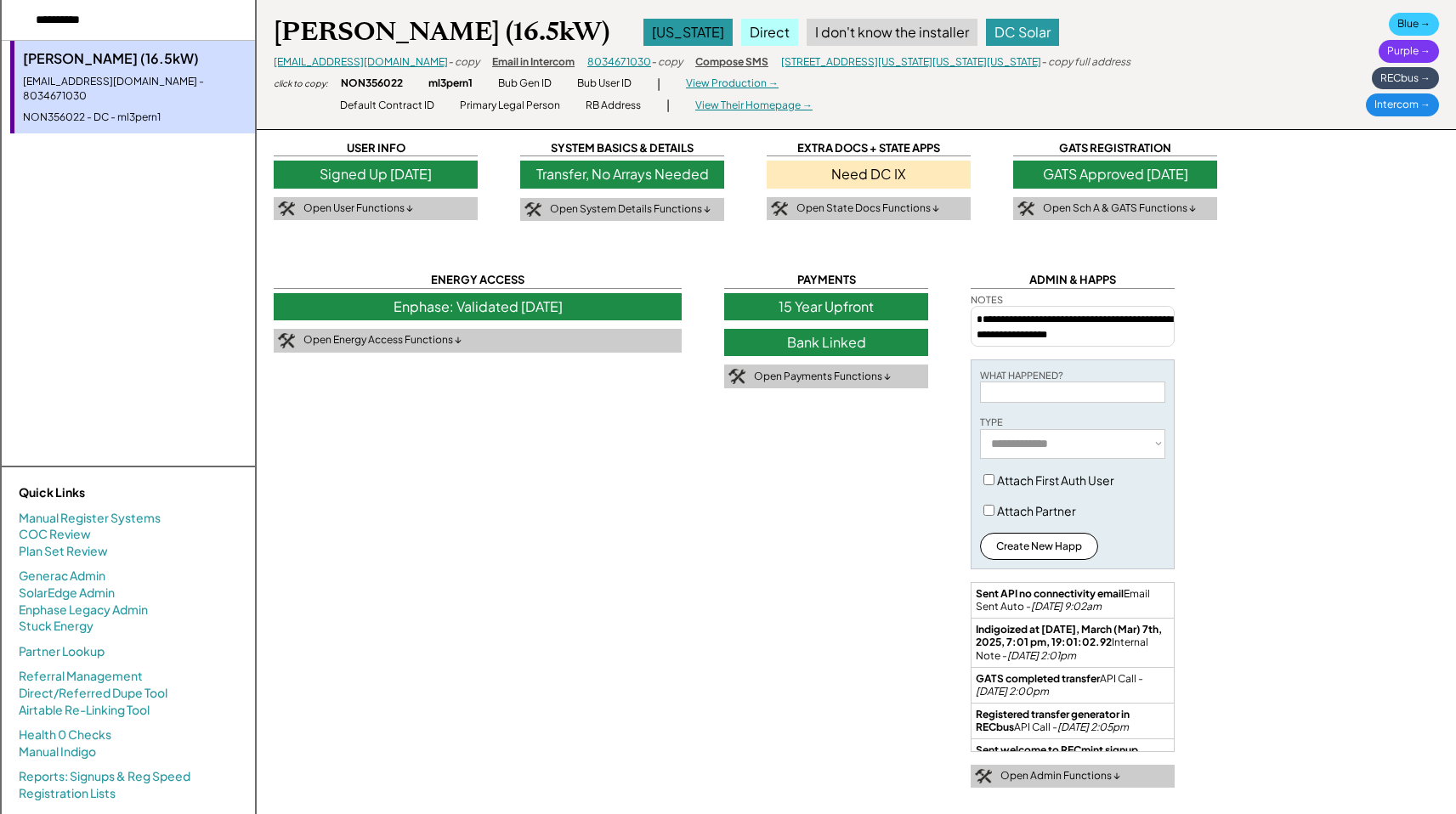 click on "15 Year Upfront" at bounding box center (826, 307) 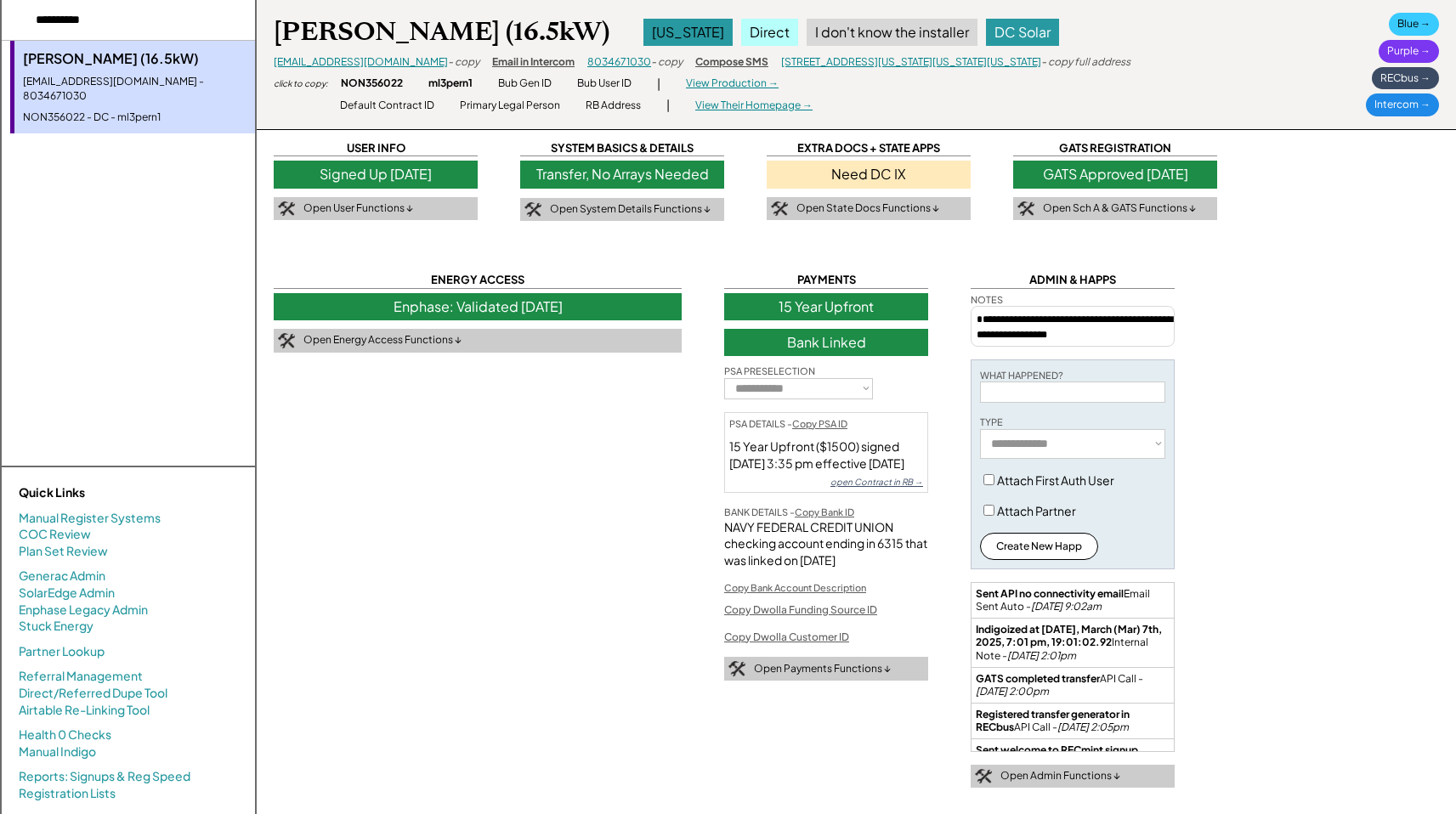 drag, startPoint x: 571, startPoint y: 509, endPoint x: 583, endPoint y: 497, distance: 16.97056 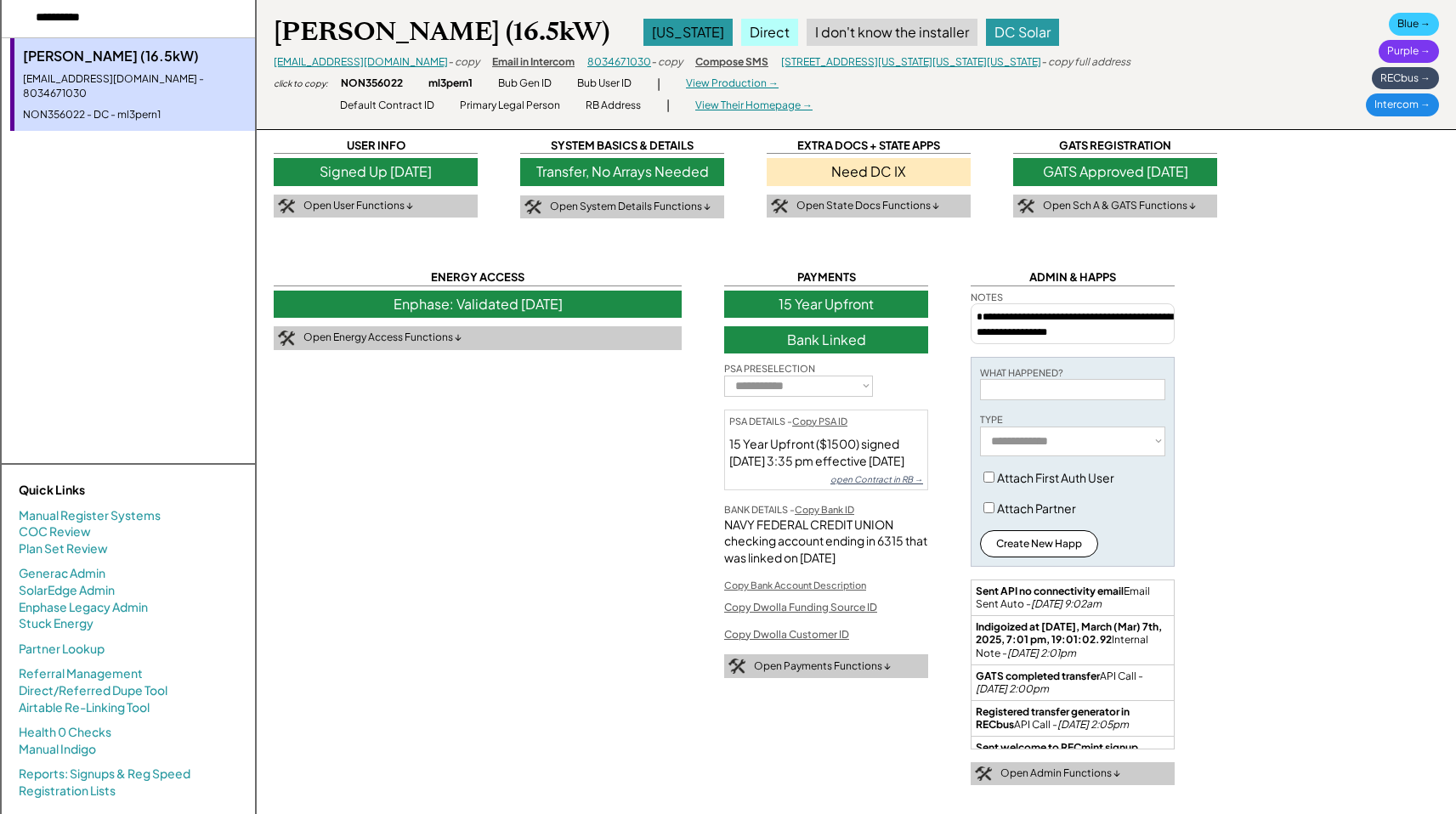 scroll, scrollTop: 0, scrollLeft: 0, axis: both 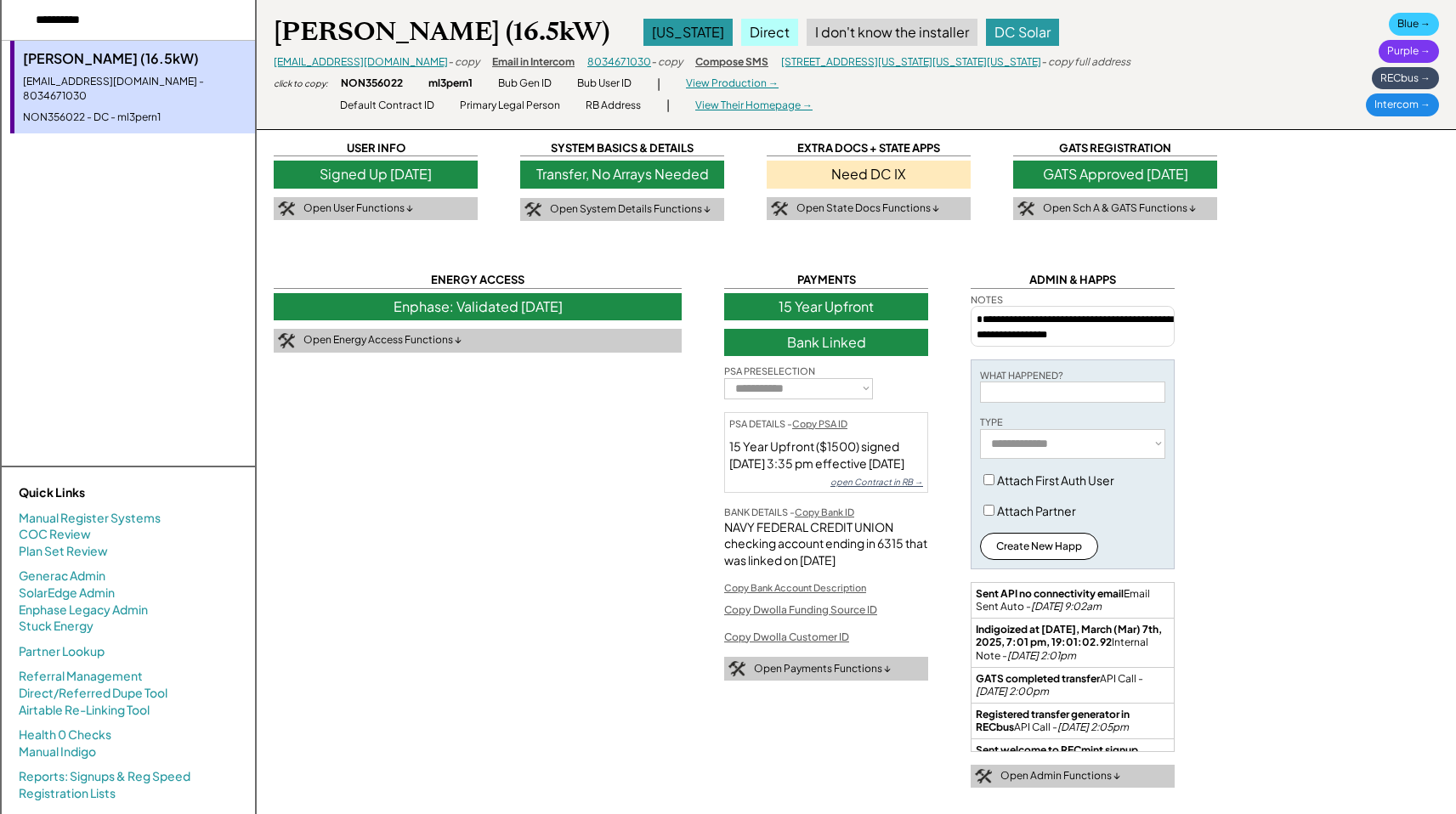 click on "**********" at bounding box center (856, 477) 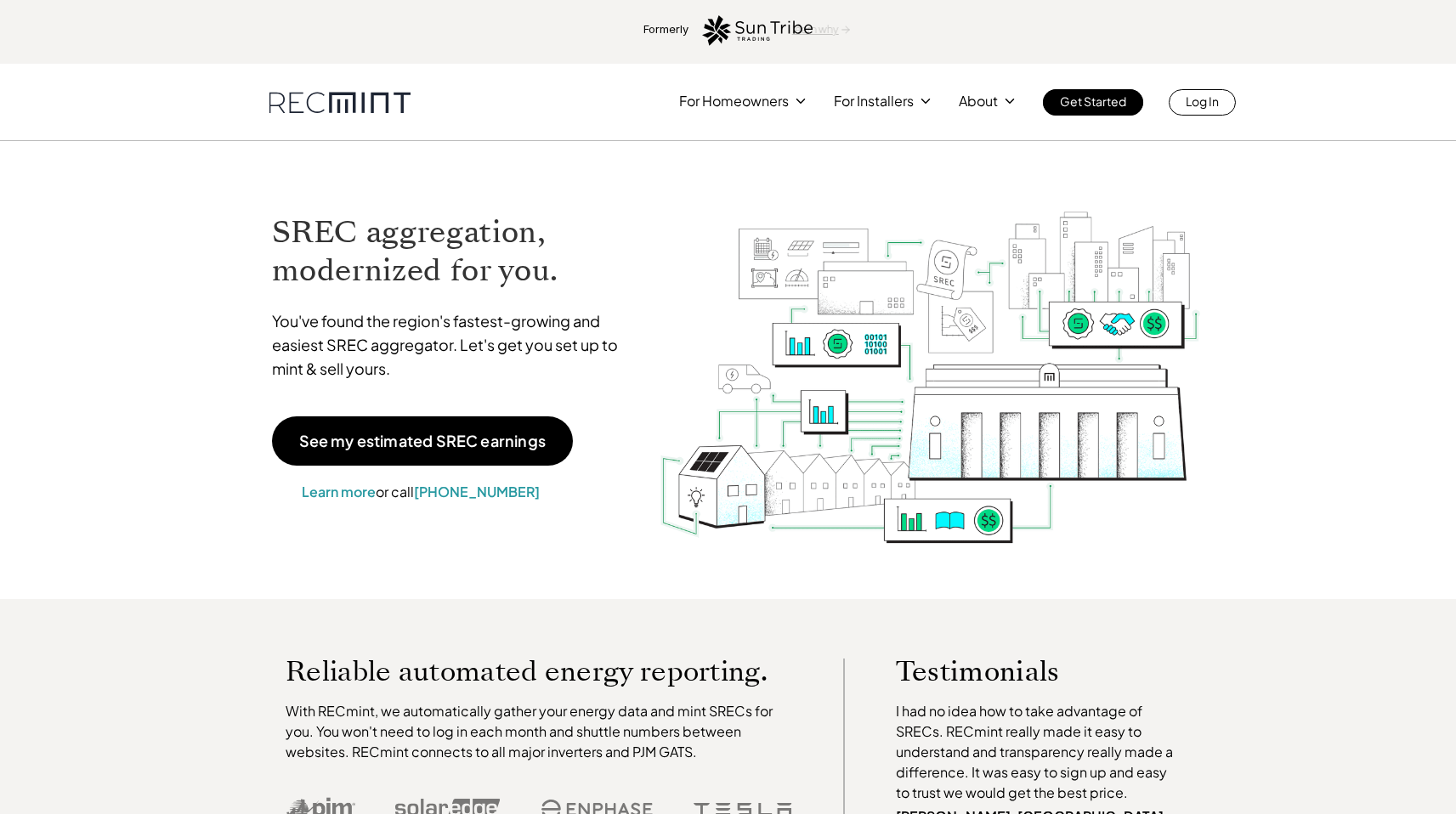 scroll, scrollTop: 0, scrollLeft: 0, axis: both 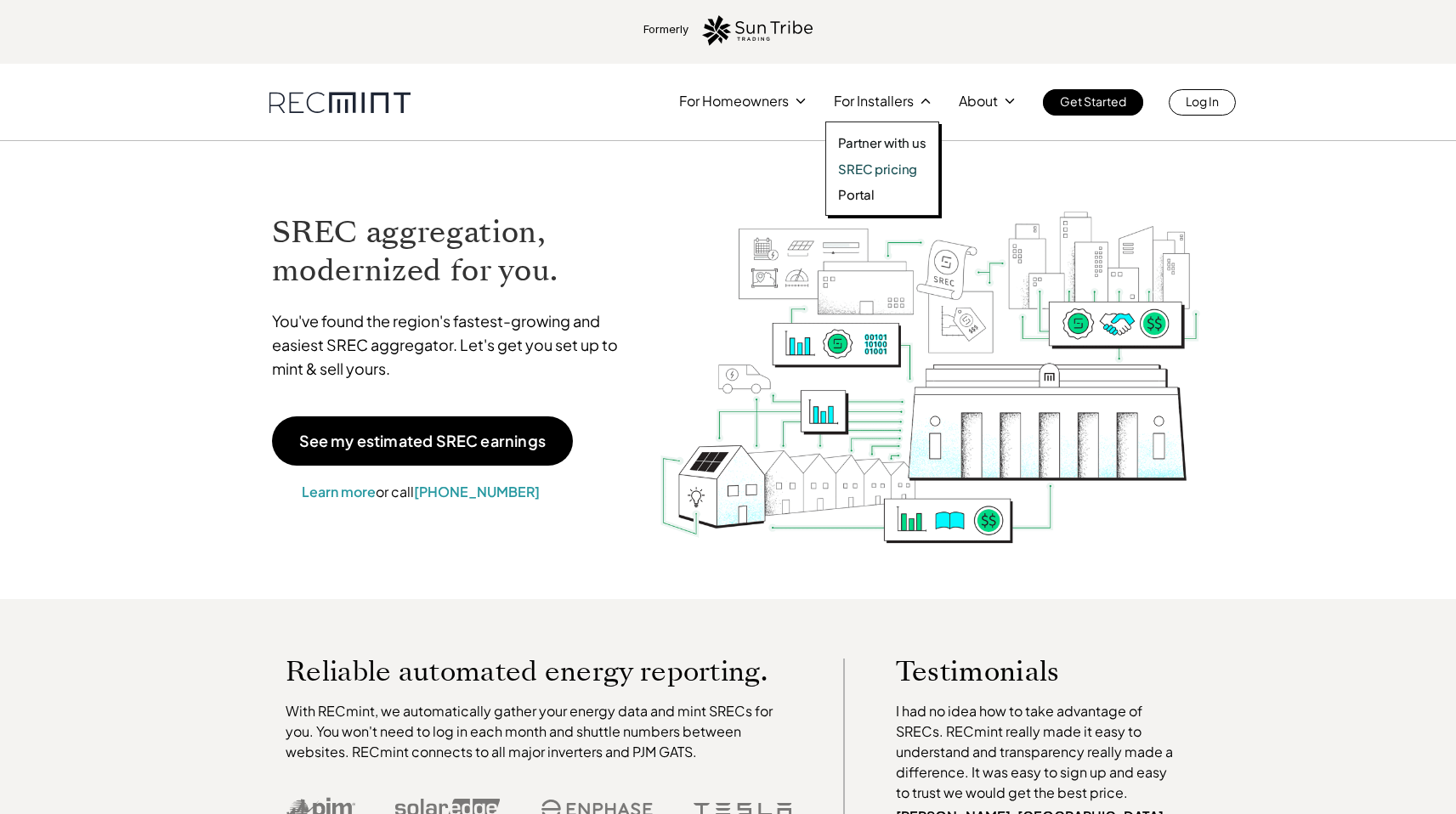 drag, startPoint x: 892, startPoint y: 158, endPoint x: 892, endPoint y: 178, distance: 20 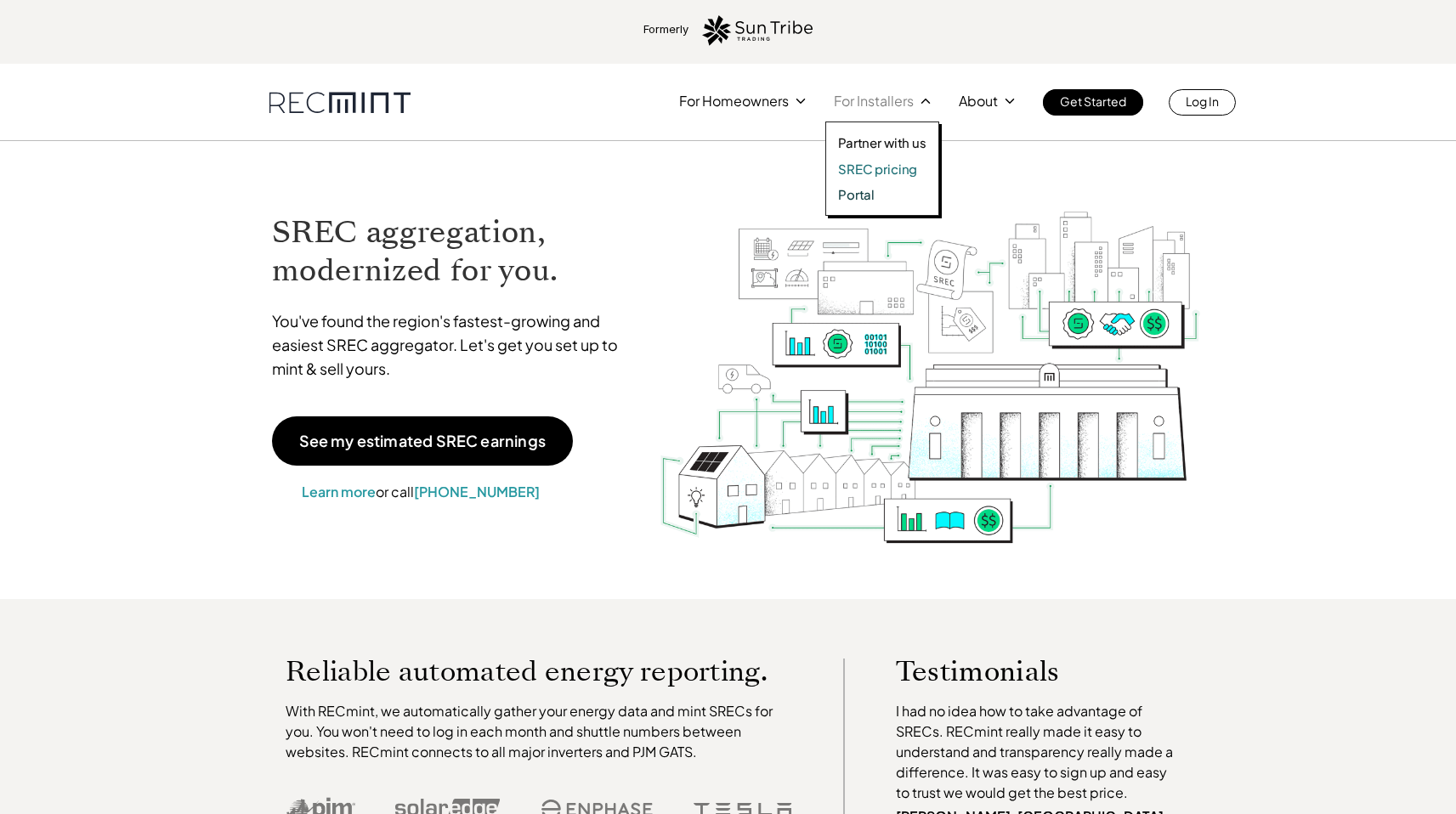 click on "SREC pricing" at bounding box center [877, 169] 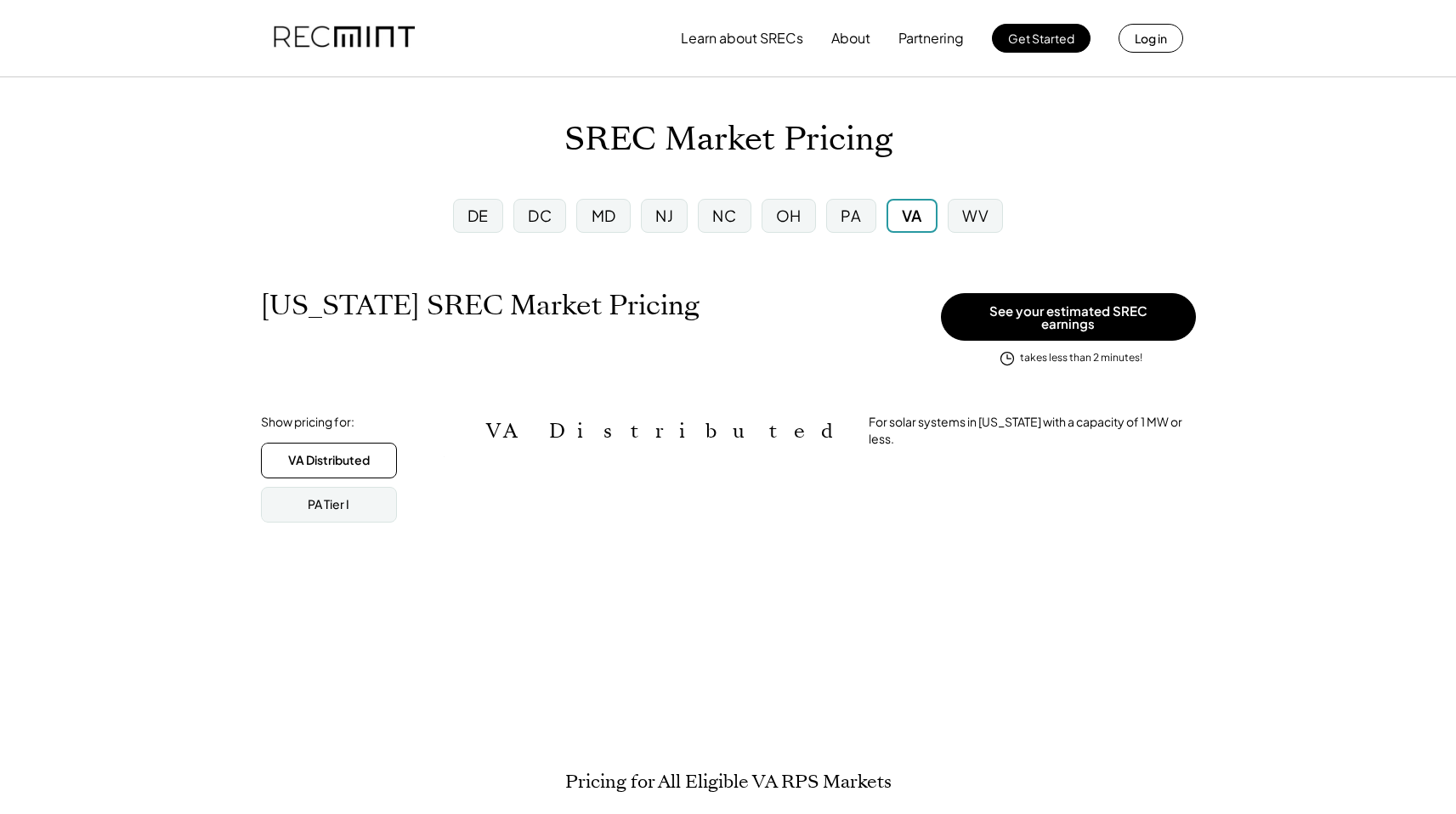scroll, scrollTop: 0, scrollLeft: 0, axis: both 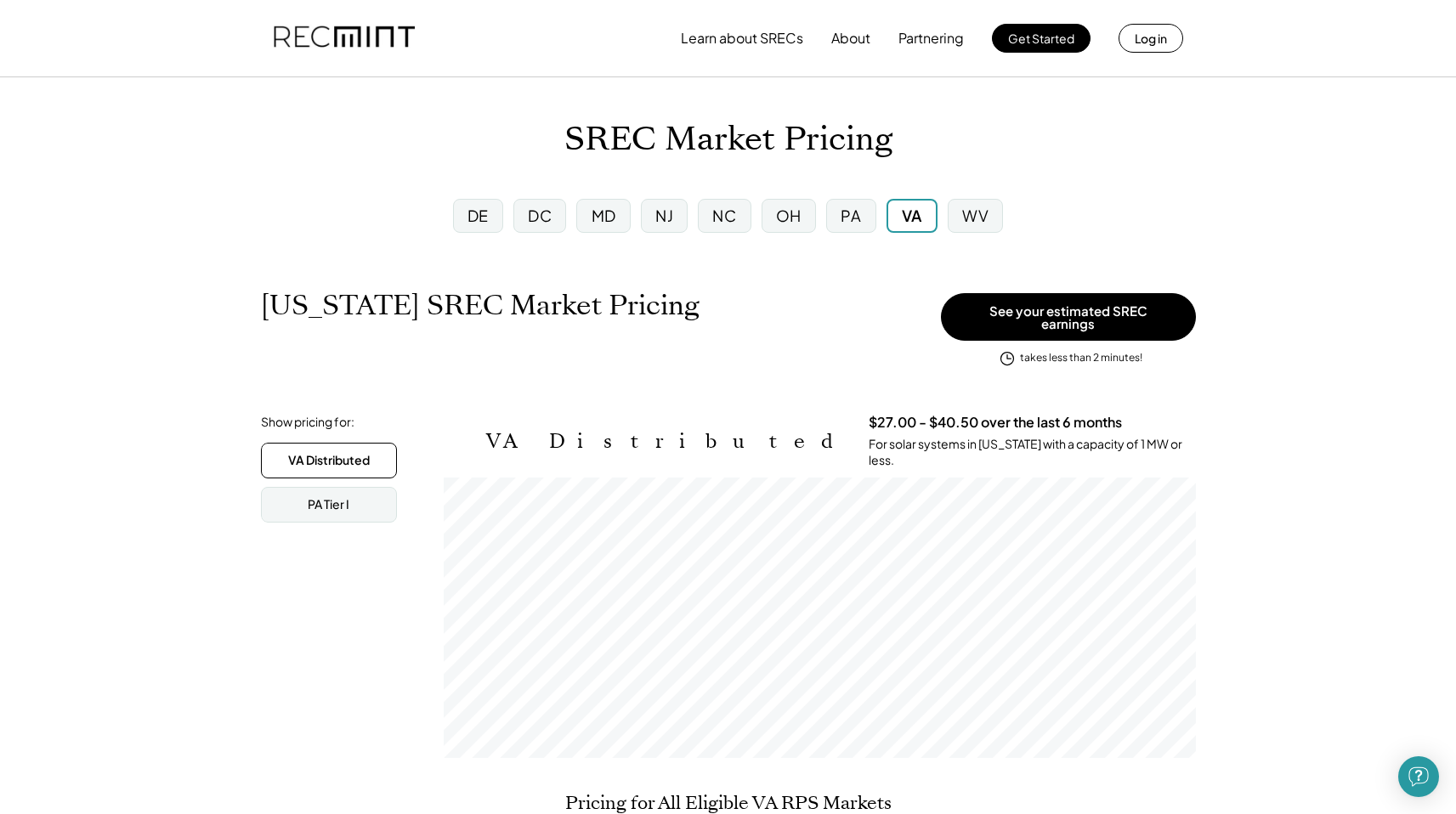 click on "DC" at bounding box center [540, 216] 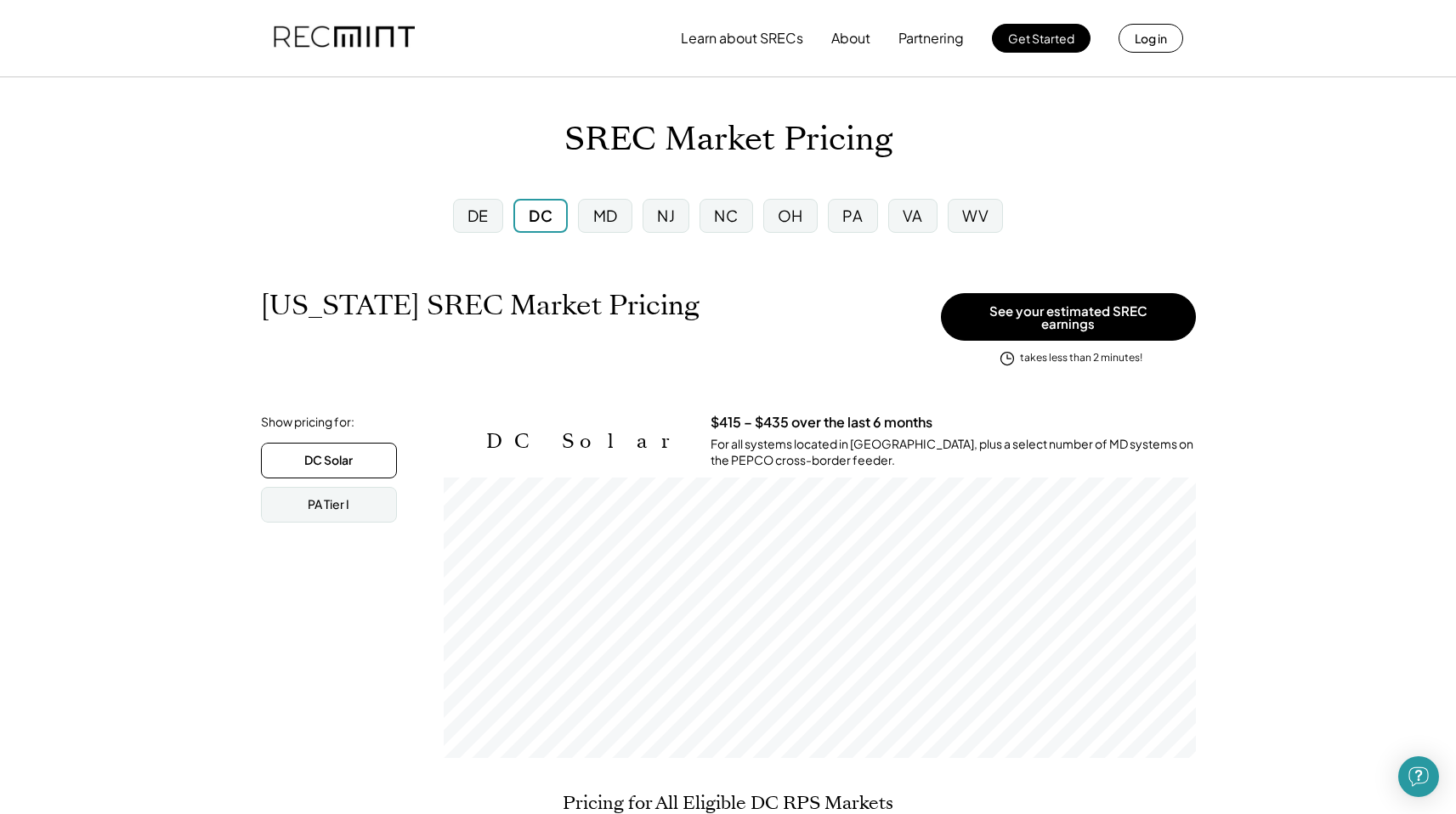 scroll, scrollTop: 322, scrollLeft: 0, axis: vertical 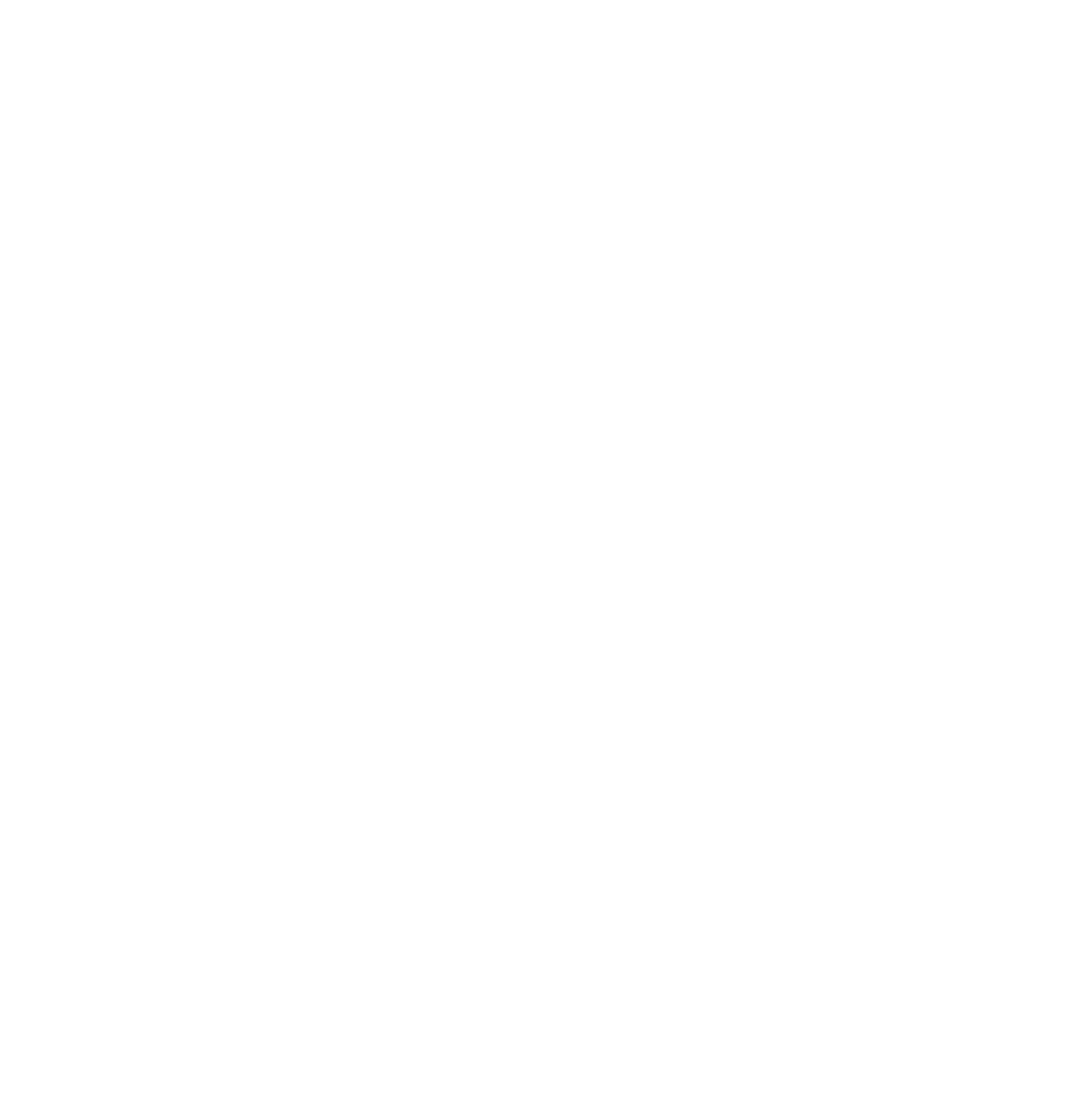 select on "**********" 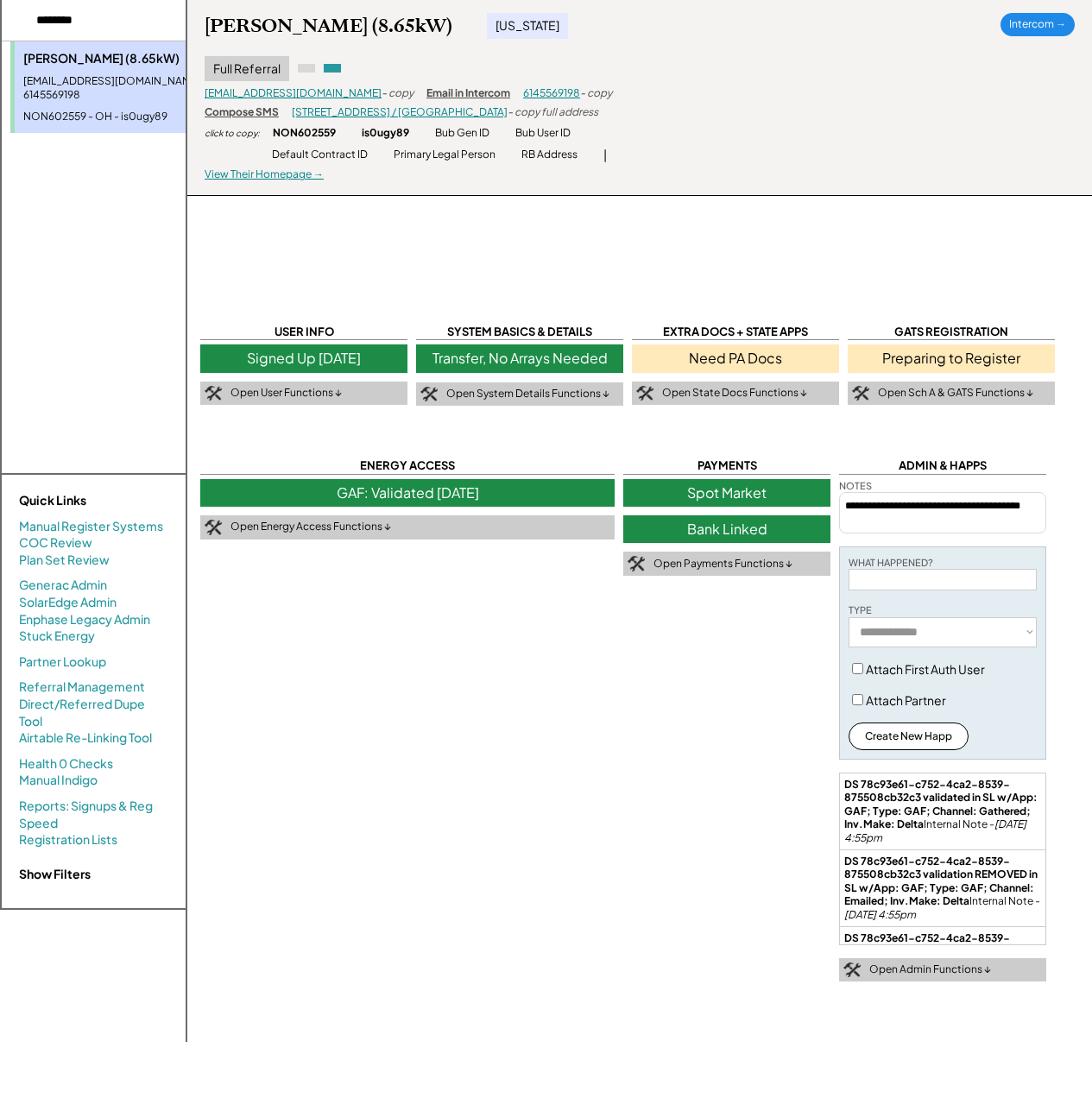 click on "Preparing to Register" at bounding box center [951, 358] 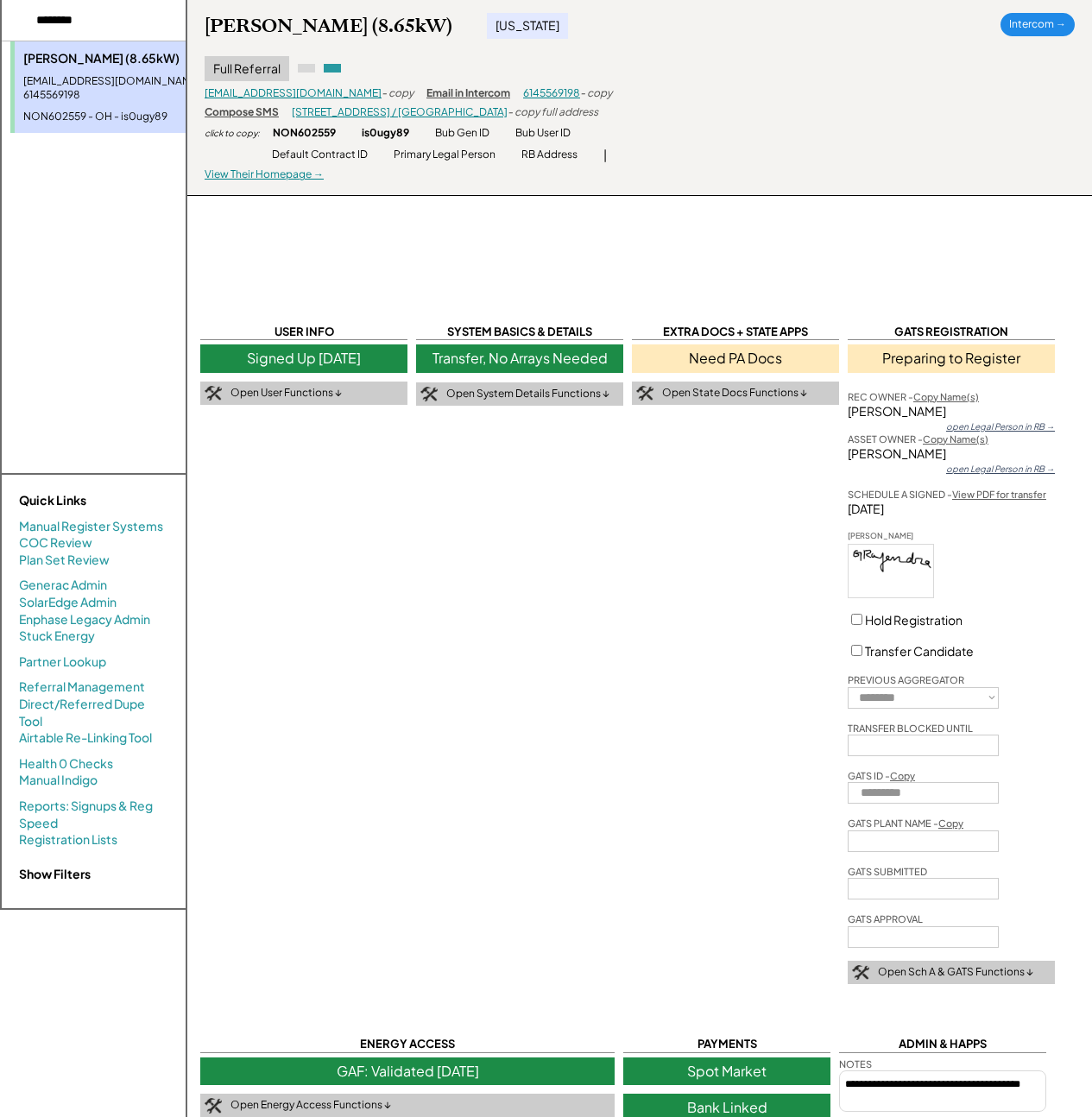 click on "**********" at bounding box center [923, 697] 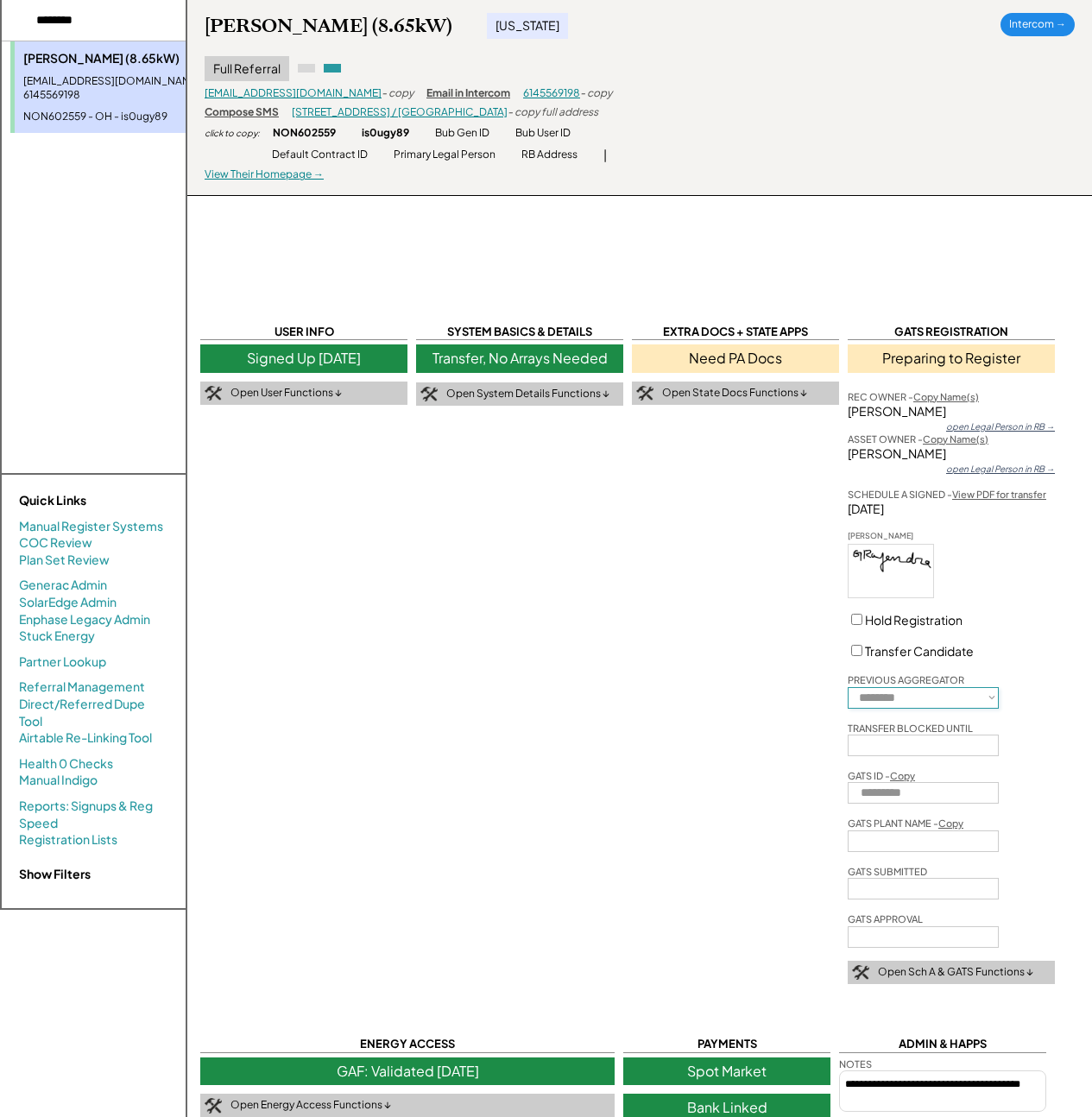 select on "**********" 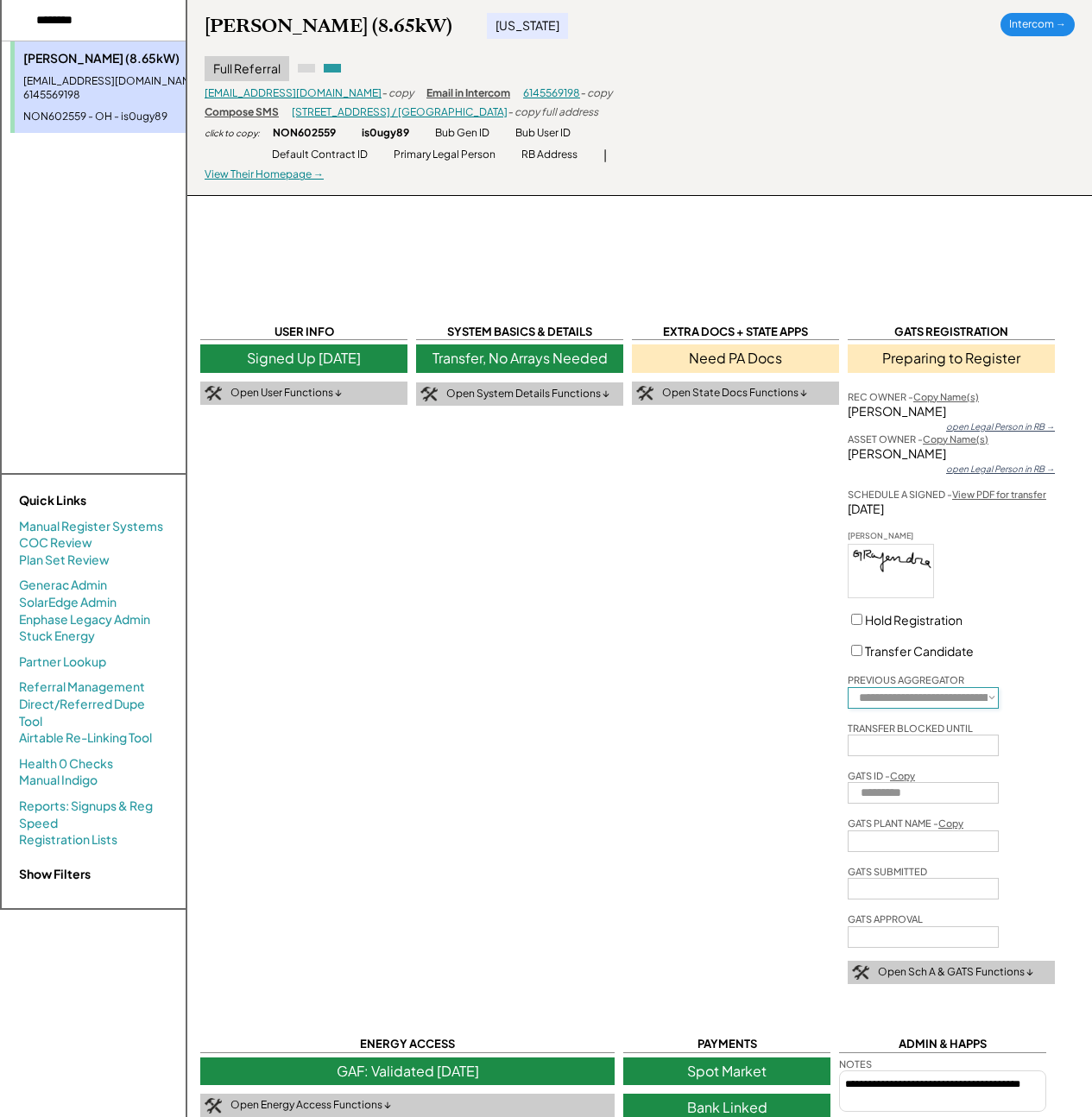 type 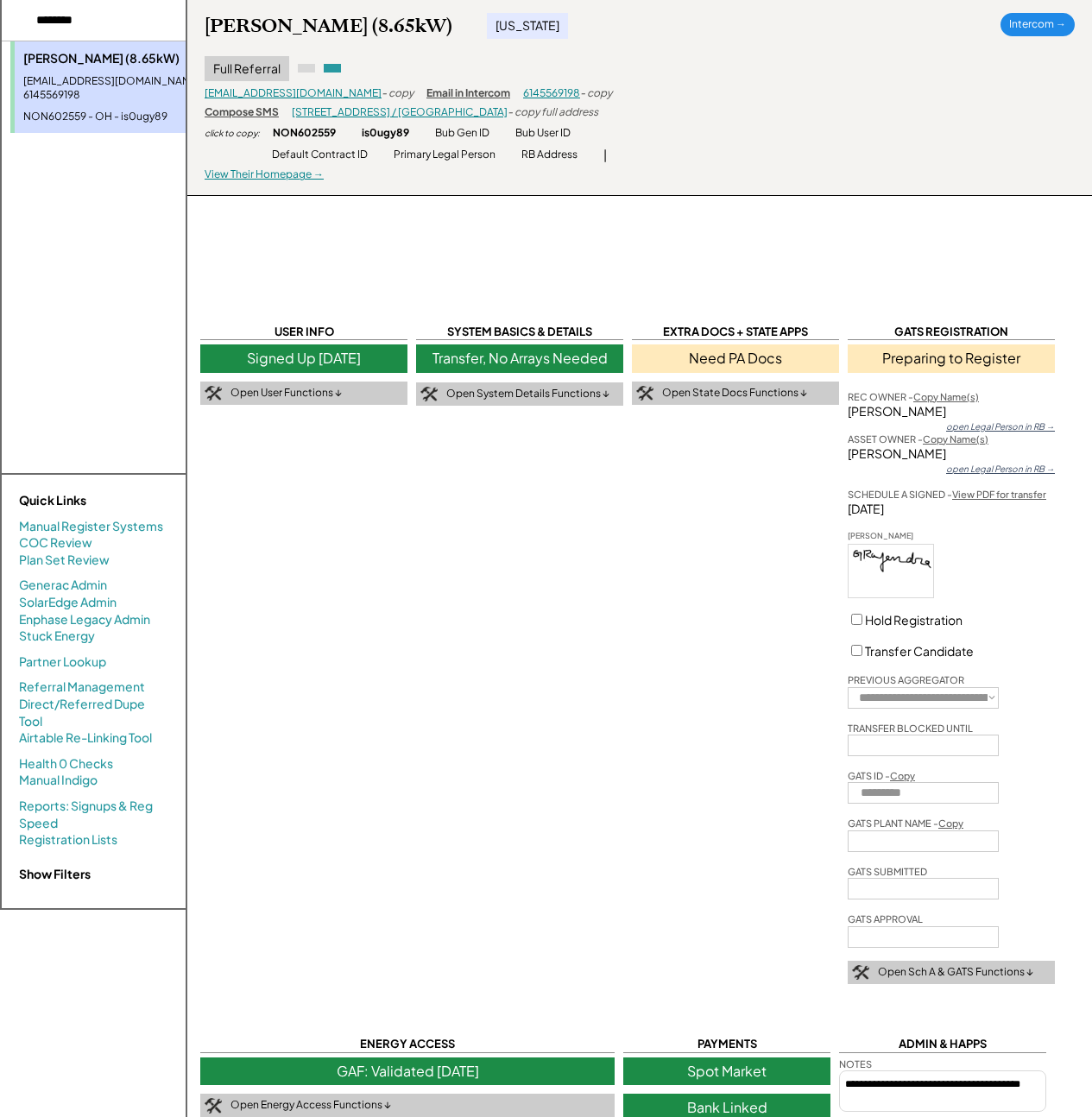 type 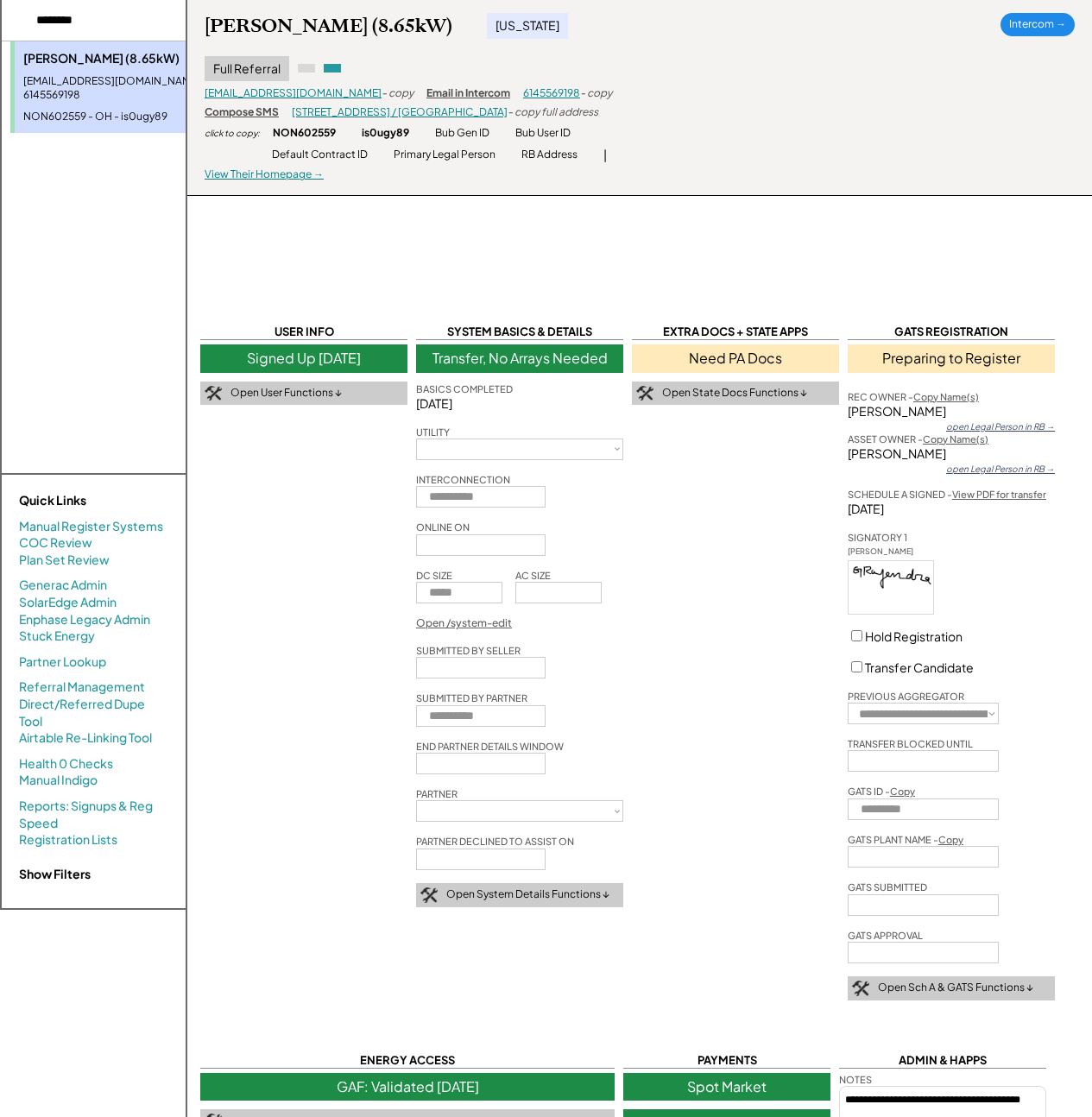 select on "**********" 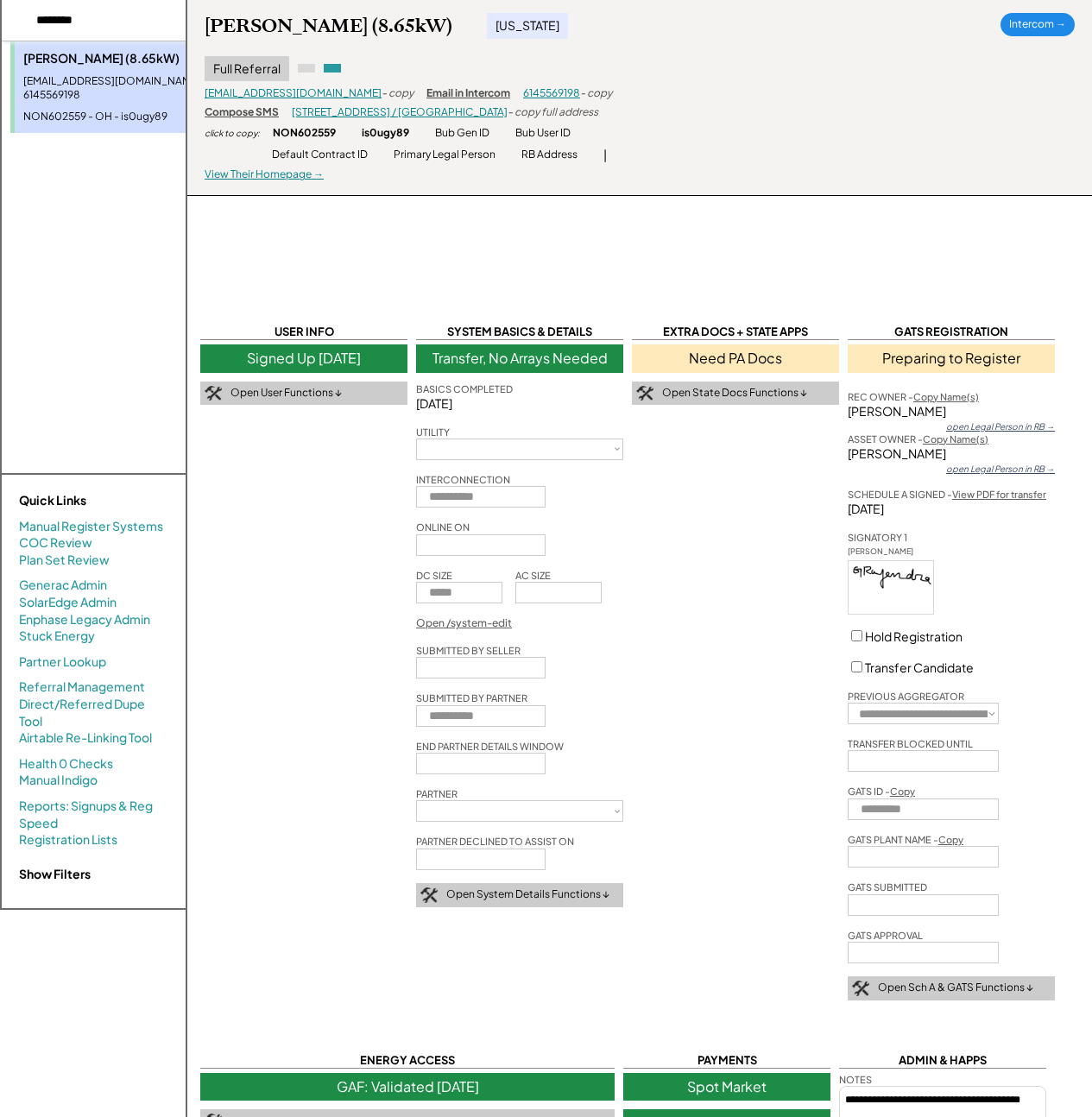 click at bounding box center (110, 21) 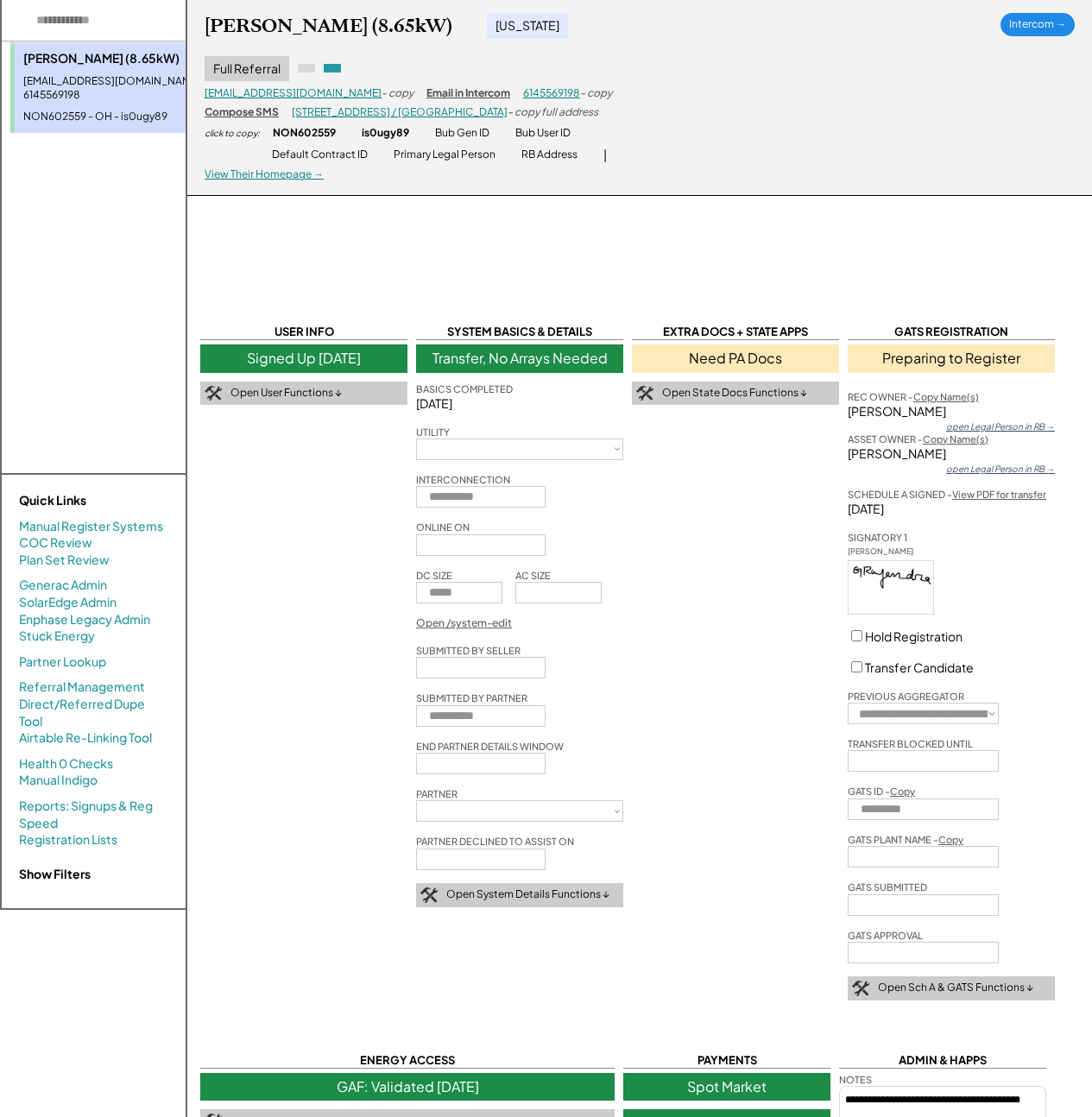click at bounding box center [110, 21] 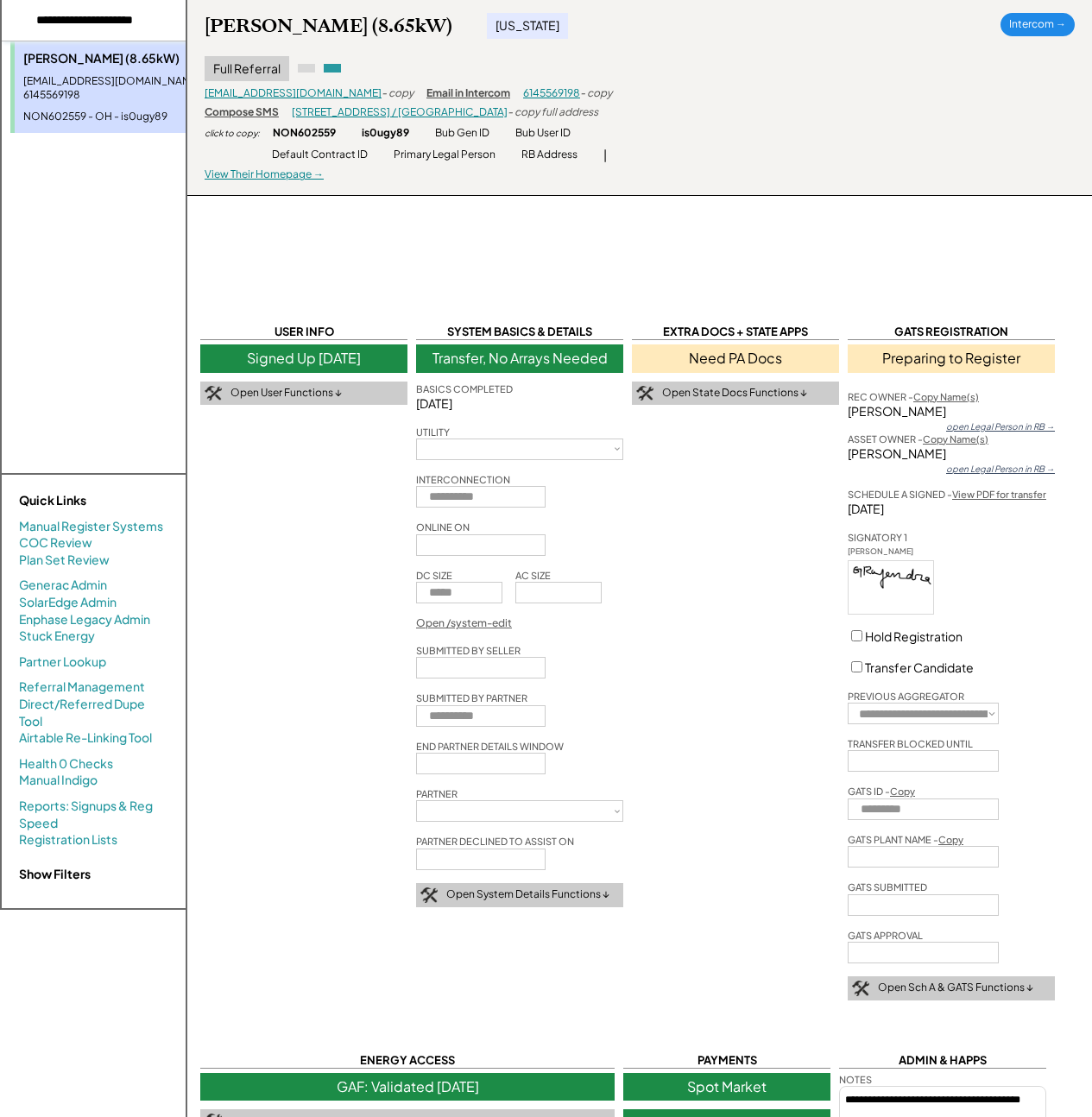 type on "**********" 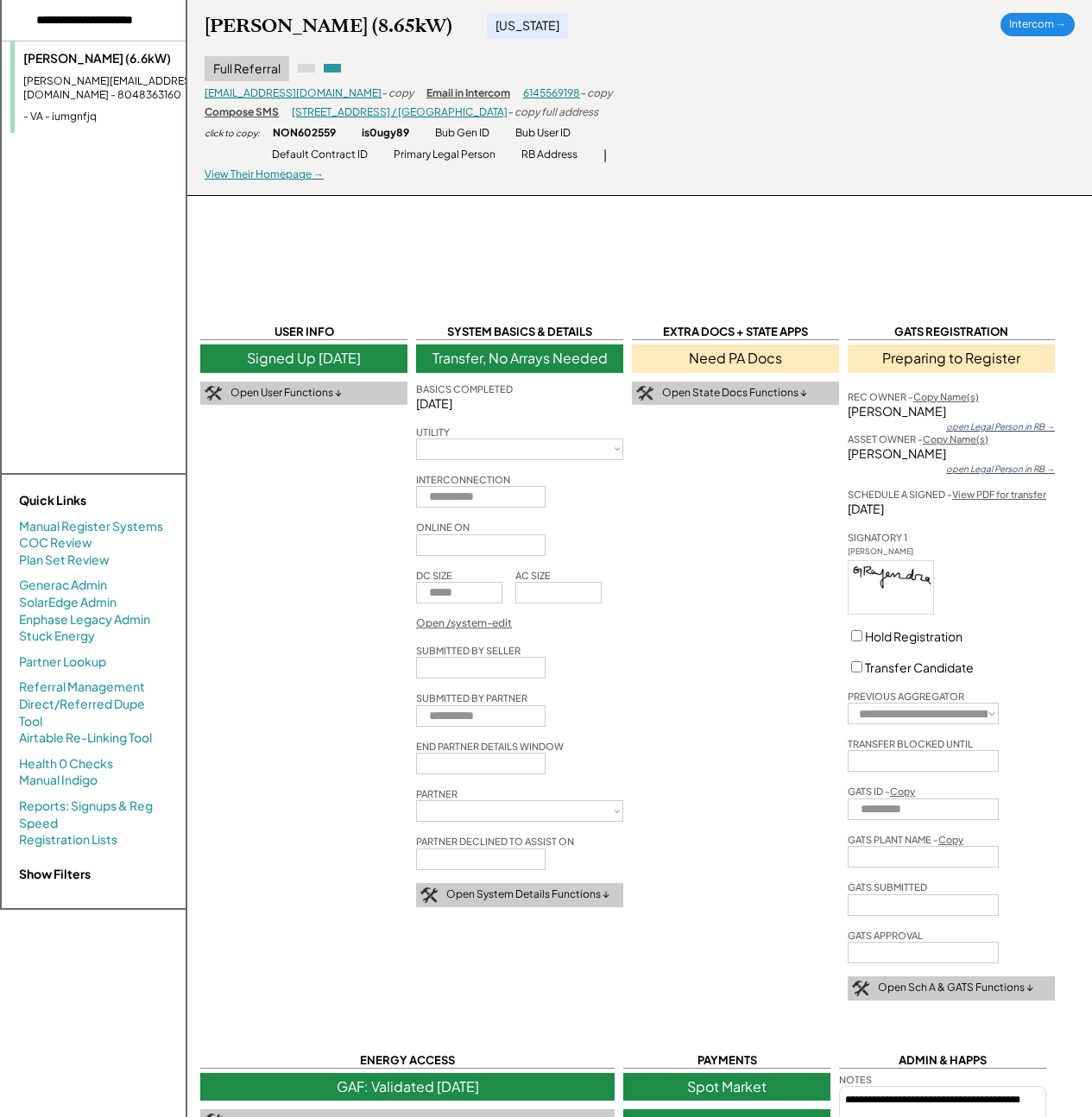 click on "Jason Schymanski (6.6kW) schymanski.1@gmail.com - 8048363160  - VA - iumgnfjq" at bounding box center (127, 87) 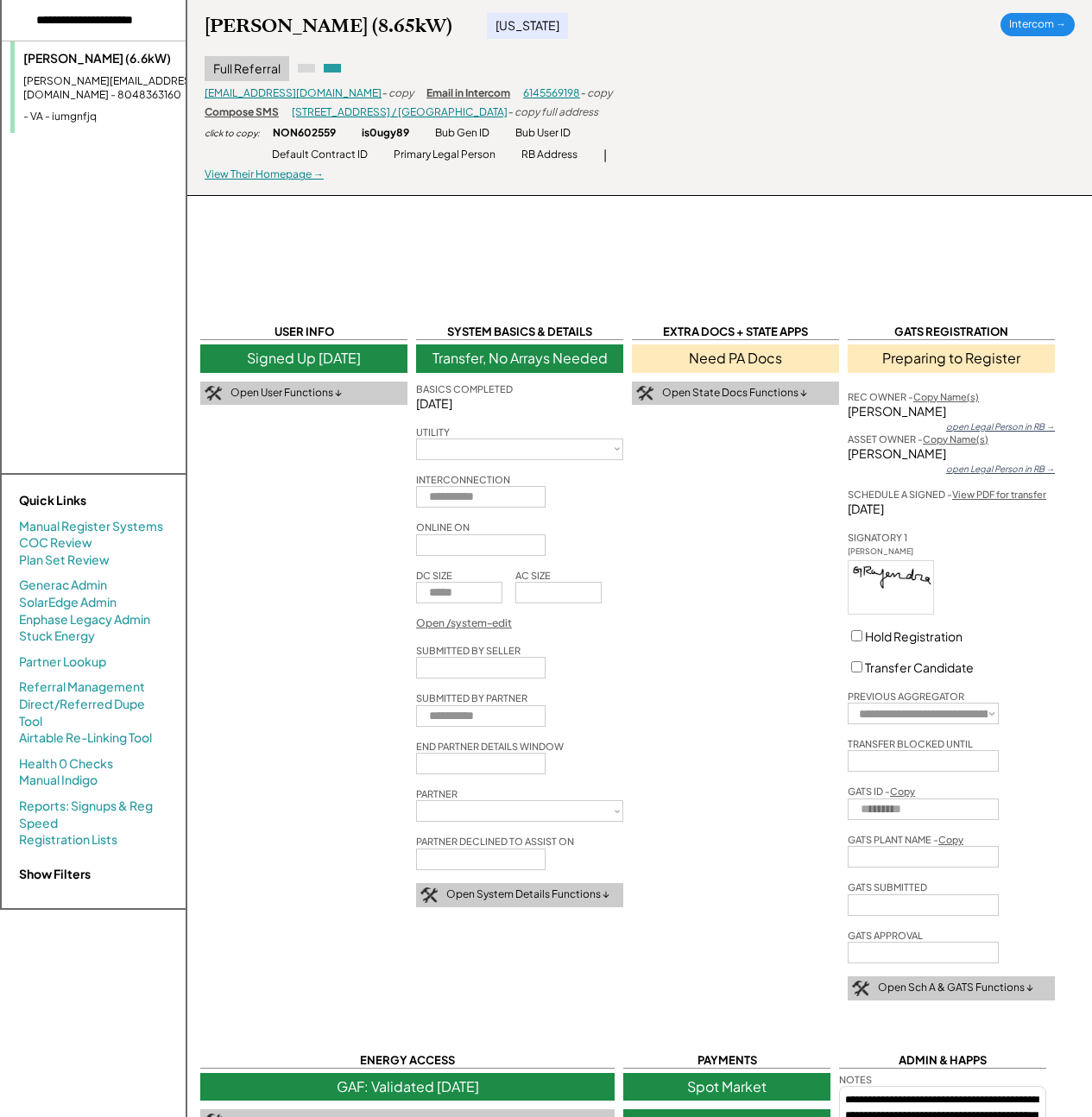 select on "**********" 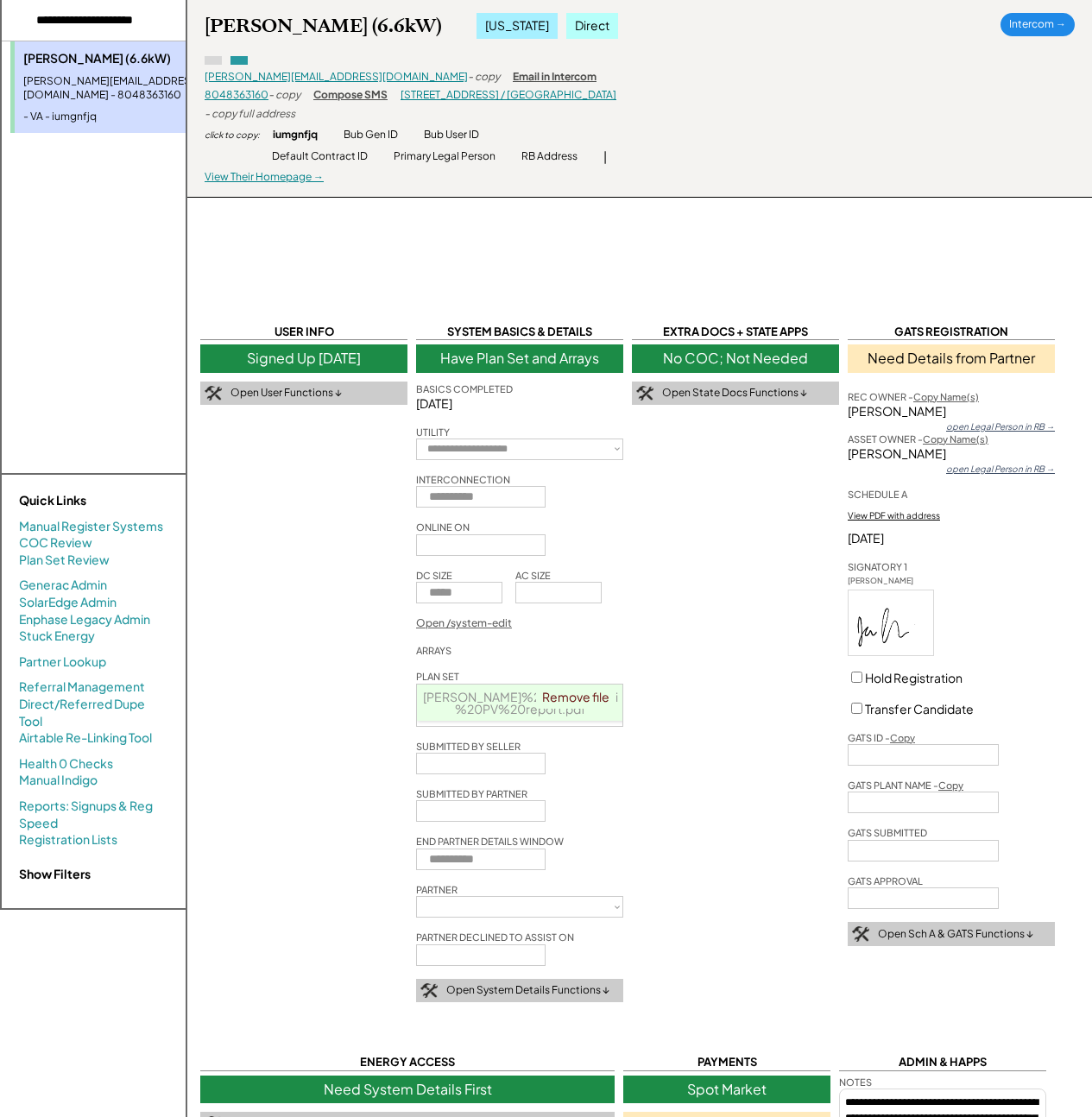 select on "**********" 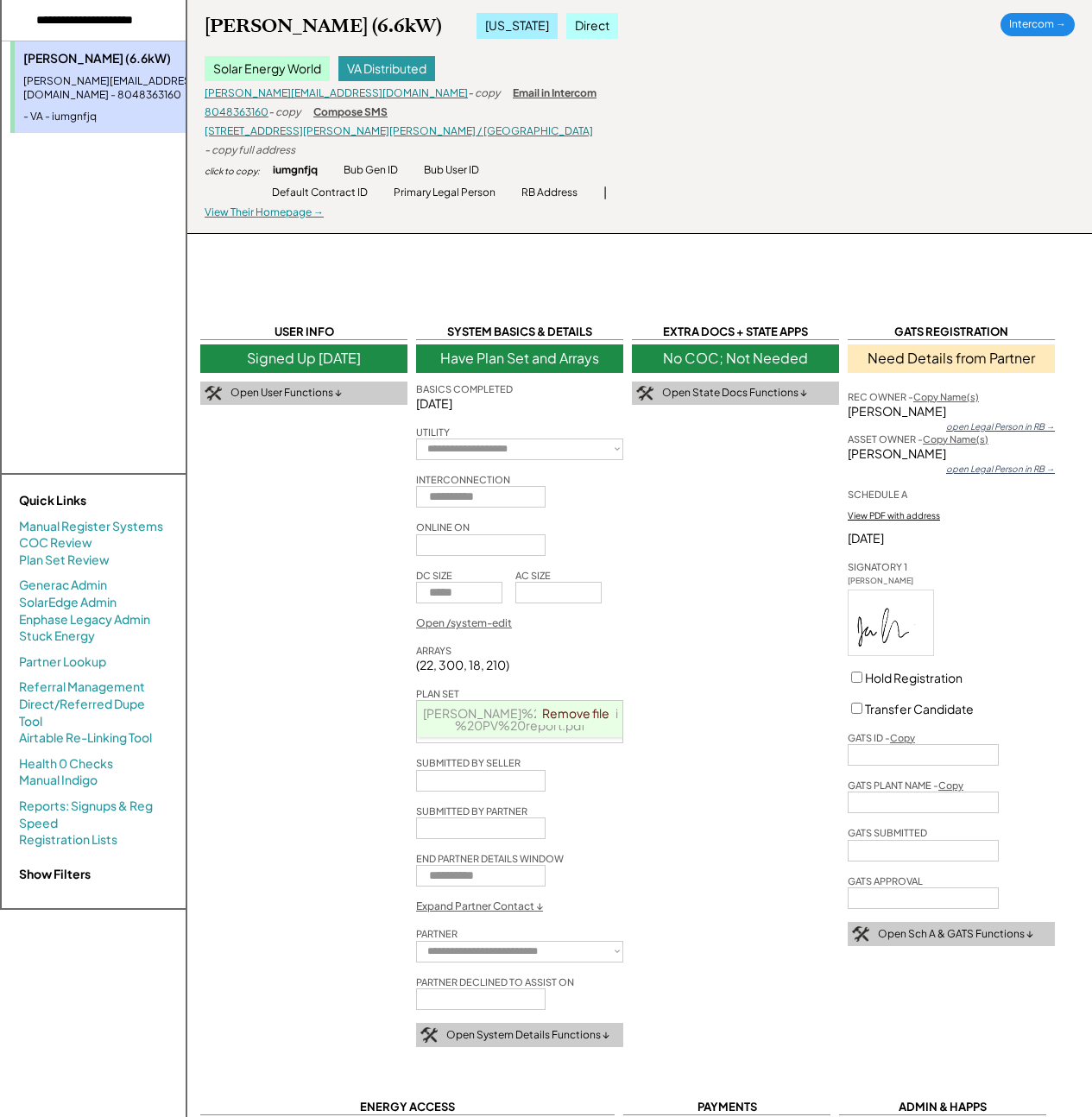click on "**********" at bounding box center [640, 934] 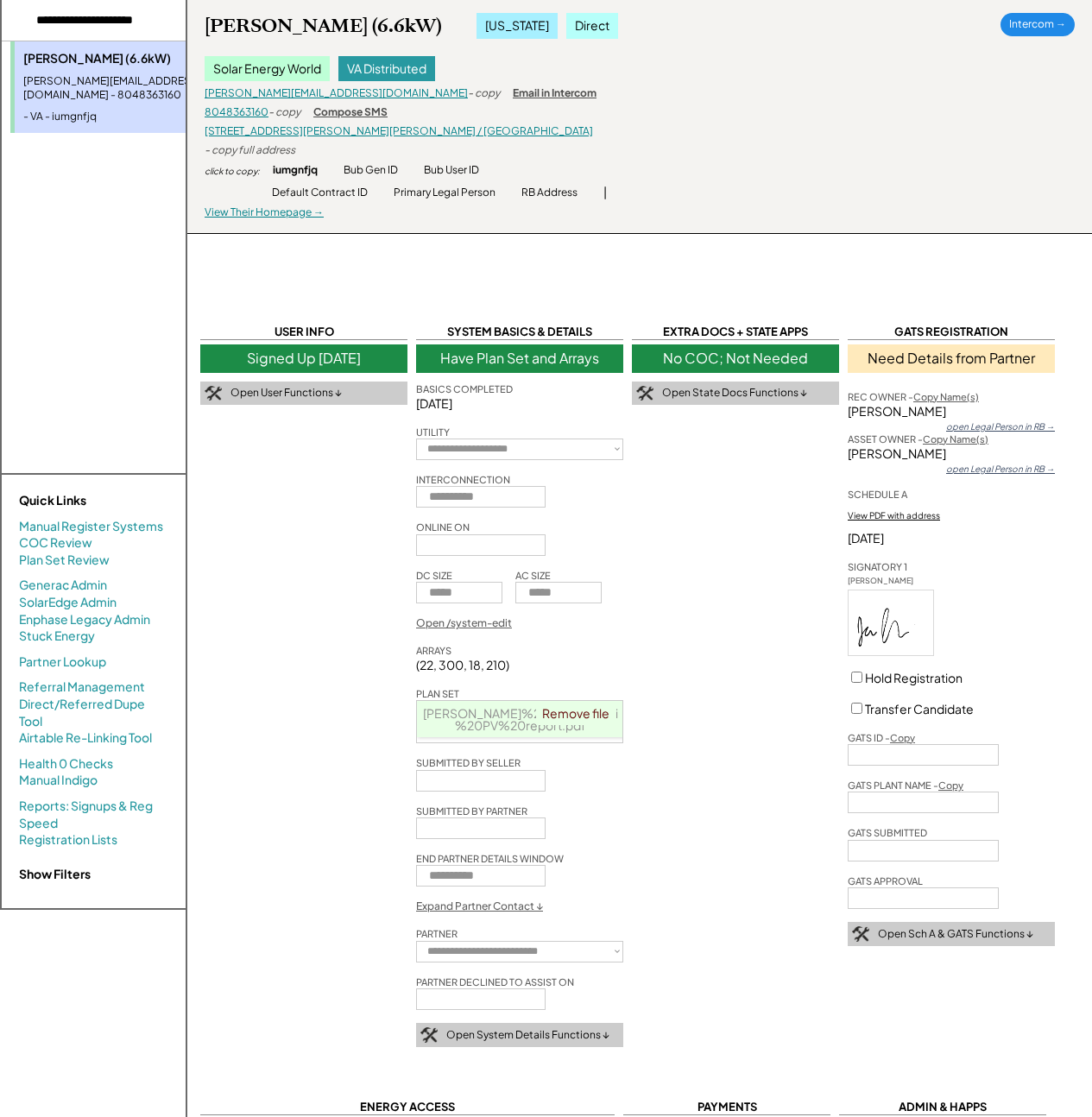 type 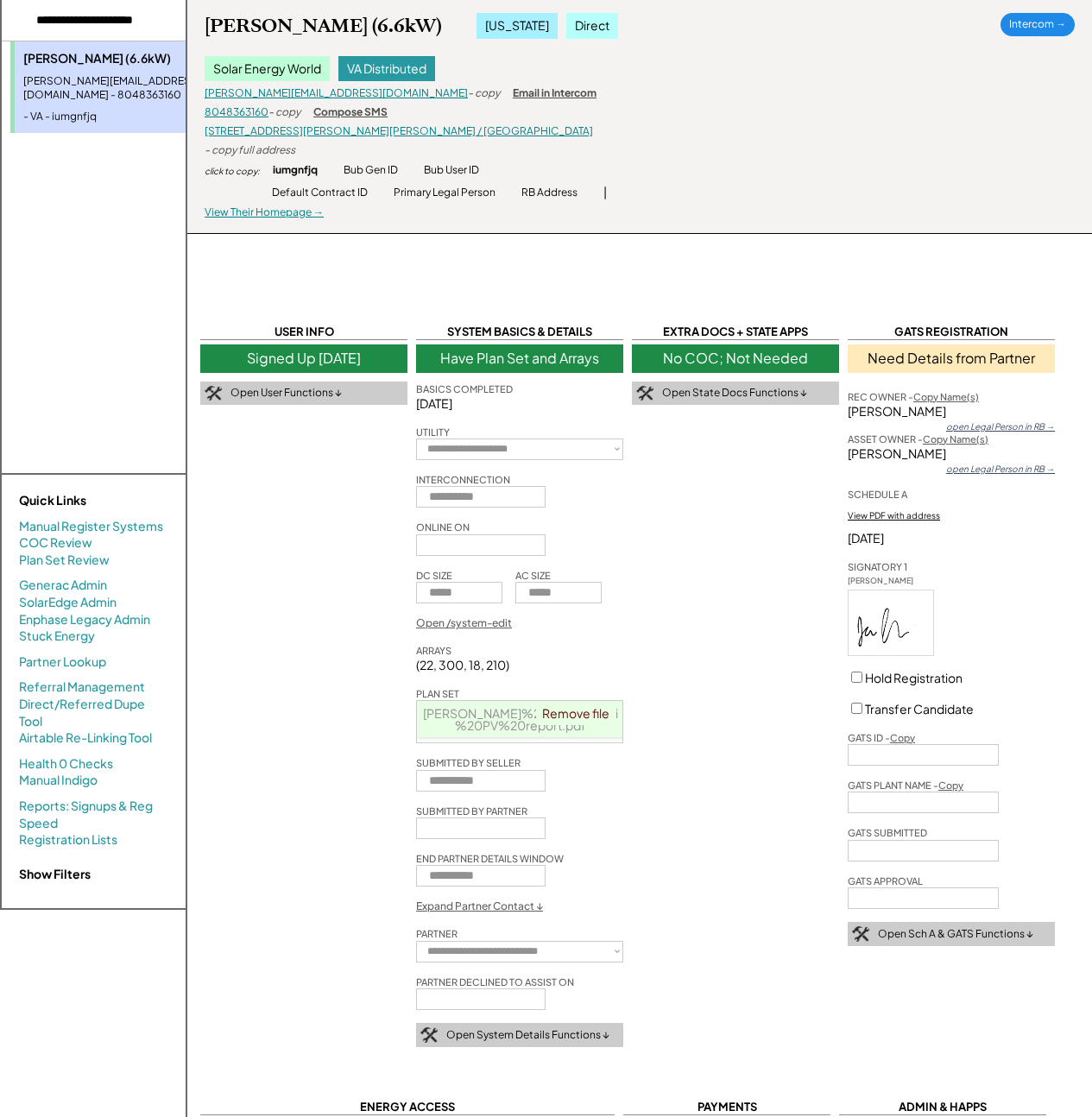 type 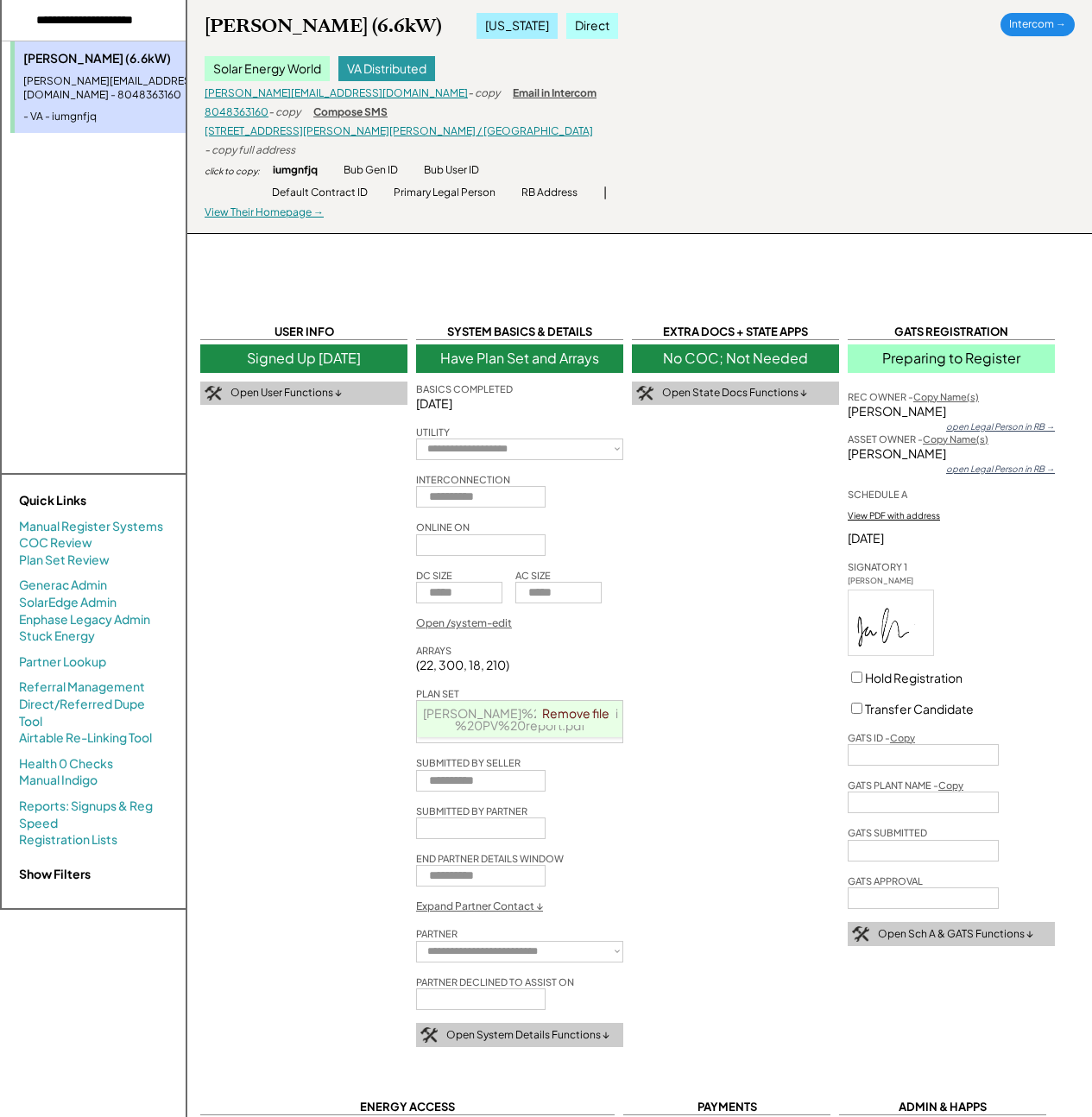 click at bounding box center [110, 21] 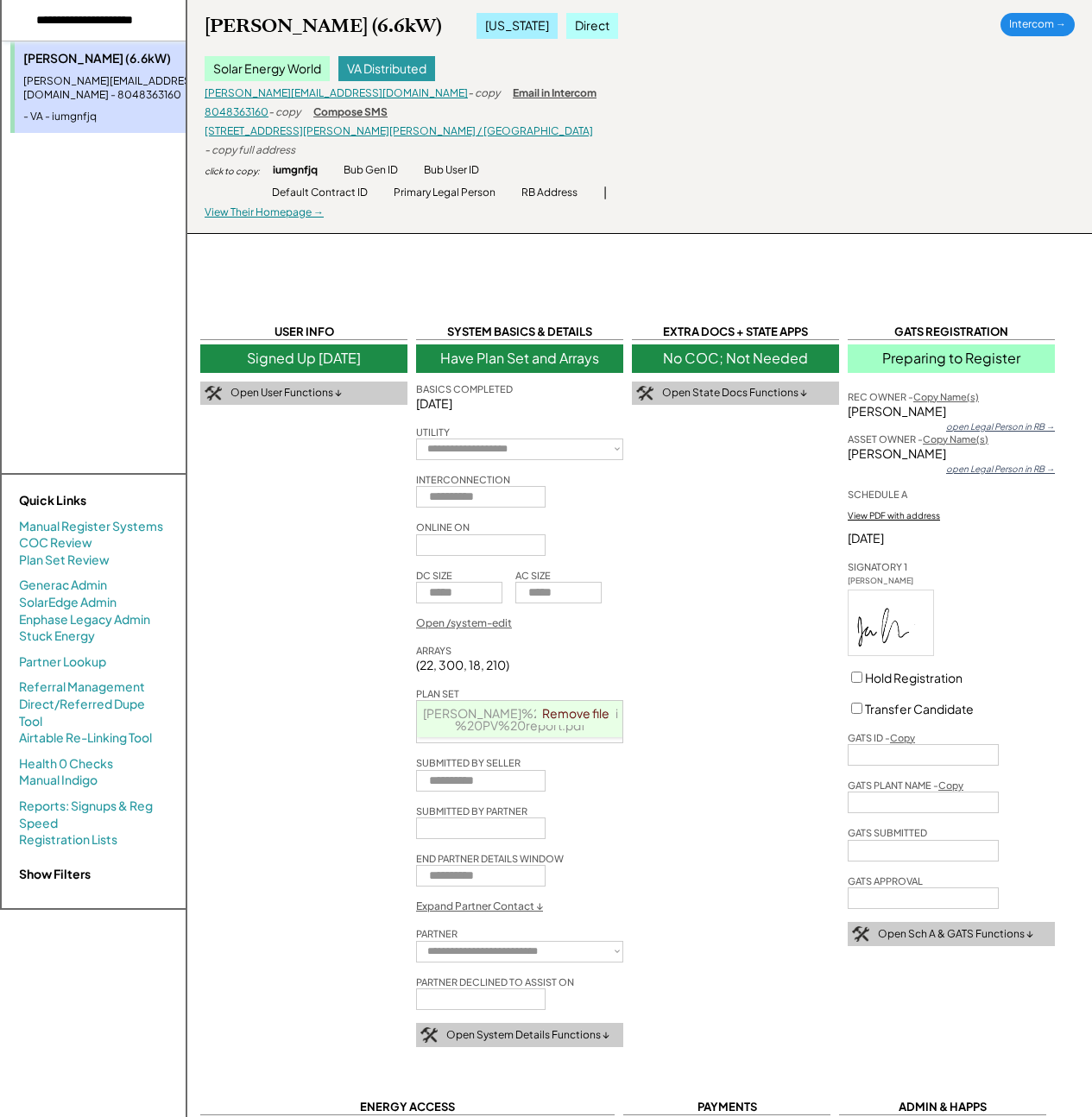 click at bounding box center [110, 21] 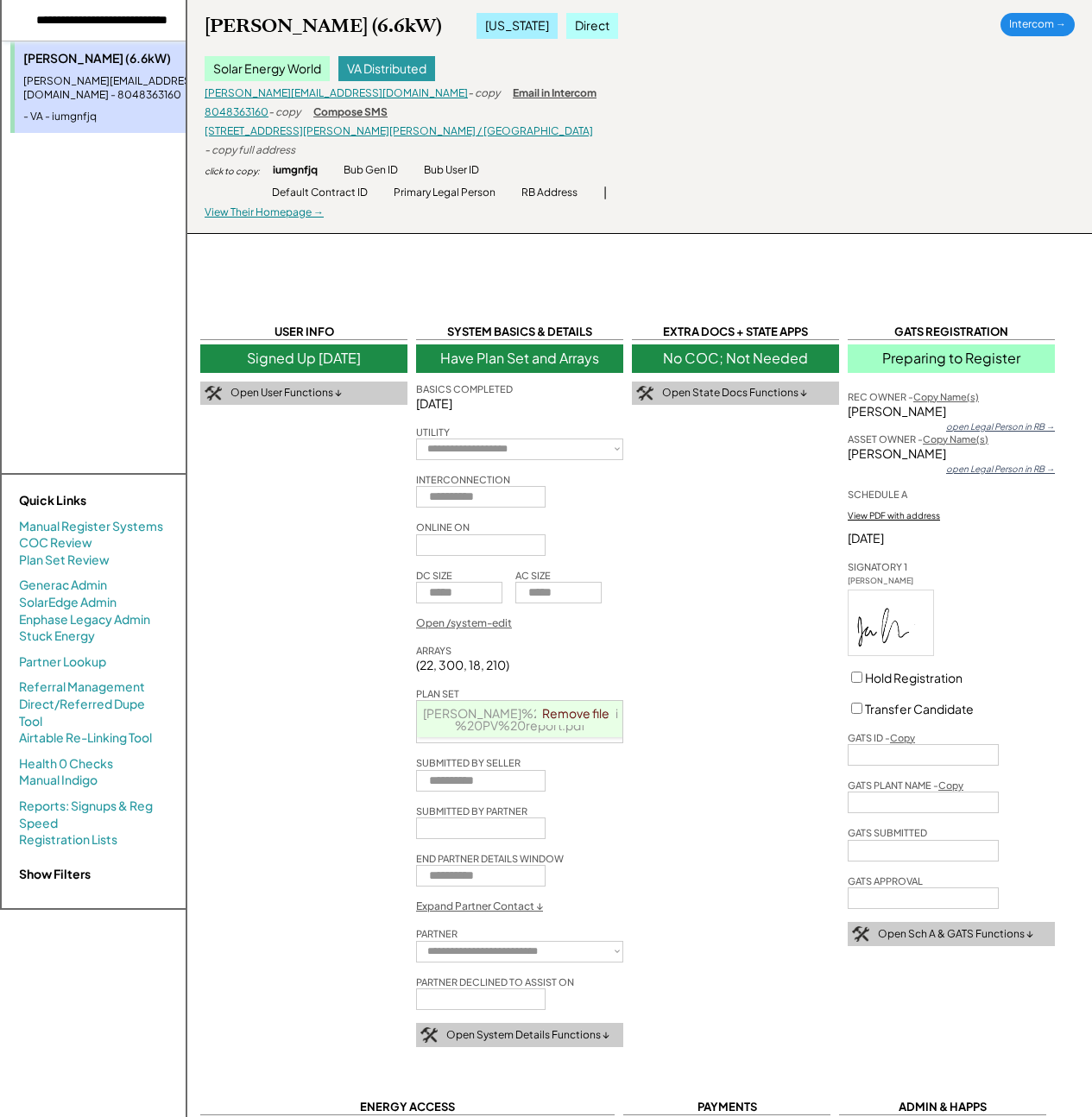 scroll, scrollTop: 0, scrollLeft: 8, axis: horizontal 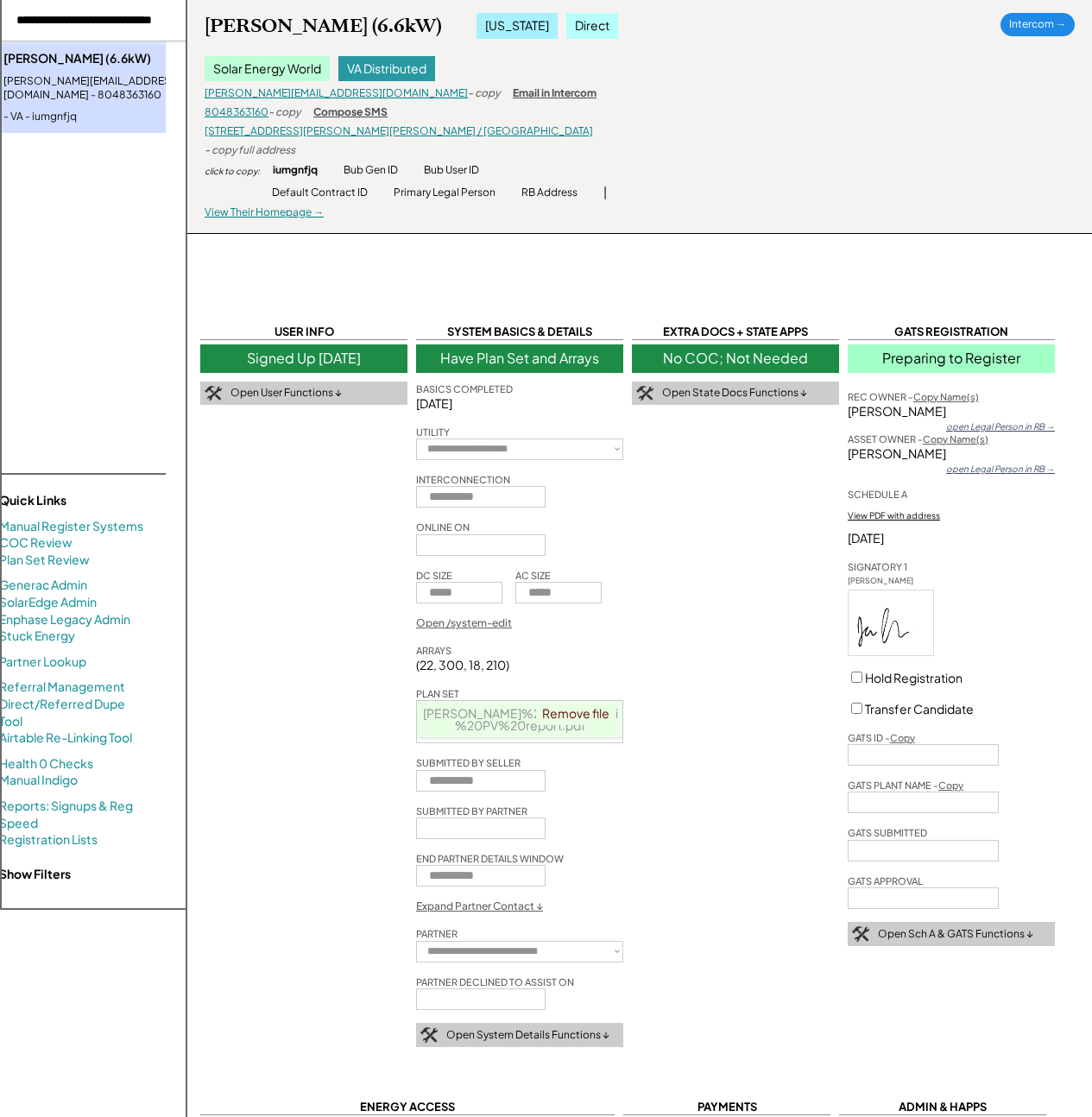 type on "**********" 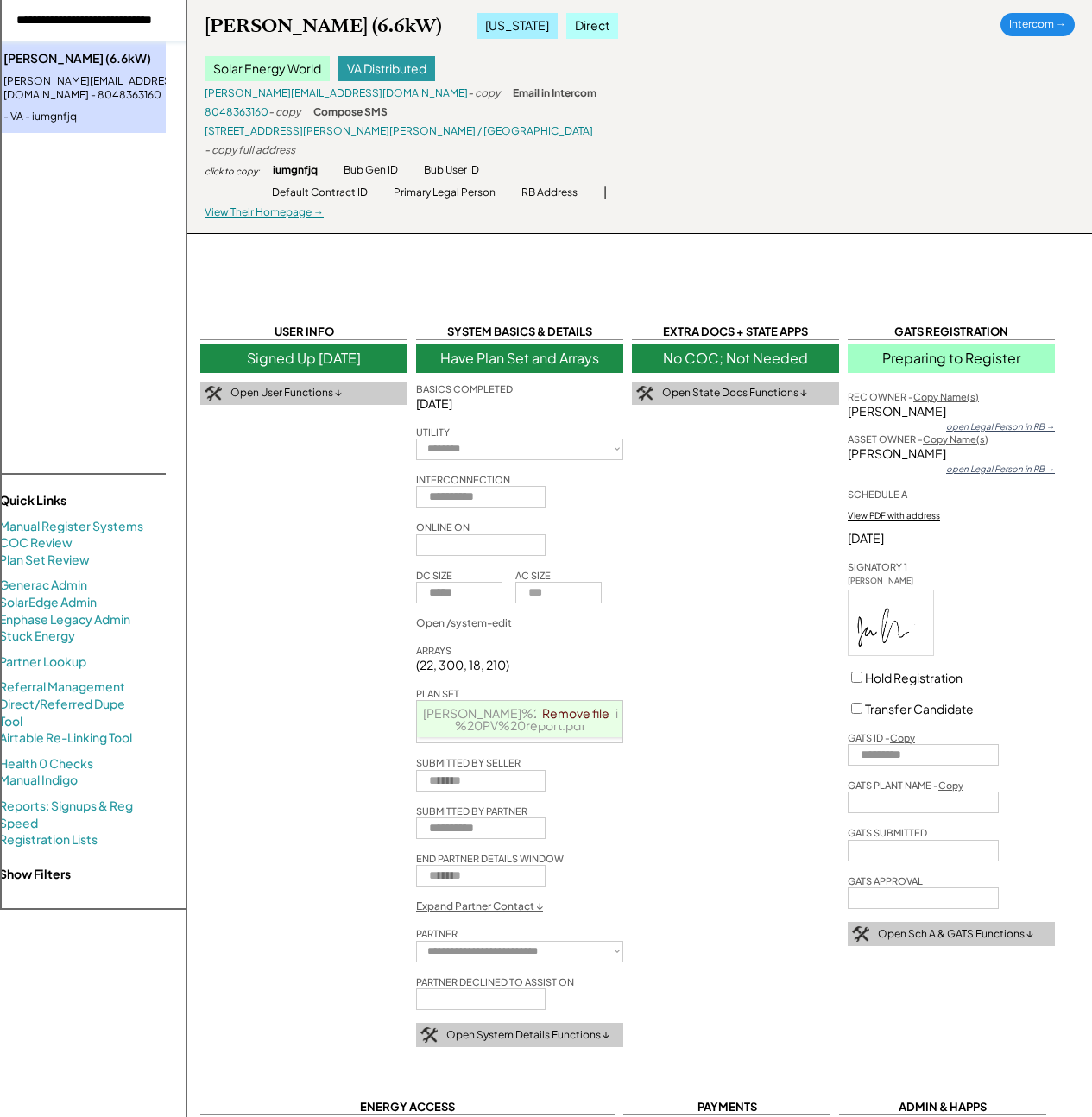select on "**********" 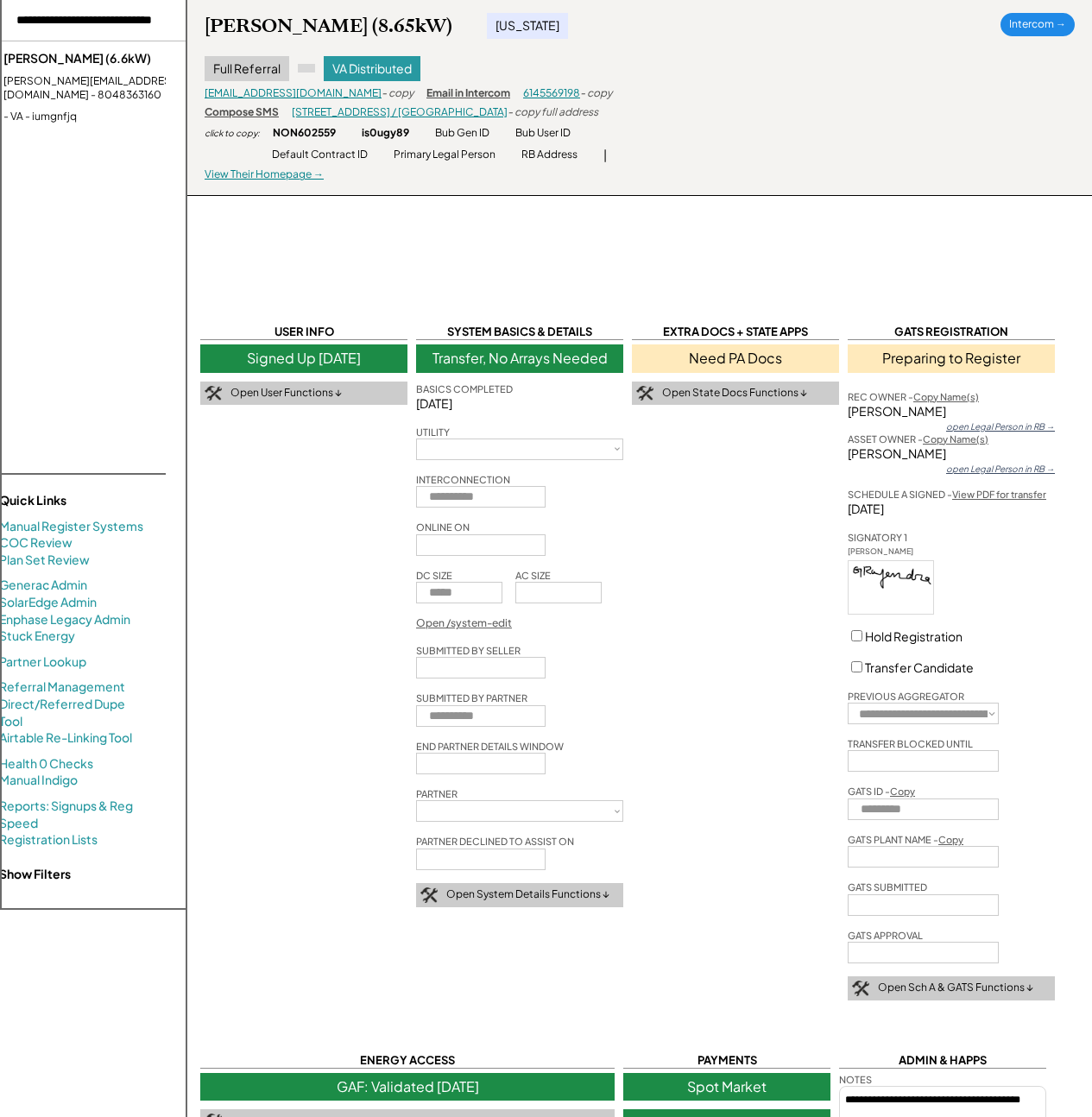 scroll, scrollTop: 0, scrollLeft: 0, axis: both 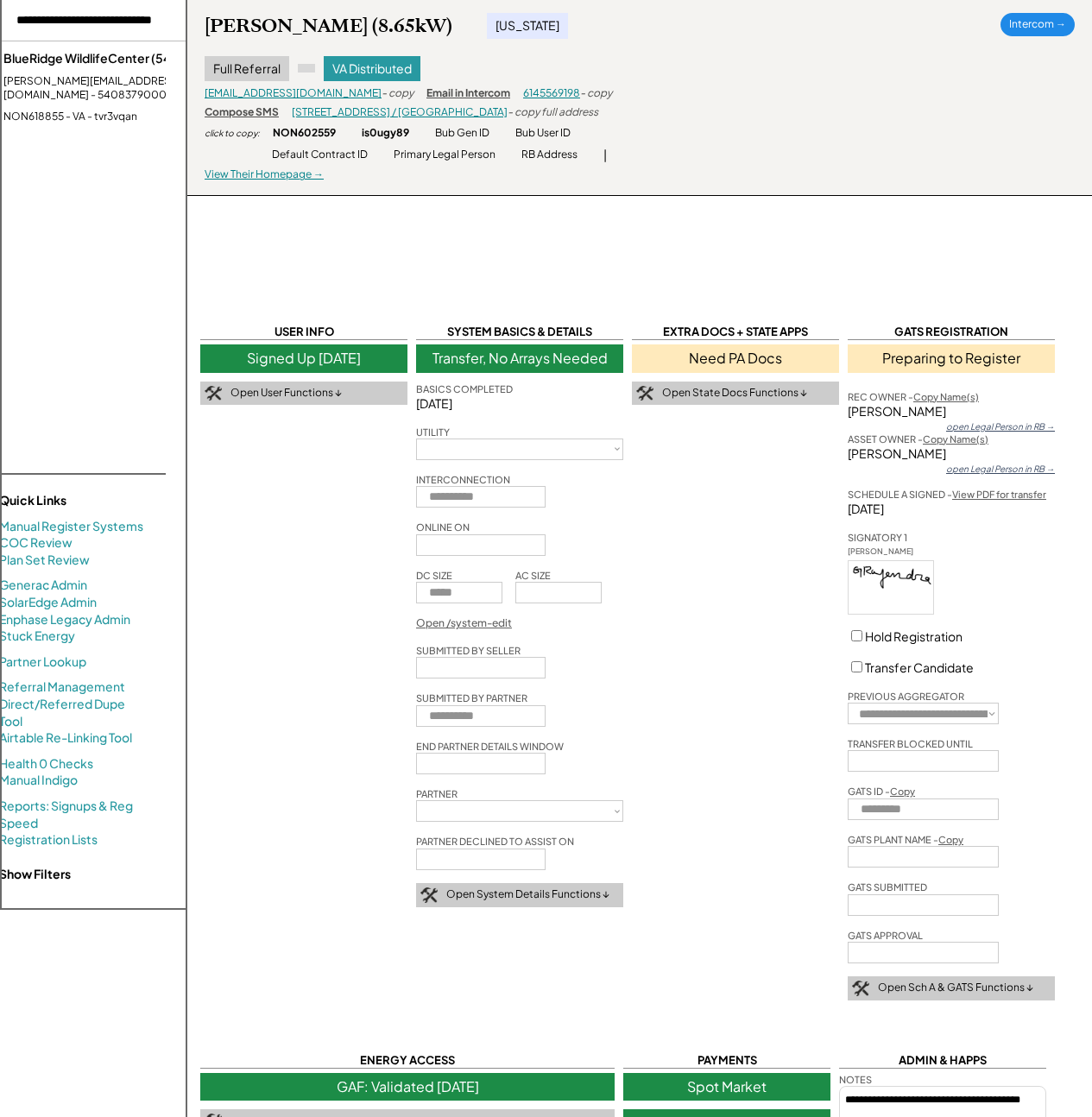 click on "annie@blueridgewildlifectr.org - 5408379000" at bounding box center [109, 89] 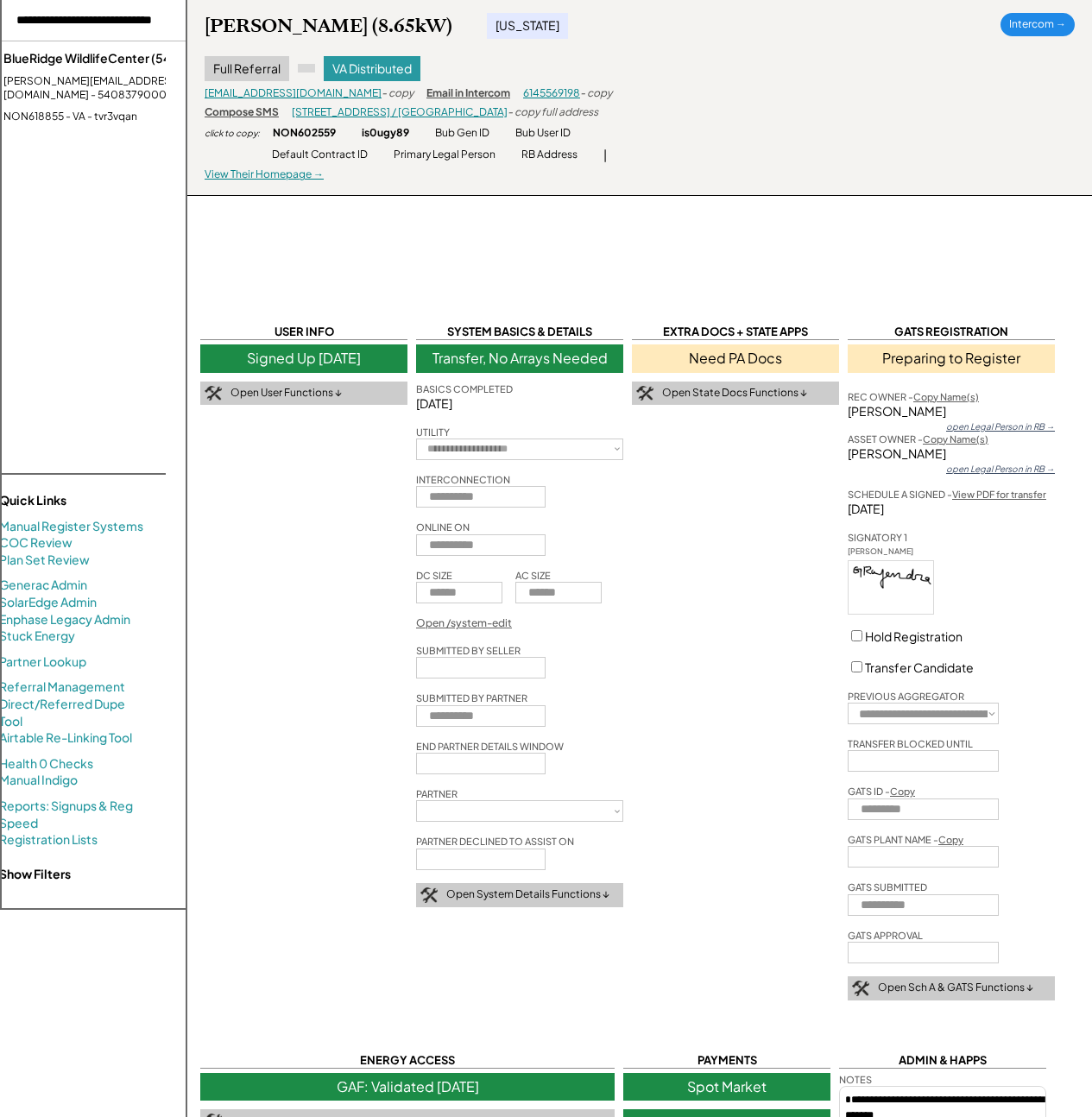 select on "**********" 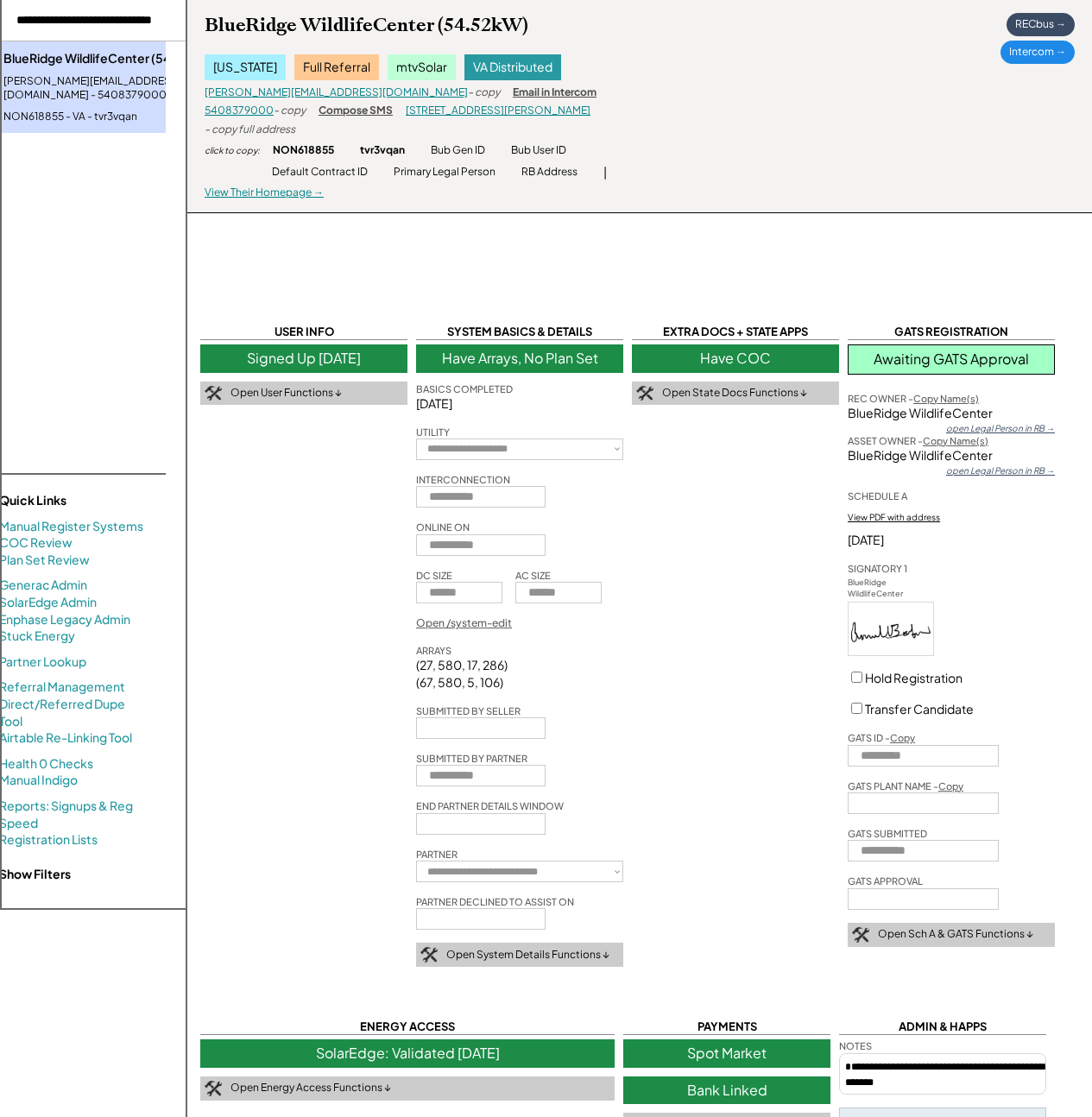 click at bounding box center [90, 21] 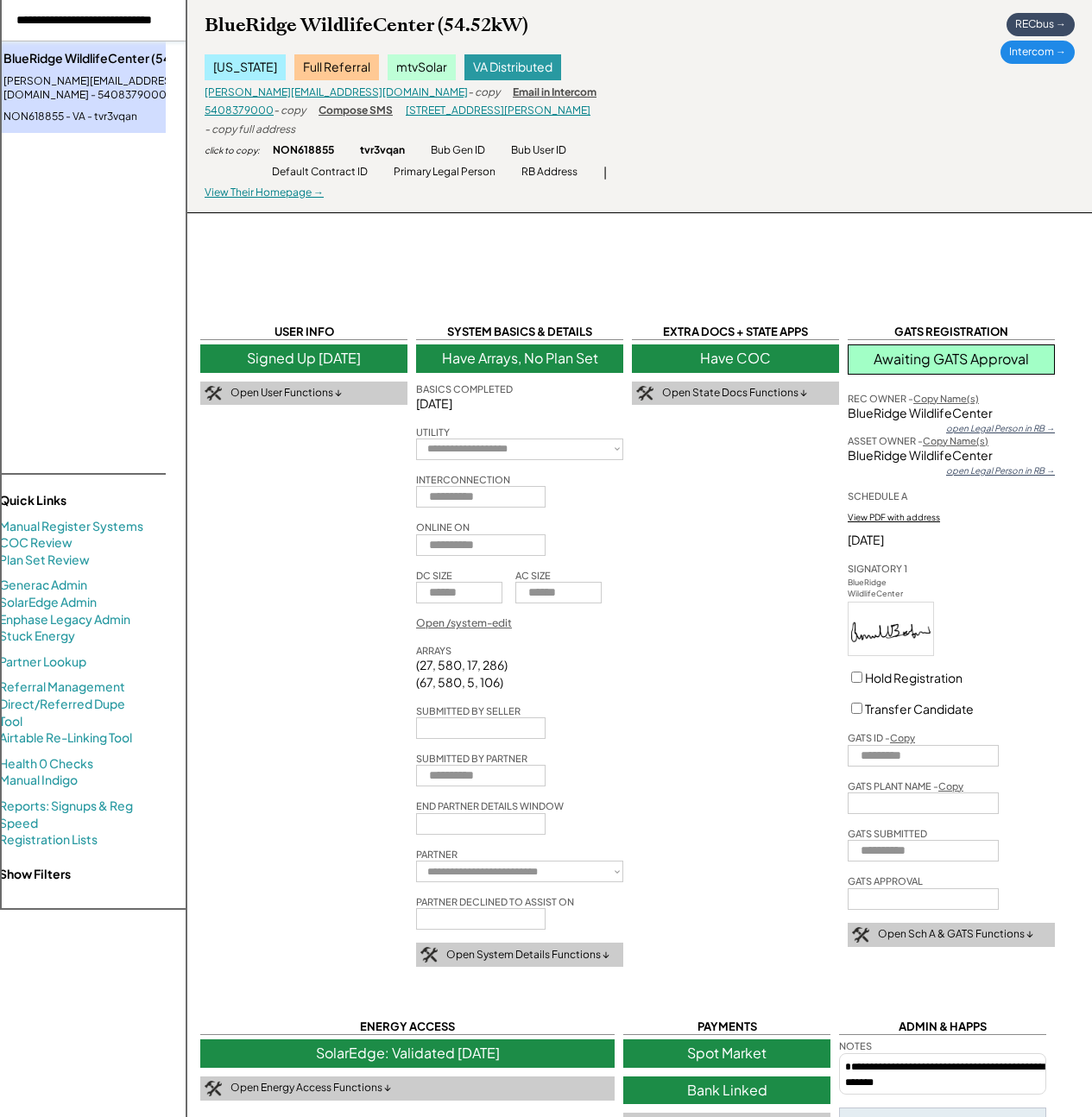 click at bounding box center (90, 21) 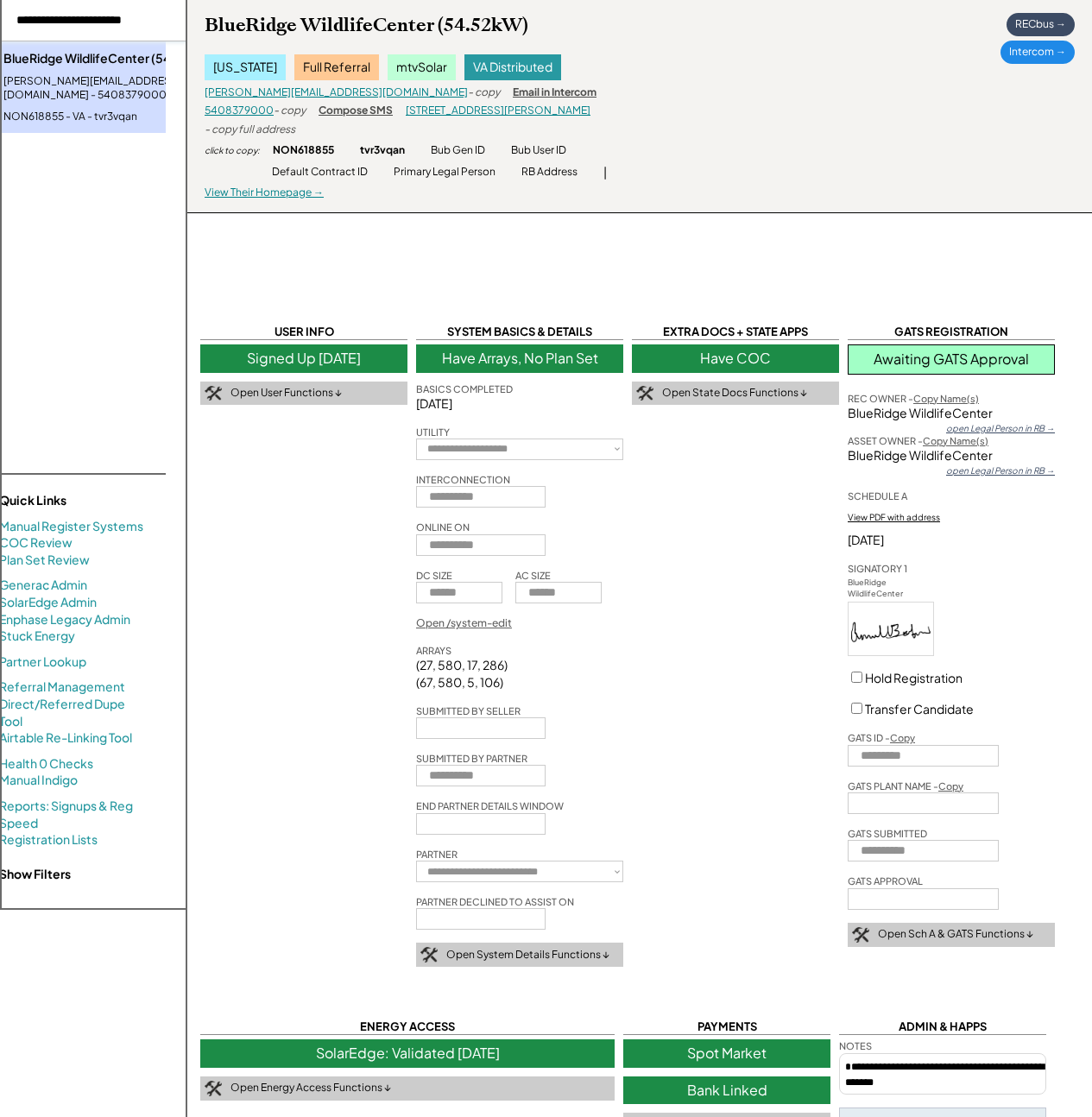 type on "**********" 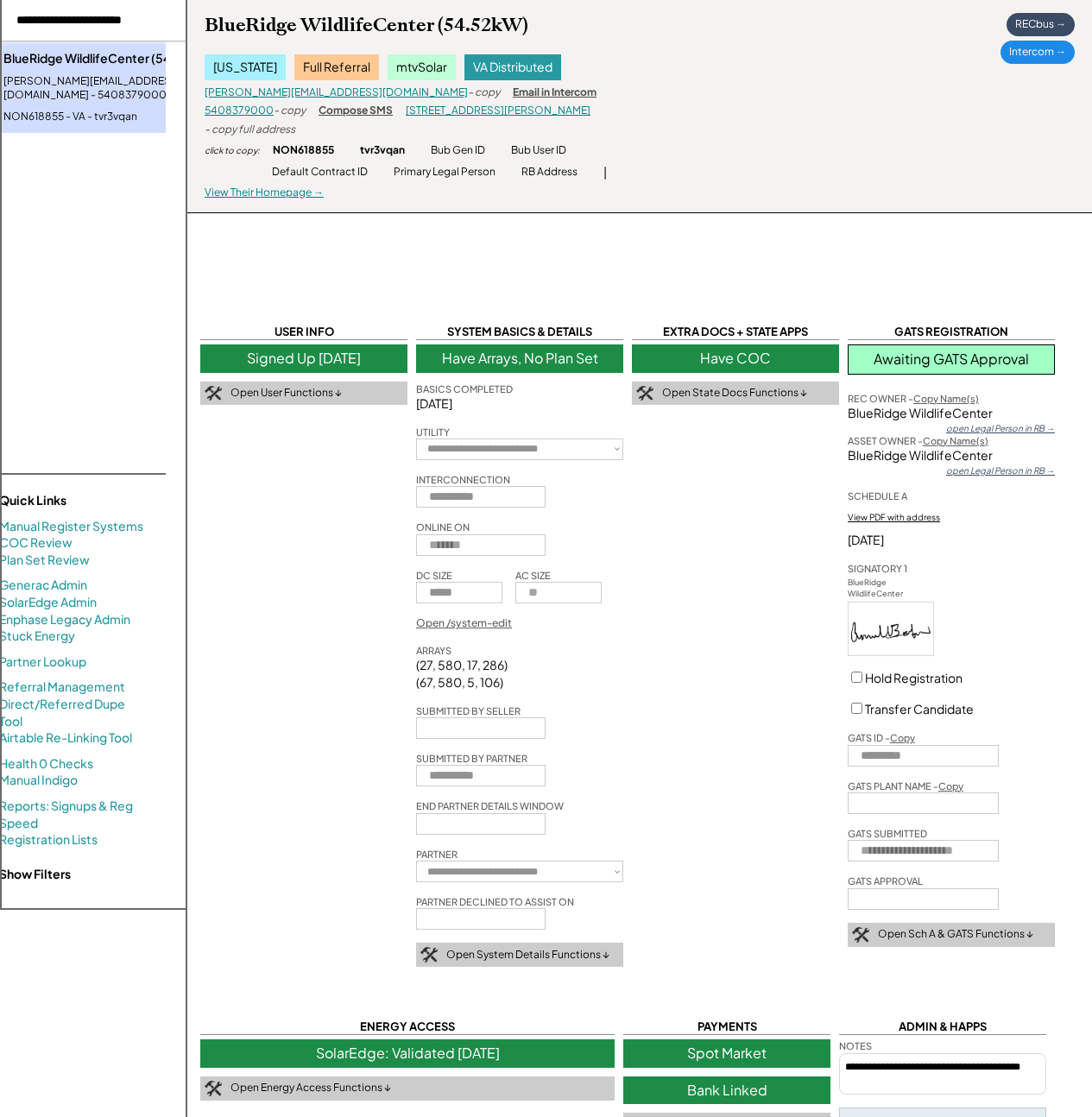 select on "**********" 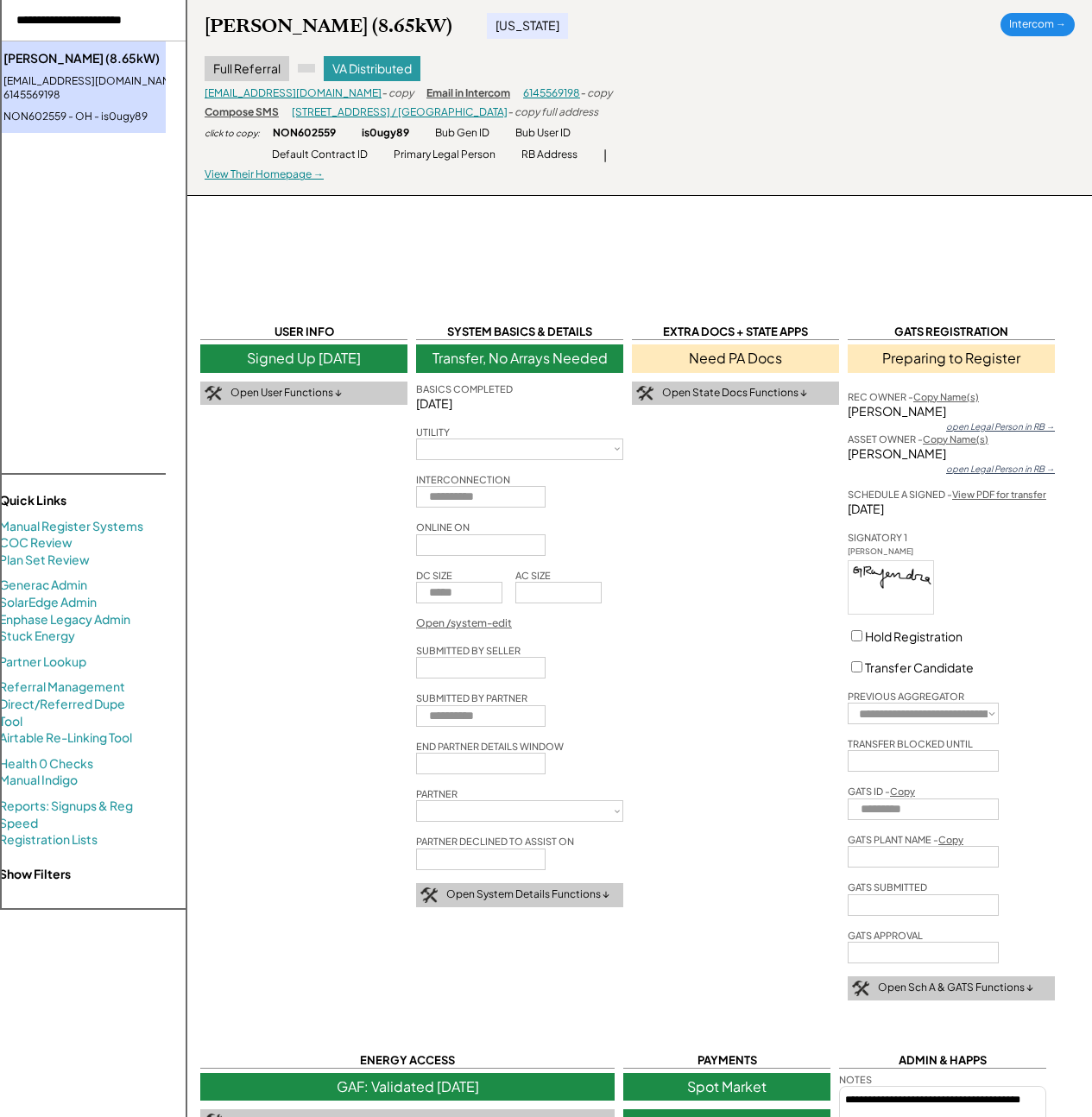 click on "Rajendra Gunda (8.65kW) rajendra.gunda@gmail.com - 6145569198 NON602559 - OH - is0ugy89" at bounding box center (107, 87) 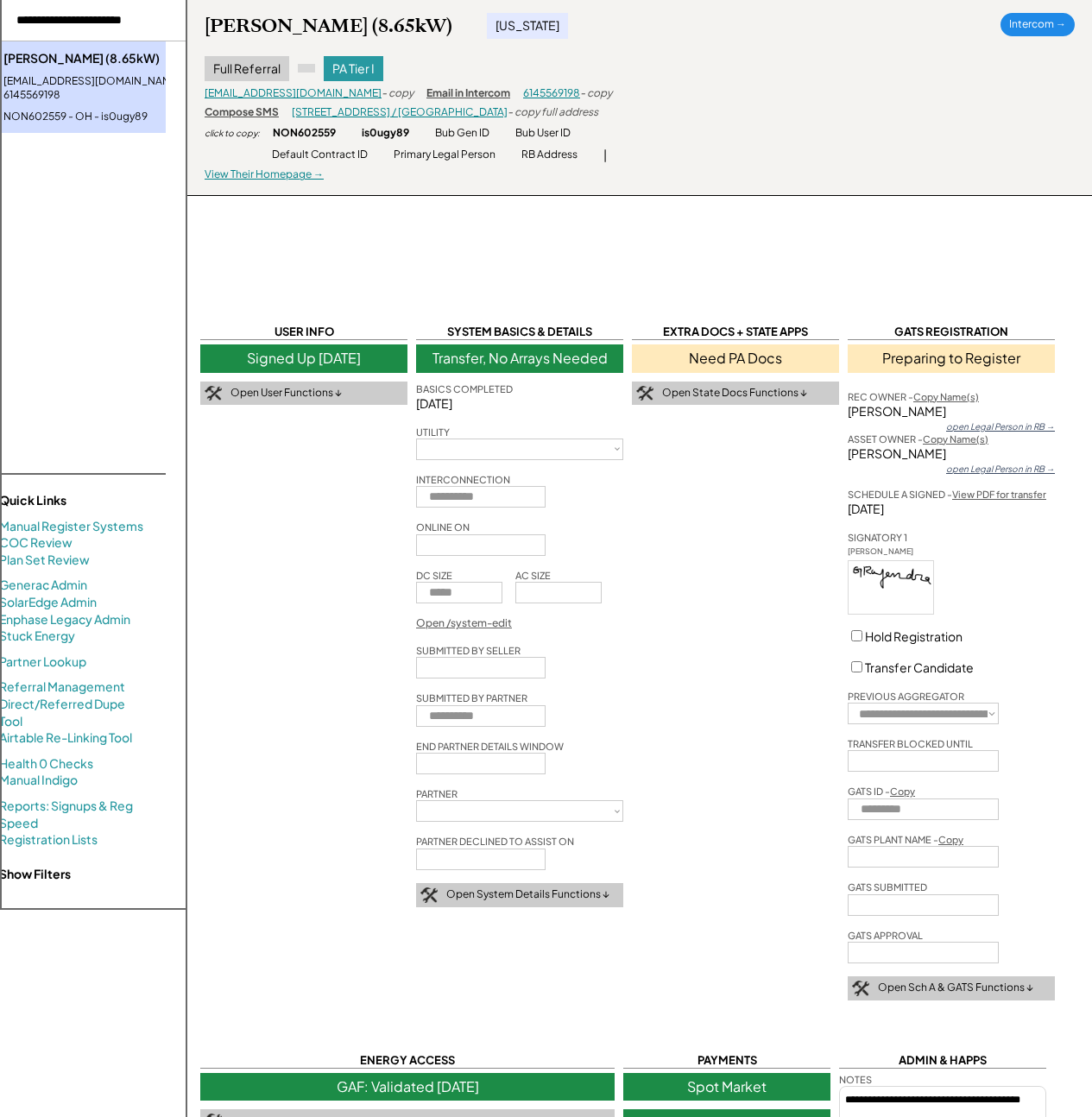 click at bounding box center [90, 21] 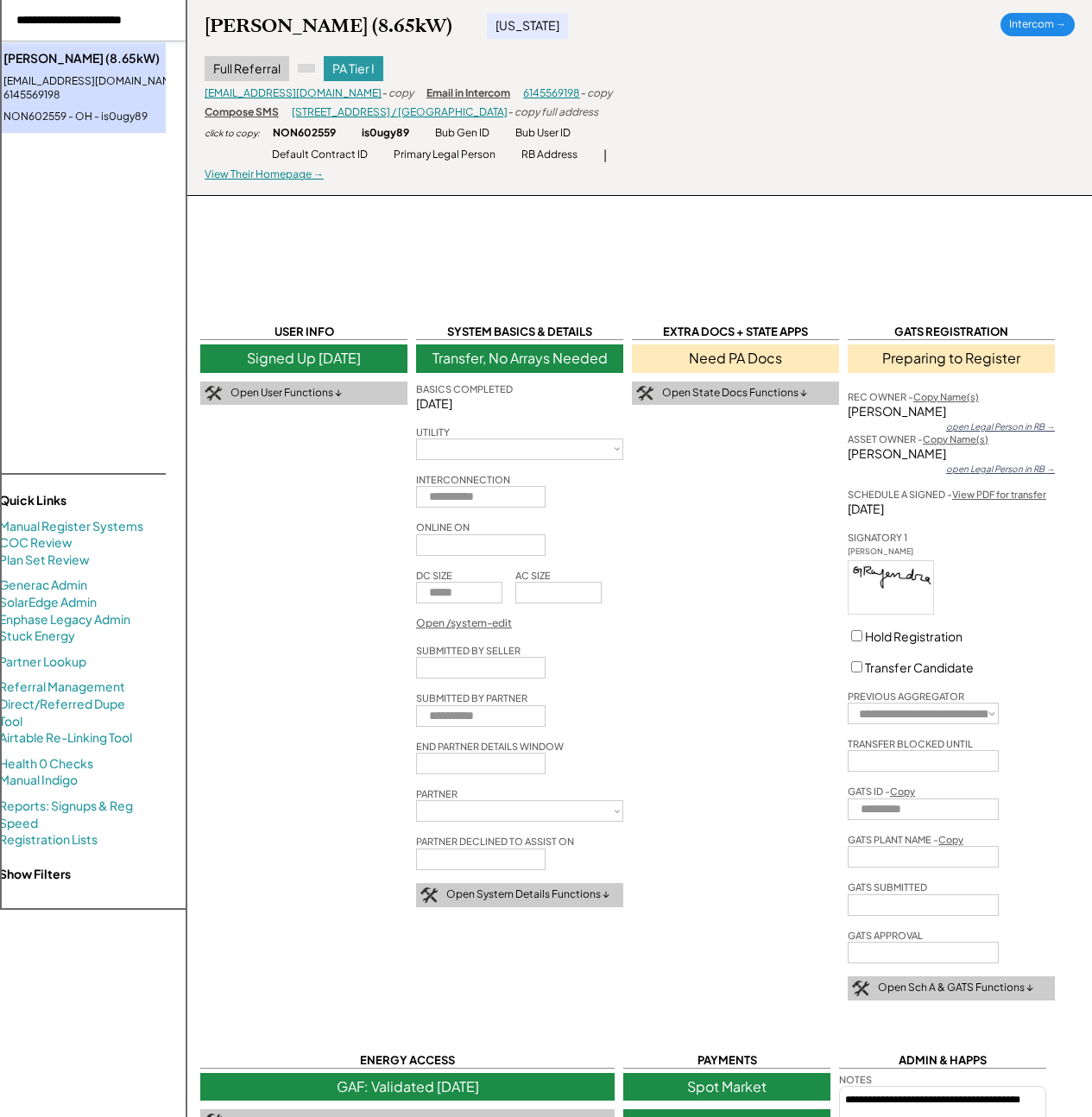 paste on "**********" 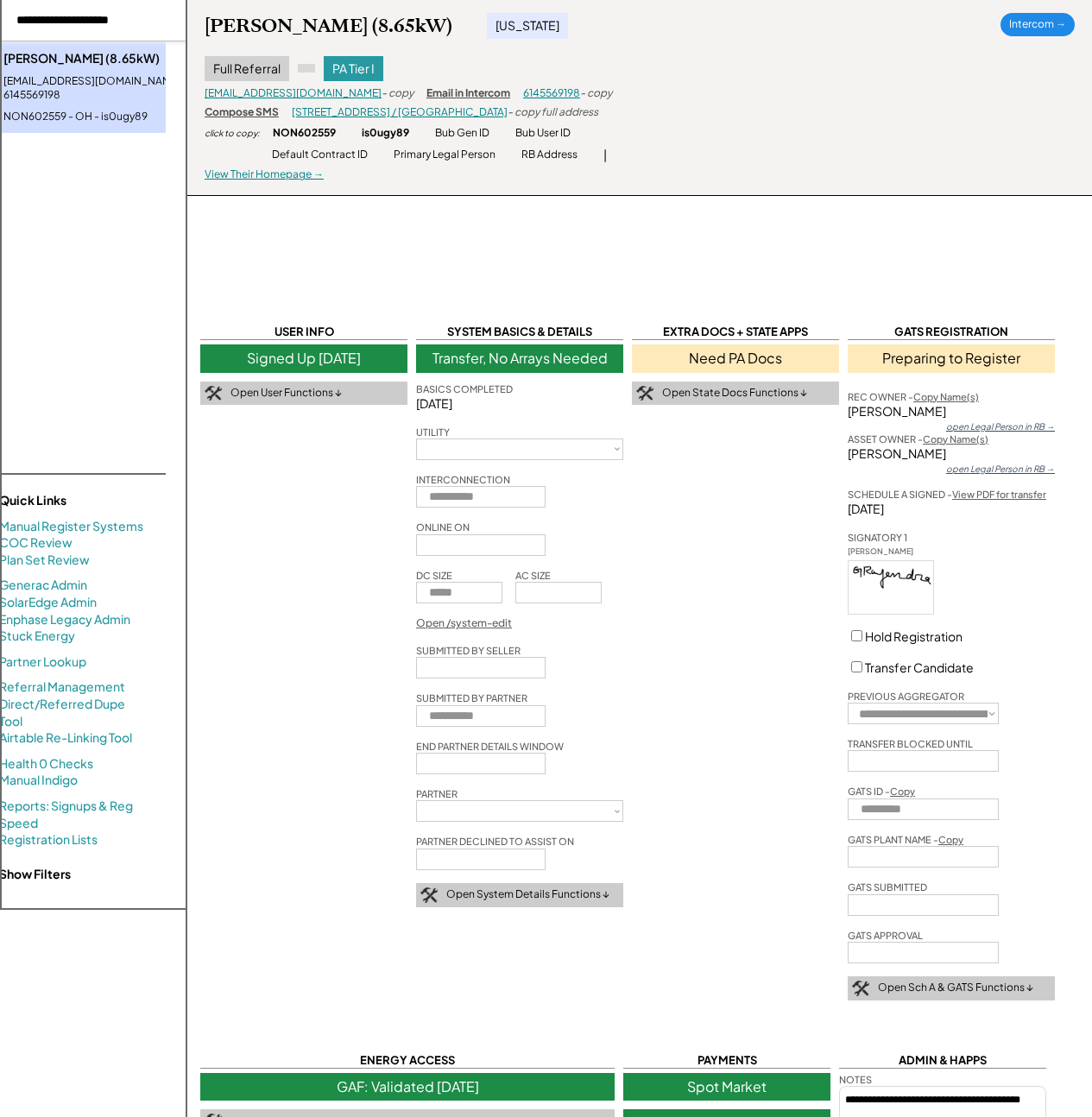 type on "**********" 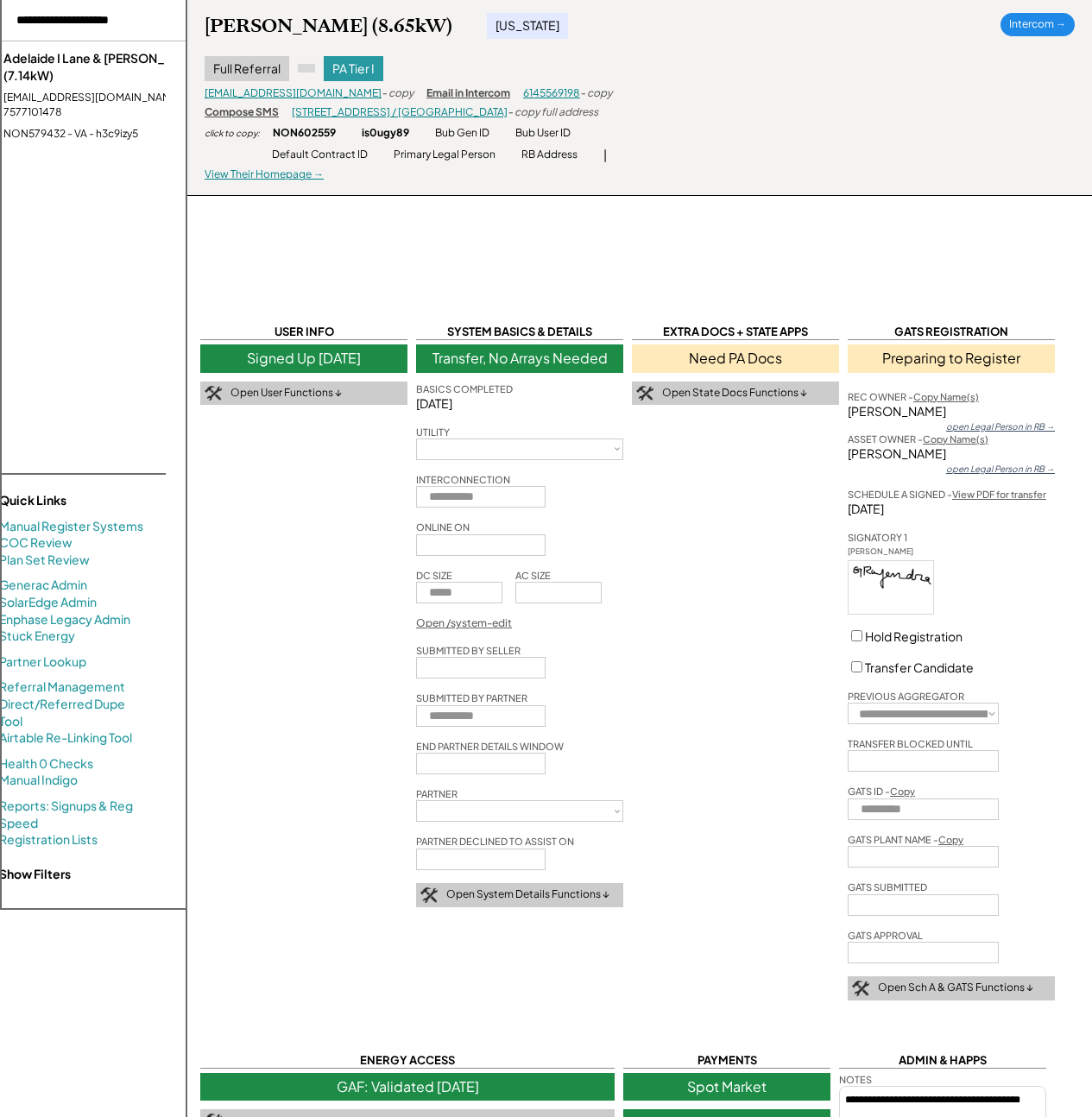 type 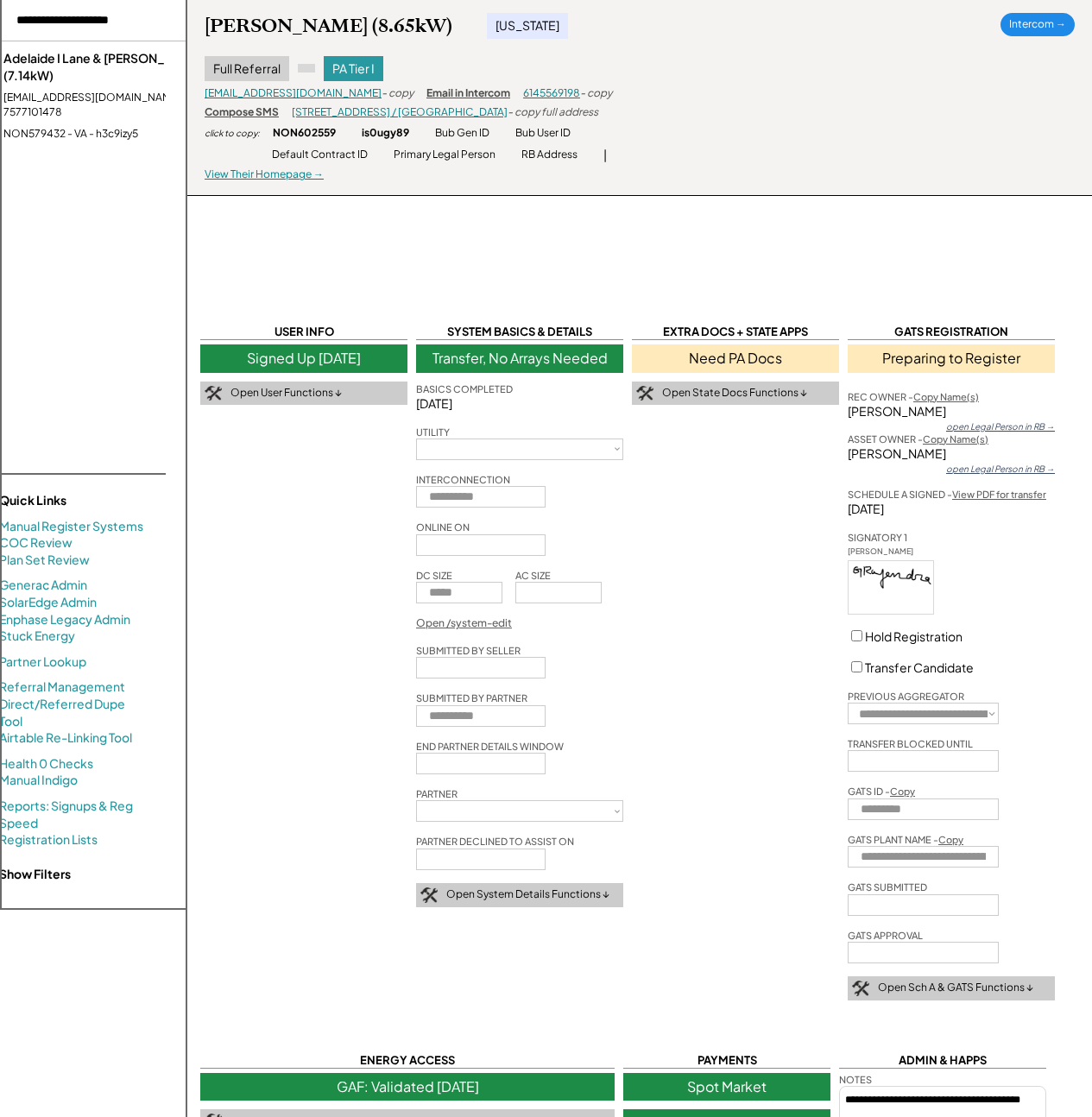 type 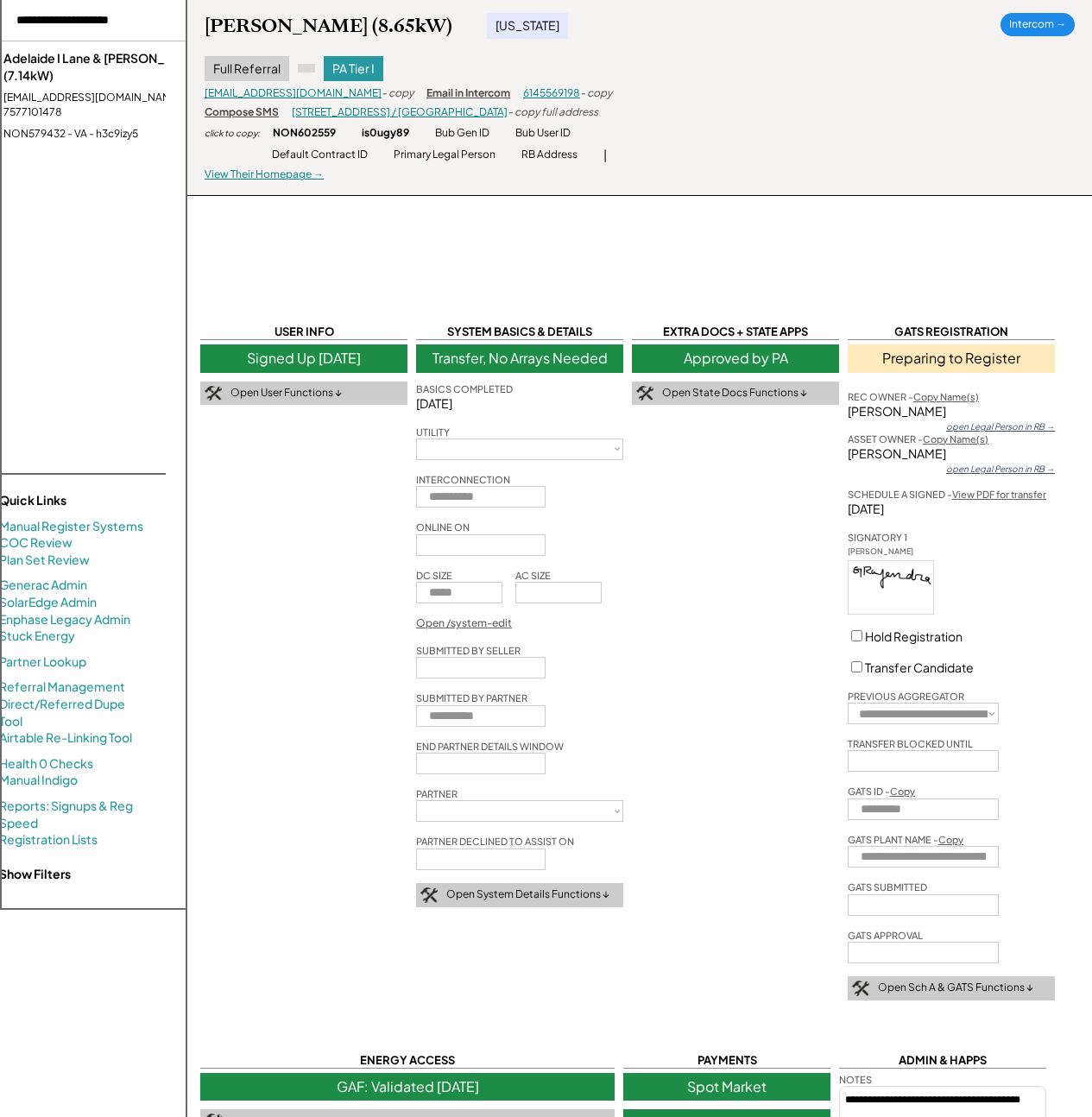 type 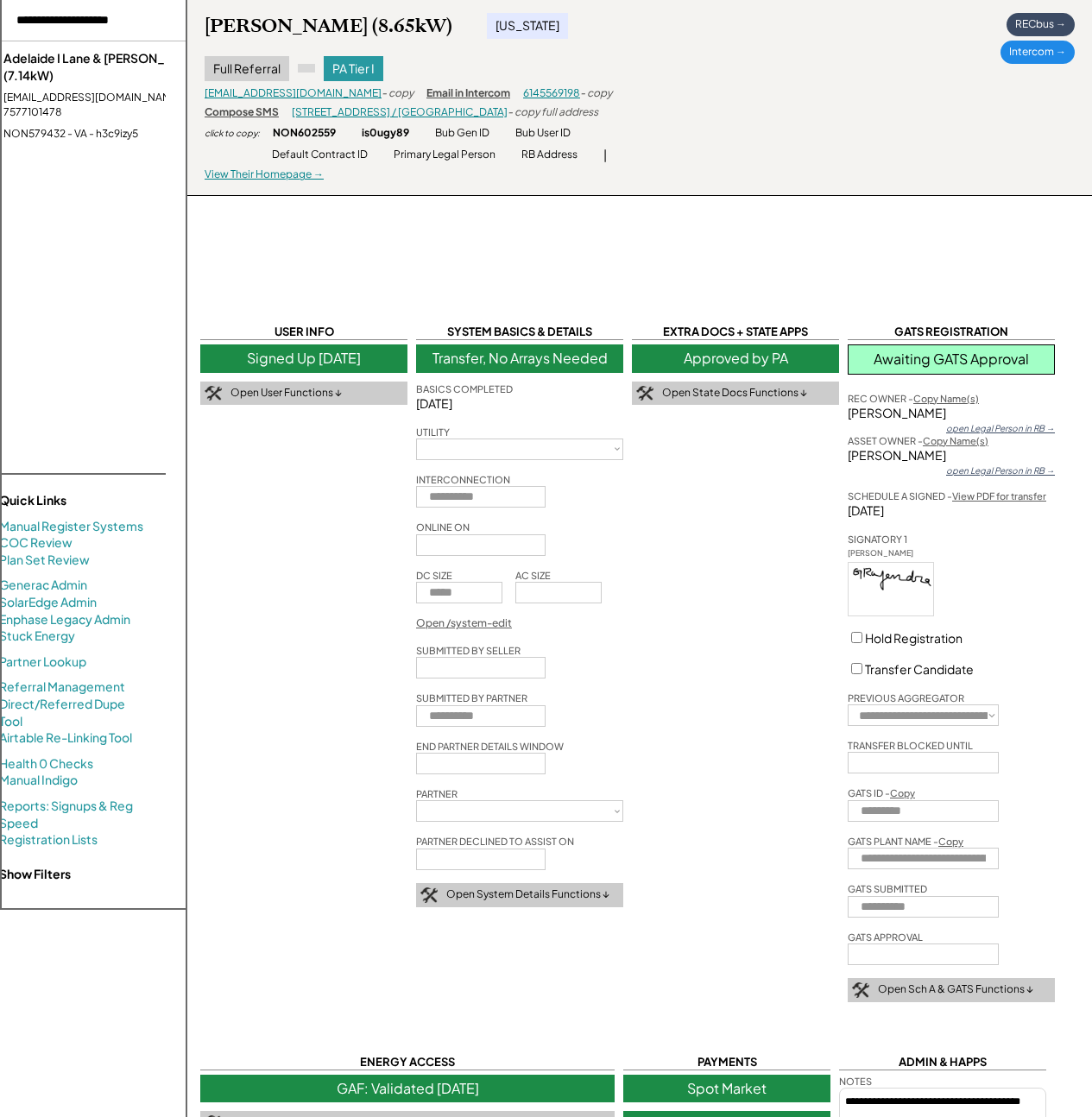 click at bounding box center (90, 21) 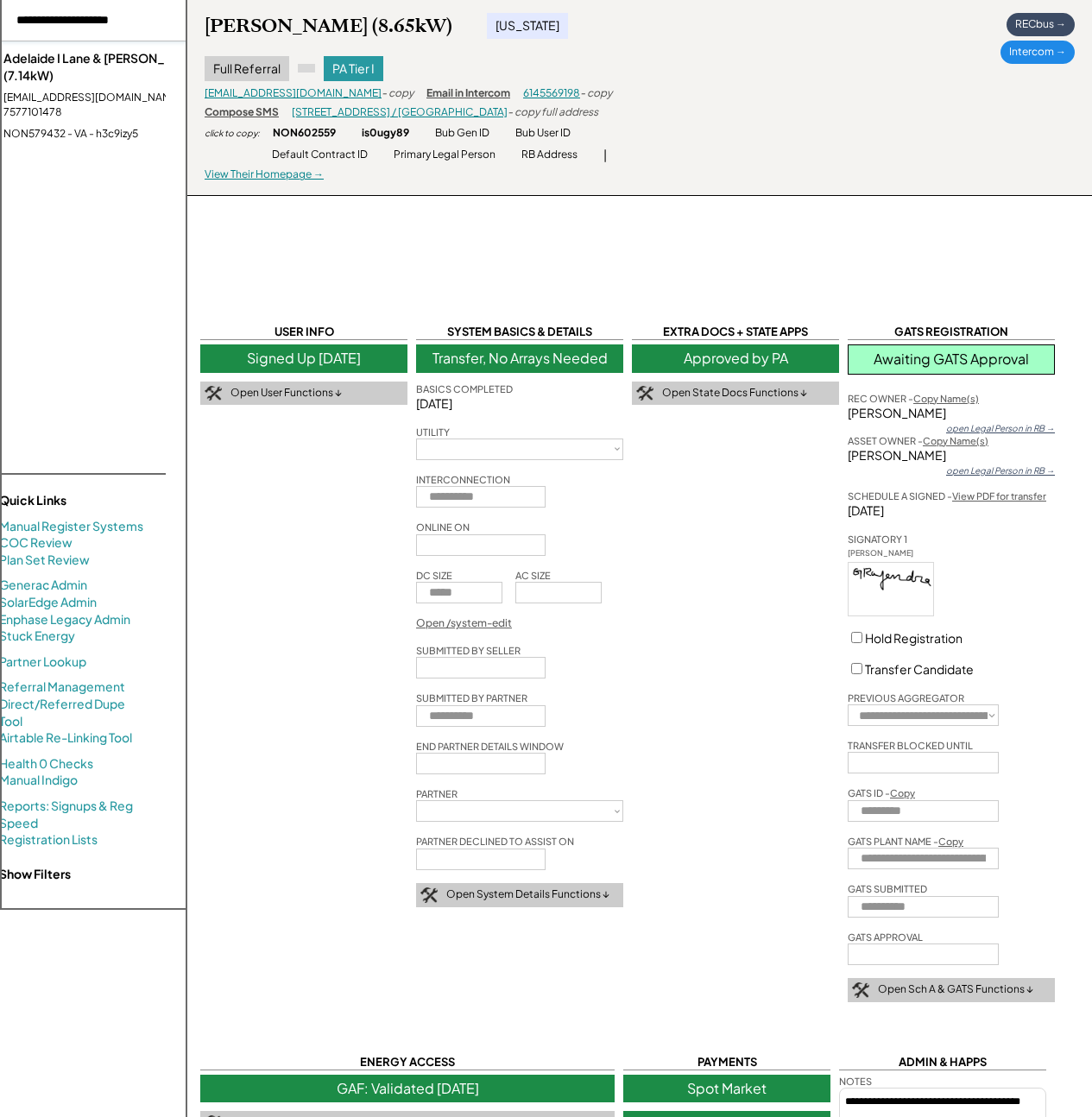 click at bounding box center (90, 21) 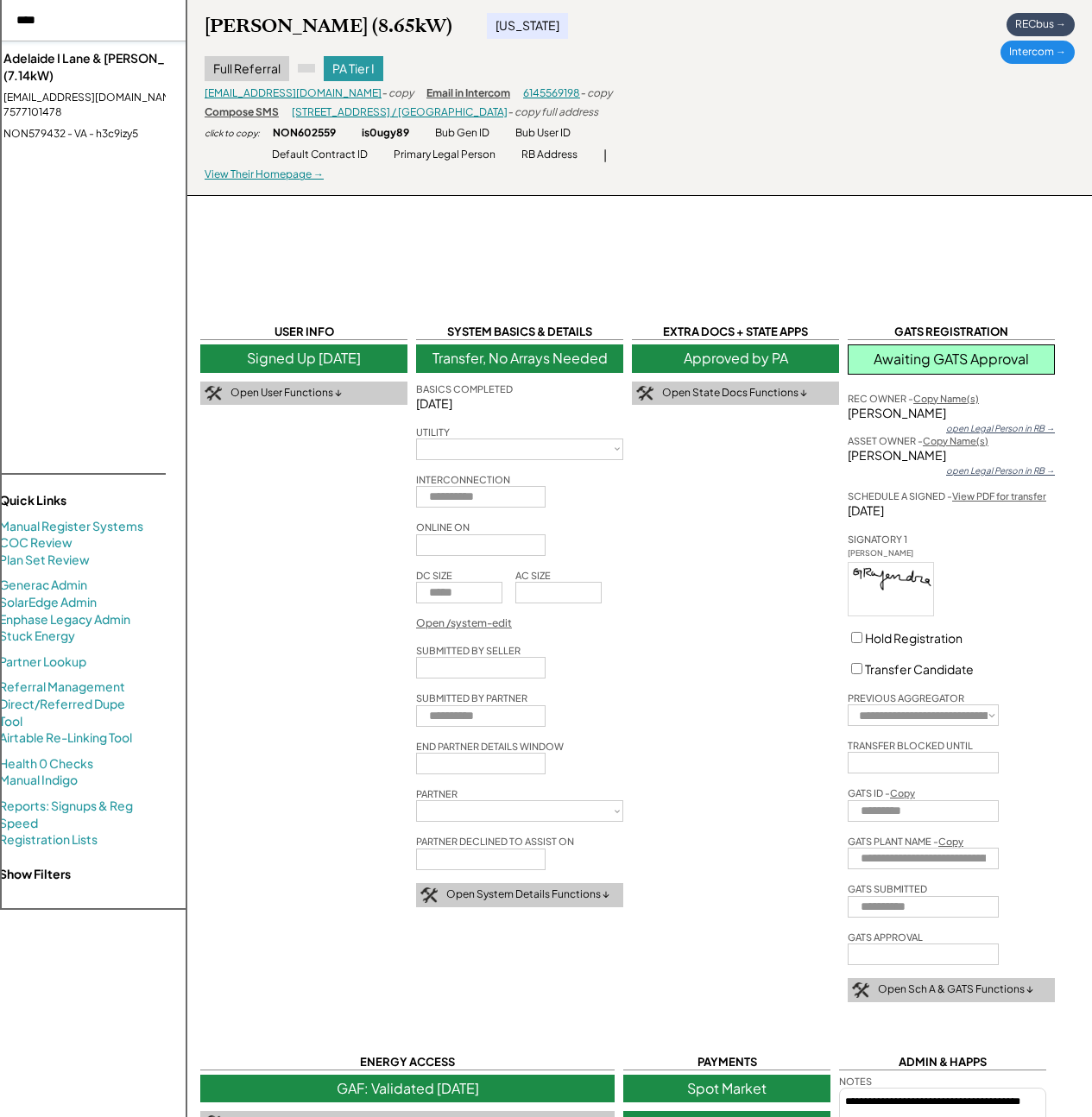 type on "****" 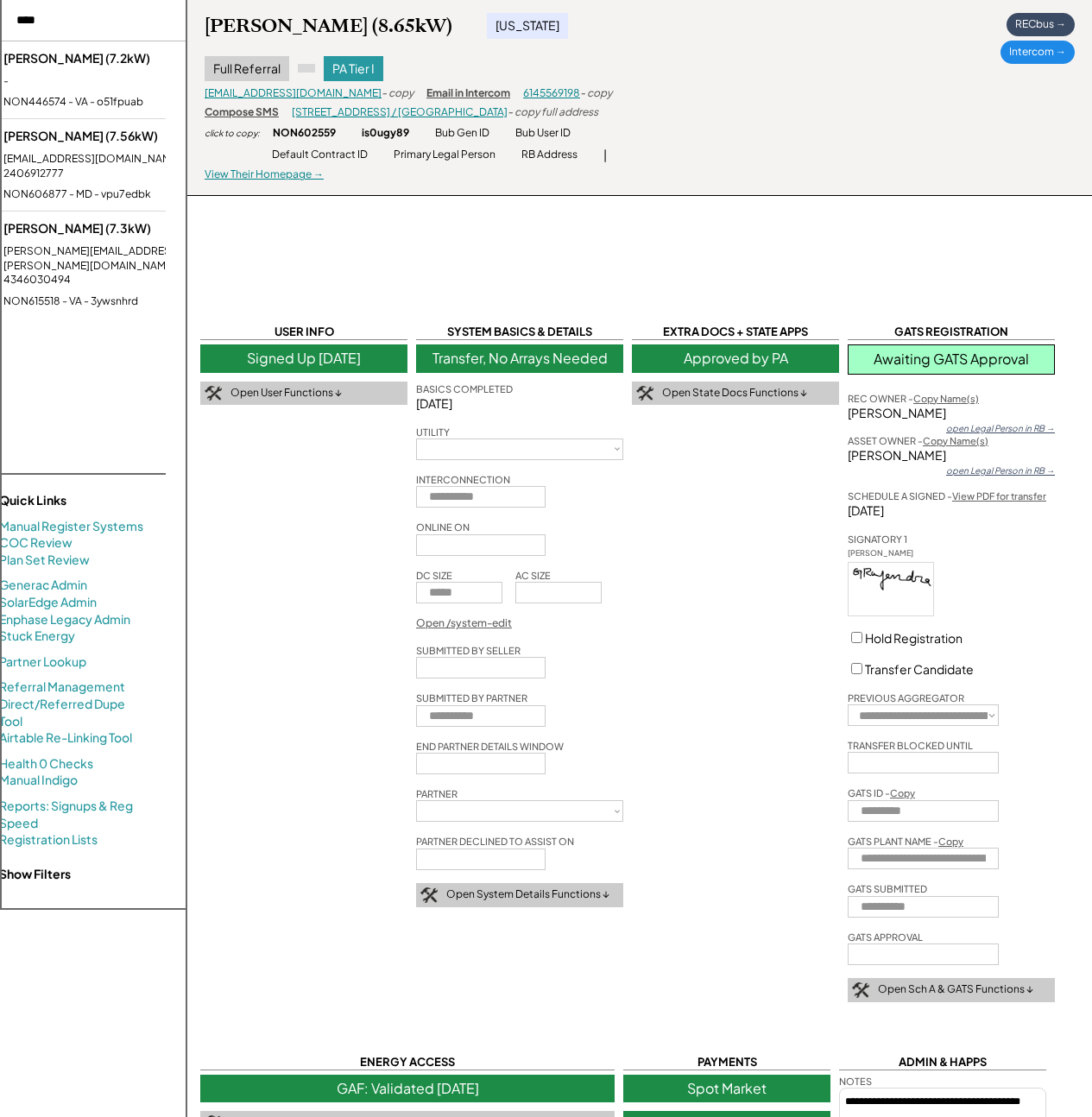 click on "Thomas Spry (7.3kW) tom.a.spry@gmail.com - 4346030494 NON615518 - VA - 3ywsnhrd" at bounding box center [107, 264] 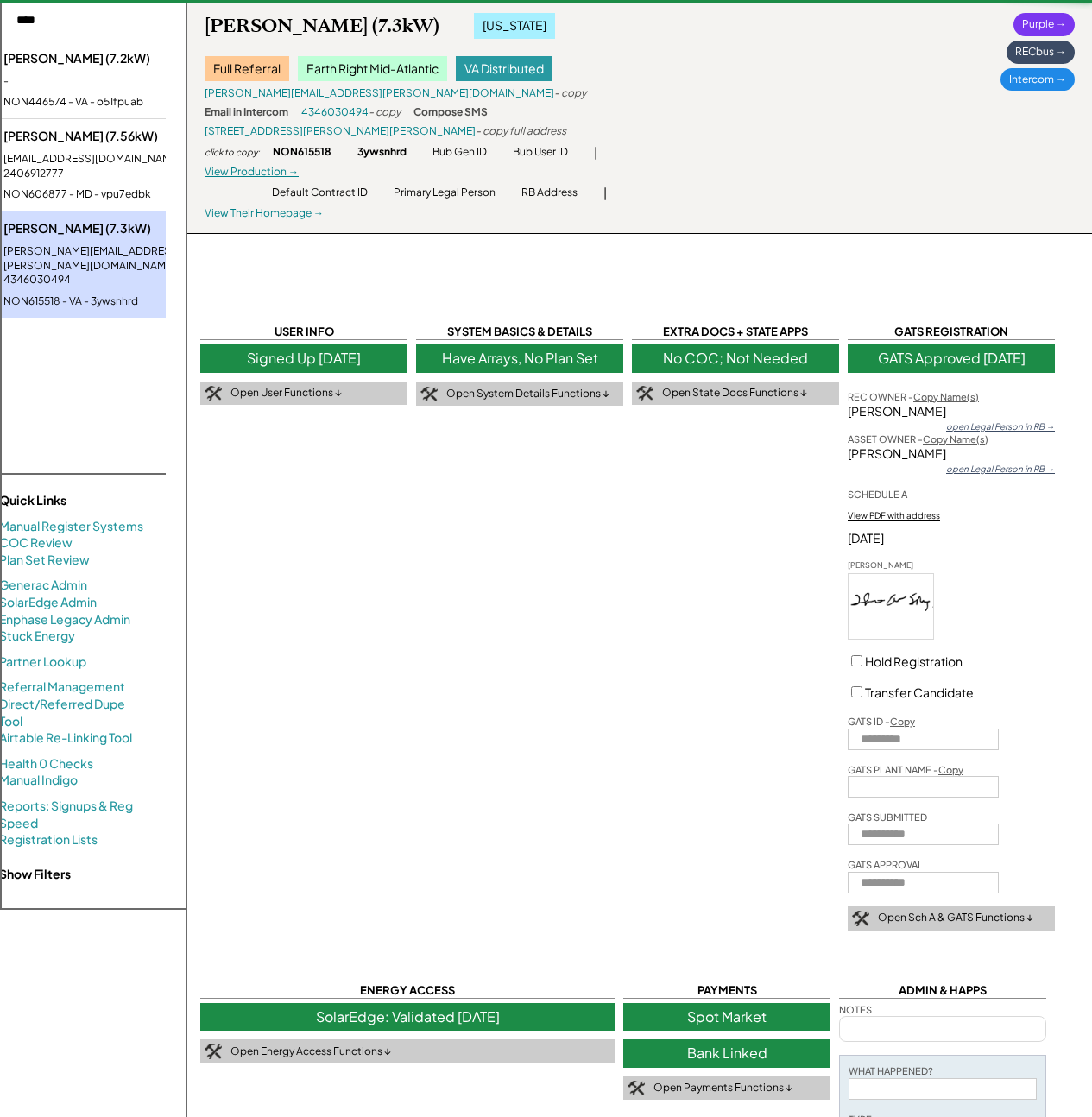 click on "NON446574 - VA - o51fpuab" at bounding box center [108, 102] 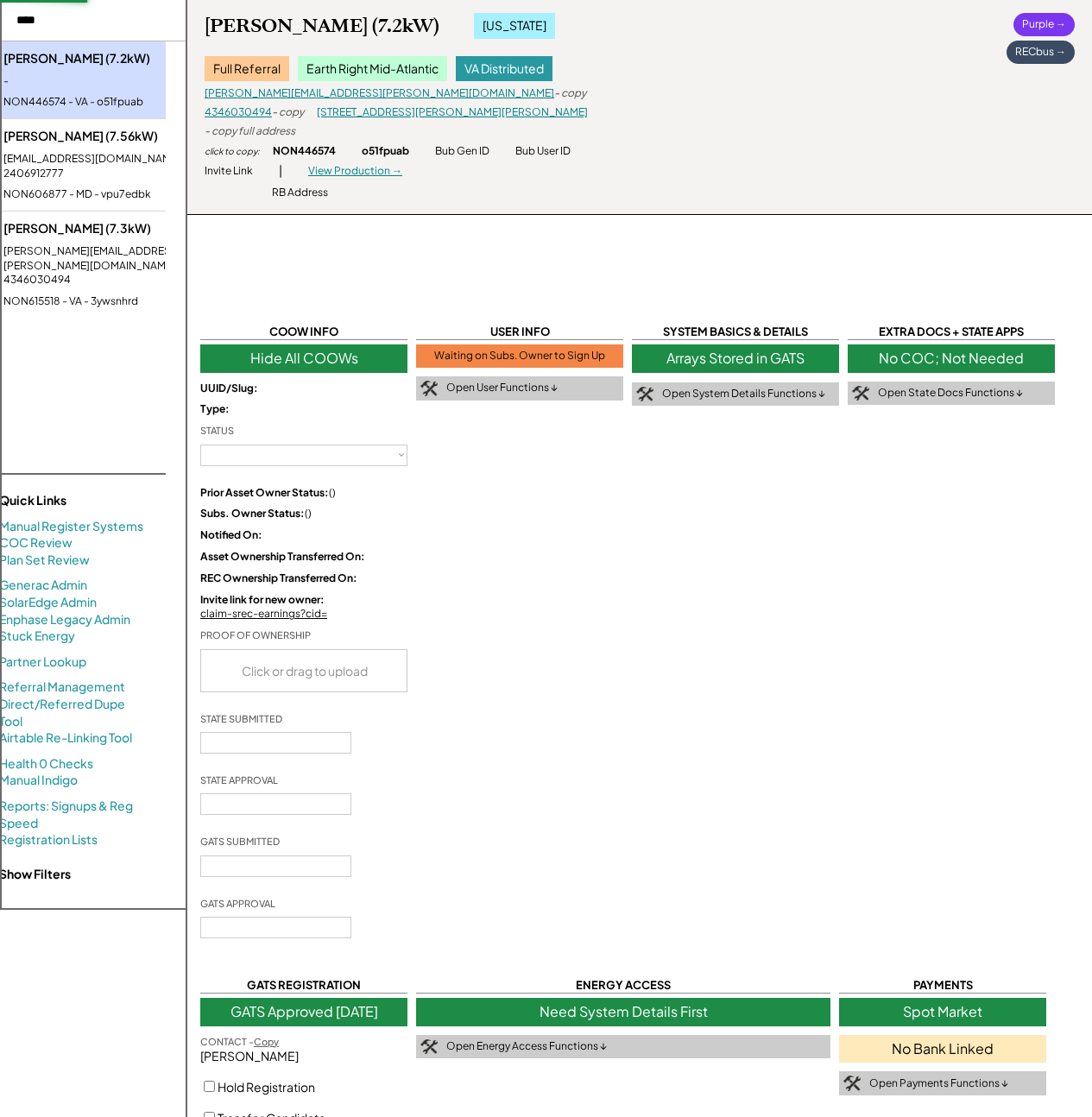 type 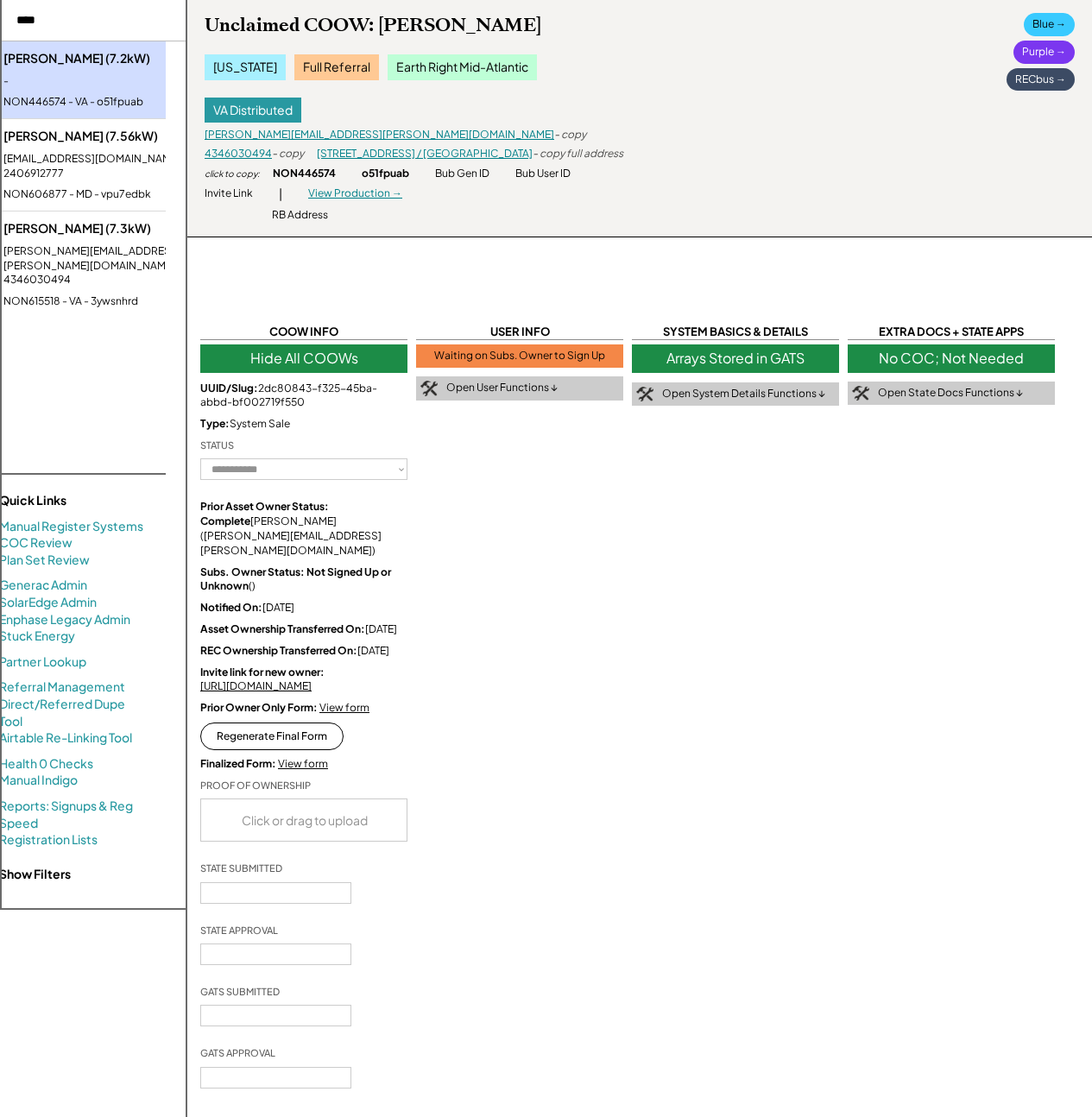 click on "NON606877 - MD - vpu7edbk" at bounding box center (109, 194) 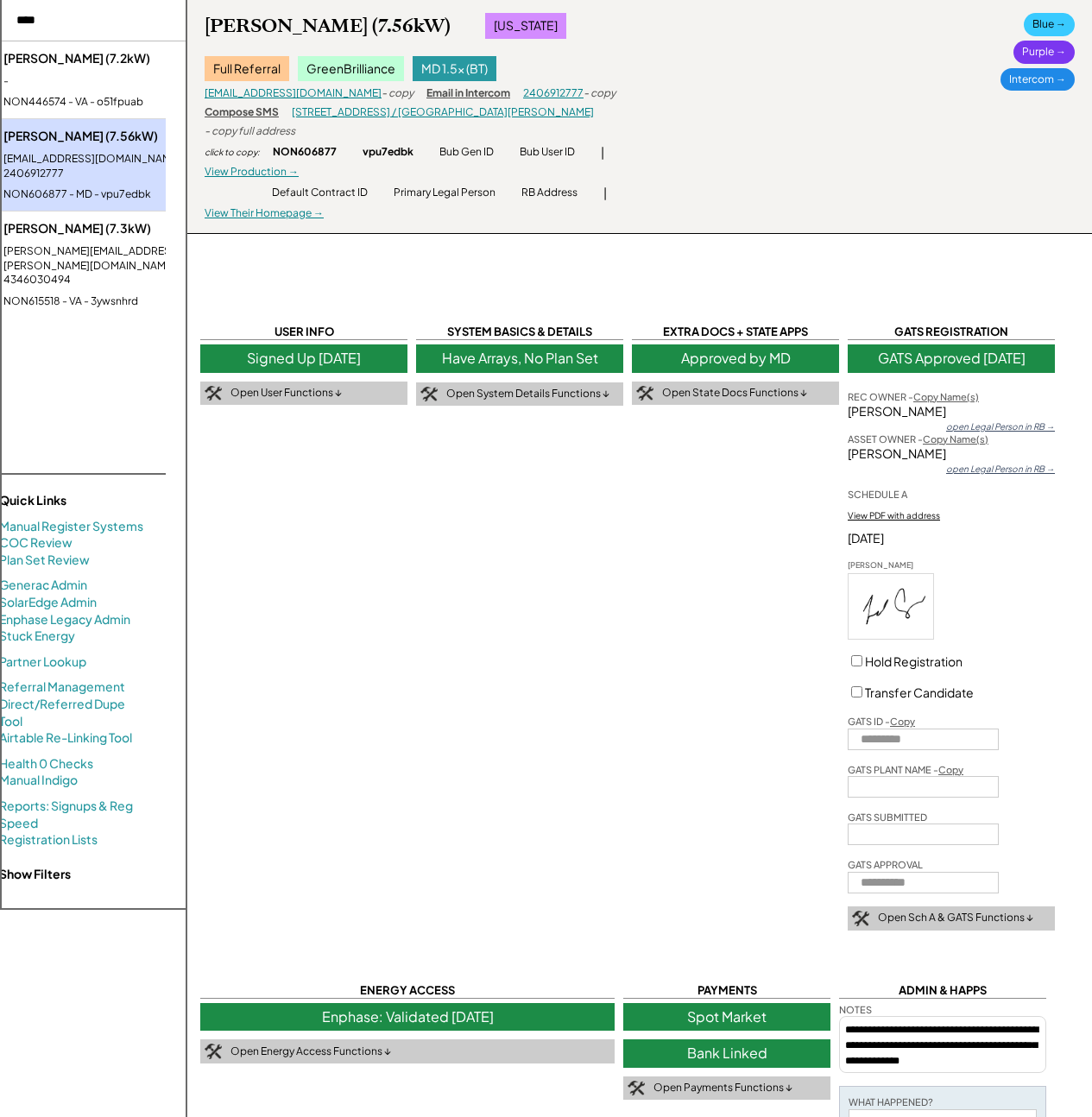 click on "tom.a.spry@gmail.com - 4346030494" at bounding box center (109, 266) 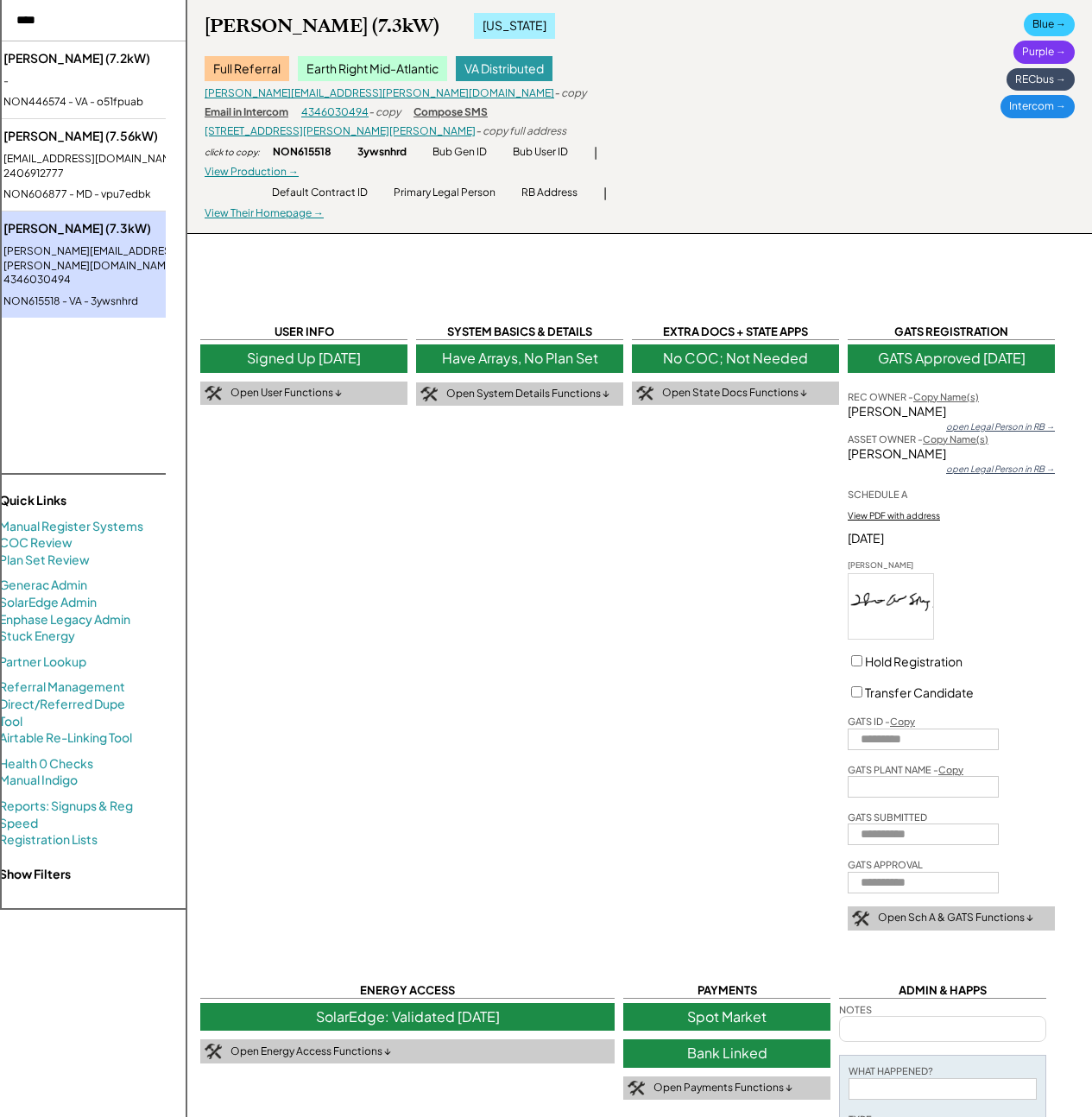 click on "USER INFO Signed Up 7/03/25 Open User Functions ↓" at bounding box center [304, 364] 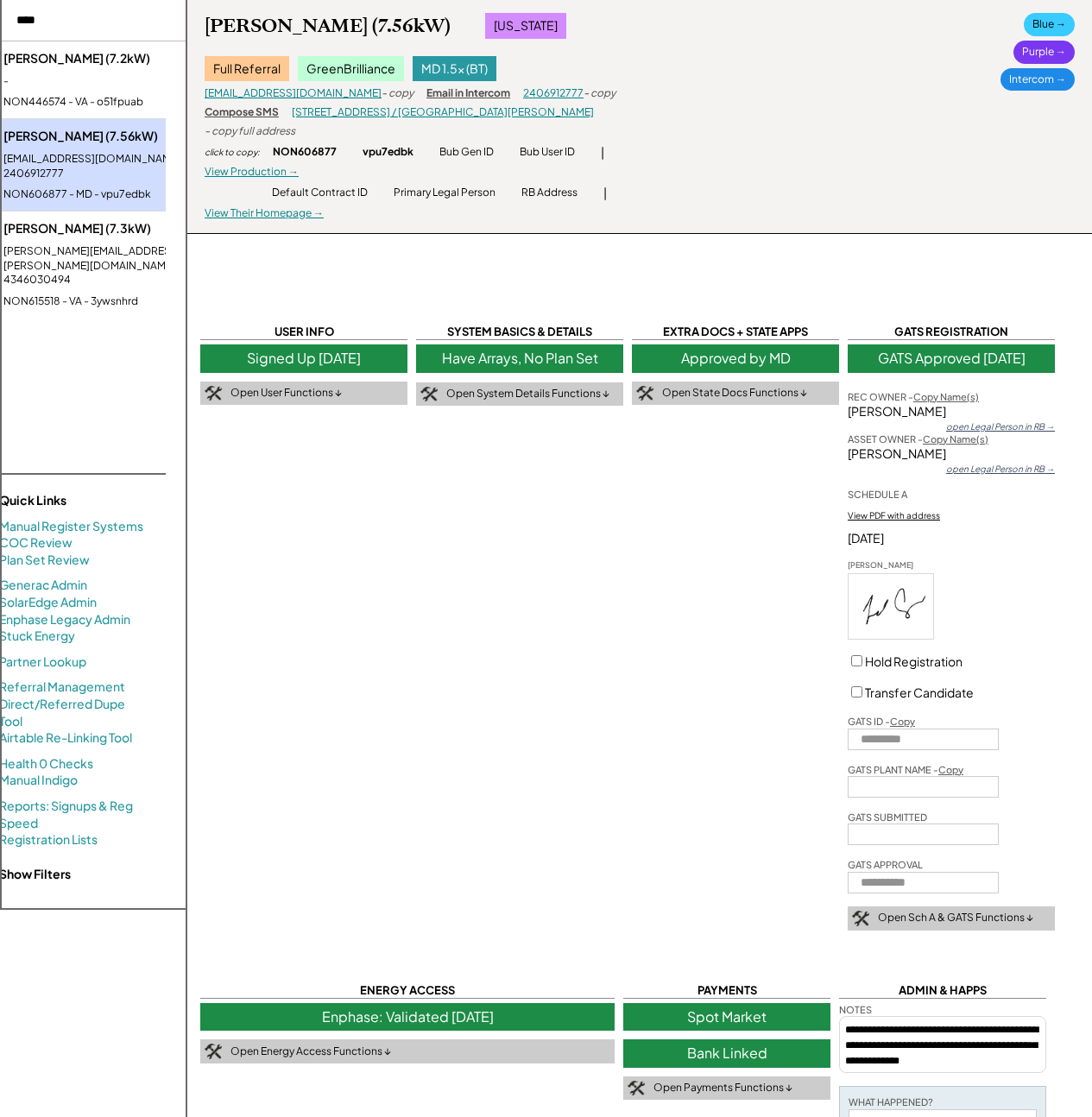 click on "-" at bounding box center [108, 81] 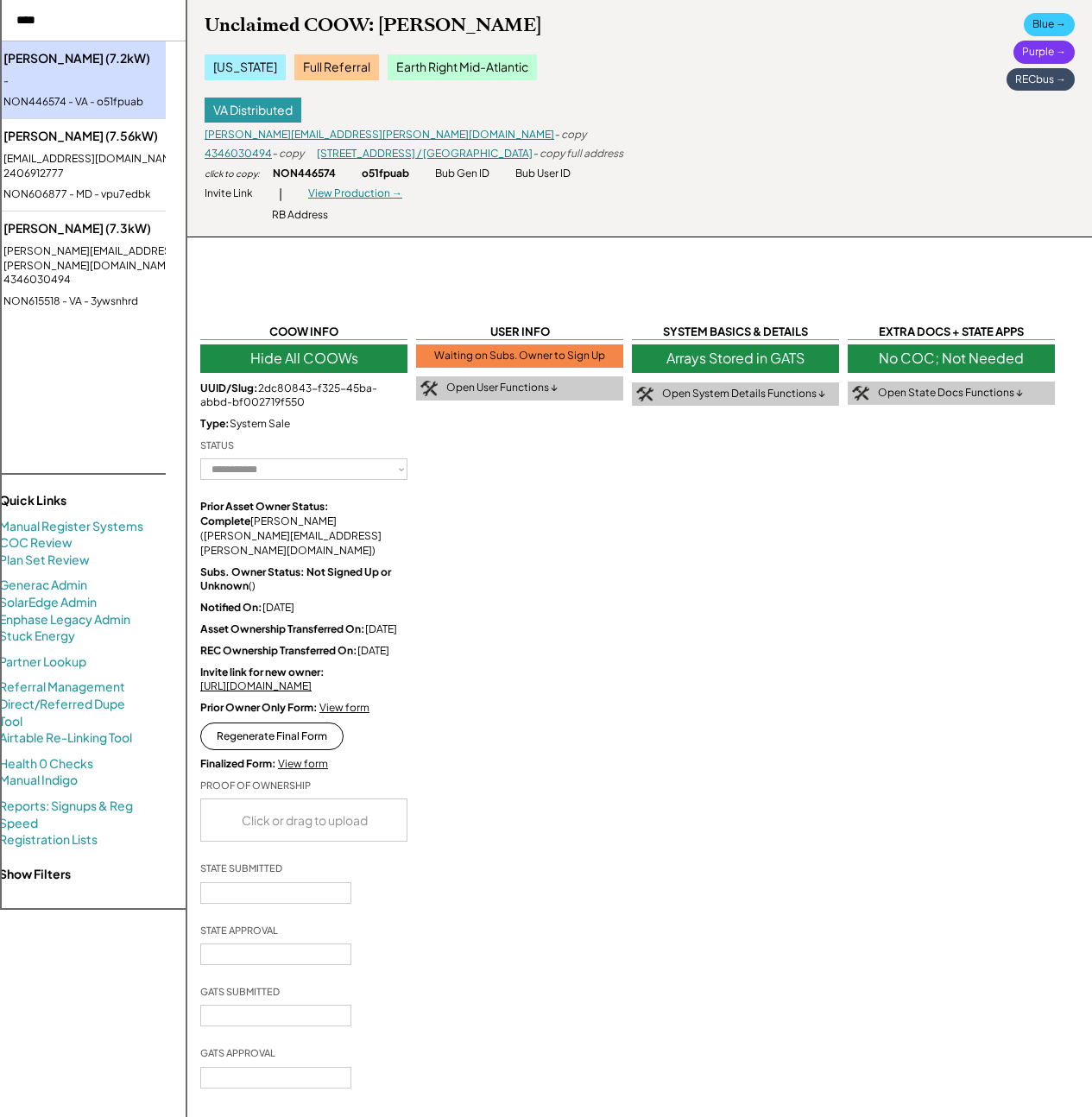 click on "Timothy  Spry (7.56kW)" at bounding box center (109, 136) 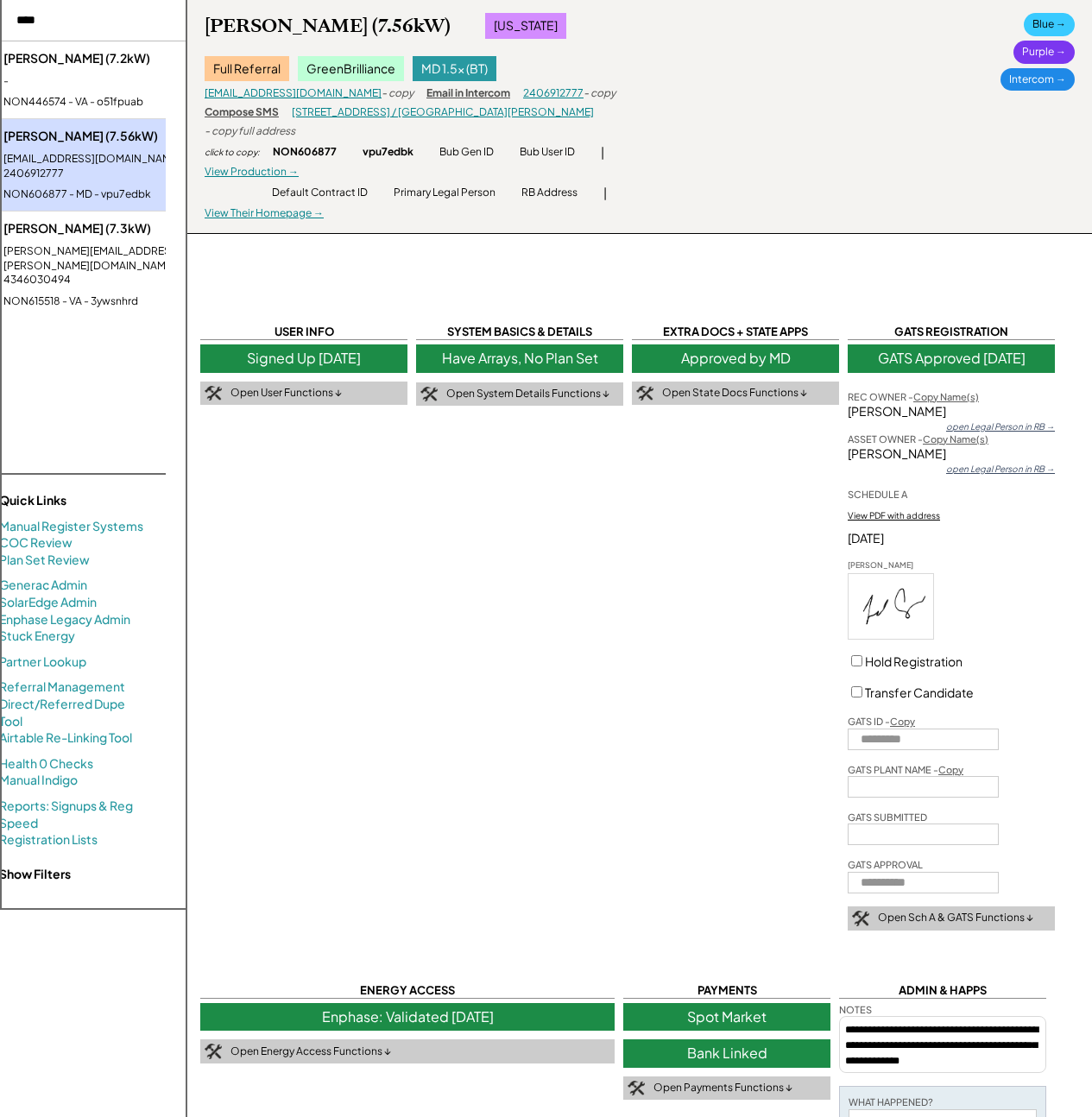 click on "Thomas Spry (7.3kW)" at bounding box center [109, 229] 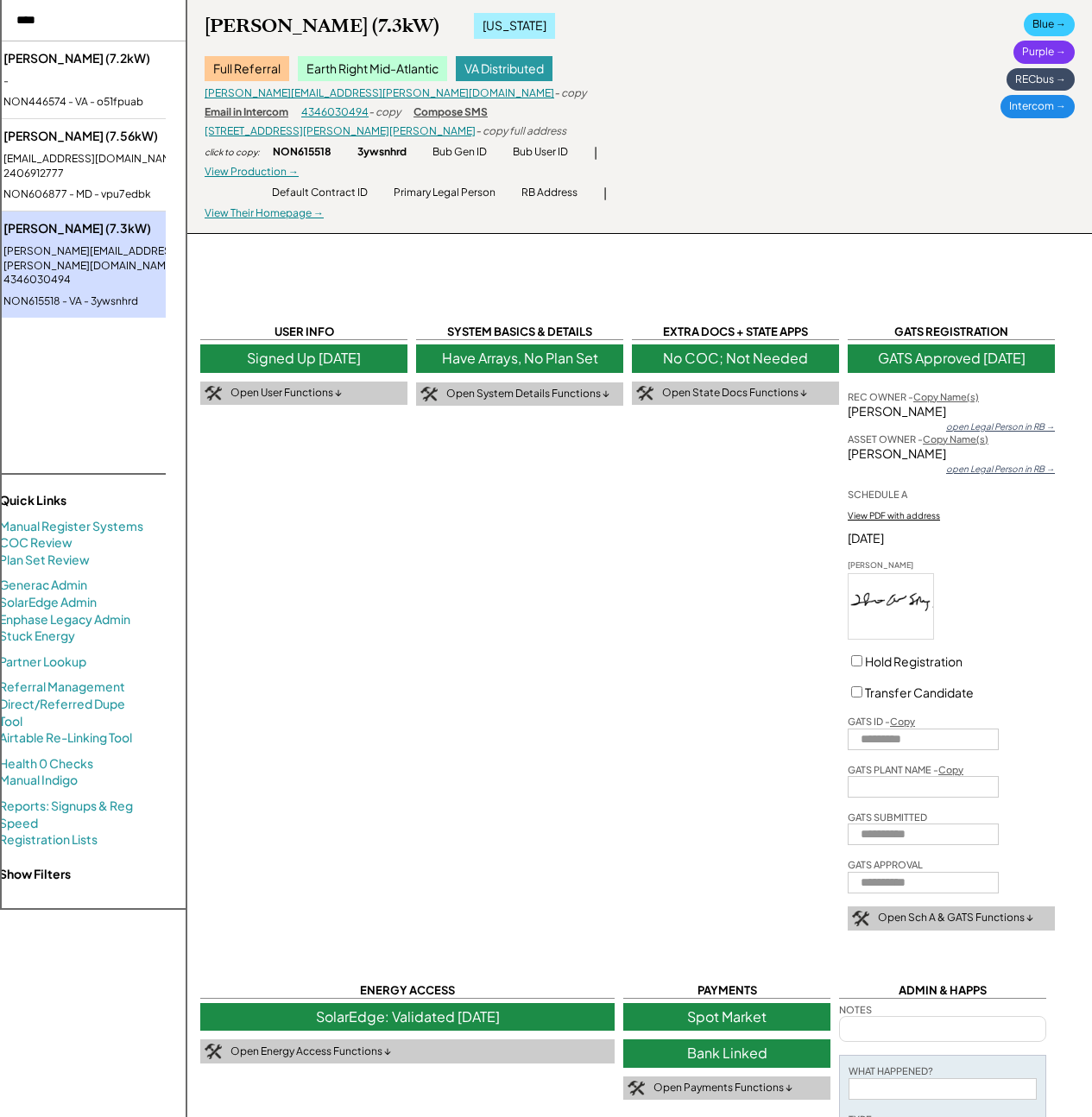 click on "-" at bounding box center [108, 81] 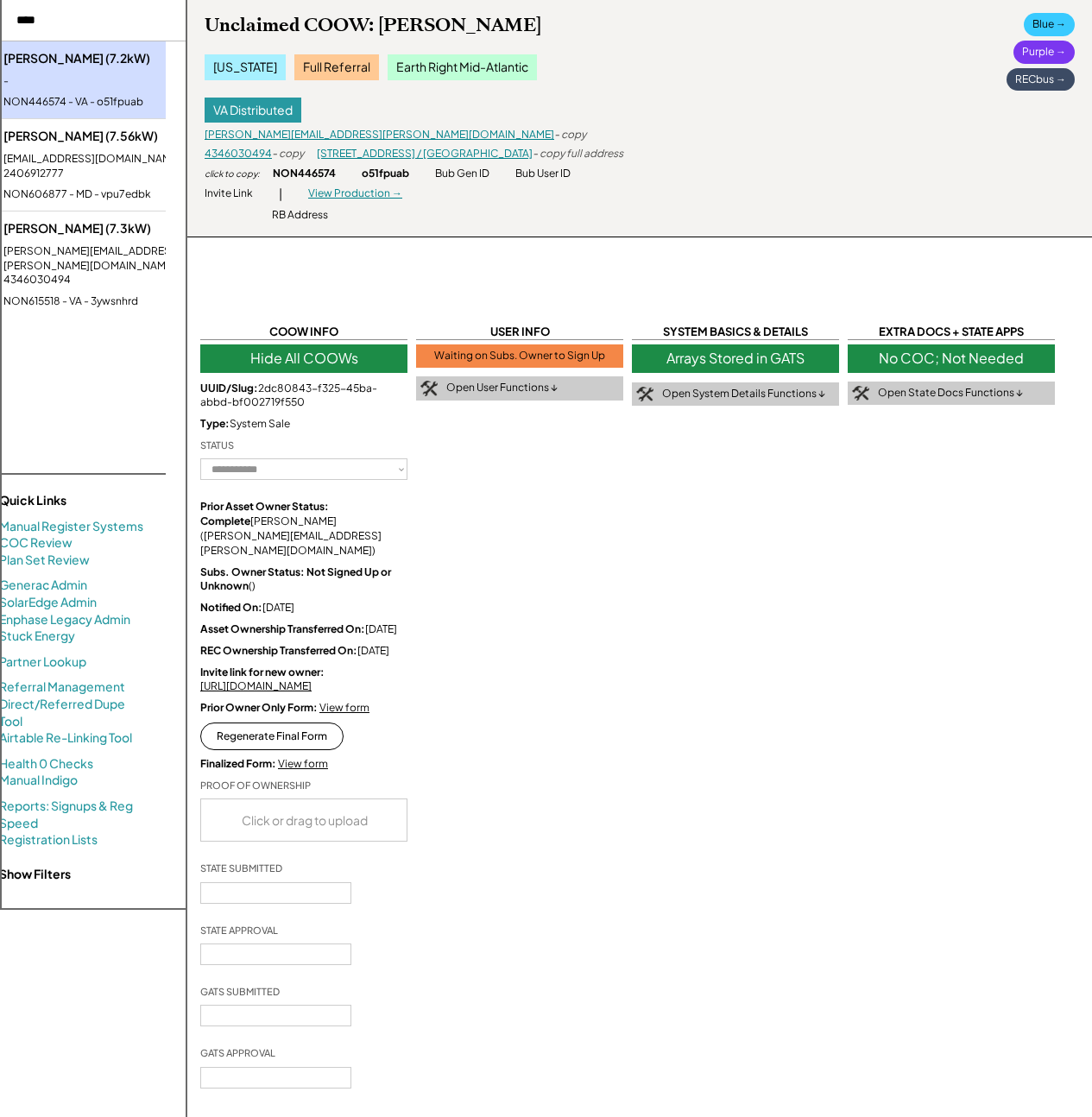 click on "Thomas Spry (7.3kW) tom.a.spry@gmail.com - 4346030494 NON615518 - VA - 3ywsnhrd" at bounding box center [107, 264] 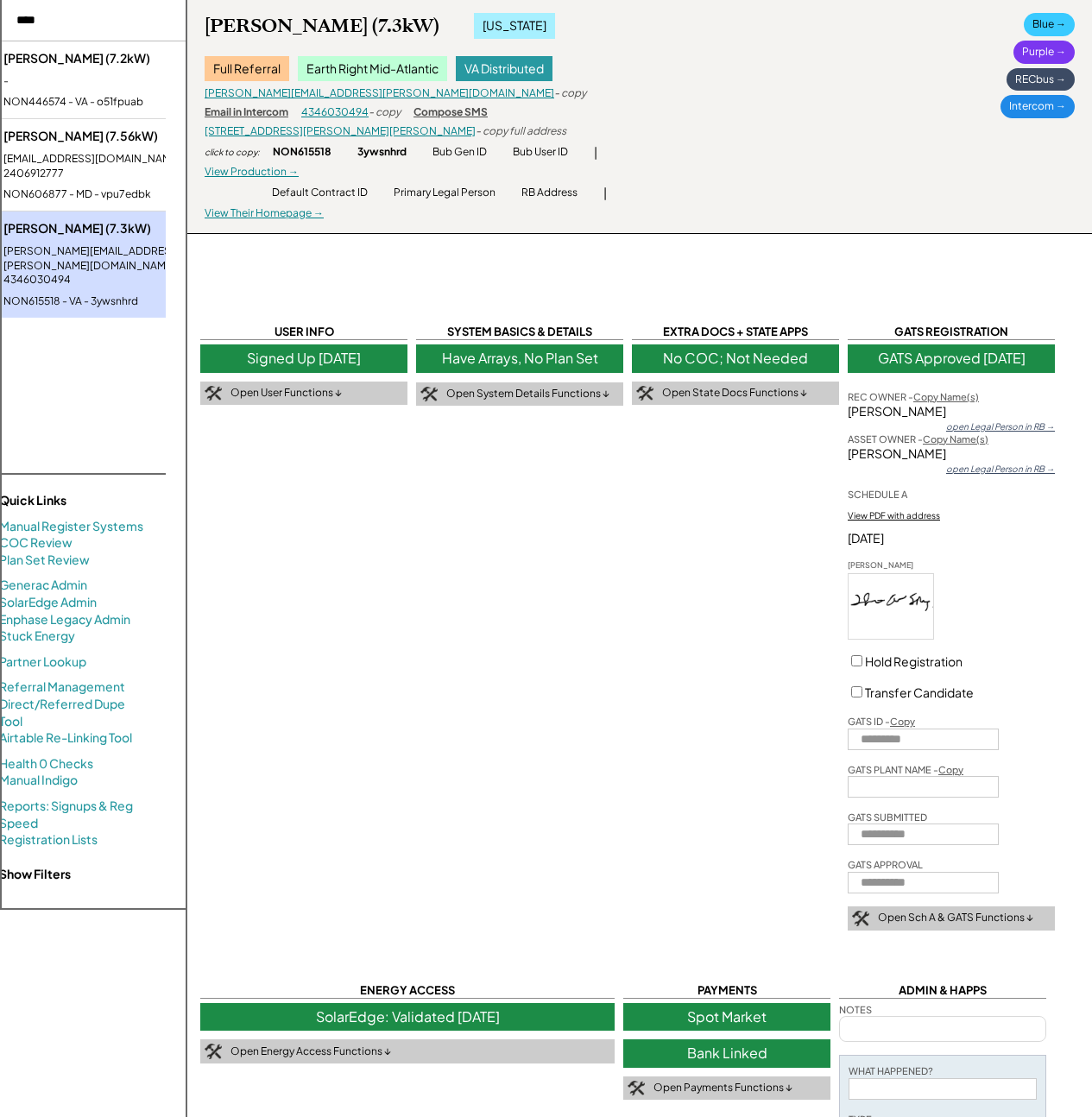 click on "View Their Homepage →" at bounding box center [264, 213] 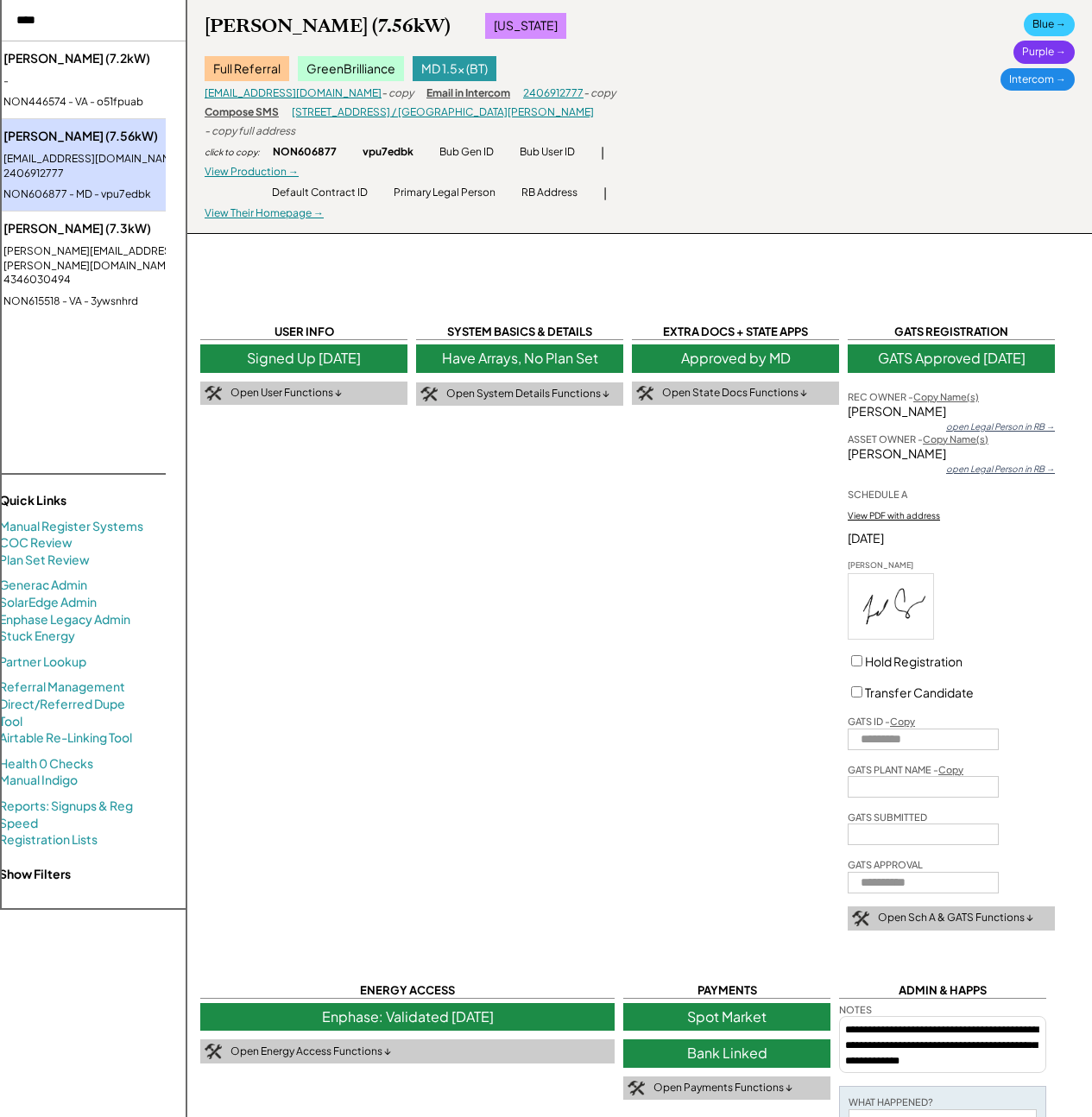 click on "NON446574 - VA - o51fpuab" at bounding box center [108, 102] 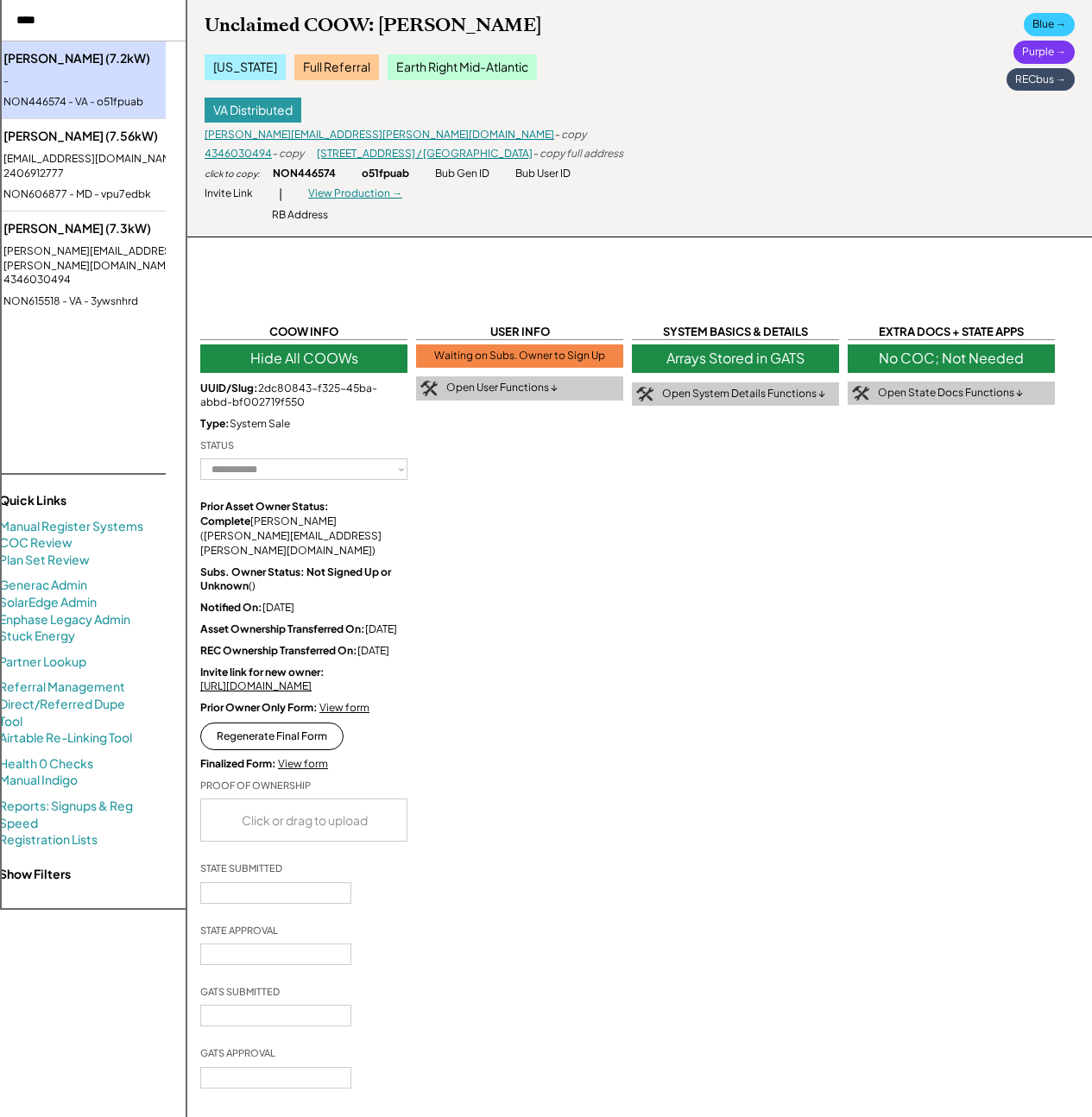 click on "**********" at bounding box center (640, 1255) 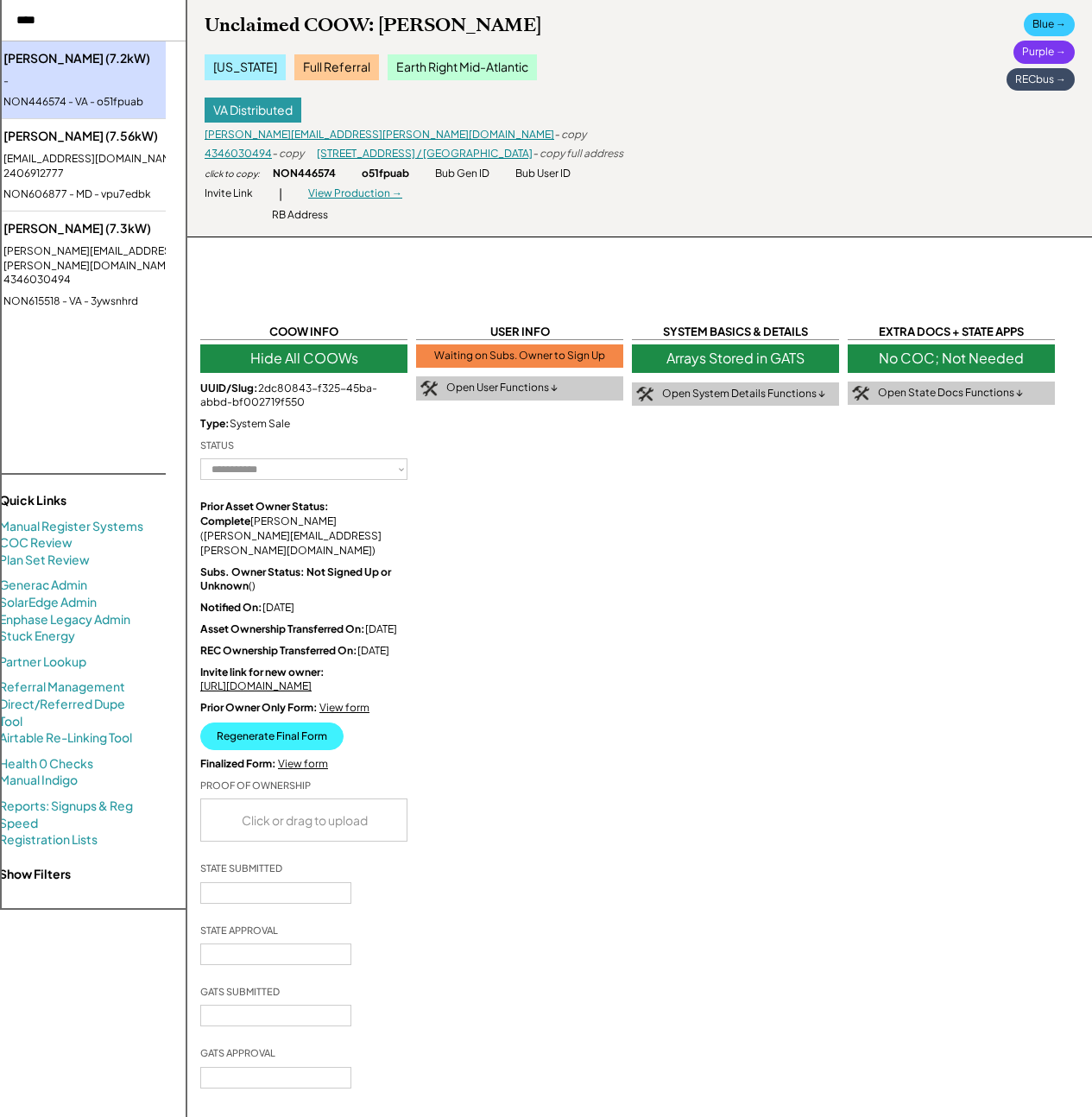 click on "**********" at bounding box center (640, 1255) 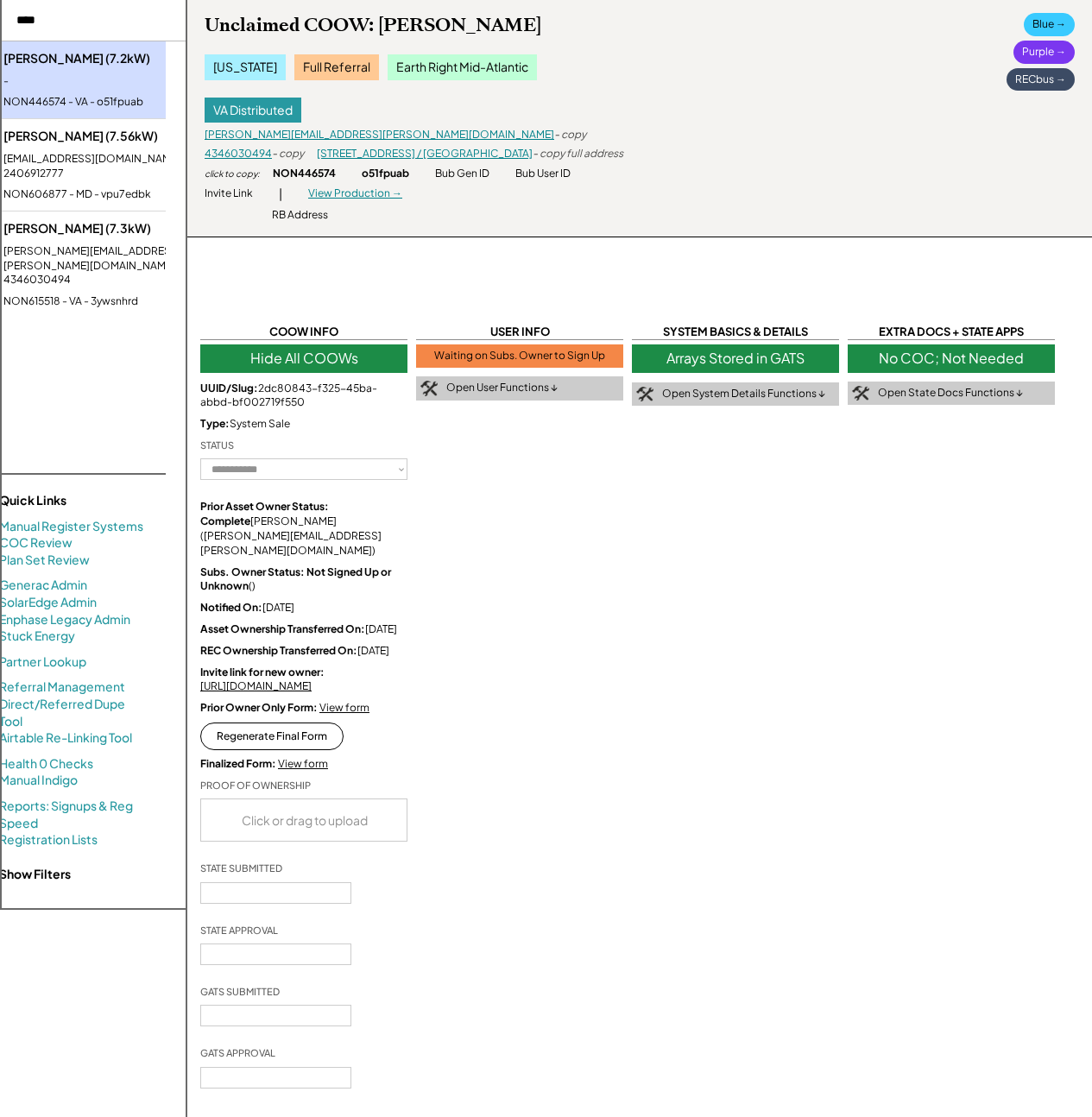 click on "View form" at bounding box center (344, 707) 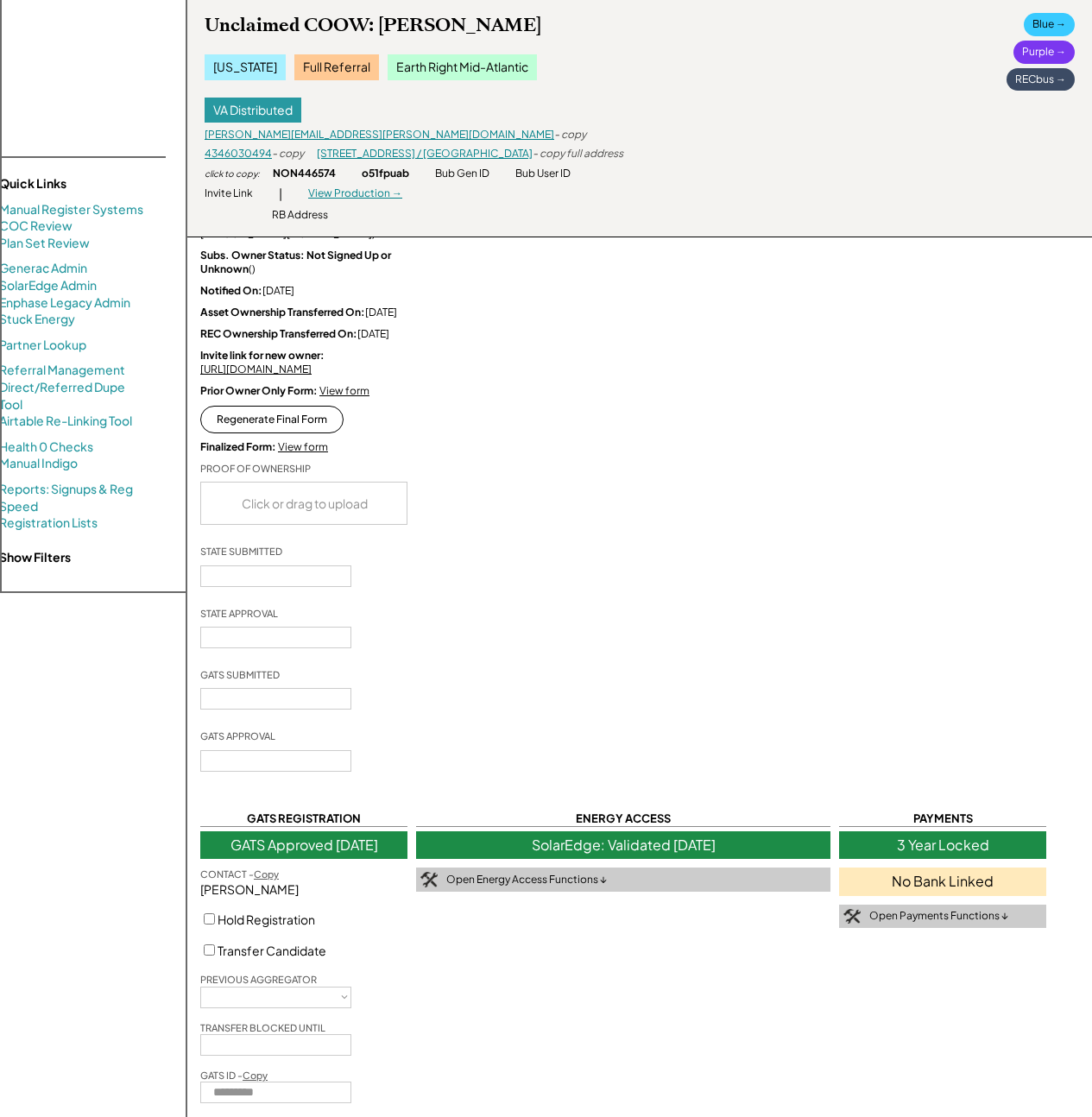 scroll, scrollTop: 0, scrollLeft: 0, axis: both 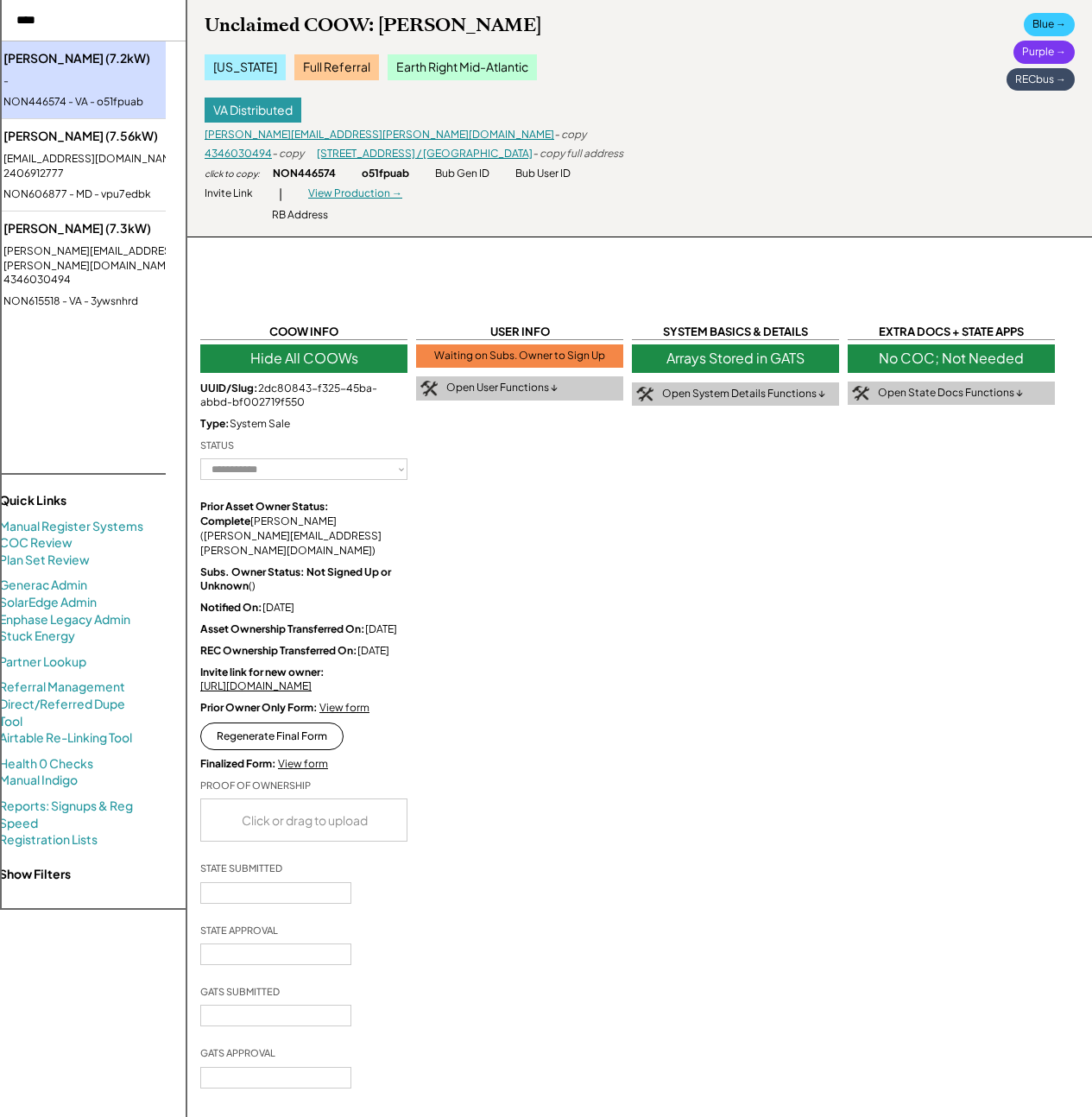 click on "**********" at bounding box center (640, 1255) 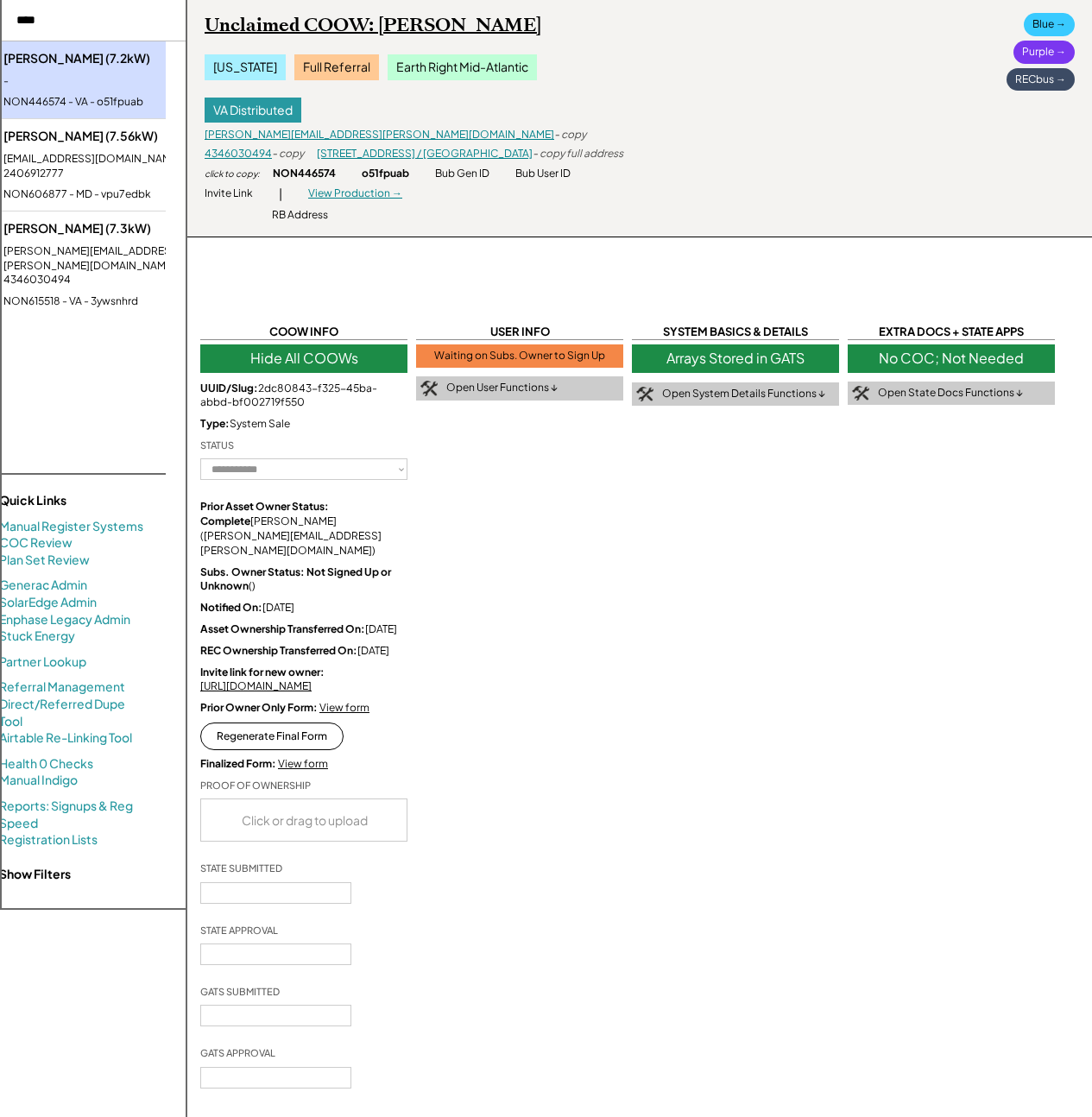 click on "Unclaimed COOW: Laura Woodham" at bounding box center (373, 25) 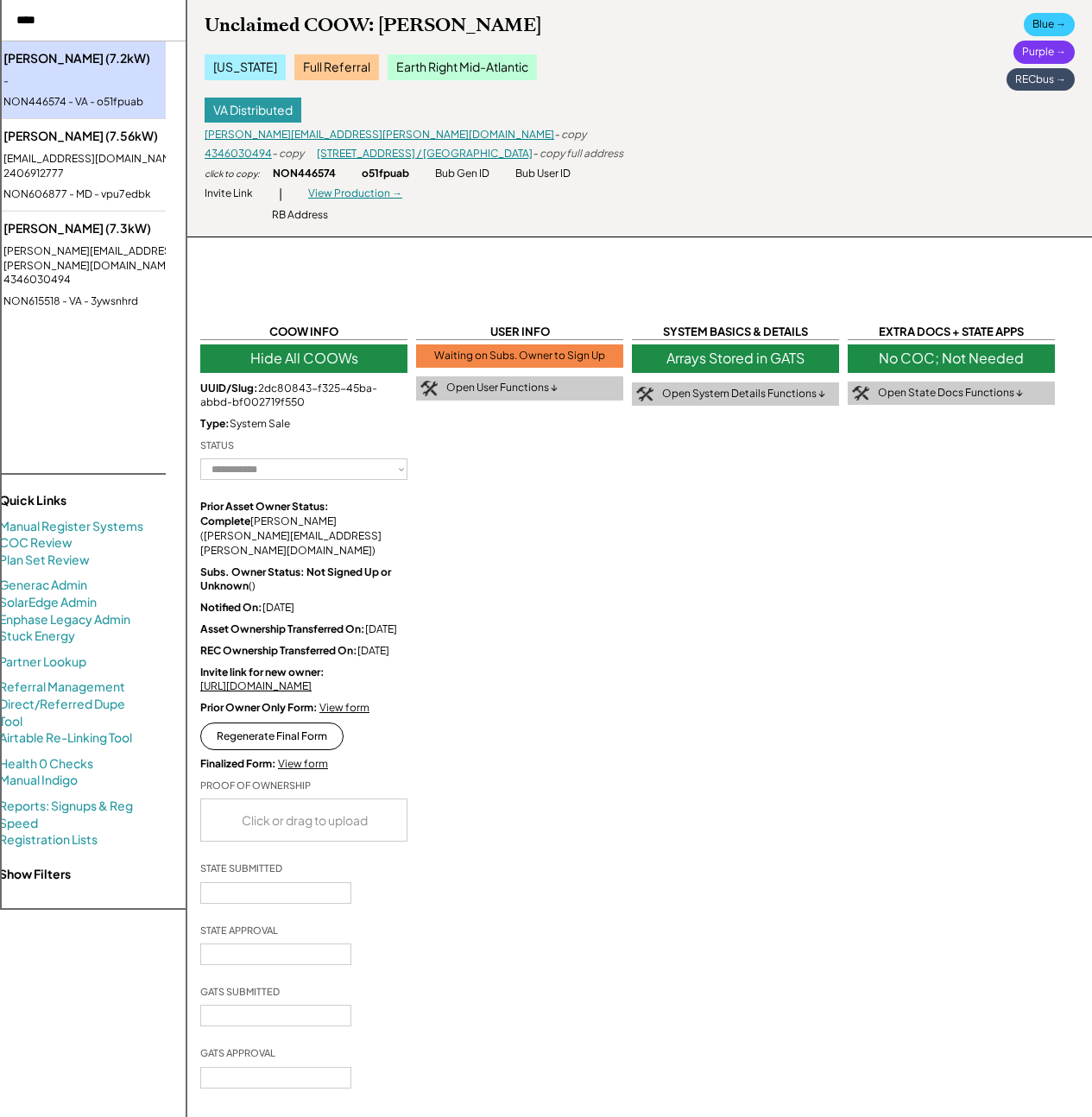 click on "**********" at bounding box center (640, 1255) 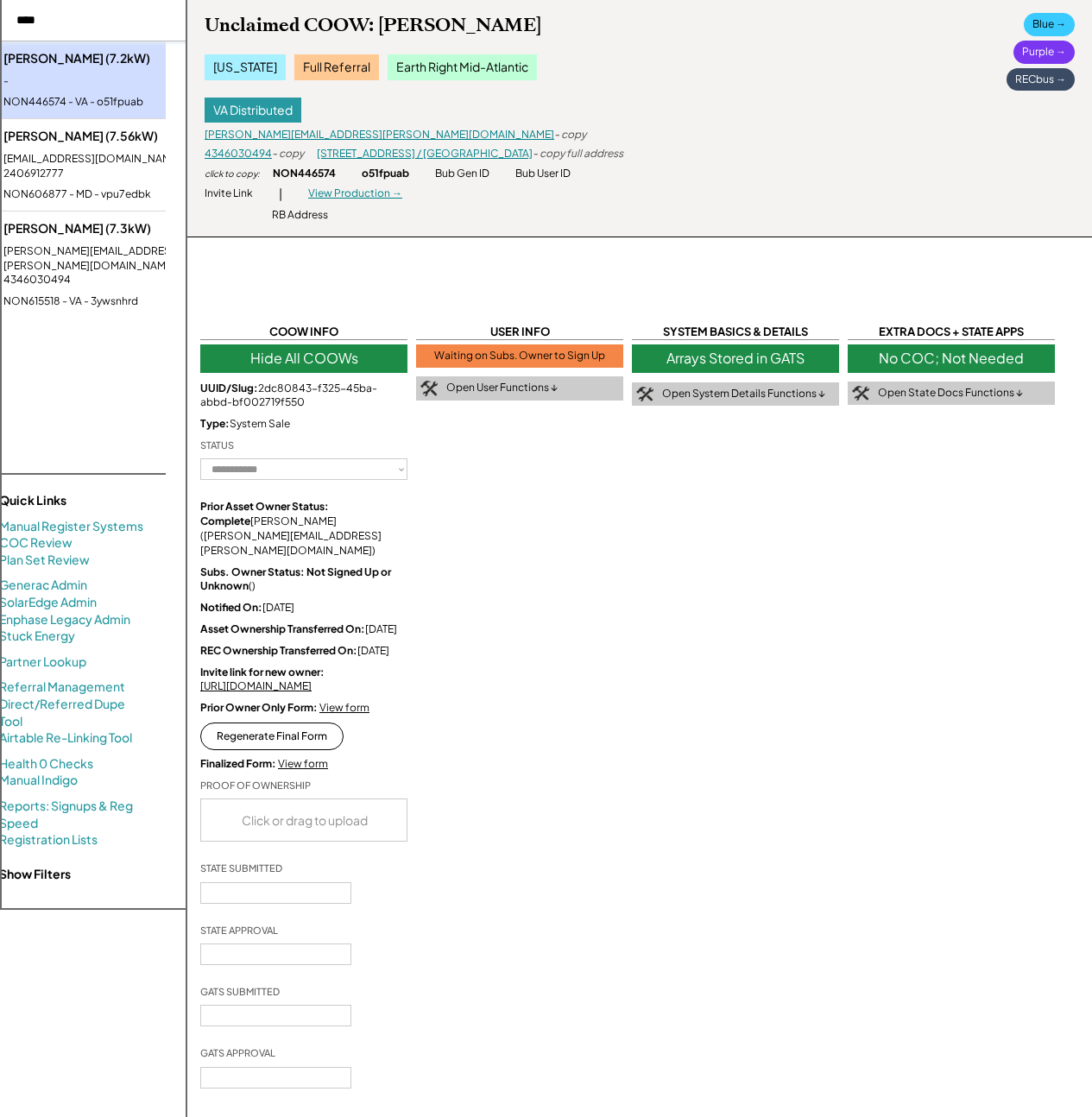 click at bounding box center (90, 21) 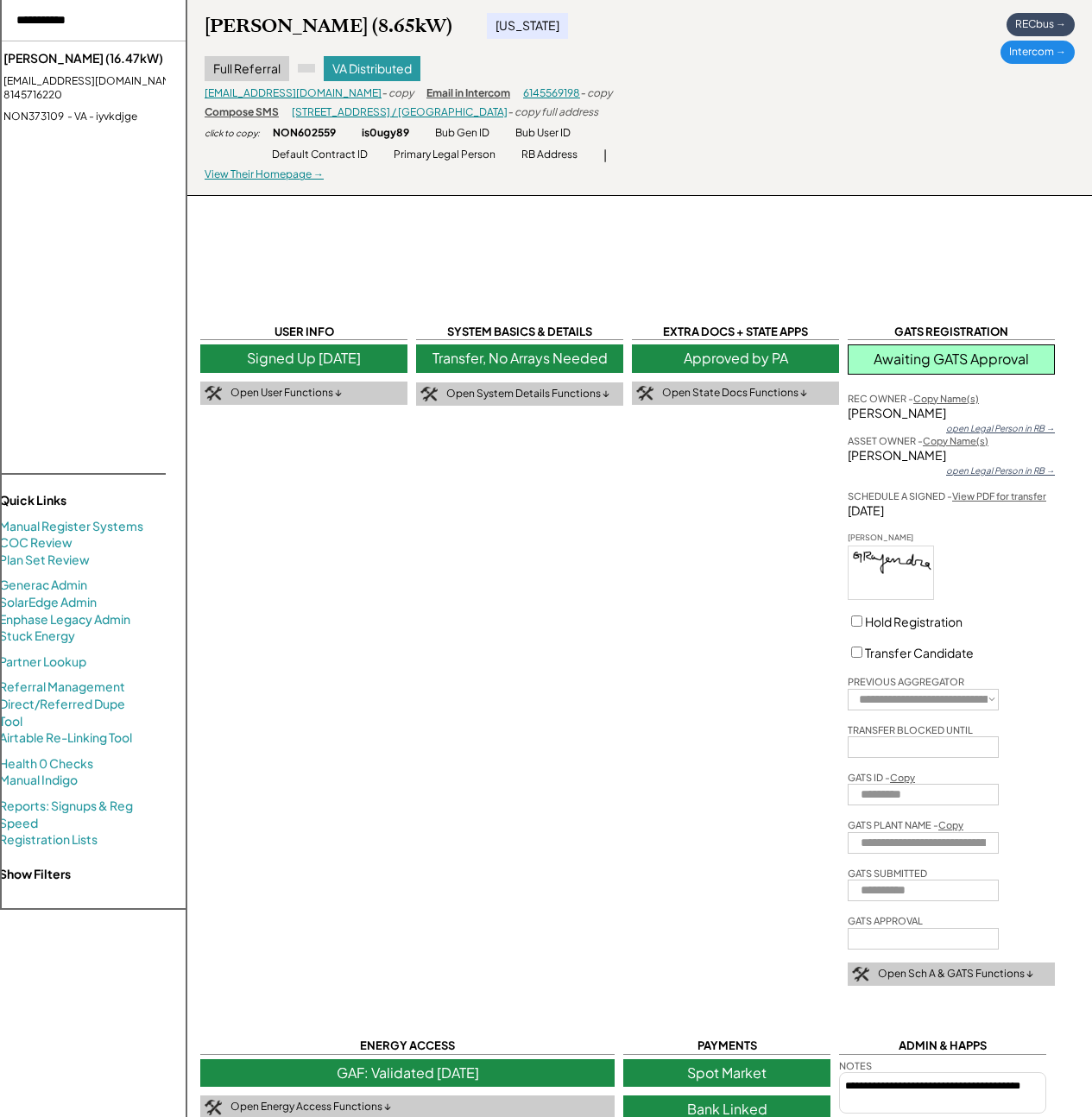 click on "Daniel Merdes (16.47kW) dwm@psu.edu - 8145716220 NON373109  - VA - iyvkdjge" at bounding box center [107, 87] 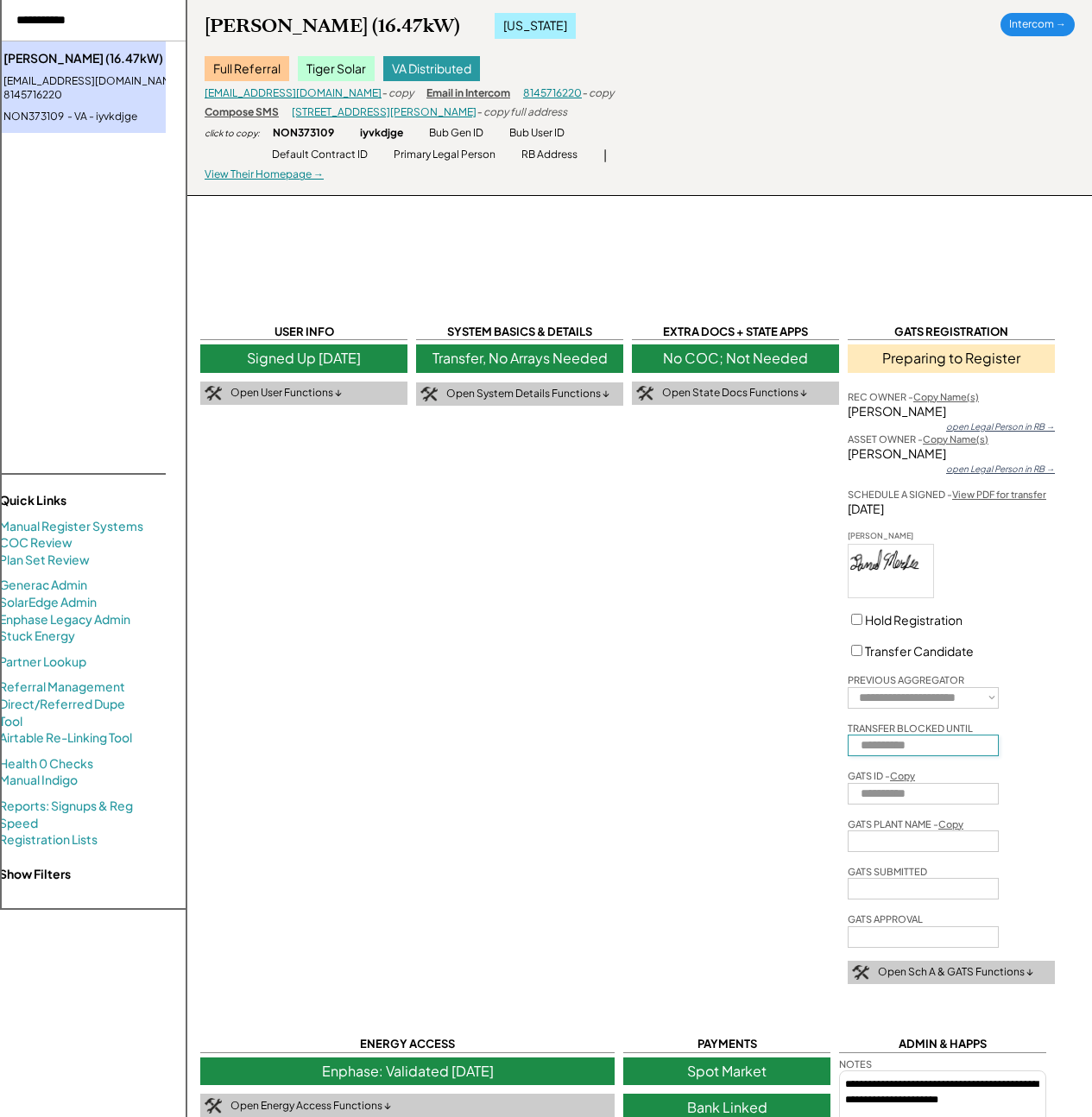 drag, startPoint x: 940, startPoint y: 746, endPoint x: 849, endPoint y: 743, distance: 91.04944 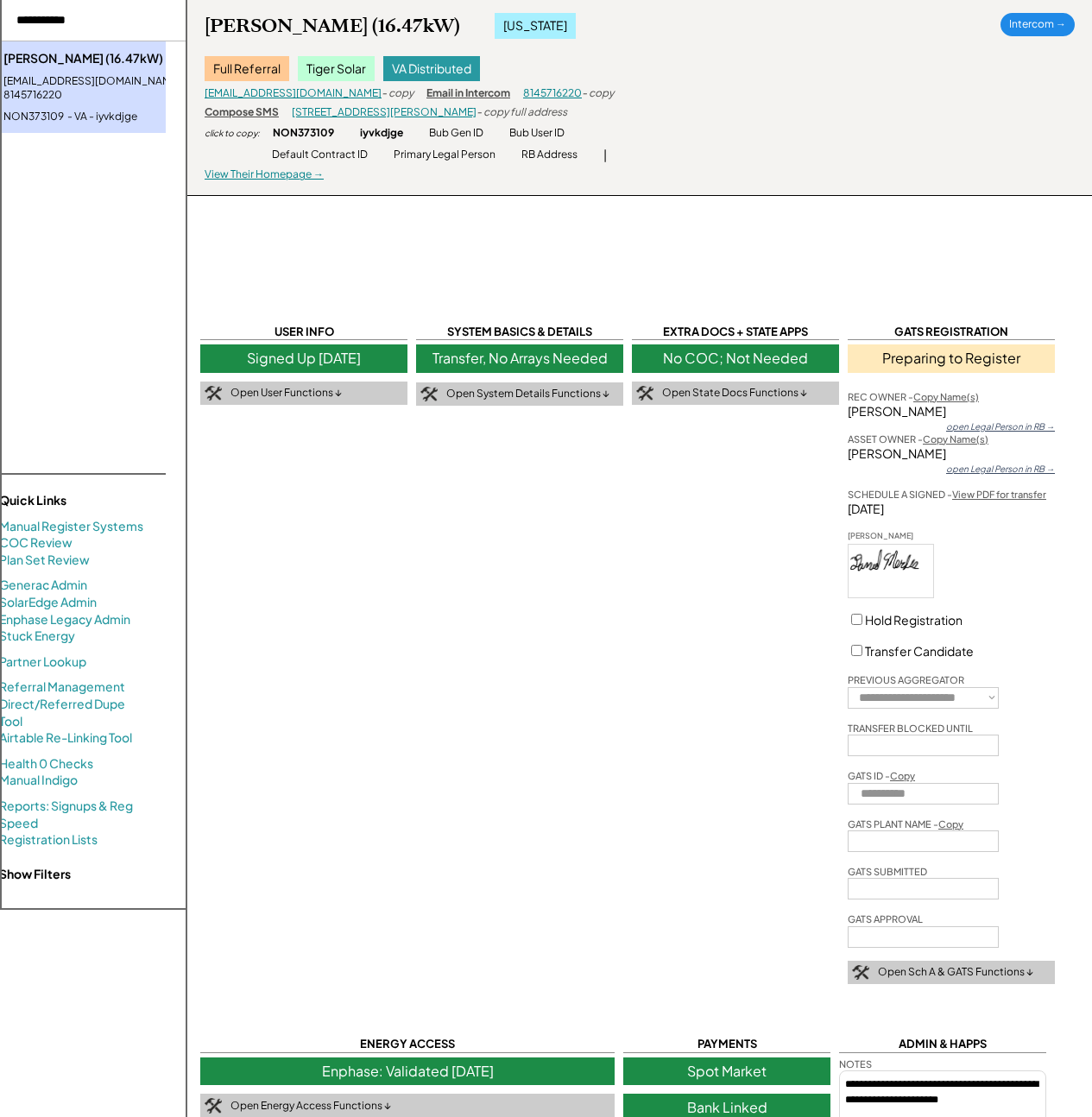 click at bounding box center [923, 745] 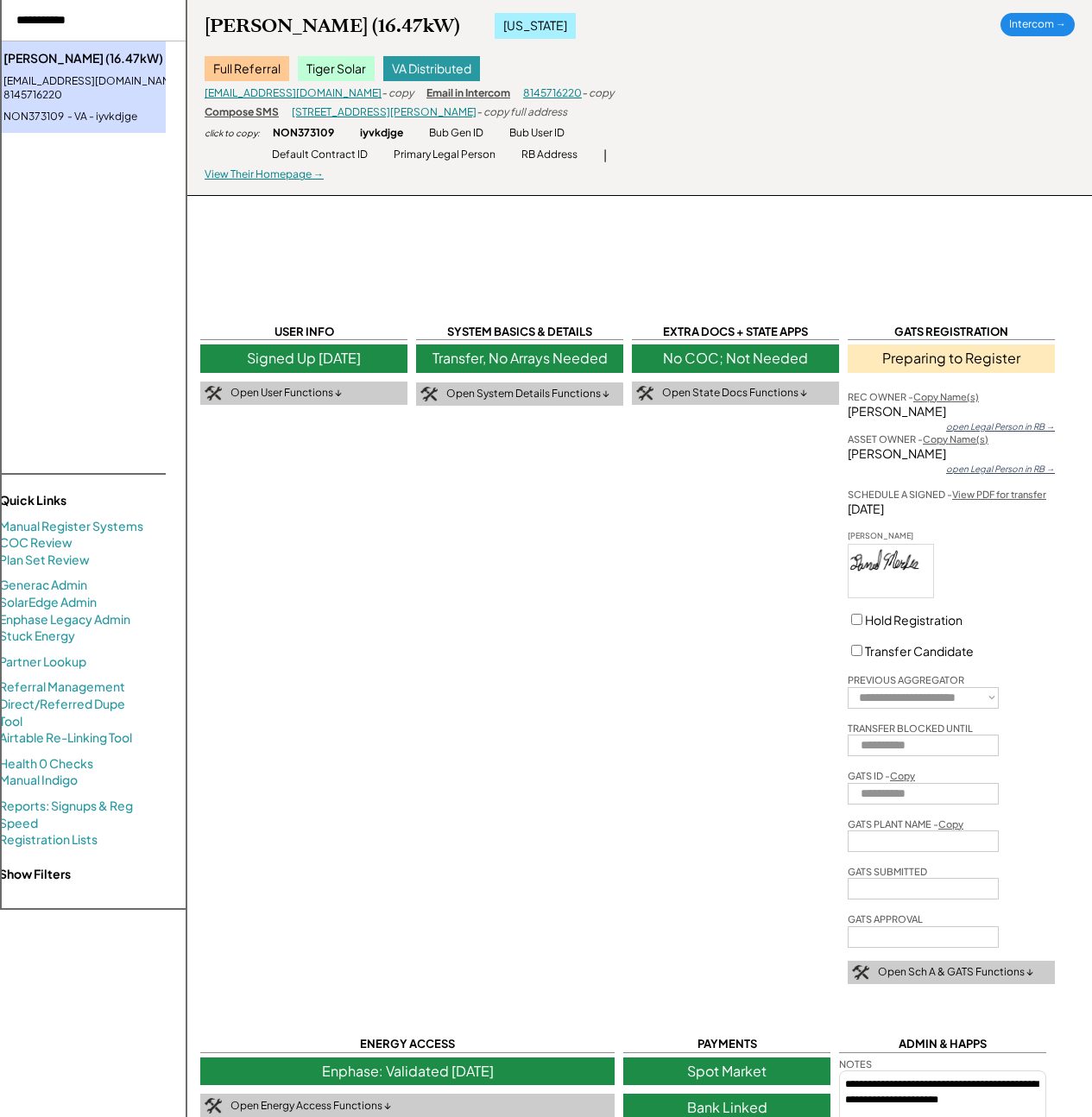 click on "**********" at bounding box center [640, 970] 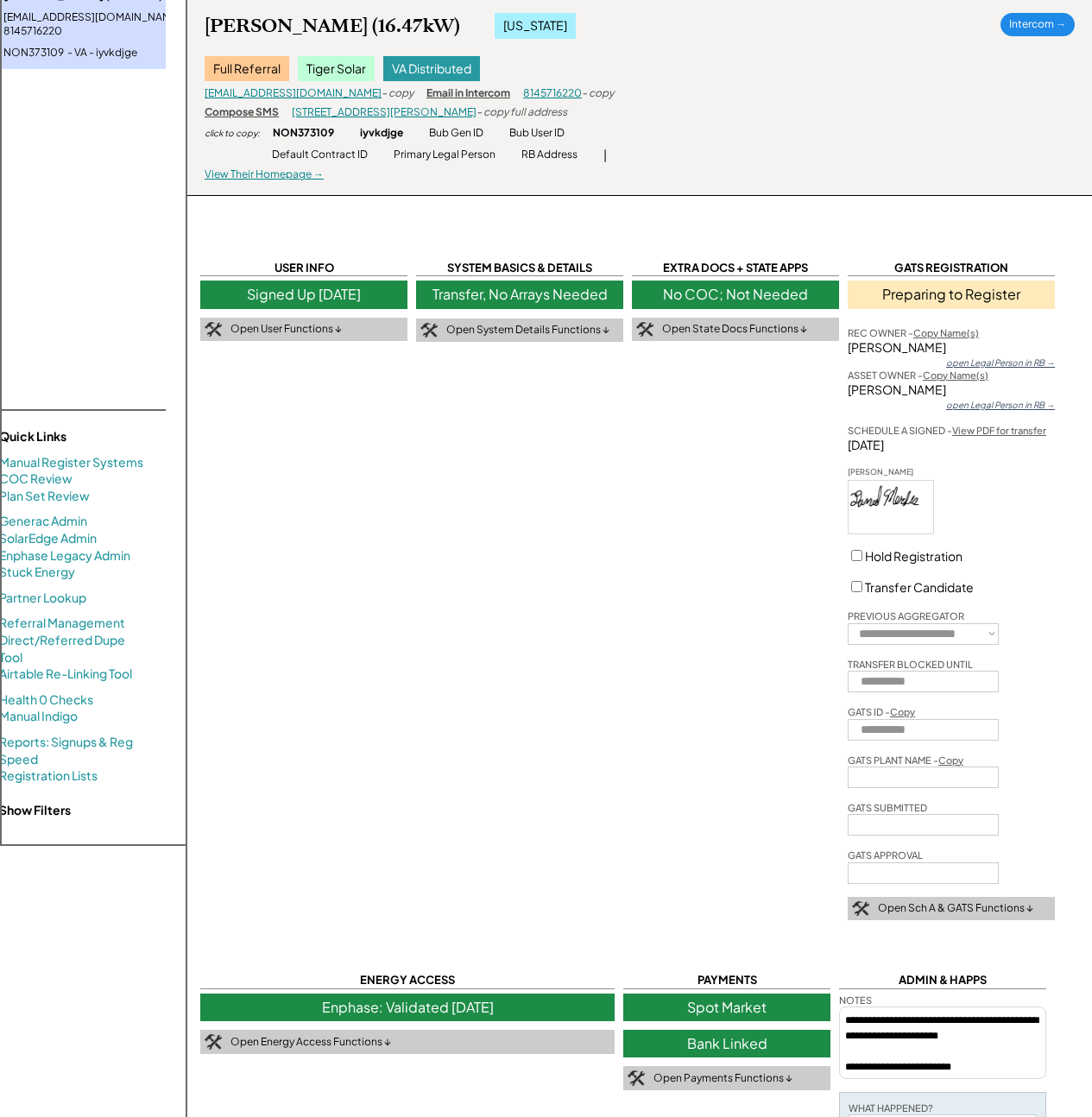 scroll, scrollTop: 137, scrollLeft: 0, axis: vertical 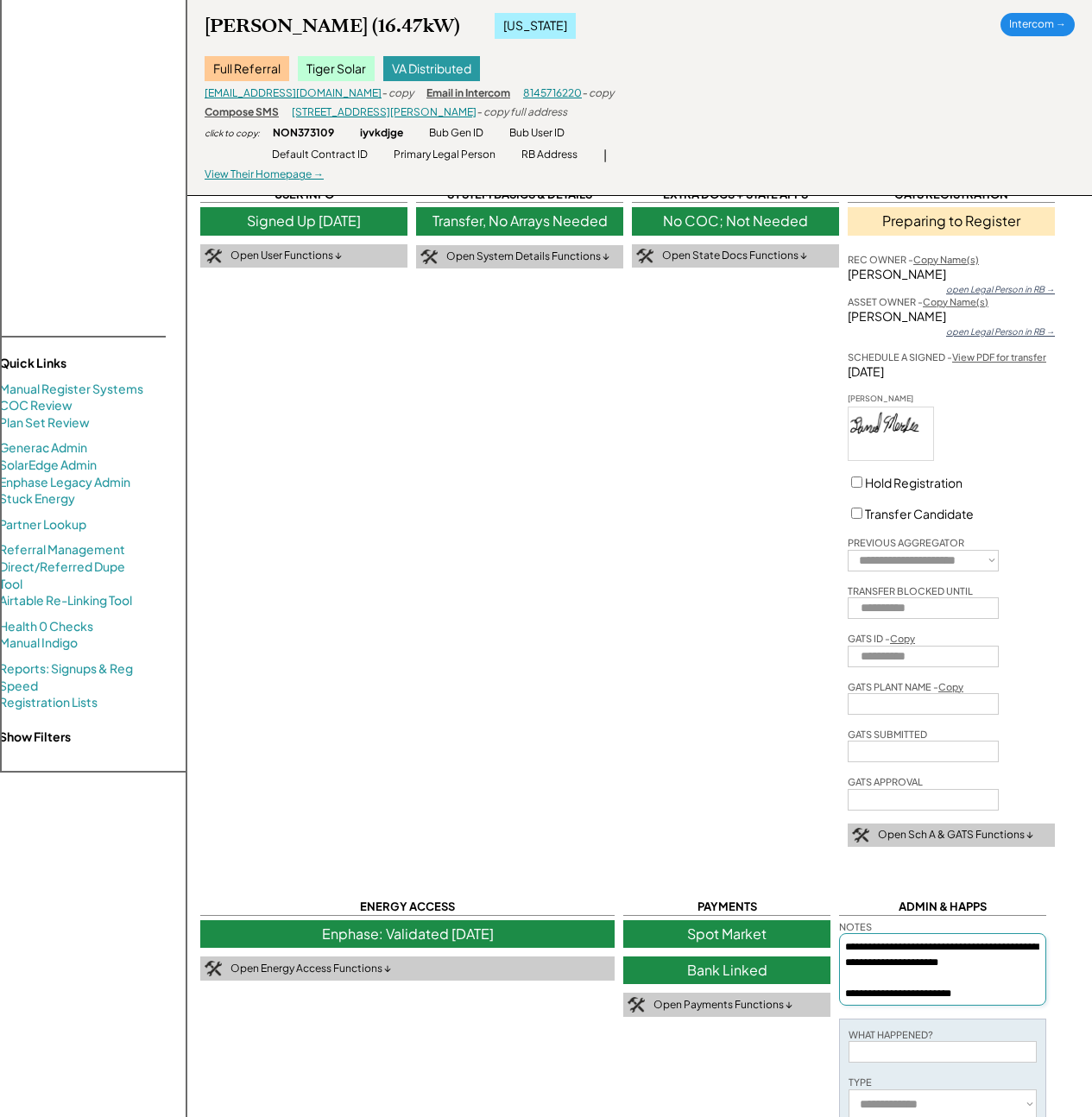 click on "**********" at bounding box center (943, 969) 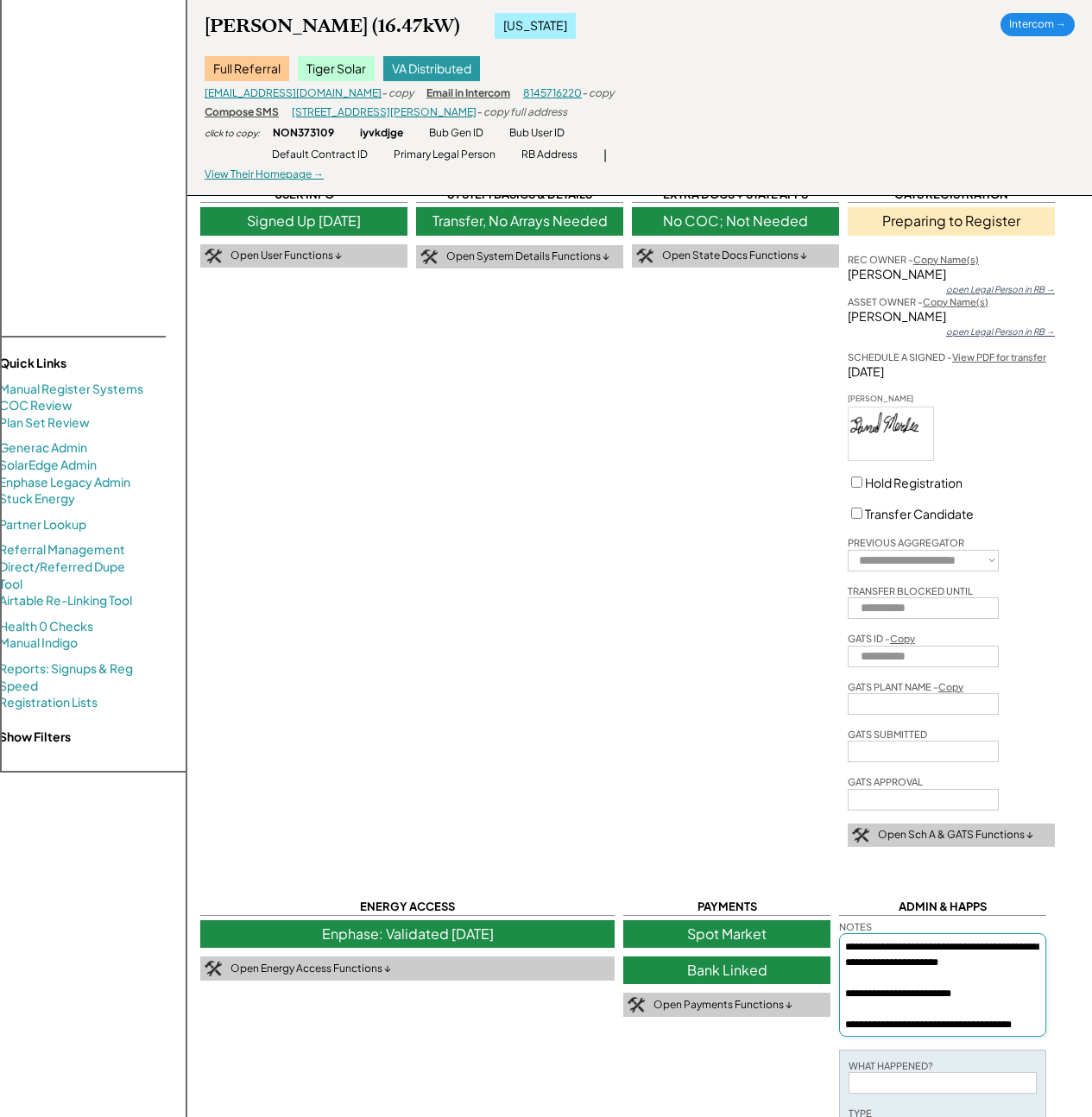 click on "**********" at bounding box center [640, 849] 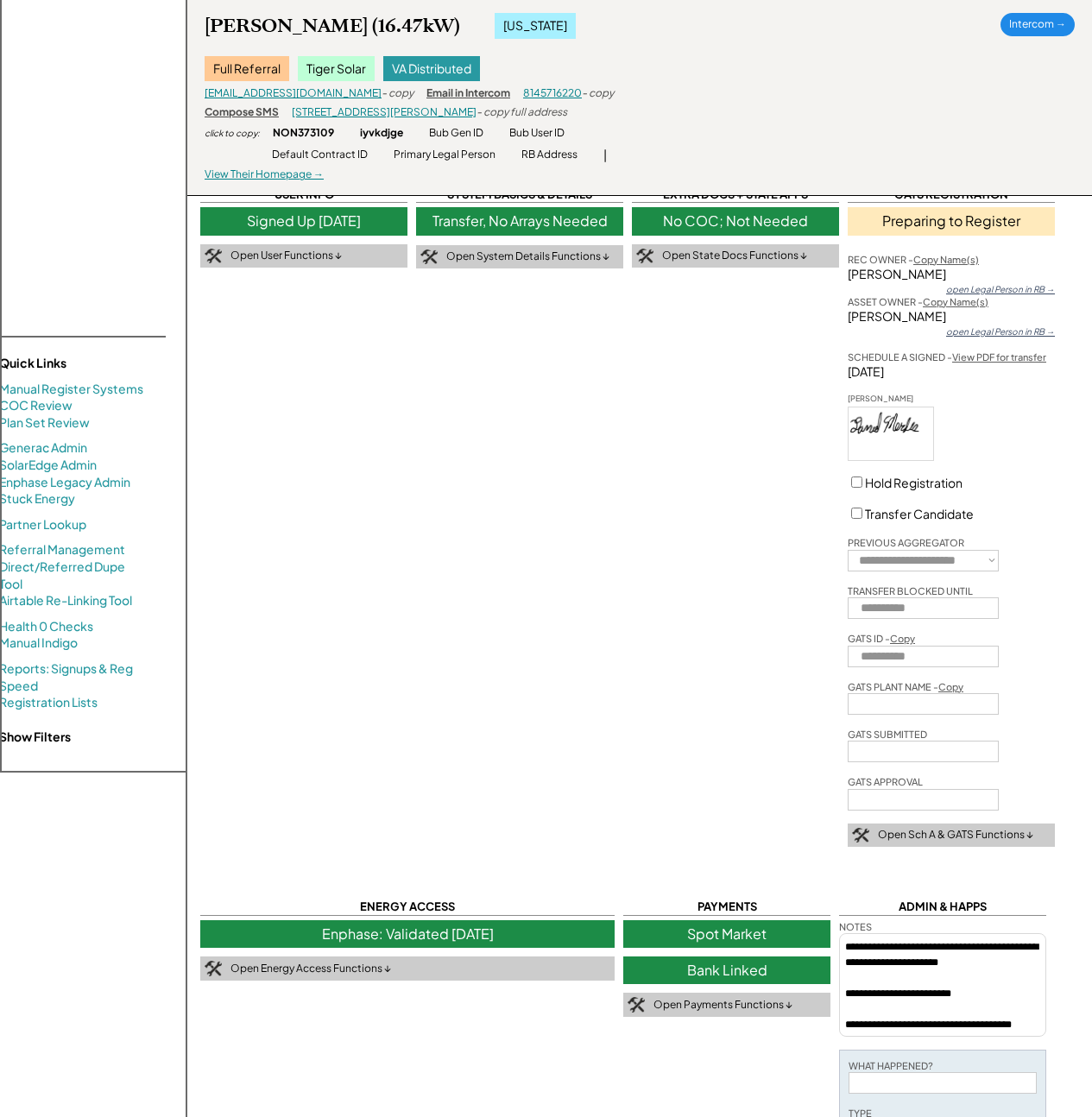 click on "**********" at bounding box center [640, 849] 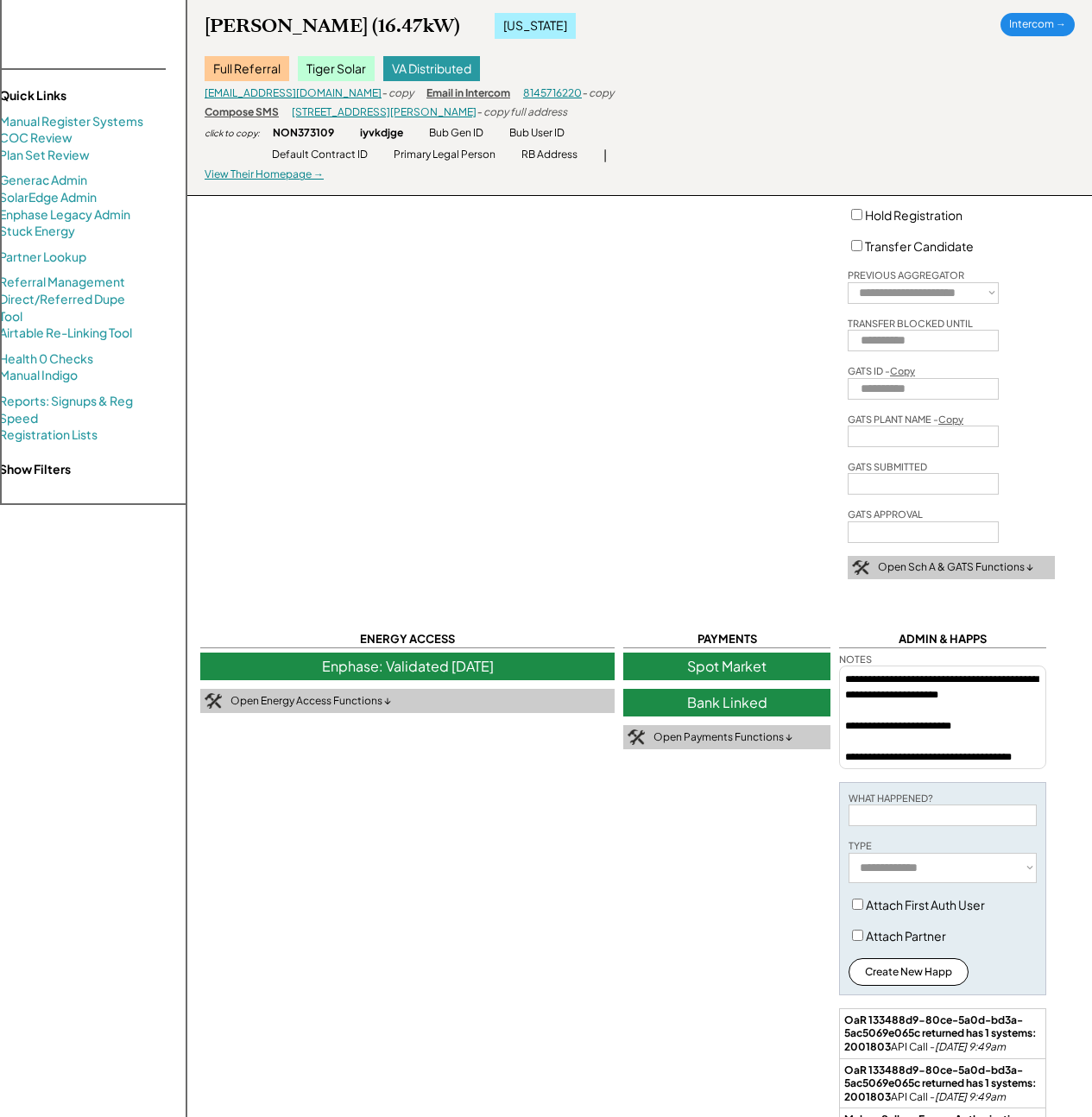scroll, scrollTop: 54, scrollLeft: 0, axis: vertical 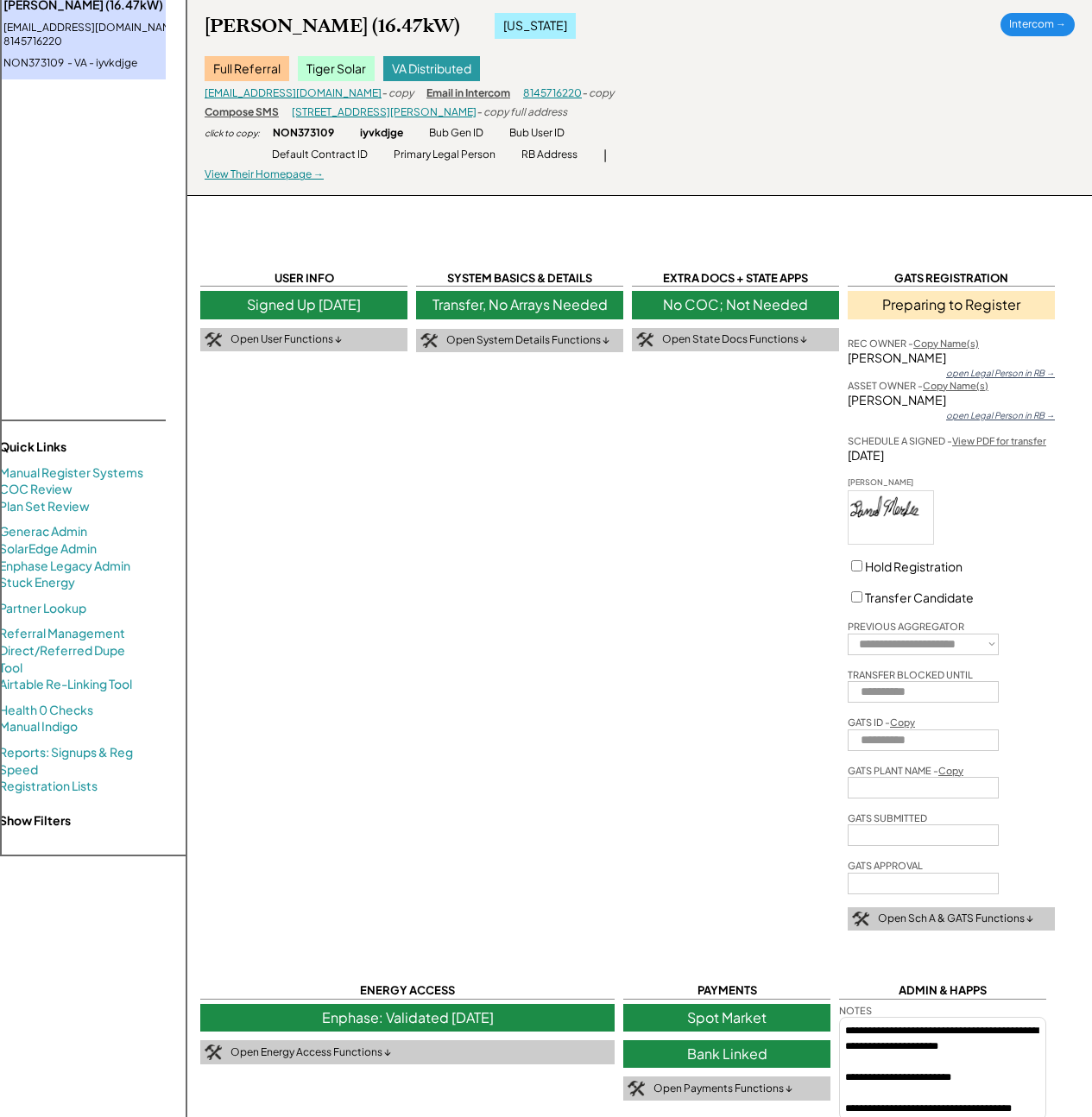 click on "**********" at bounding box center (640, 932) 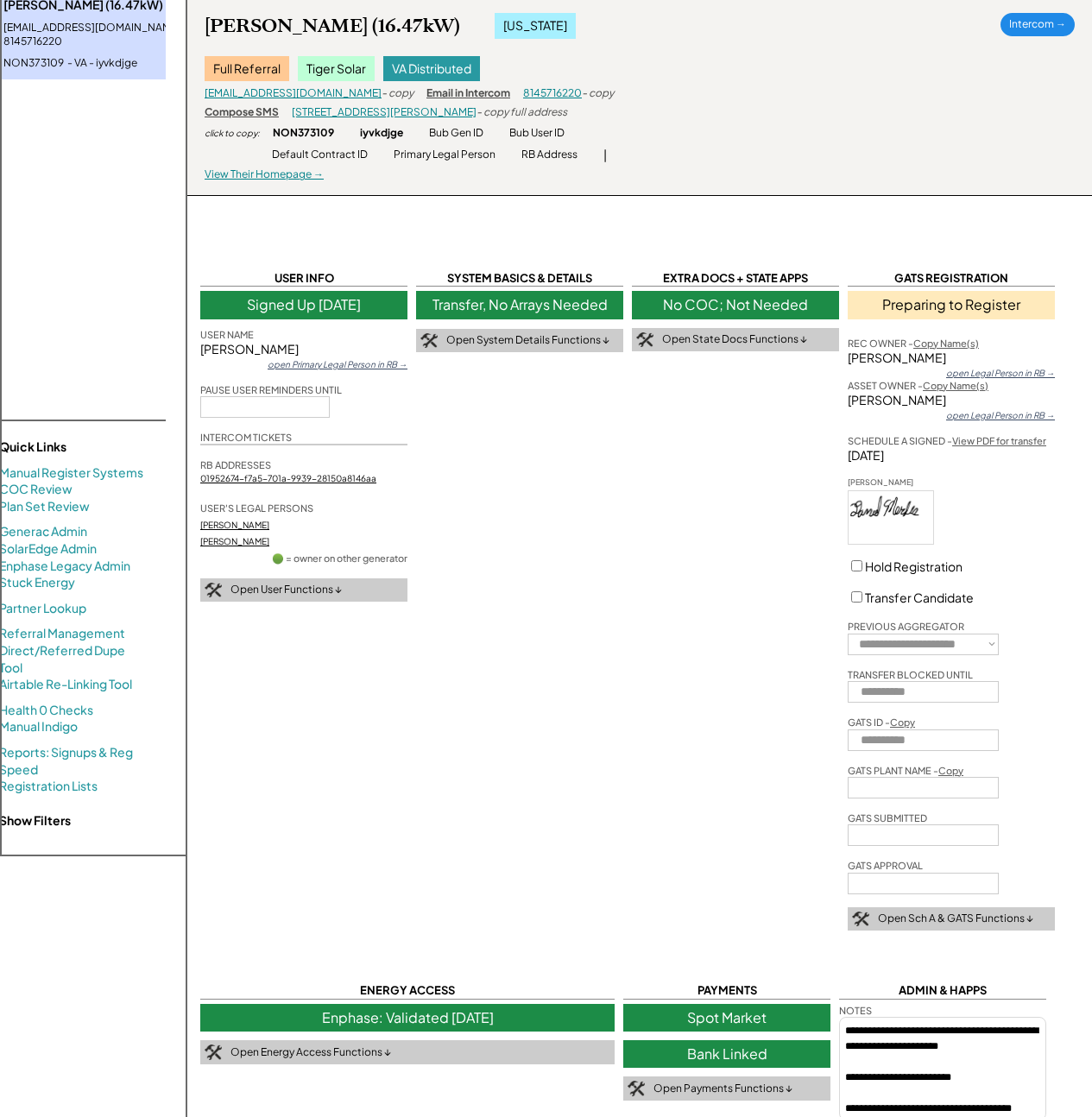 click at bounding box center (265, 407) 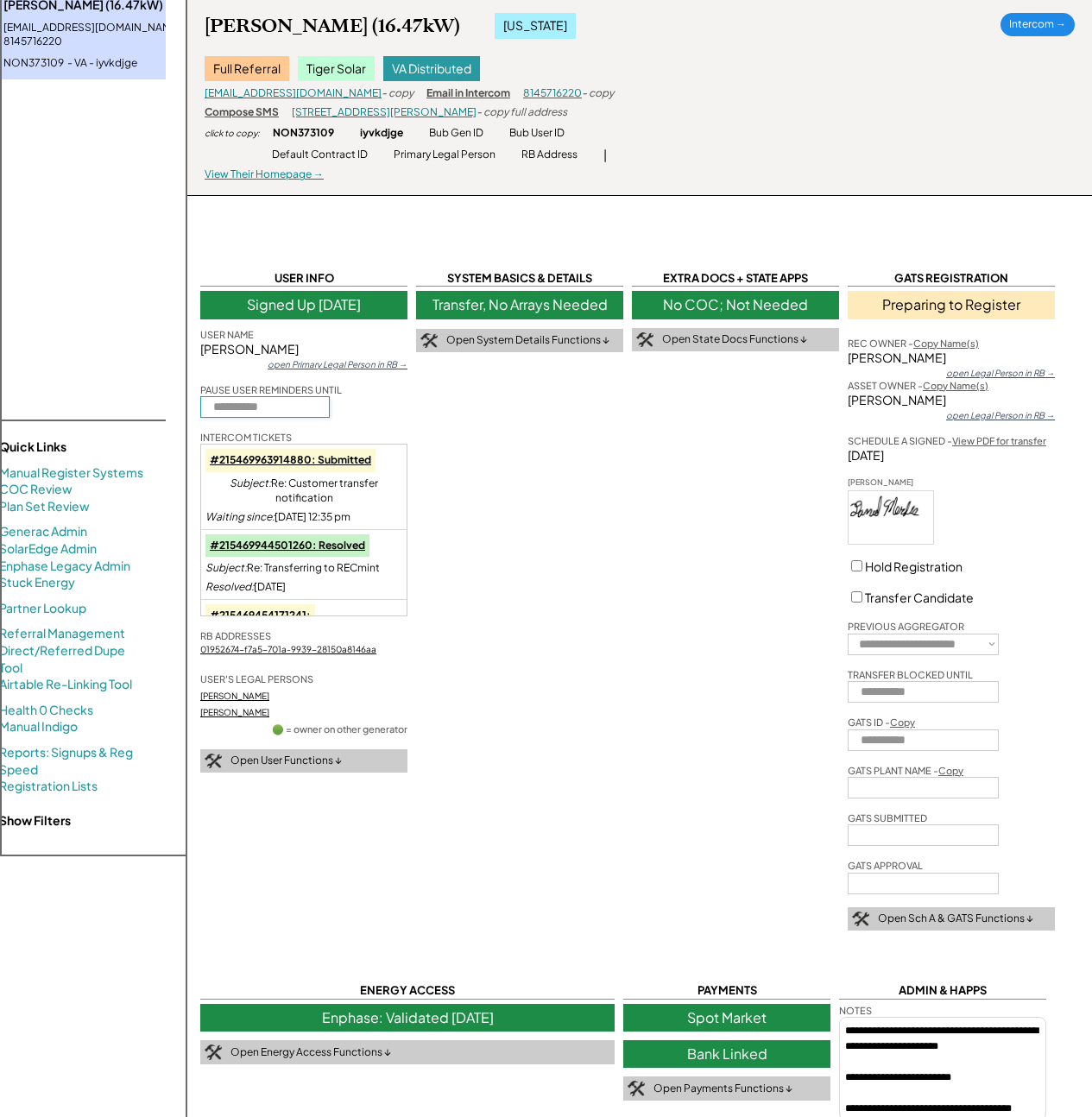 click on "**********" at bounding box center [640, 932] 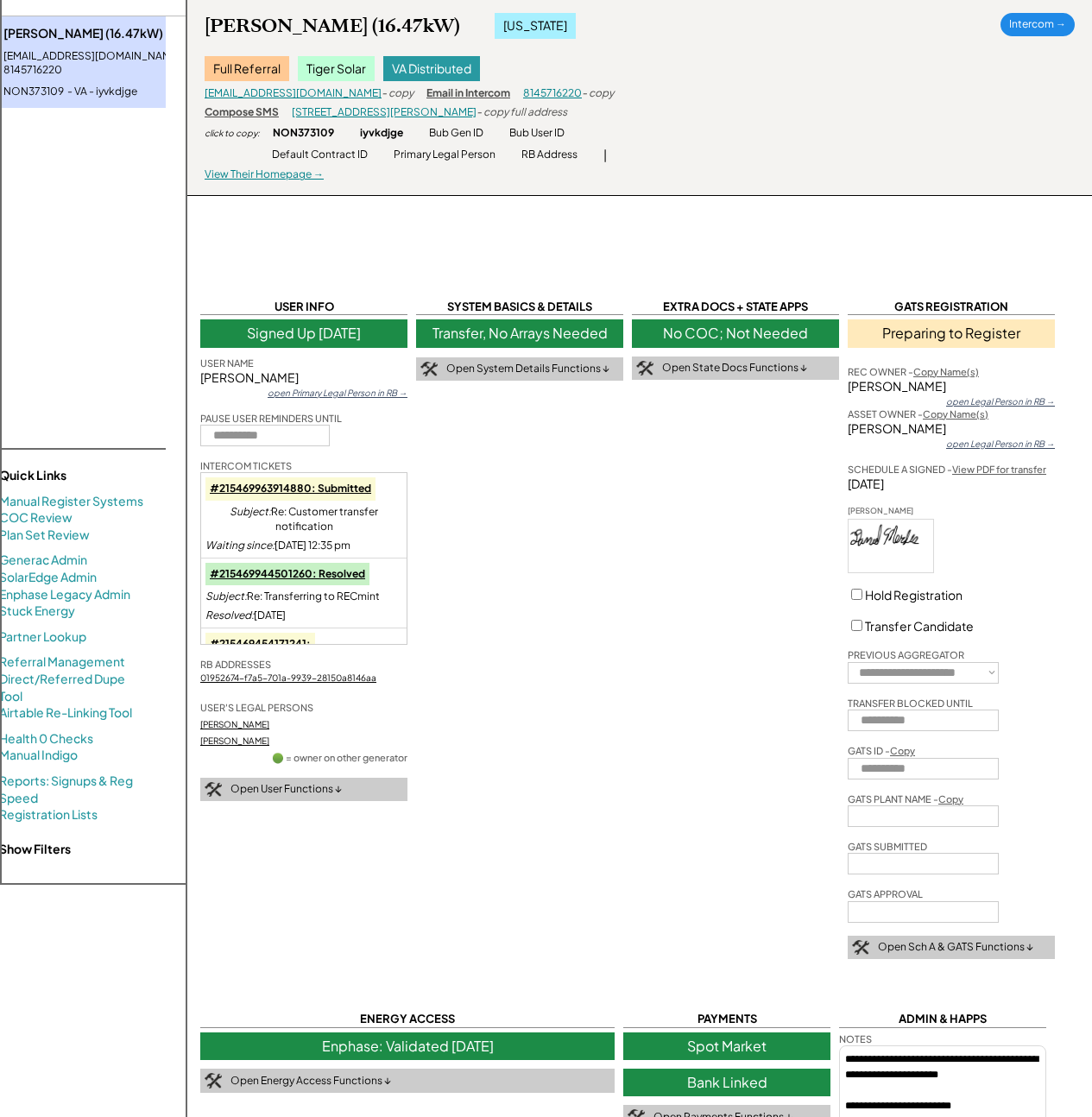 scroll, scrollTop: 0, scrollLeft: 0, axis: both 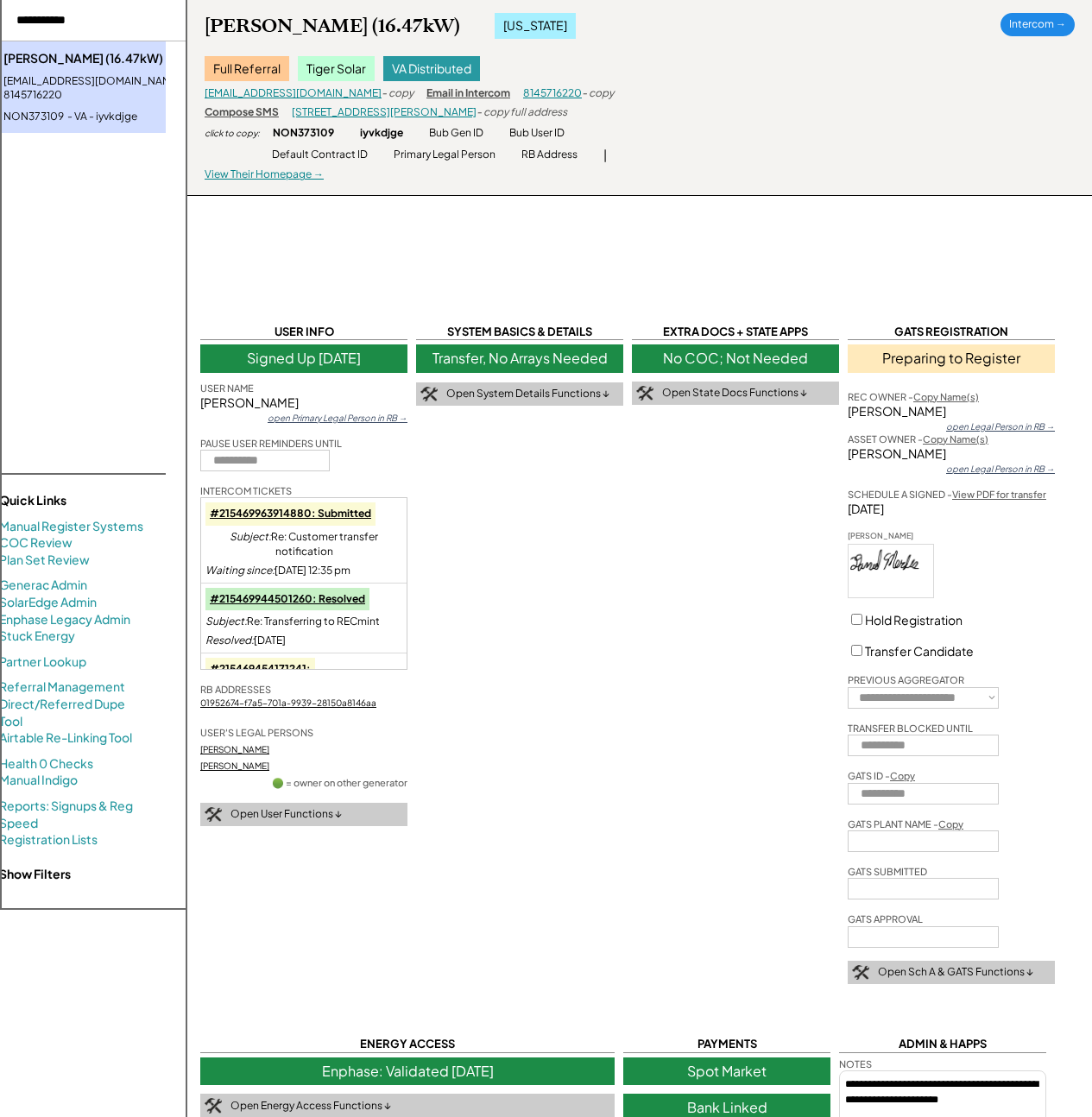 click on "- copy" at bounding box center [397, 93] 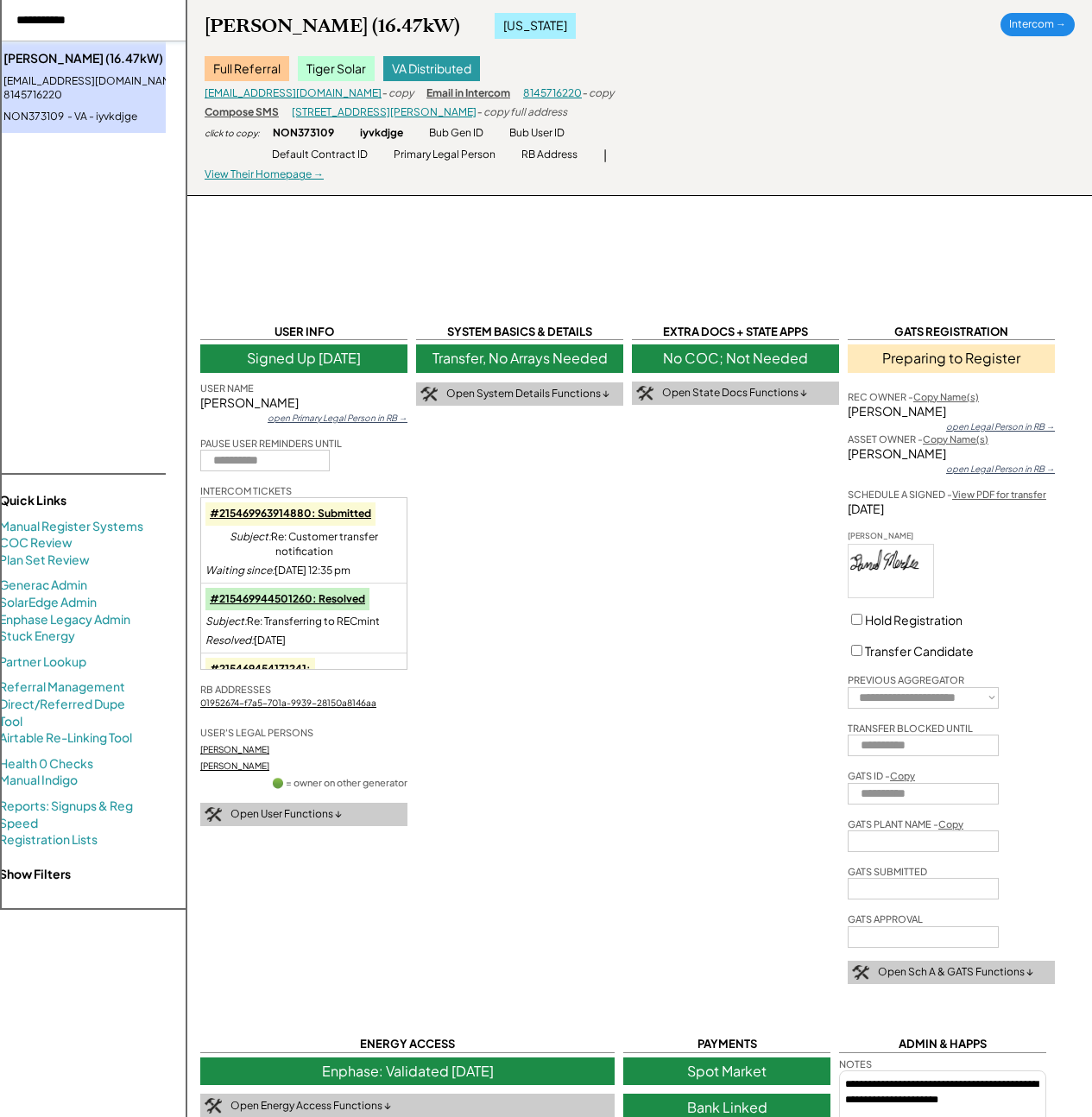 click at bounding box center [90, 21] 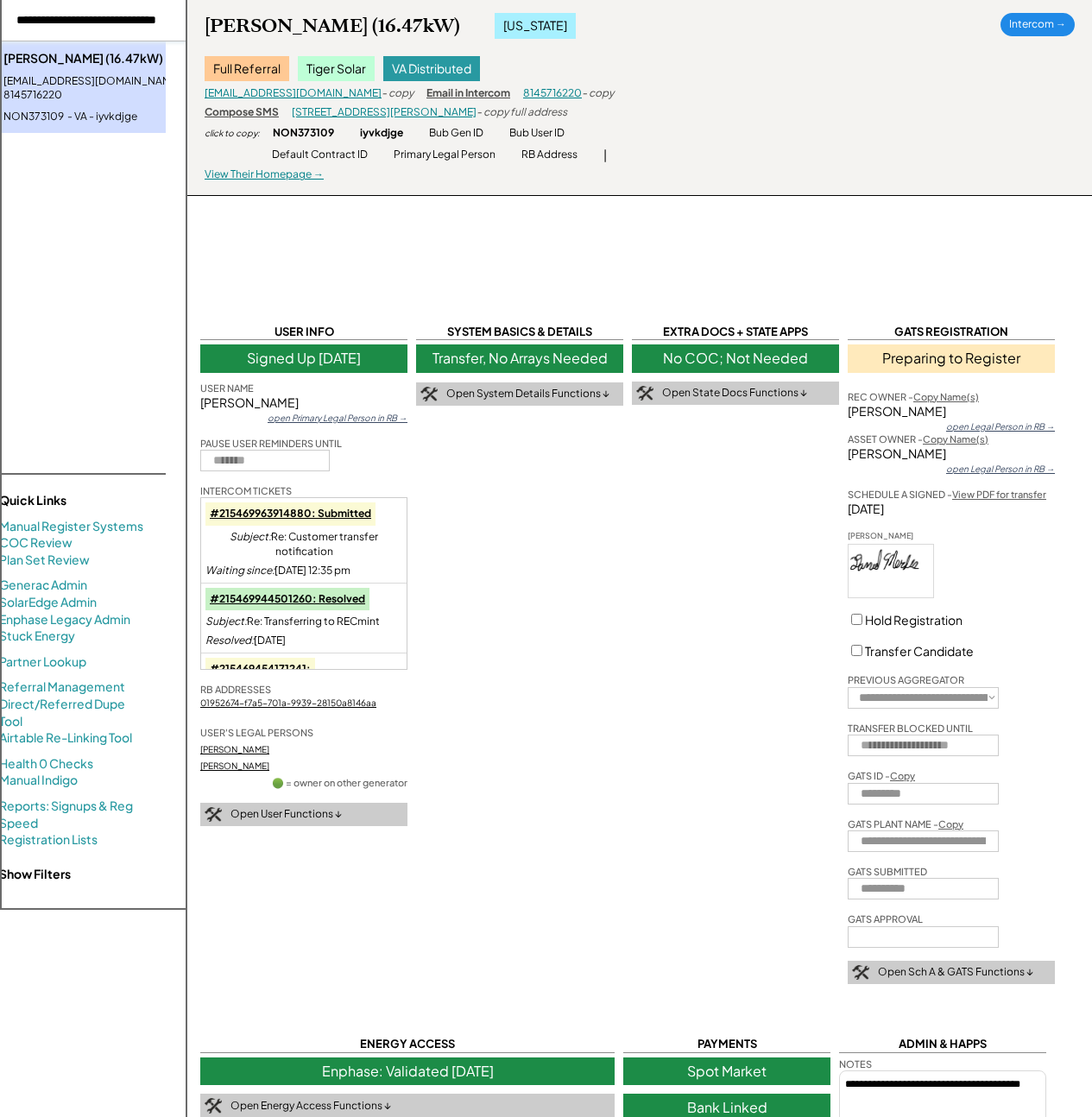scroll, scrollTop: 0, scrollLeft: 0, axis: both 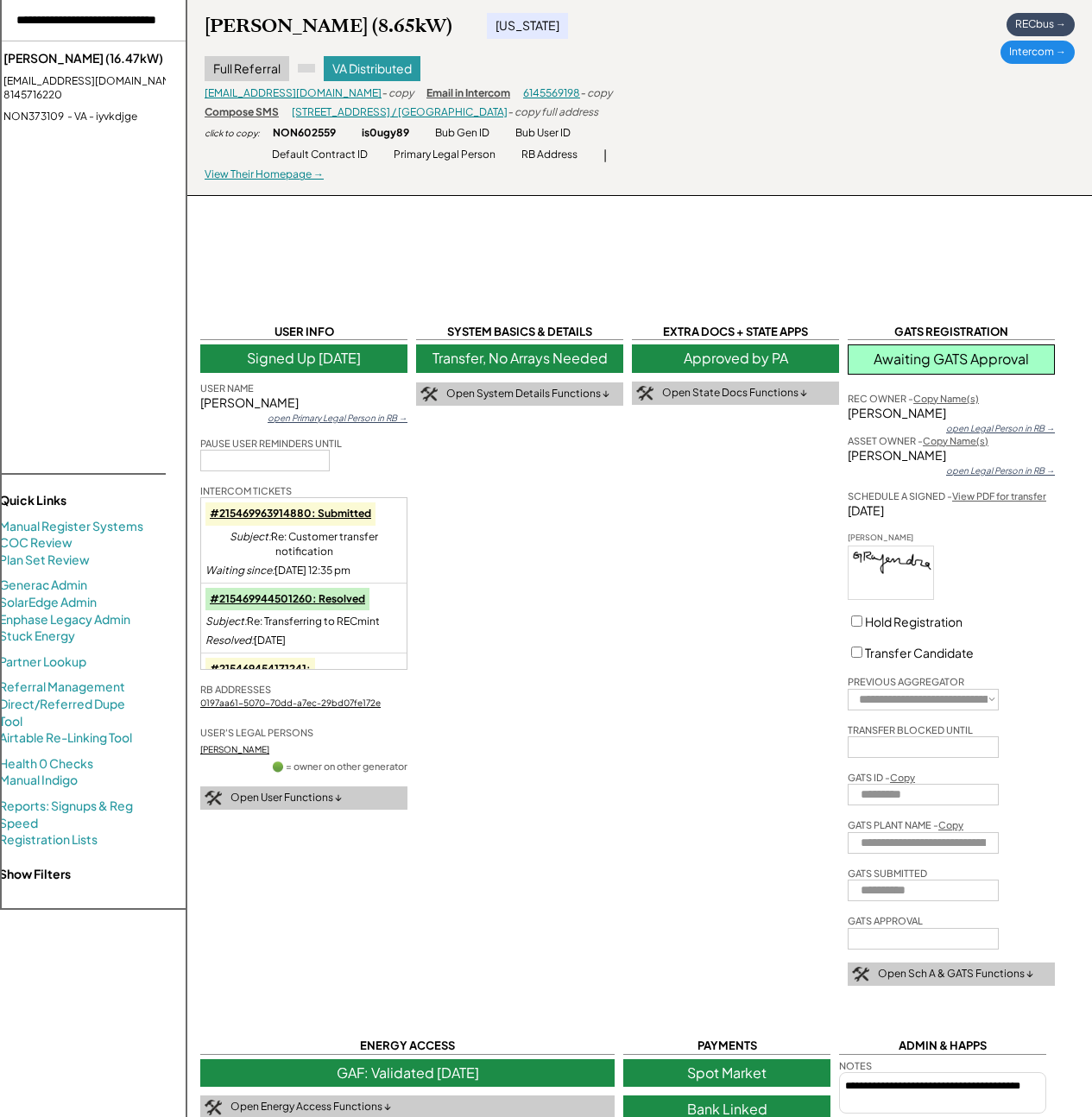 click at bounding box center [90, 21] 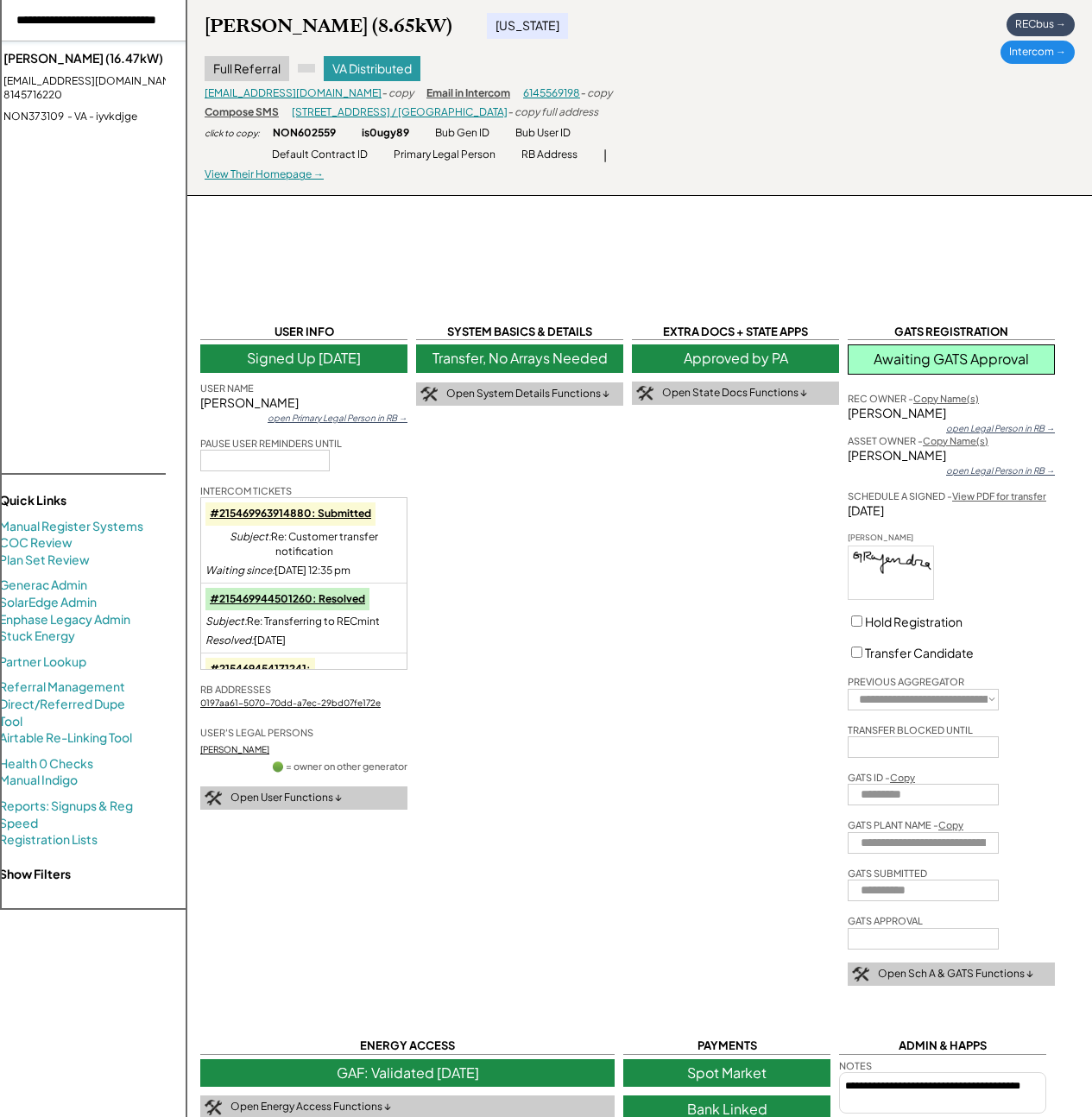 click at bounding box center [90, 21] 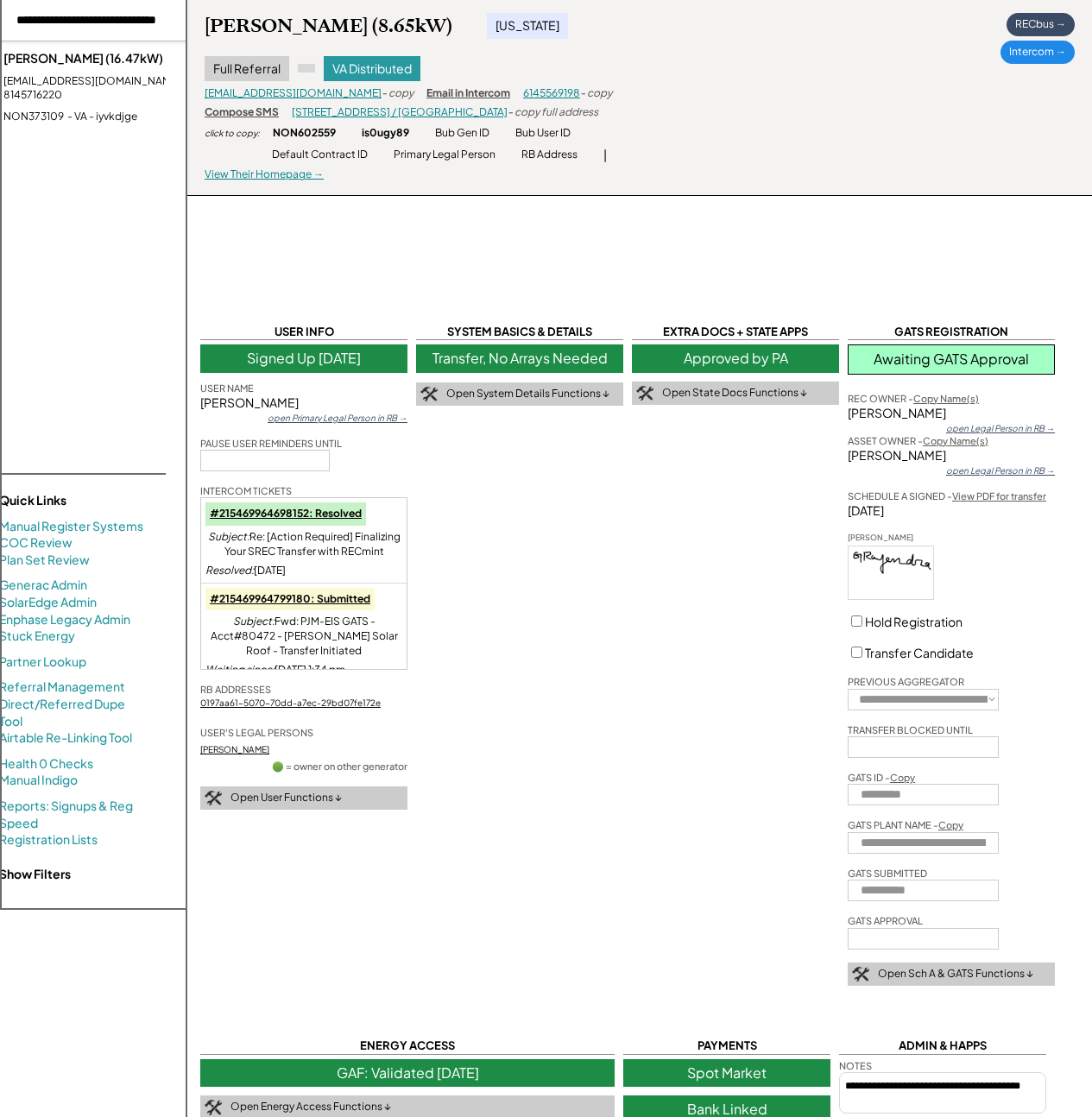 paste on "**********" 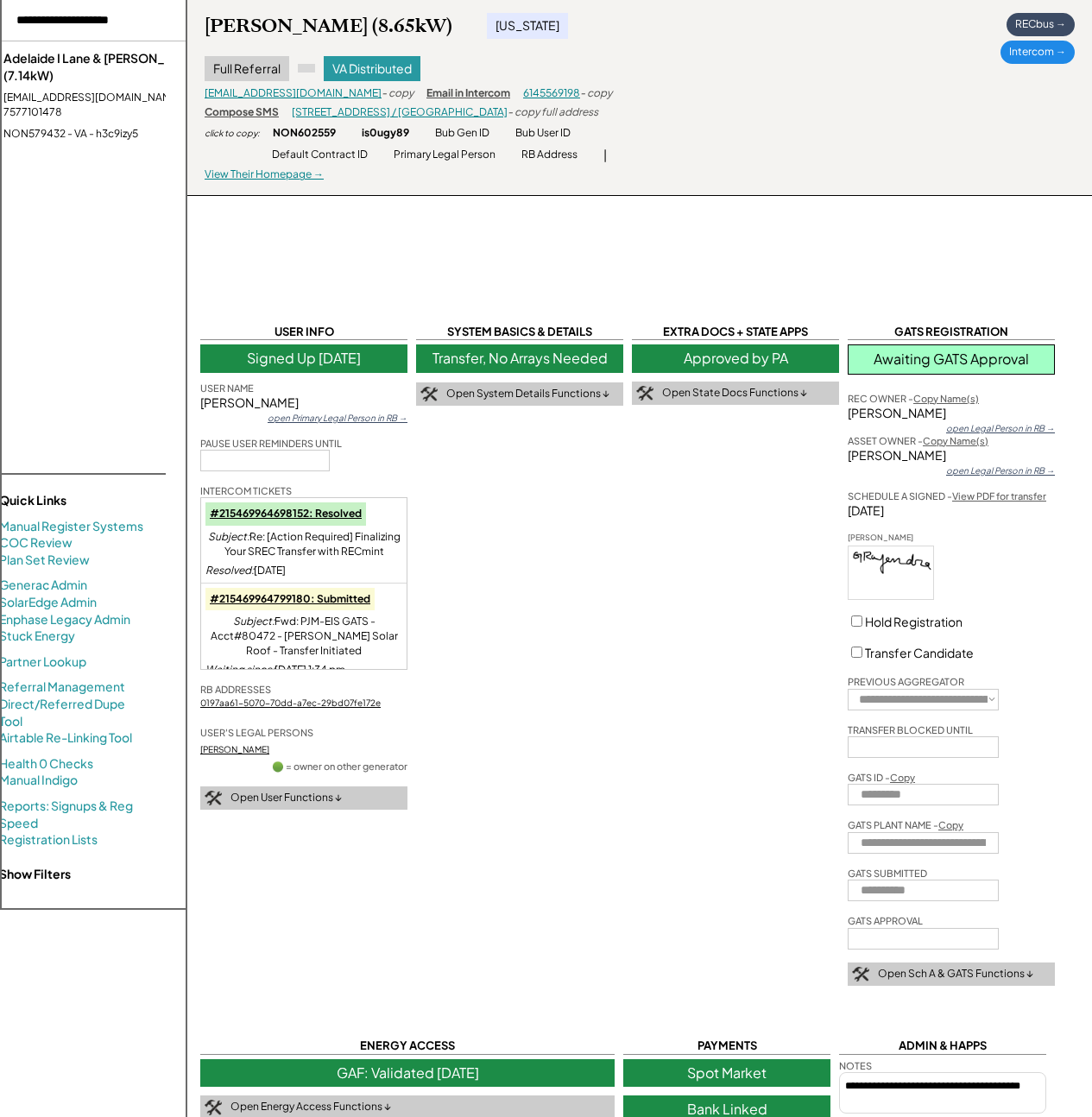 click on "schoonerbay20@aol.com - 7577101478" at bounding box center [109, 105] 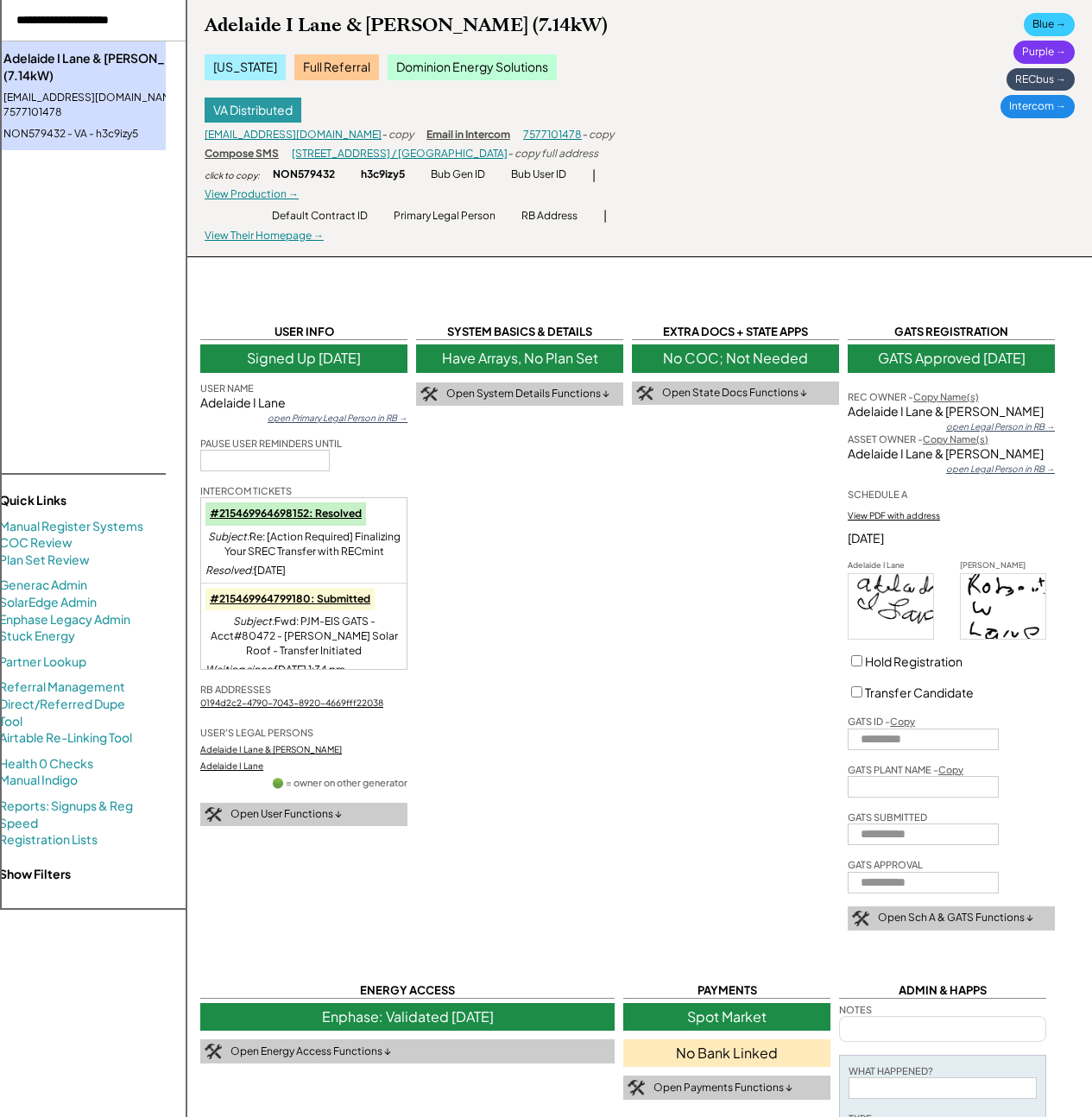 click on "Adelaide I Lane & Robert W Lane (7.14kW) Virginia Full Referral Dominion Energy Solutions VA Distributed schoonerbay20@aol.com - copy Email in Intercom 7577101478 - copy Compose SMS 20419 Bluebill Ln, Onancock, VA 23417 / Accomack County - copy full address click to copy: NON579432 h3c9izy5 Bub Gen ID Bub User ID Invite Link | View Production → Default Contract ID Primary Legal Person RB Address | View Their Homepage → Blue → Purple → RECbus → Intercom →" at bounding box center [640, 129] 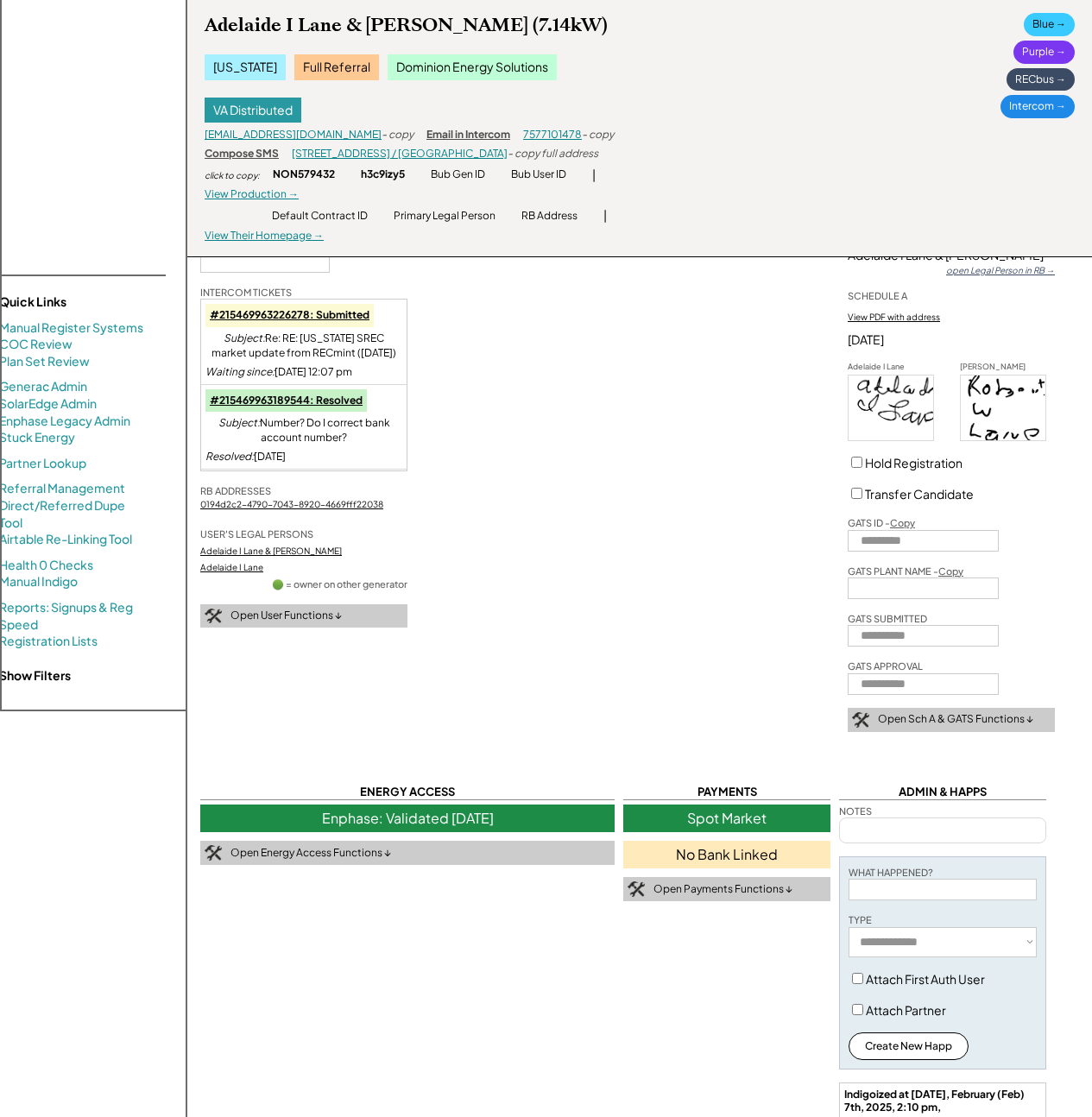 scroll, scrollTop: 340, scrollLeft: 0, axis: vertical 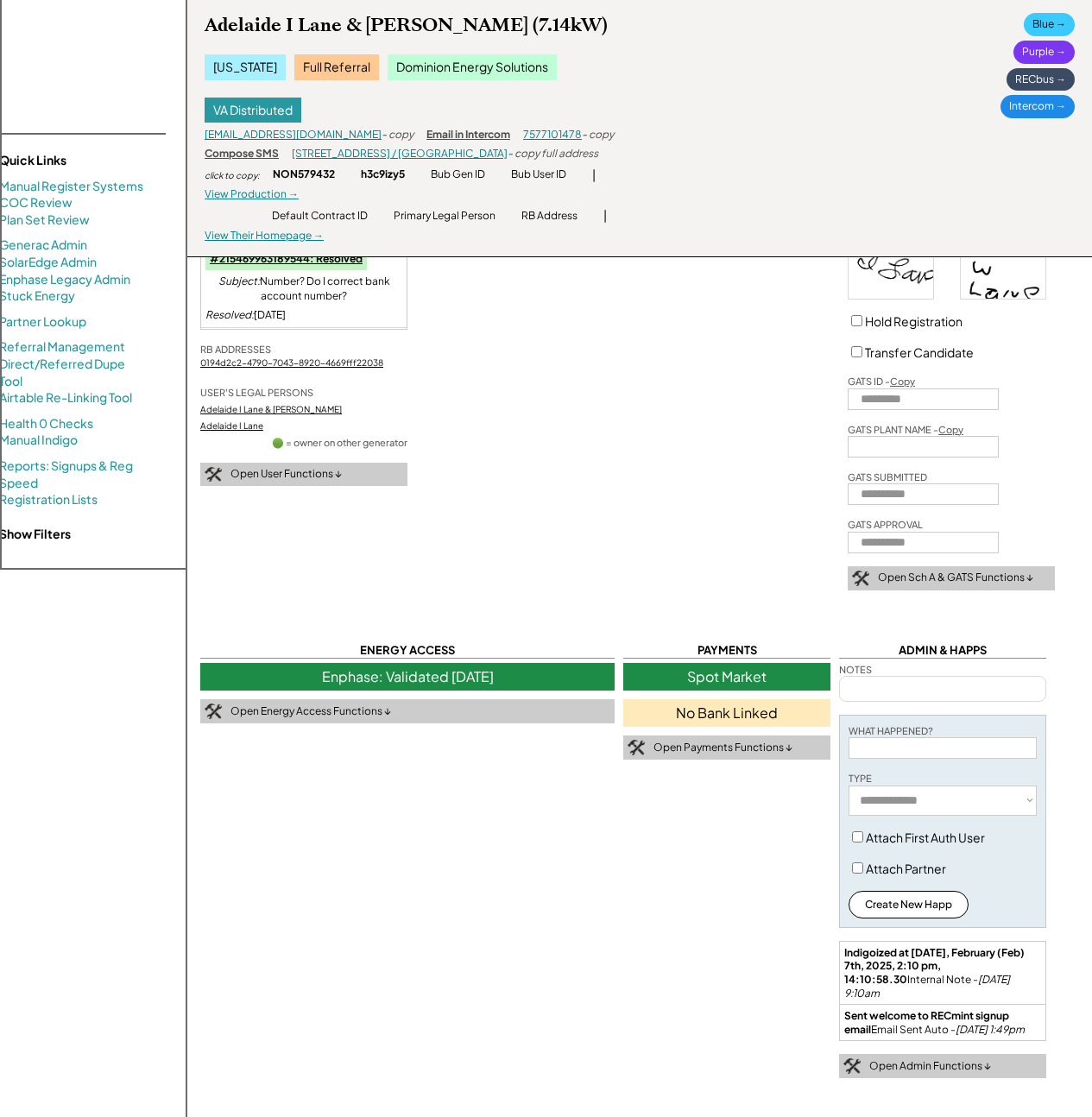 click on "PAYMENTS Spot Market No Bank Linked Open Payments Functions ↓" at bounding box center [727, 701] 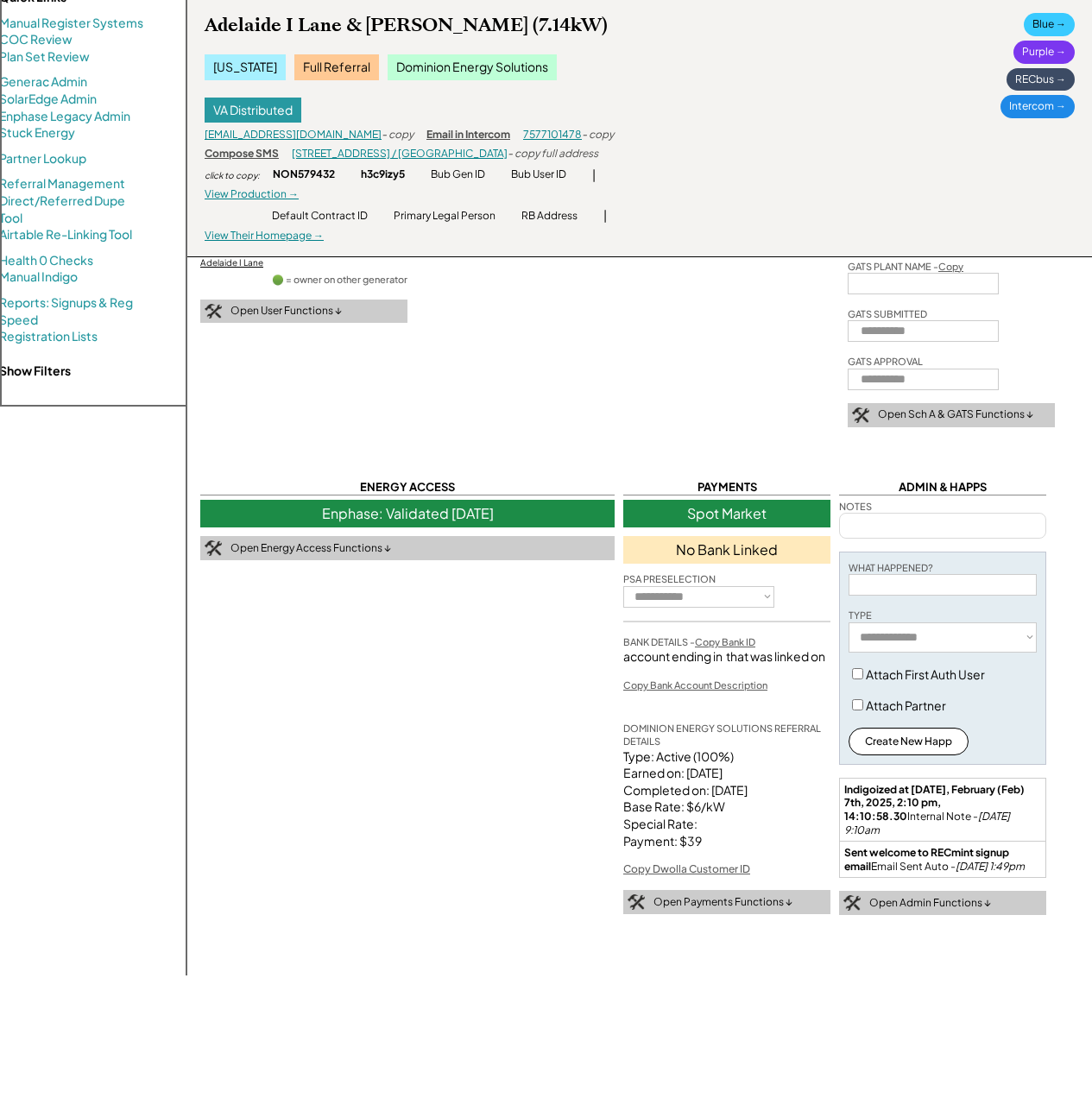scroll, scrollTop: 535, scrollLeft: 0, axis: vertical 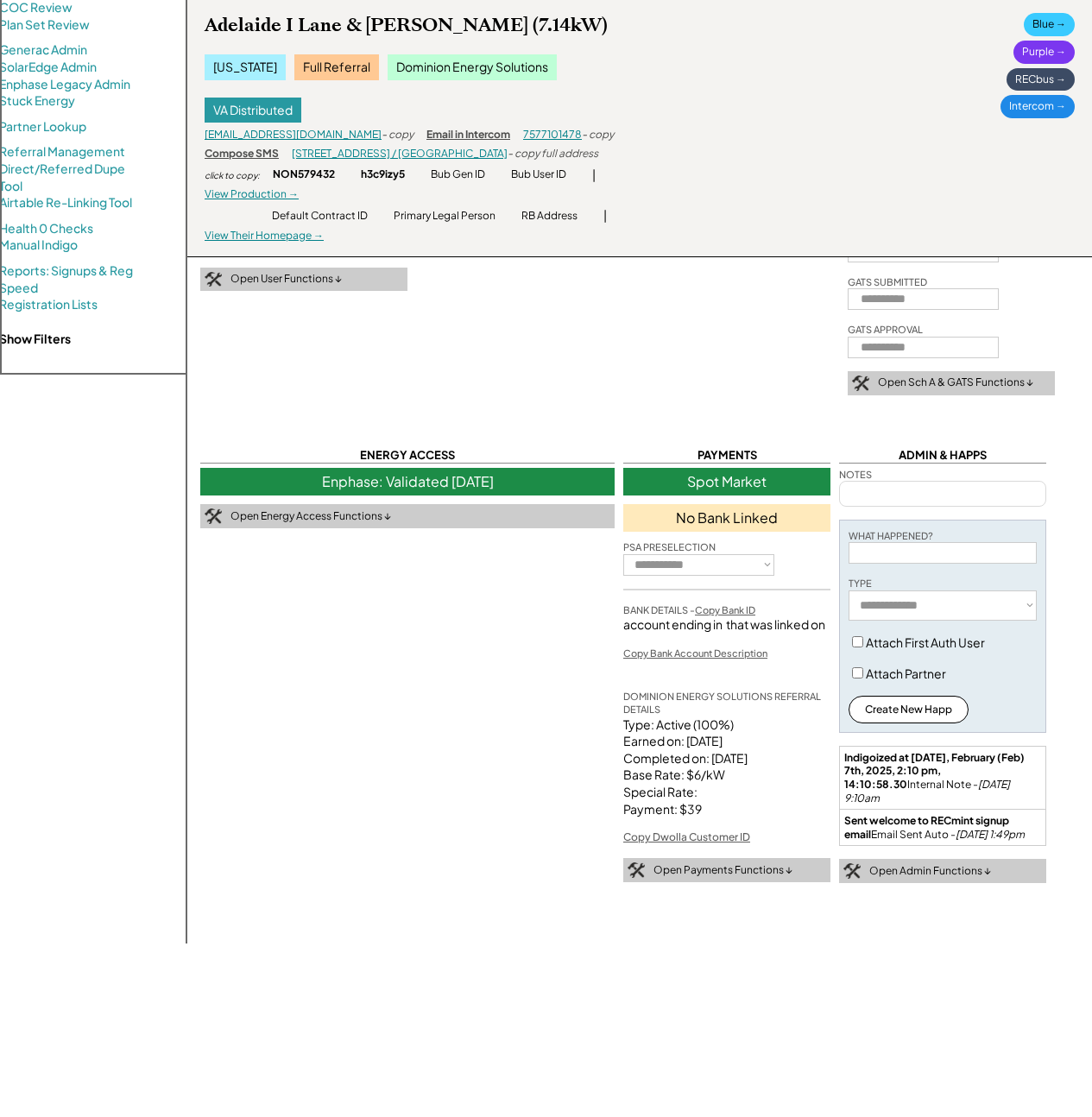 click on "Open Payments Functions ↓" at bounding box center [723, 870] 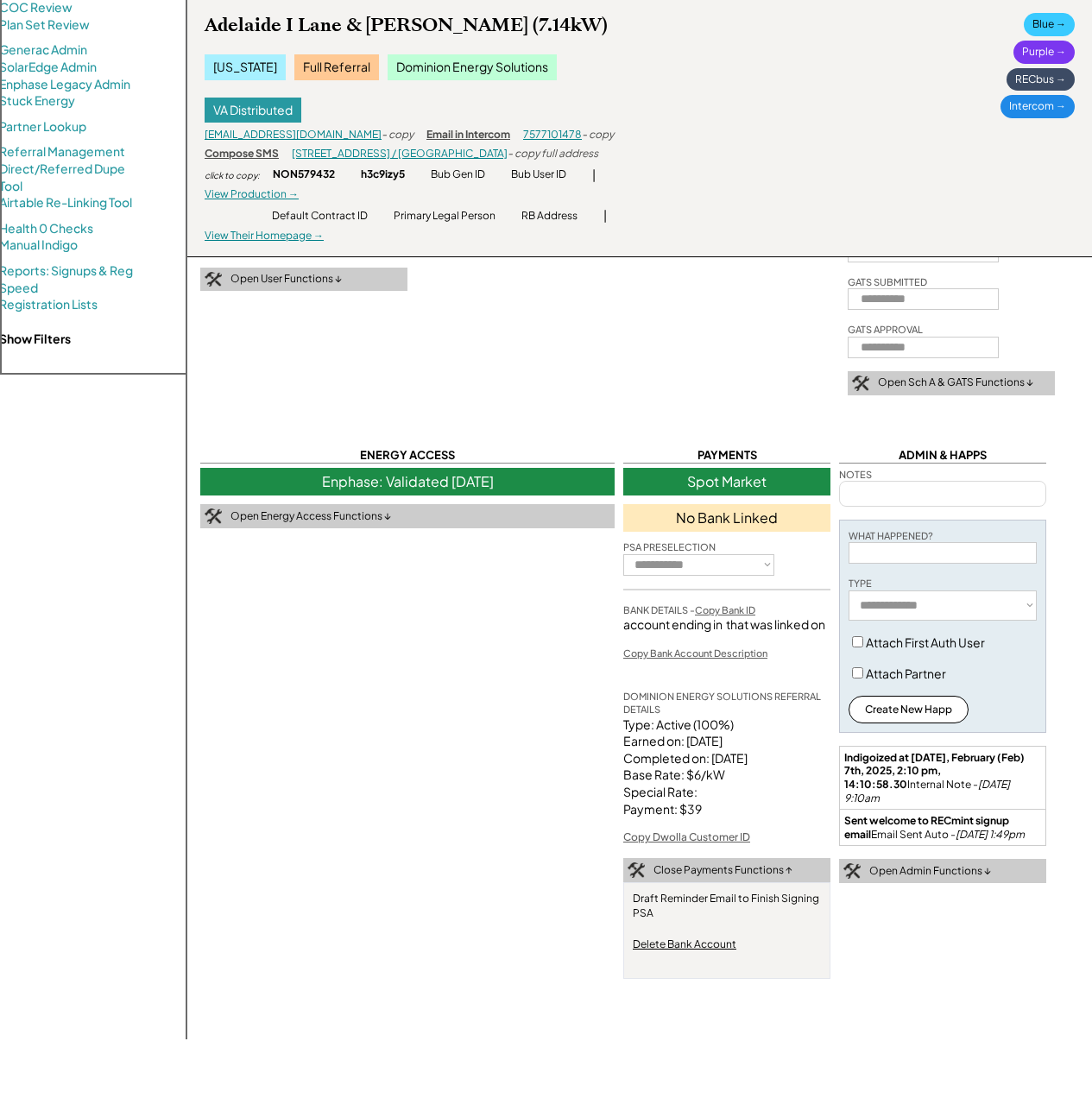 click on "Delete Bank Account" at bounding box center (685, 944) 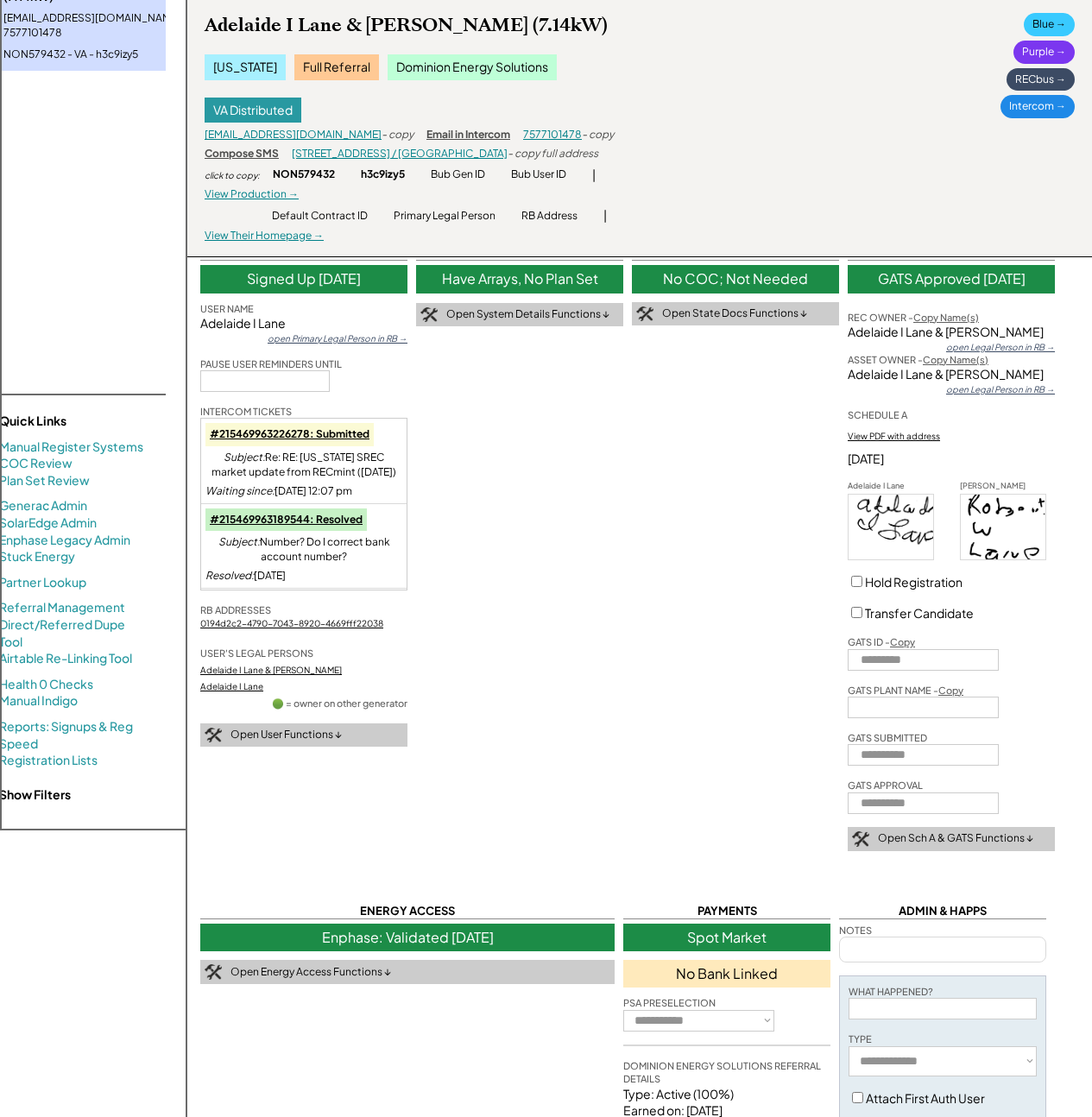 scroll, scrollTop: 0, scrollLeft: 0, axis: both 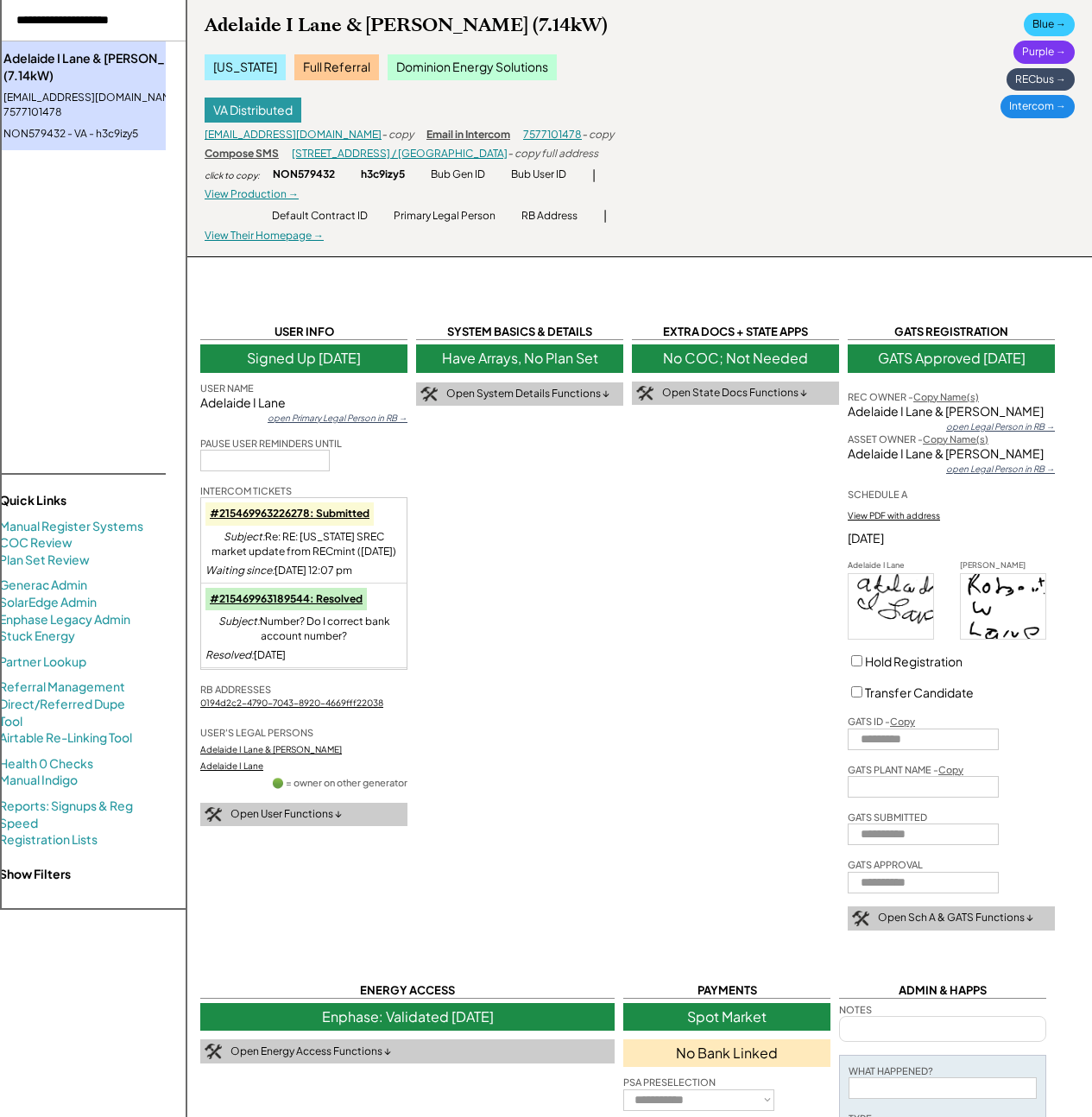 click at bounding box center (90, 21) 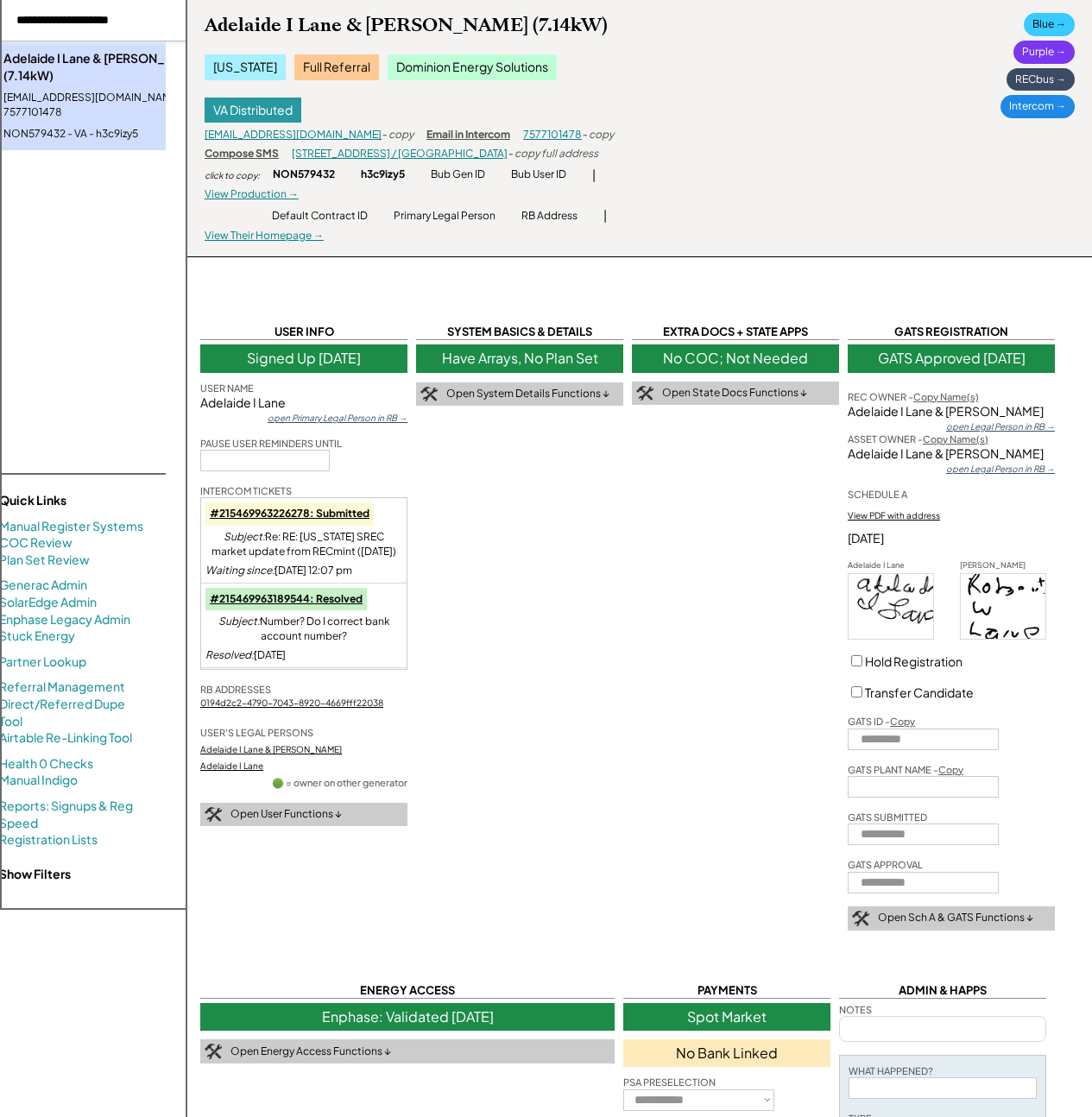 click at bounding box center (90, 21) 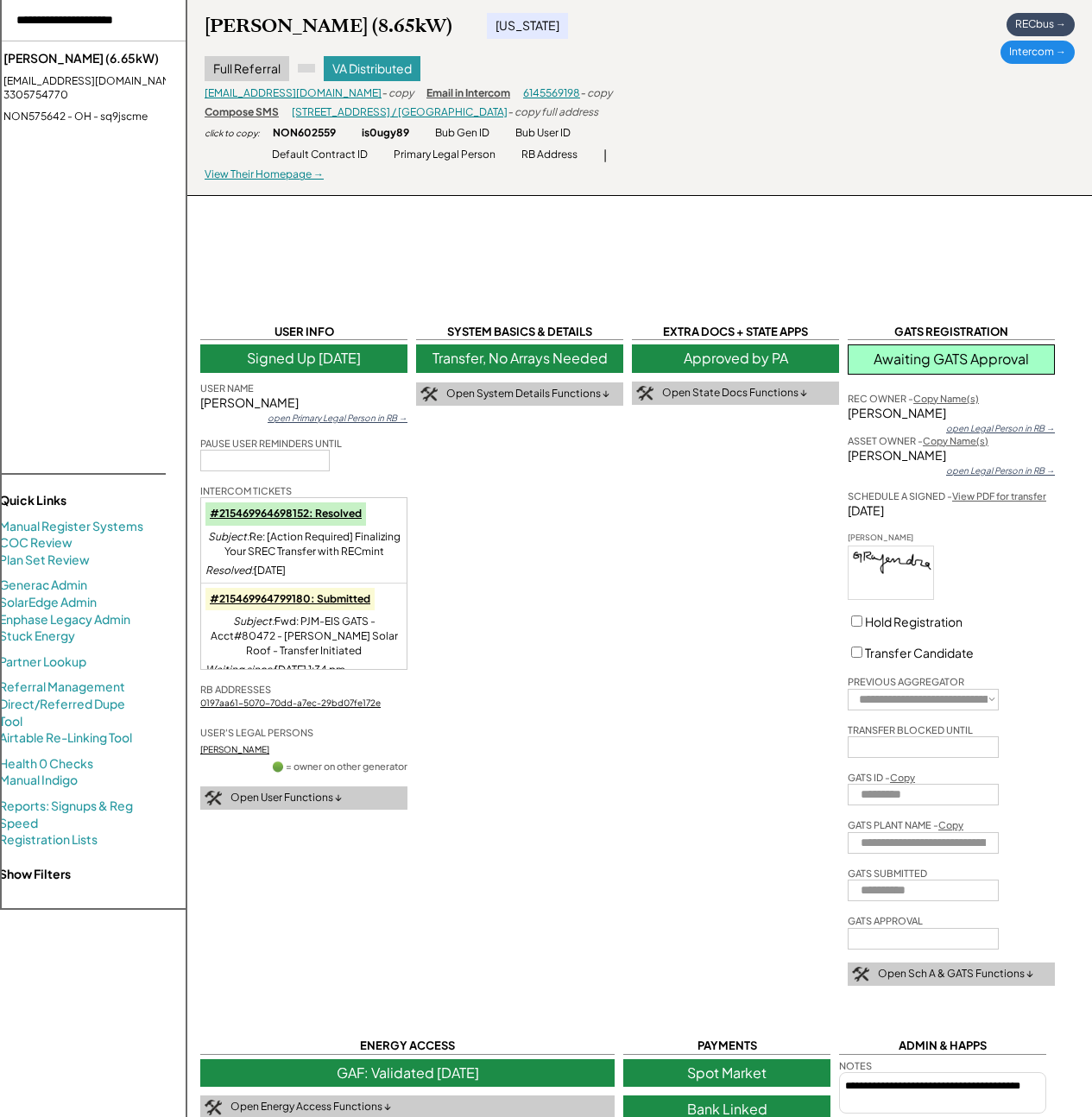 click on "Craig Weir (6.65kW)" at bounding box center (109, 59) 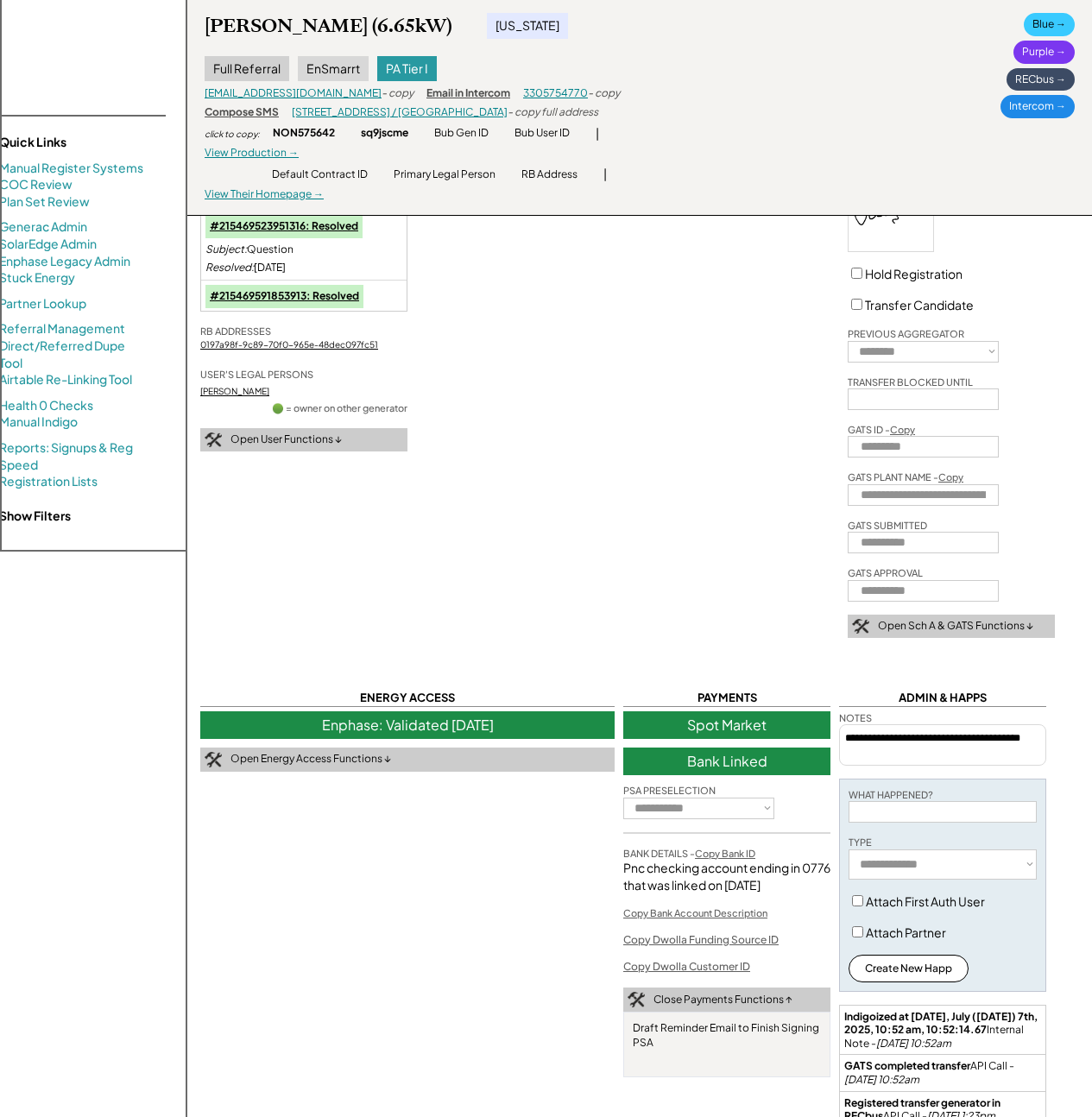 scroll, scrollTop: 0, scrollLeft: 0, axis: both 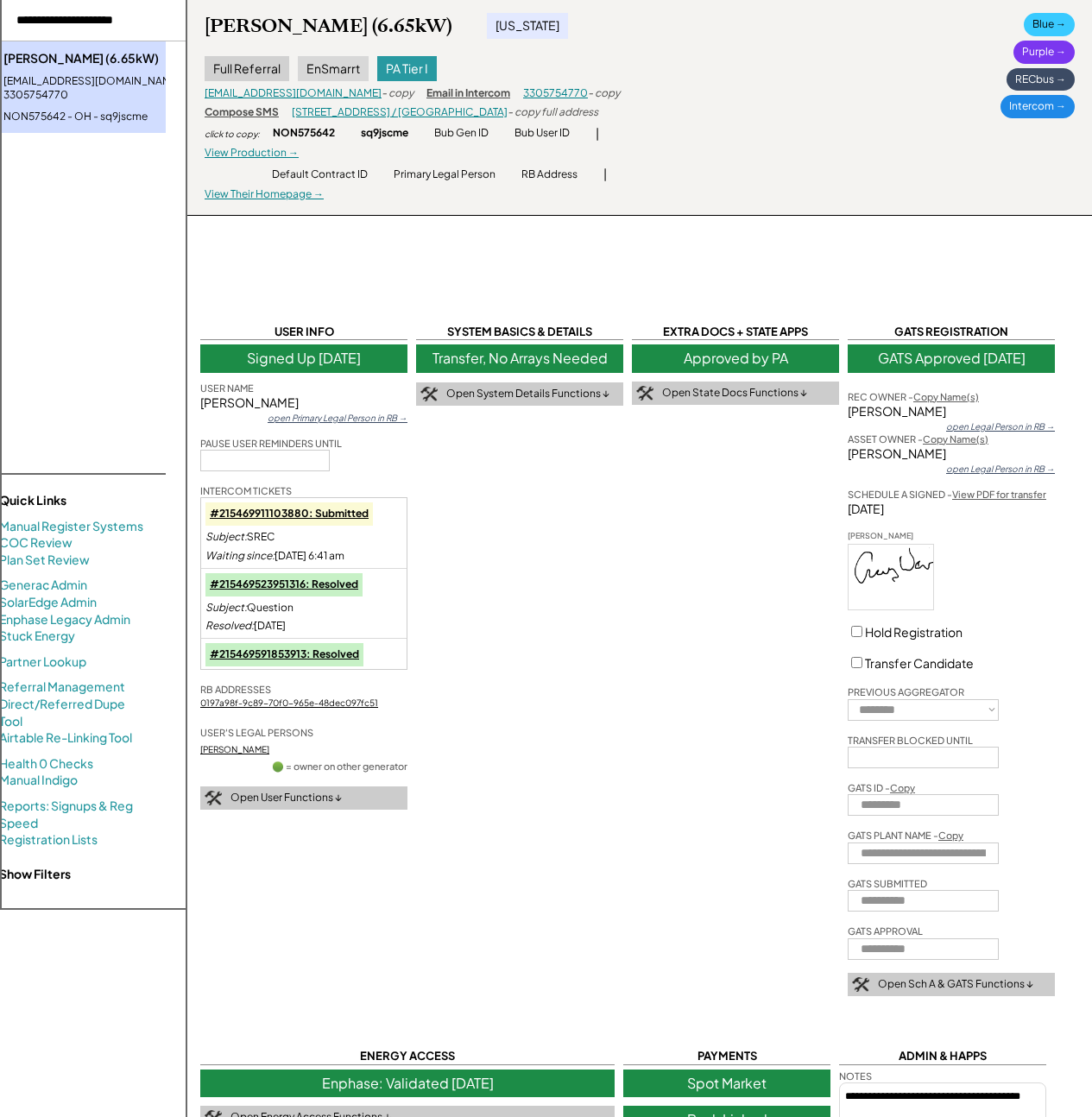 click on "Purple →" at bounding box center (1044, 52) 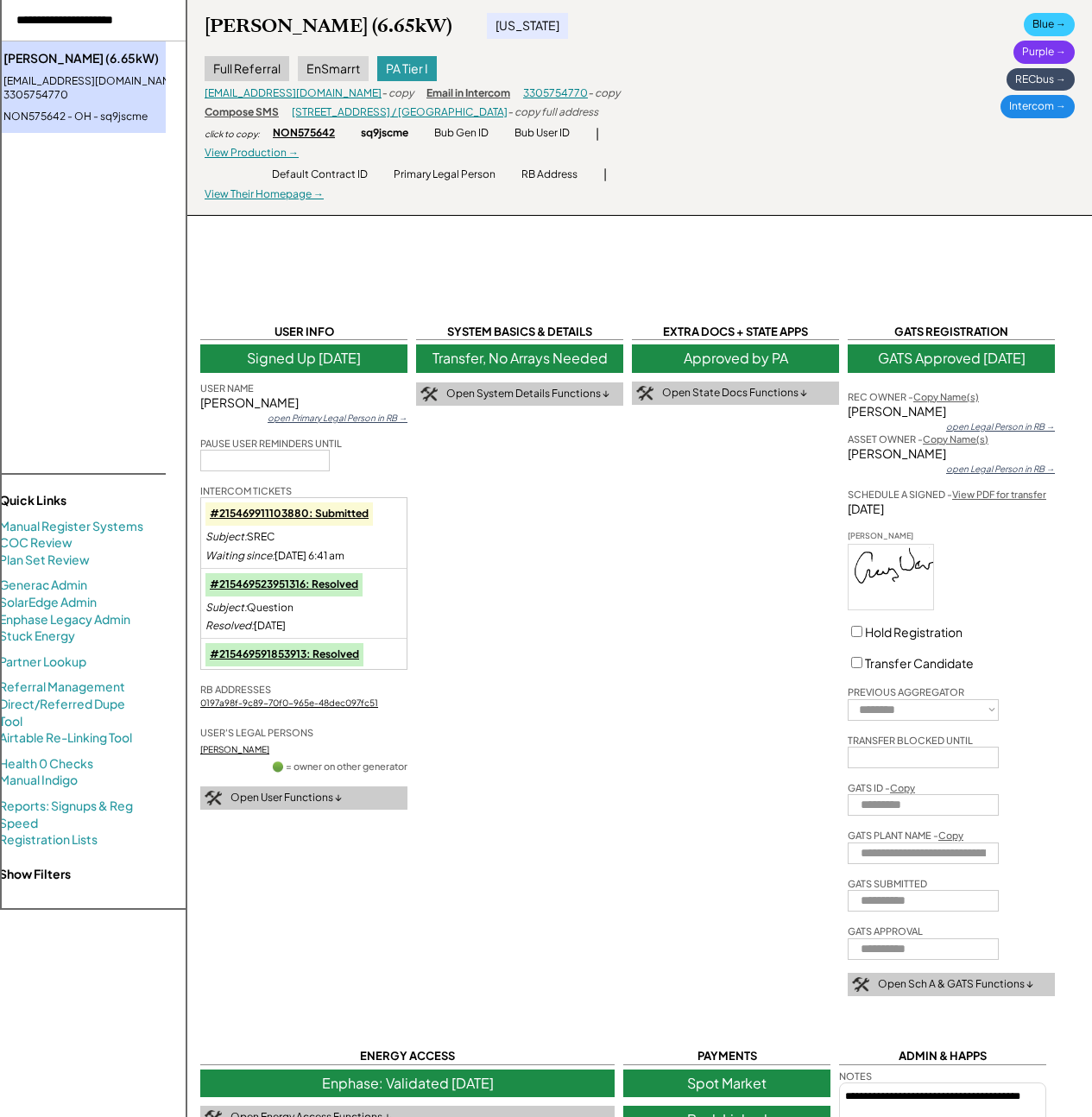 click on "NON575642" at bounding box center (304, 133) 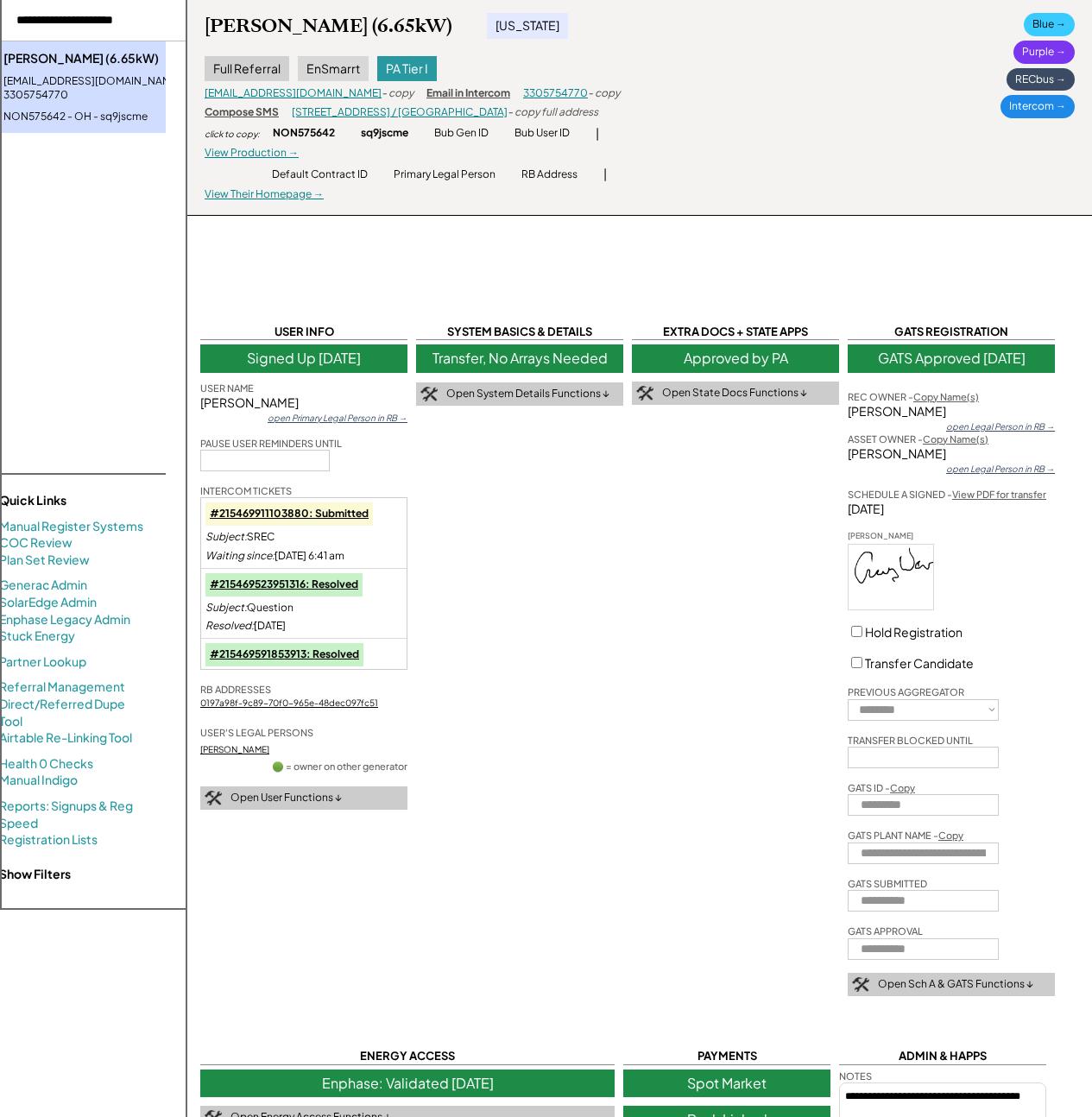 click at bounding box center (90, 21) 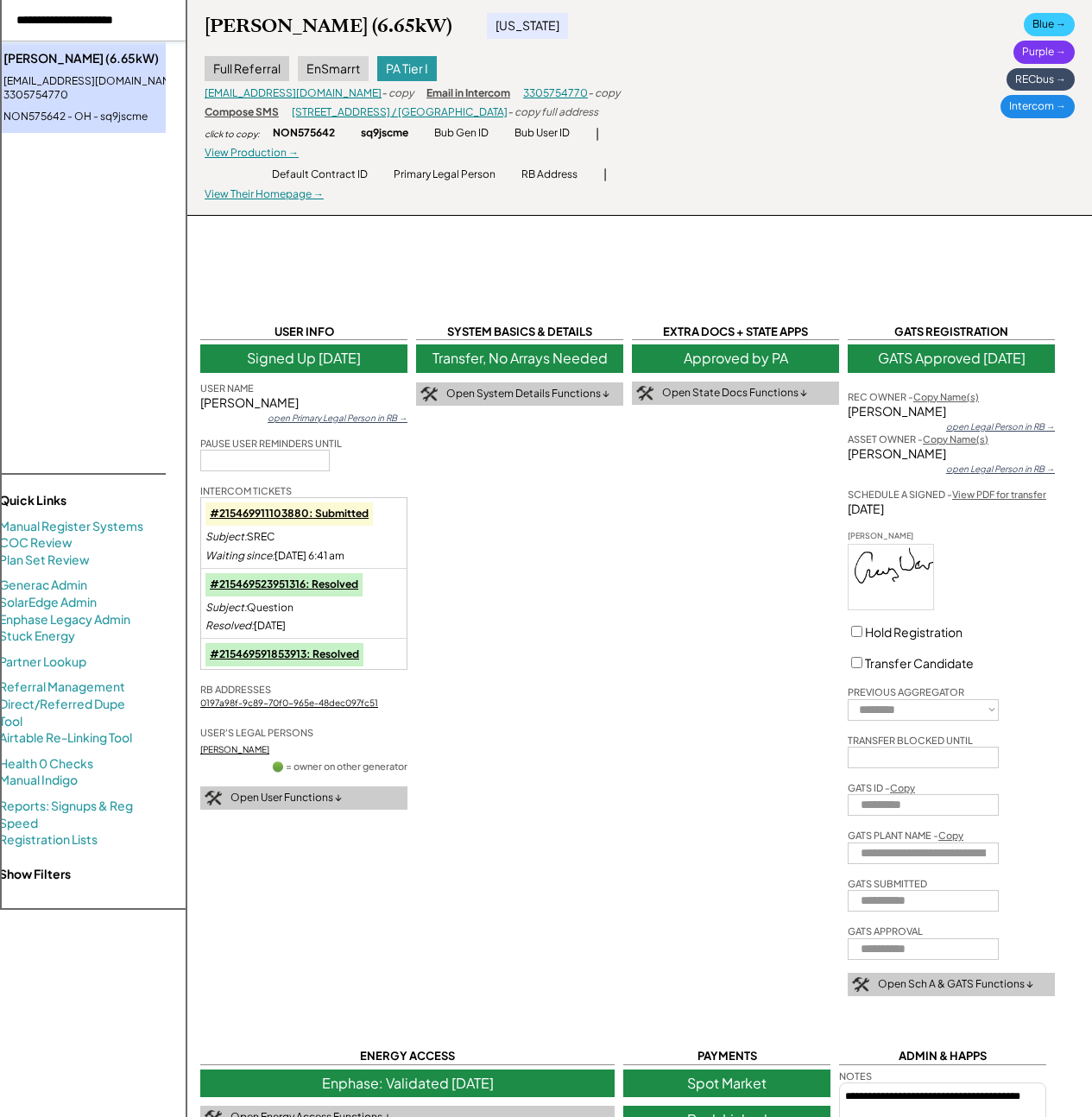 paste on "**********" 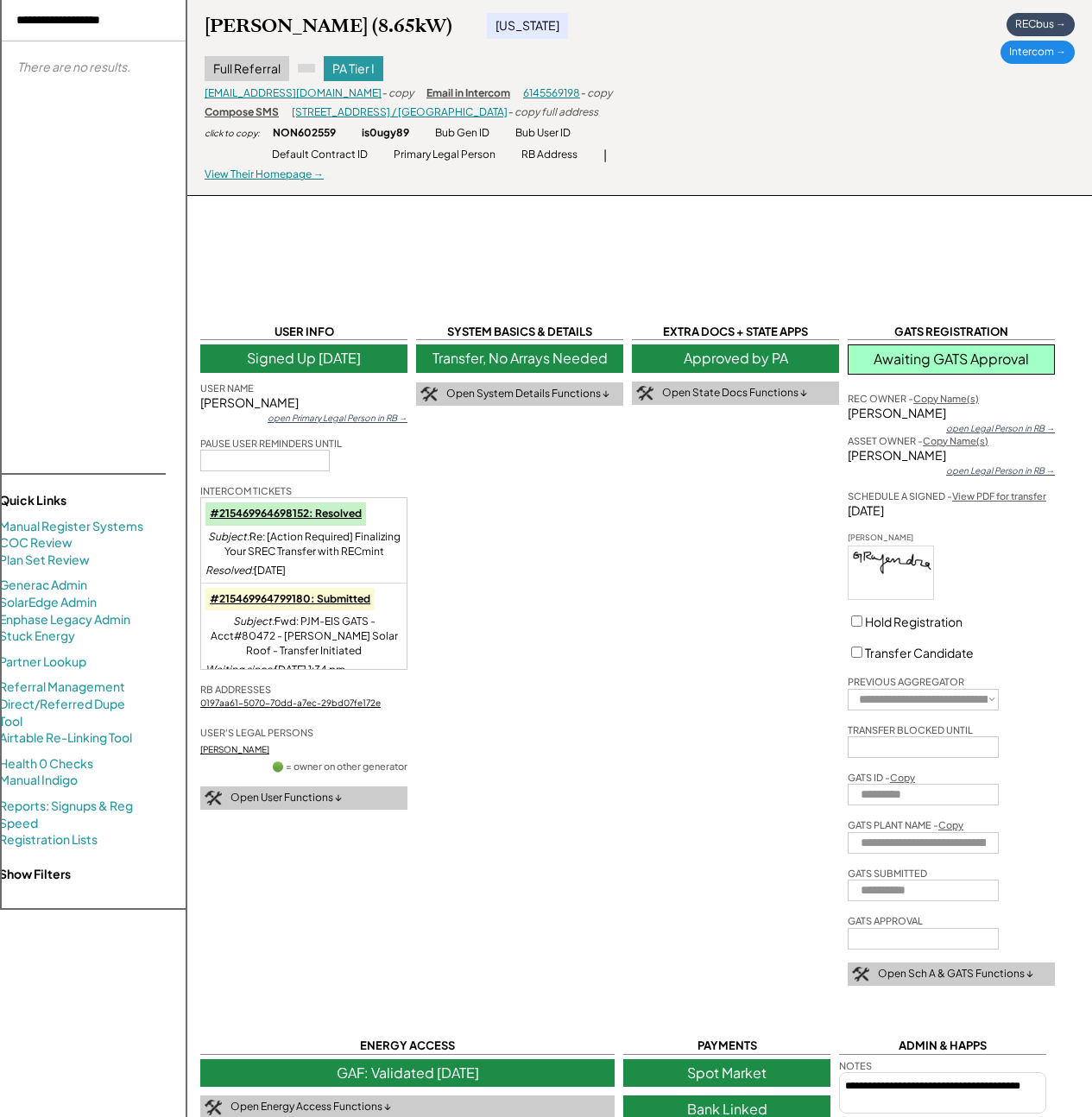 click at bounding box center [90, 21] 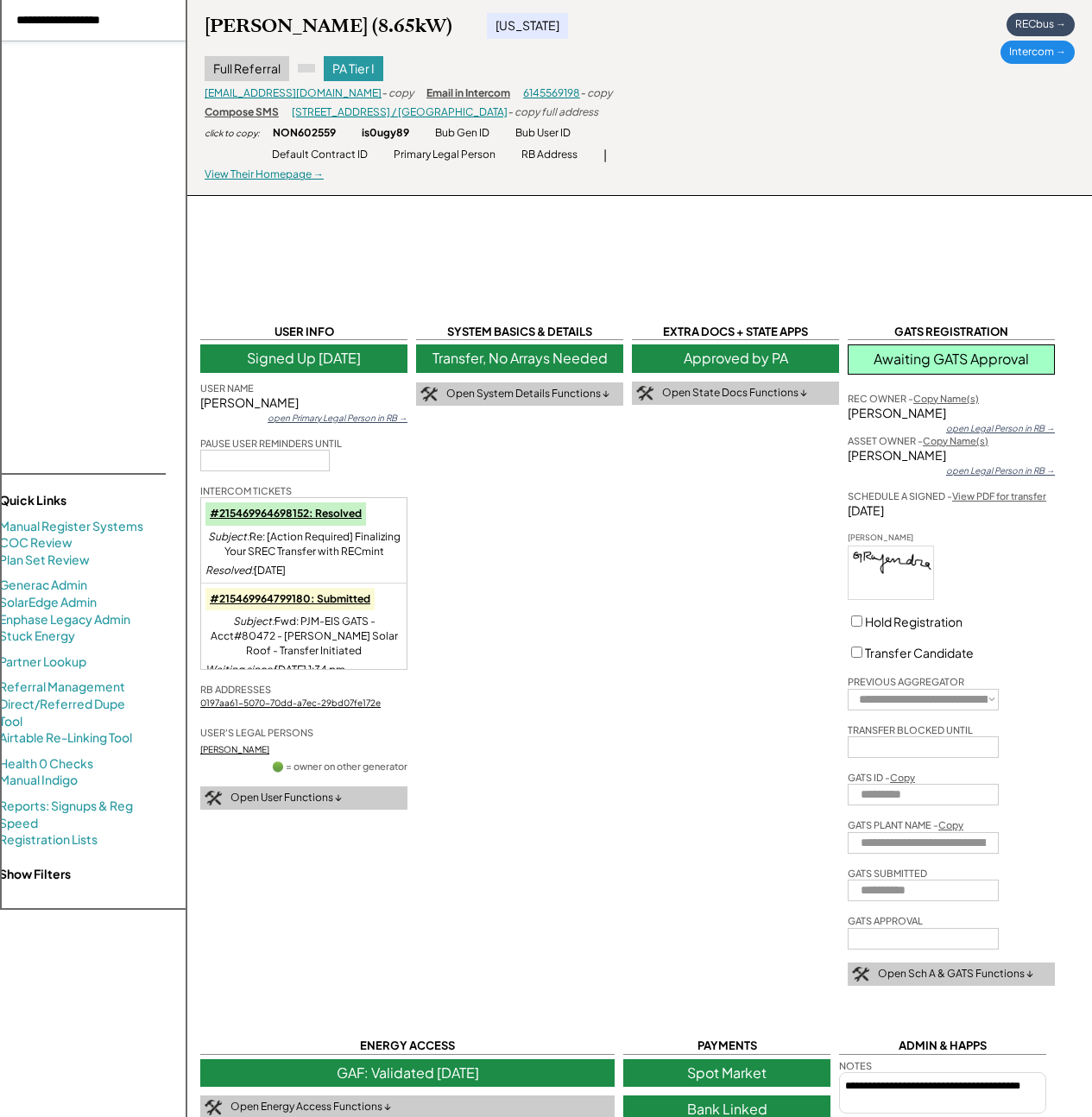 click at bounding box center (90, 21) 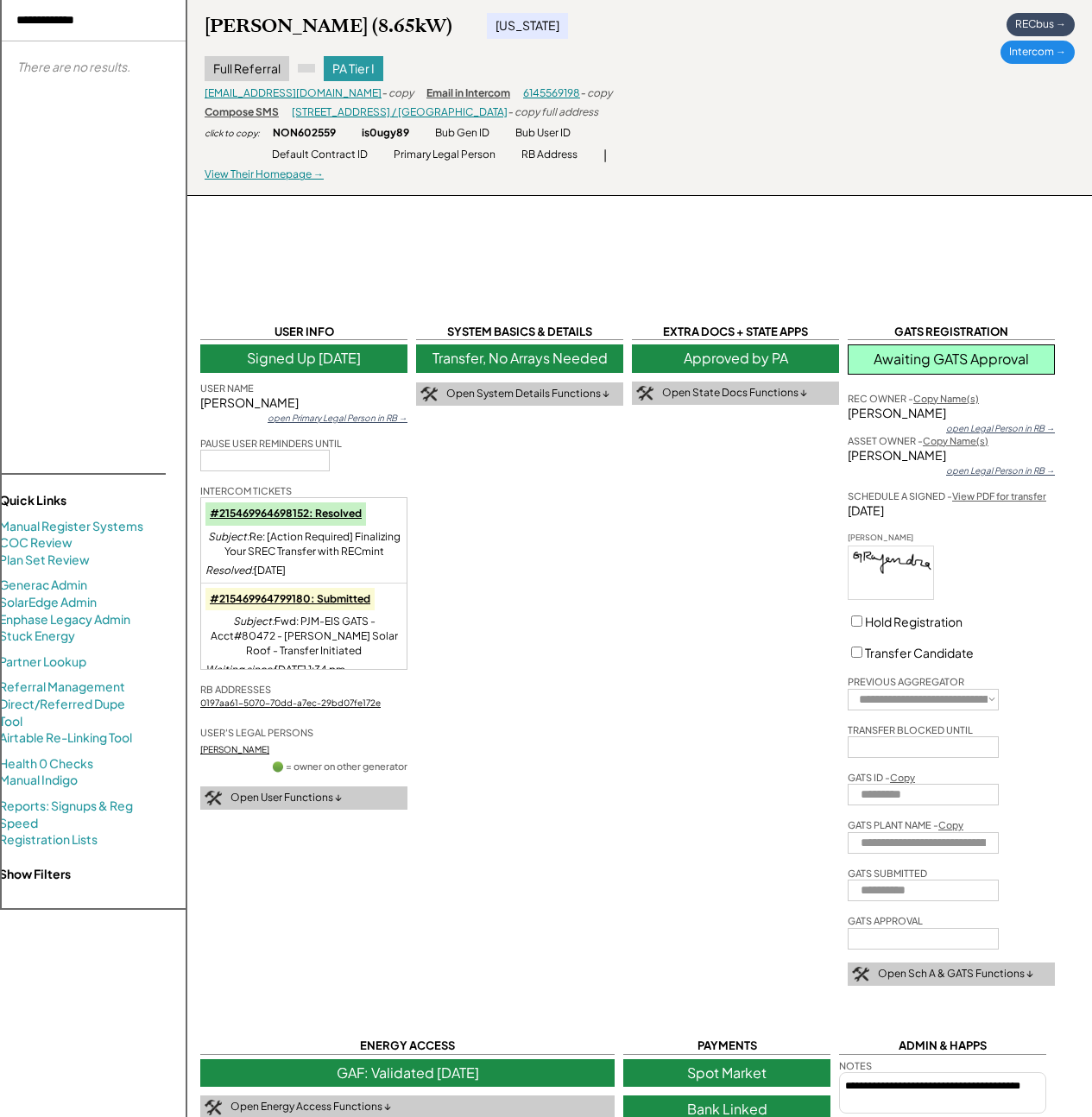 click at bounding box center [90, 21] 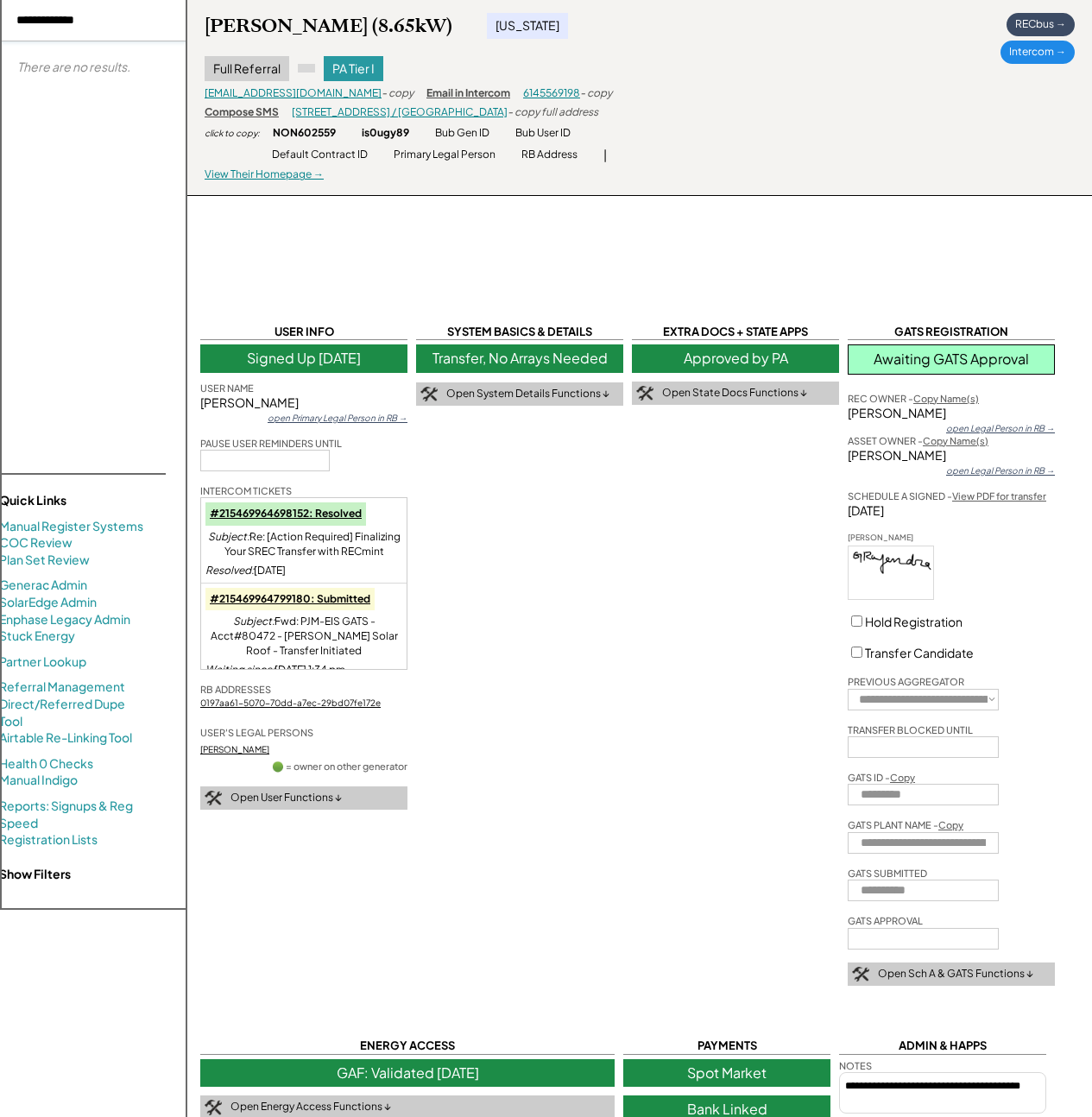 click at bounding box center [90, 21] 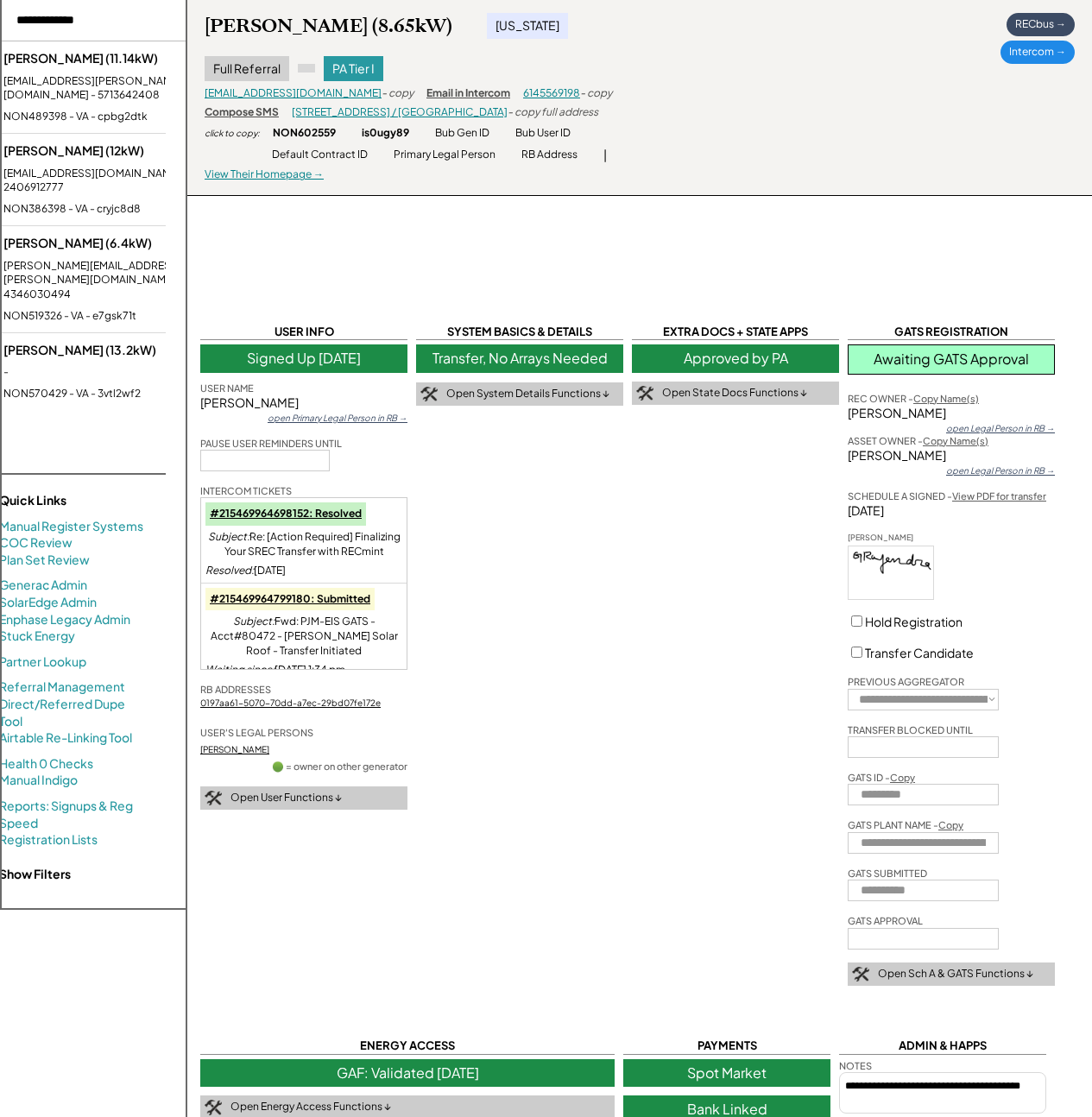 click on "woodworkerjes@reagan.com - 5713642408" at bounding box center [109, 89] 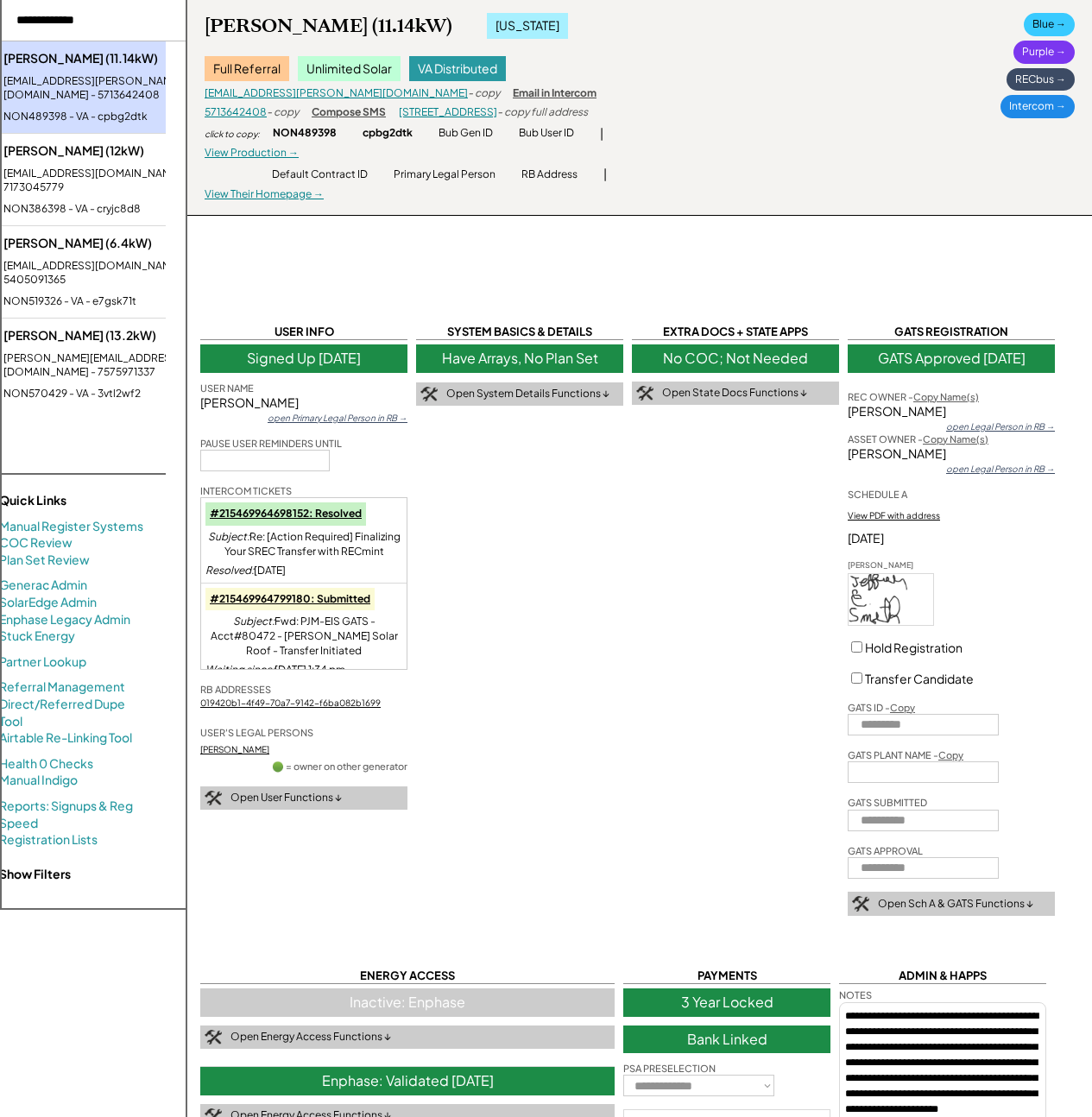 click on "**********" at bounding box center (640, 986) 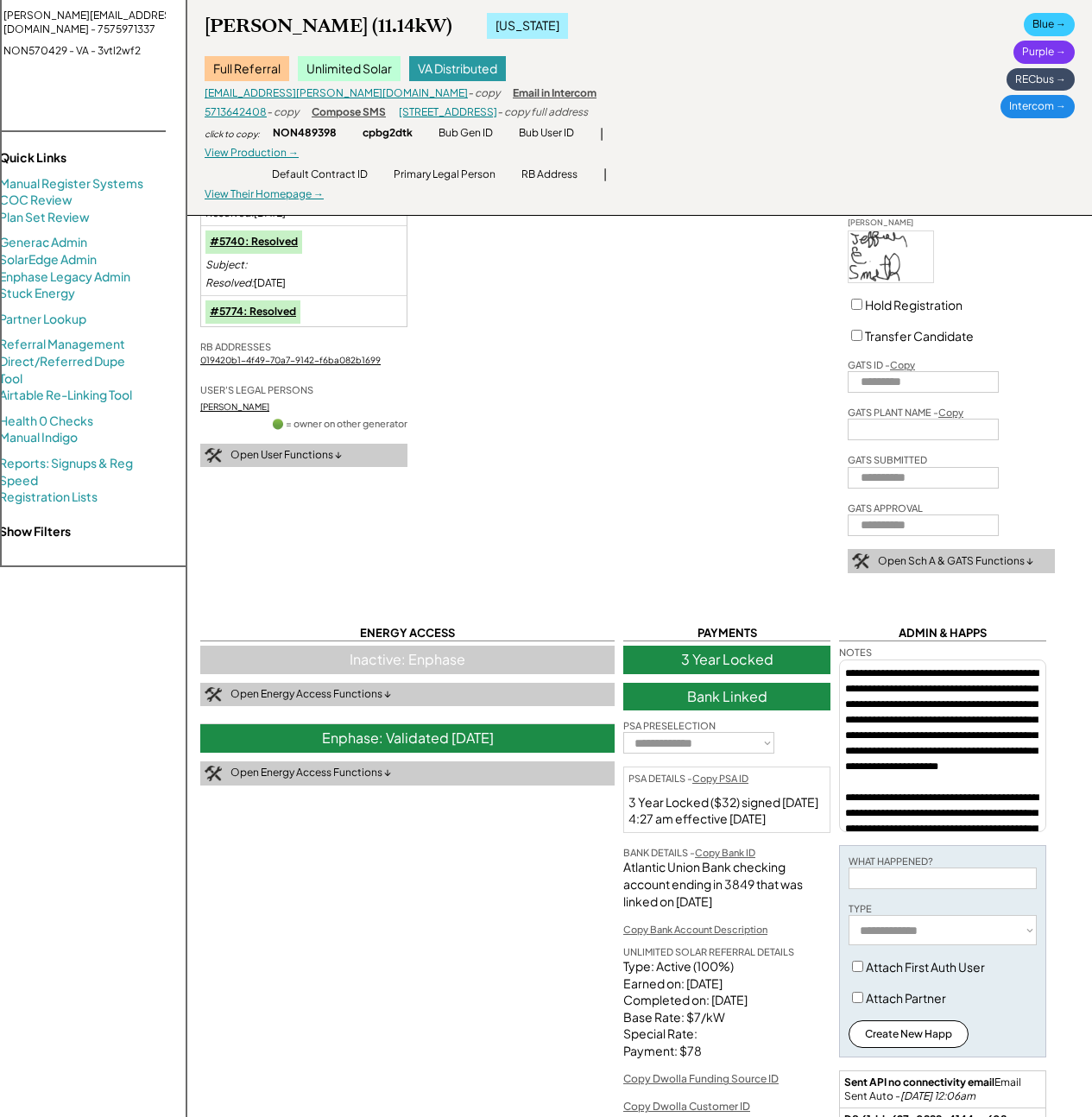 scroll, scrollTop: 0, scrollLeft: 0, axis: both 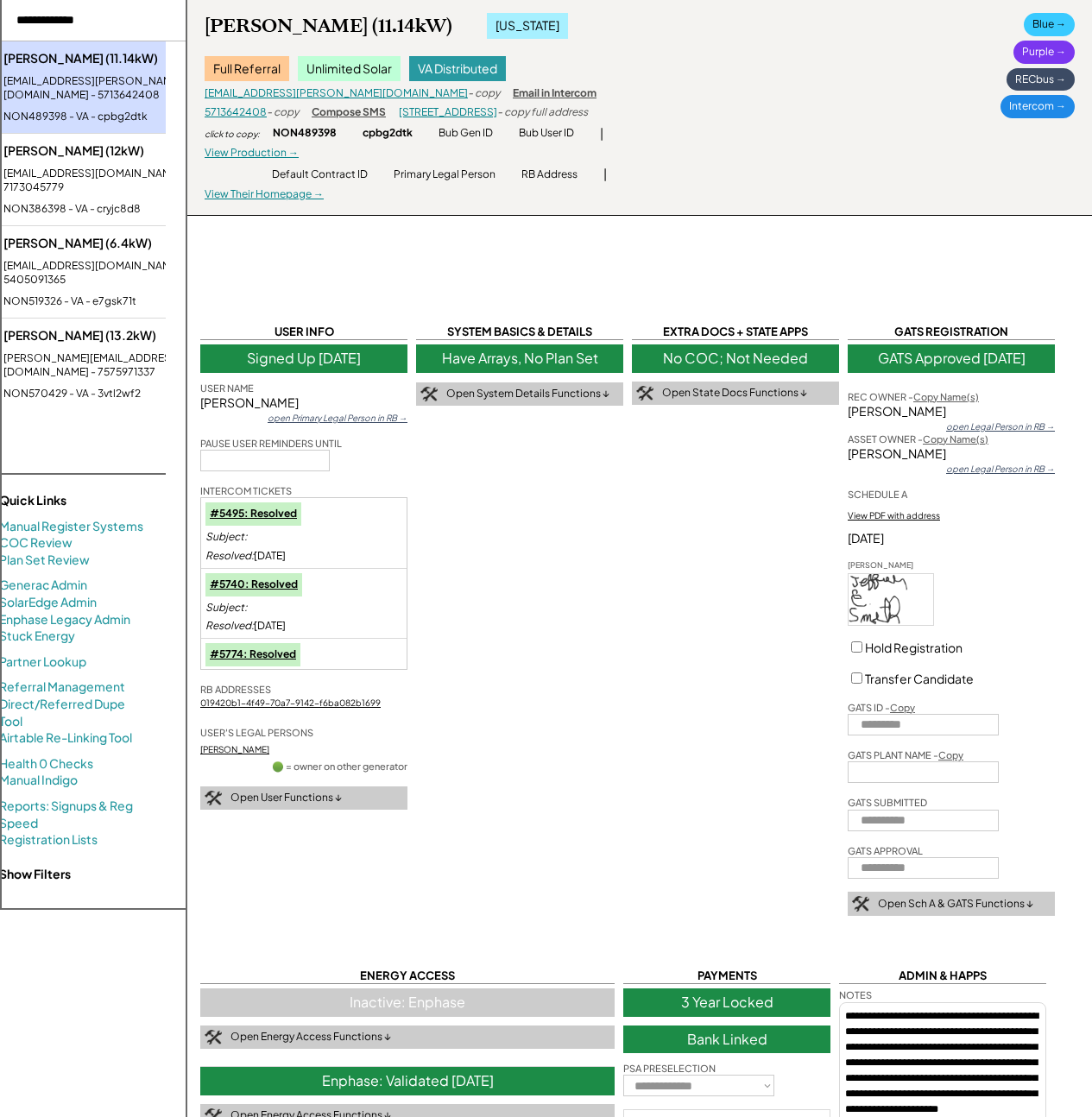 click on "Jeffrey Smith (12kW) throw_mail@me.com - 7173045779 NON386398 - VA - cryjc8d8" at bounding box center (107, 180) 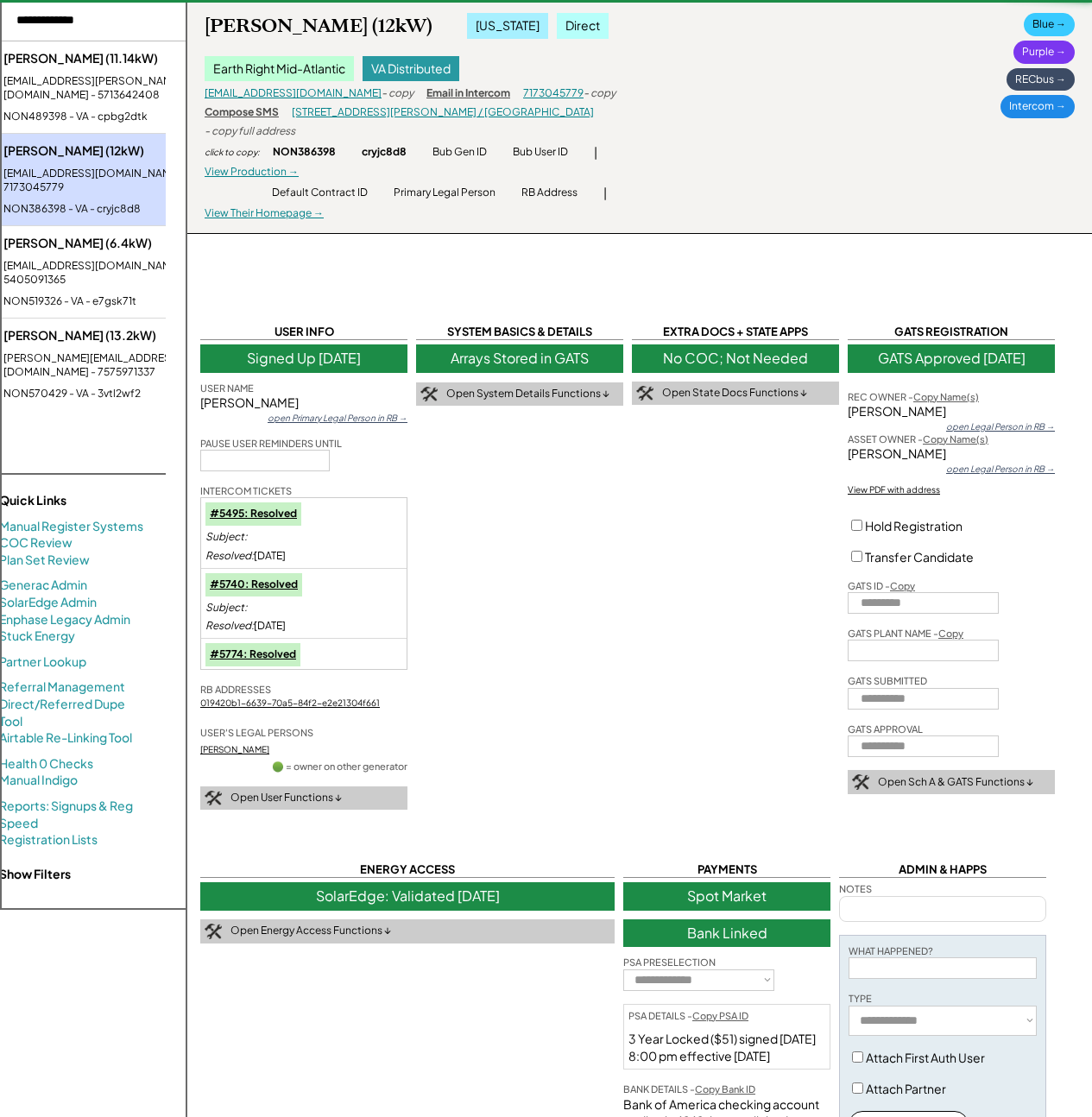 click on "jeffreyssmith2nd@gmail.com - 5405091365" at bounding box center [109, 274] 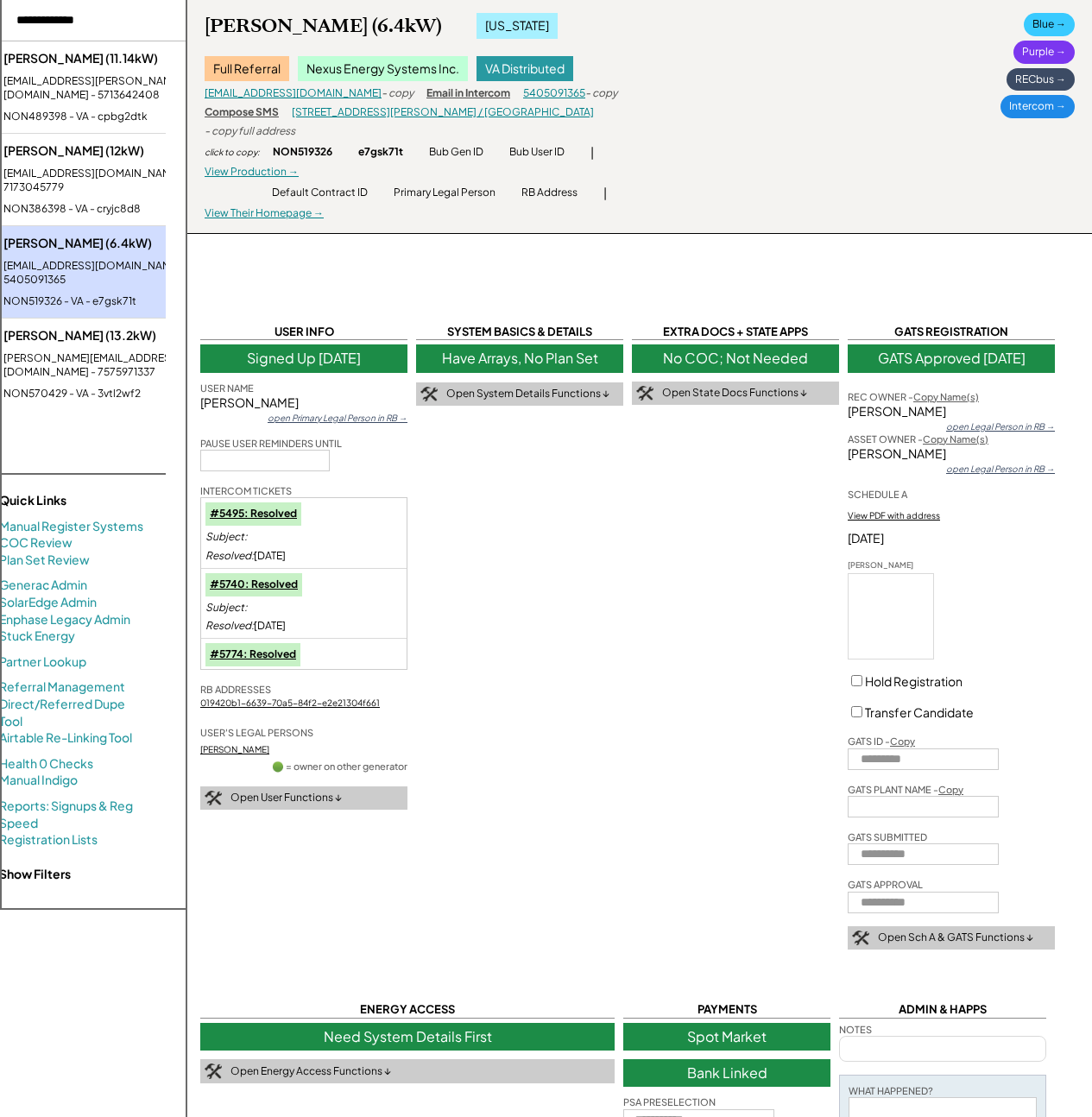 click on "NON570429 - VA - 3vtl2wf2" at bounding box center [109, 394] 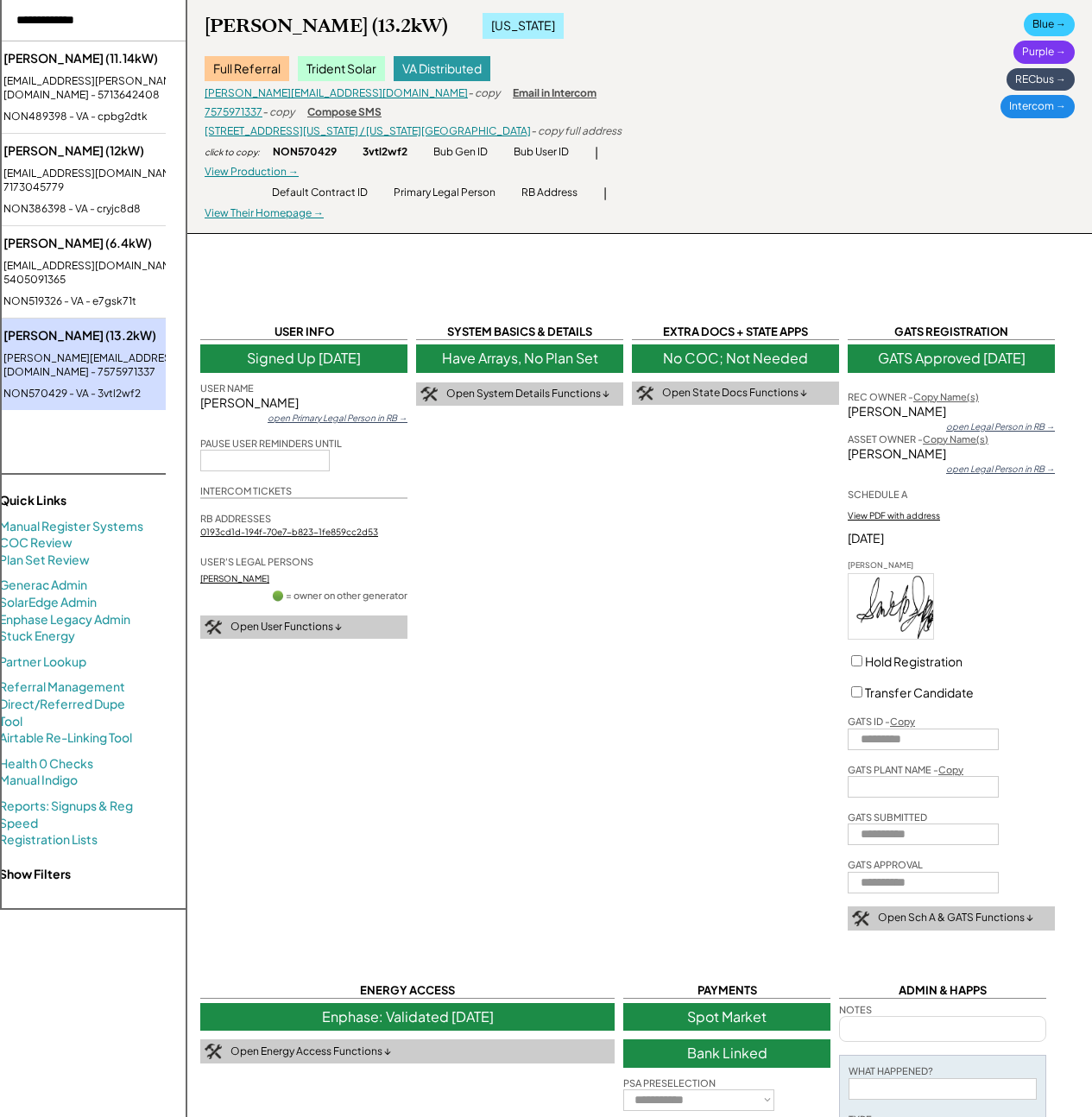 click on "NON489398 - VA - cpbg2dtk" at bounding box center (109, 117) 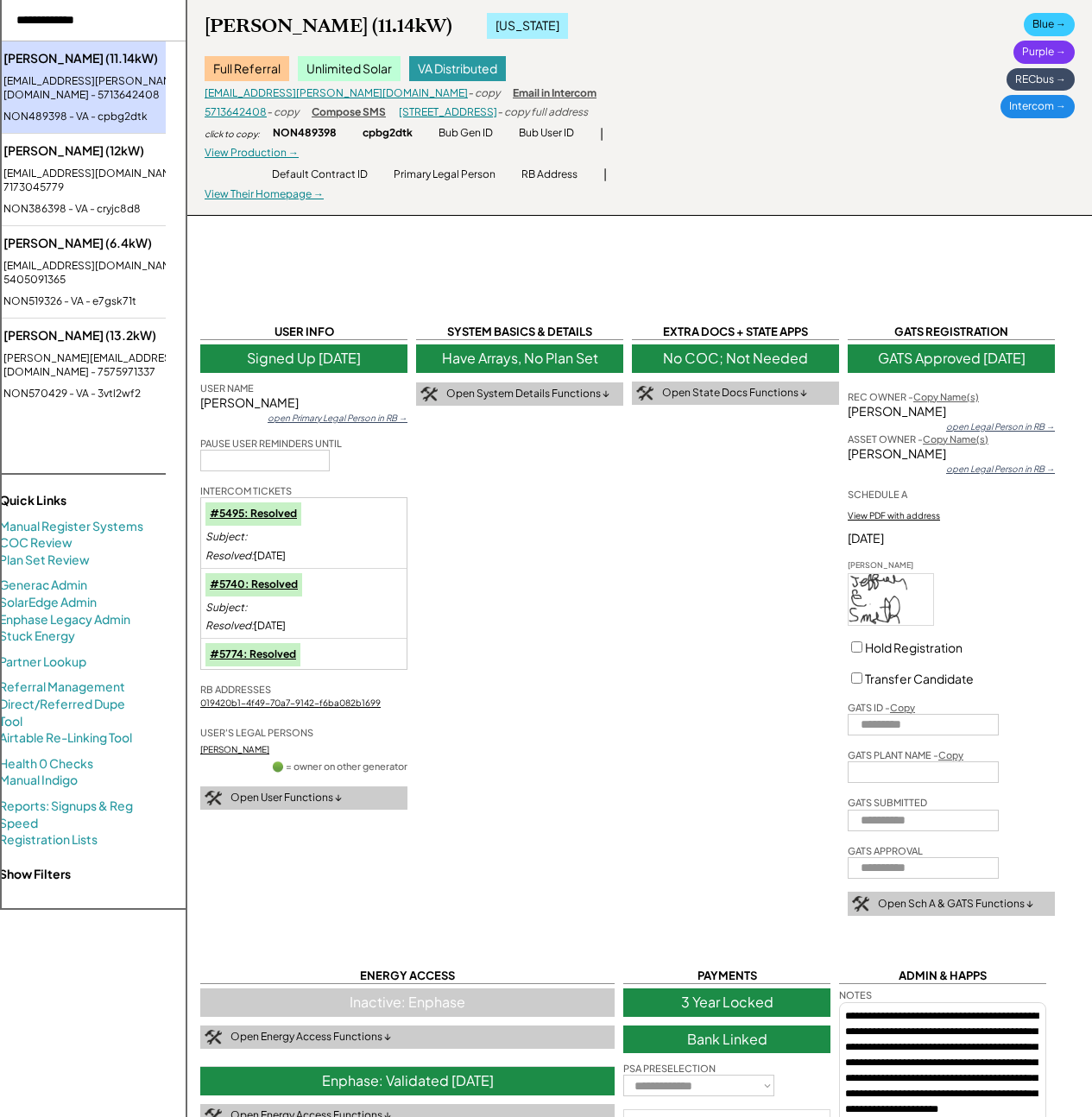 click on "woodworkerjes@reagan.com - 5713642408" at bounding box center [109, 89] 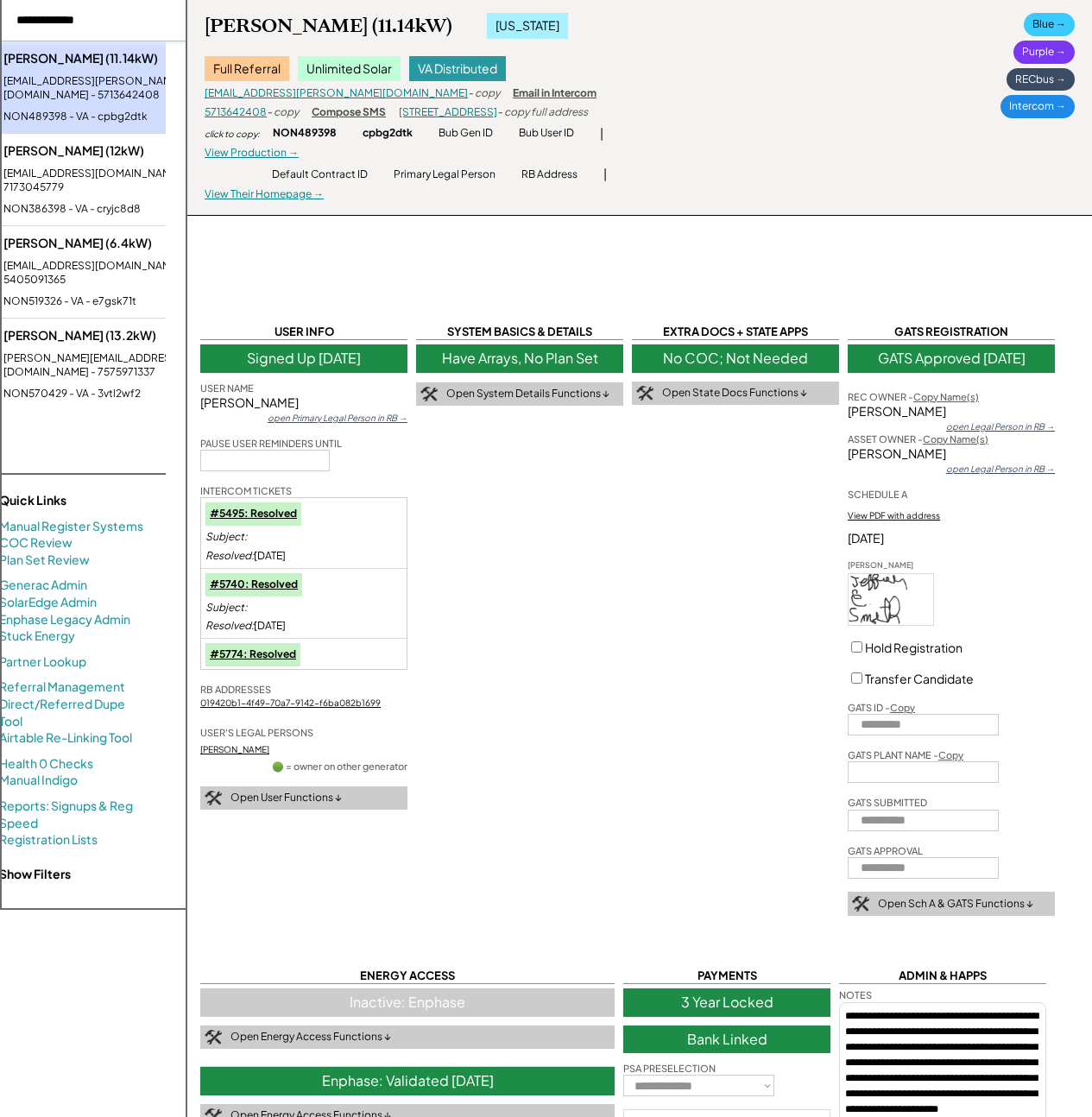 click at bounding box center (90, 21) 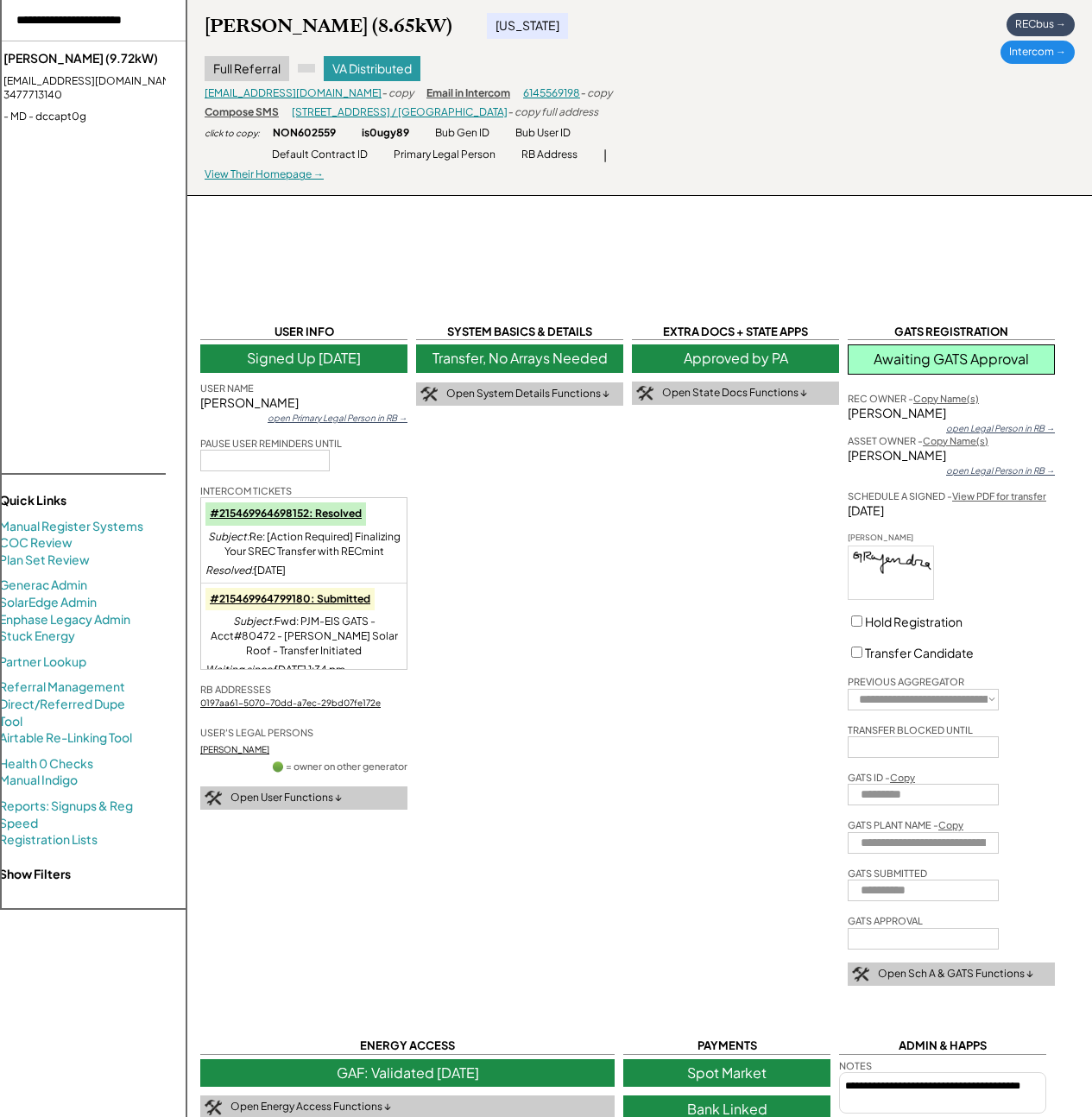click on "ericmedina2241@gmail.com - 3477713140" at bounding box center [109, 89] 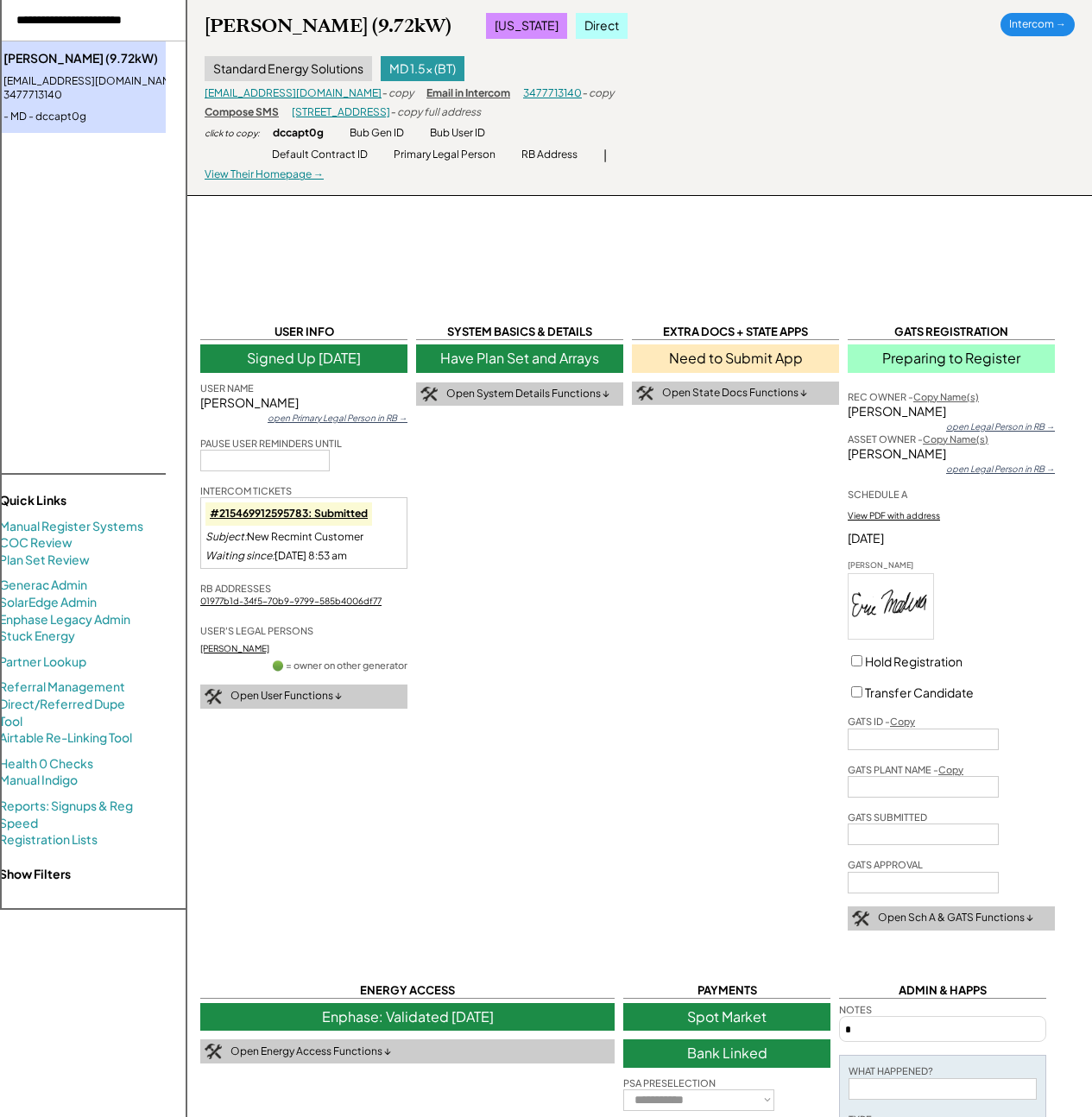 drag, startPoint x: 712, startPoint y: 561, endPoint x: 724, endPoint y: 470, distance: 91.7878 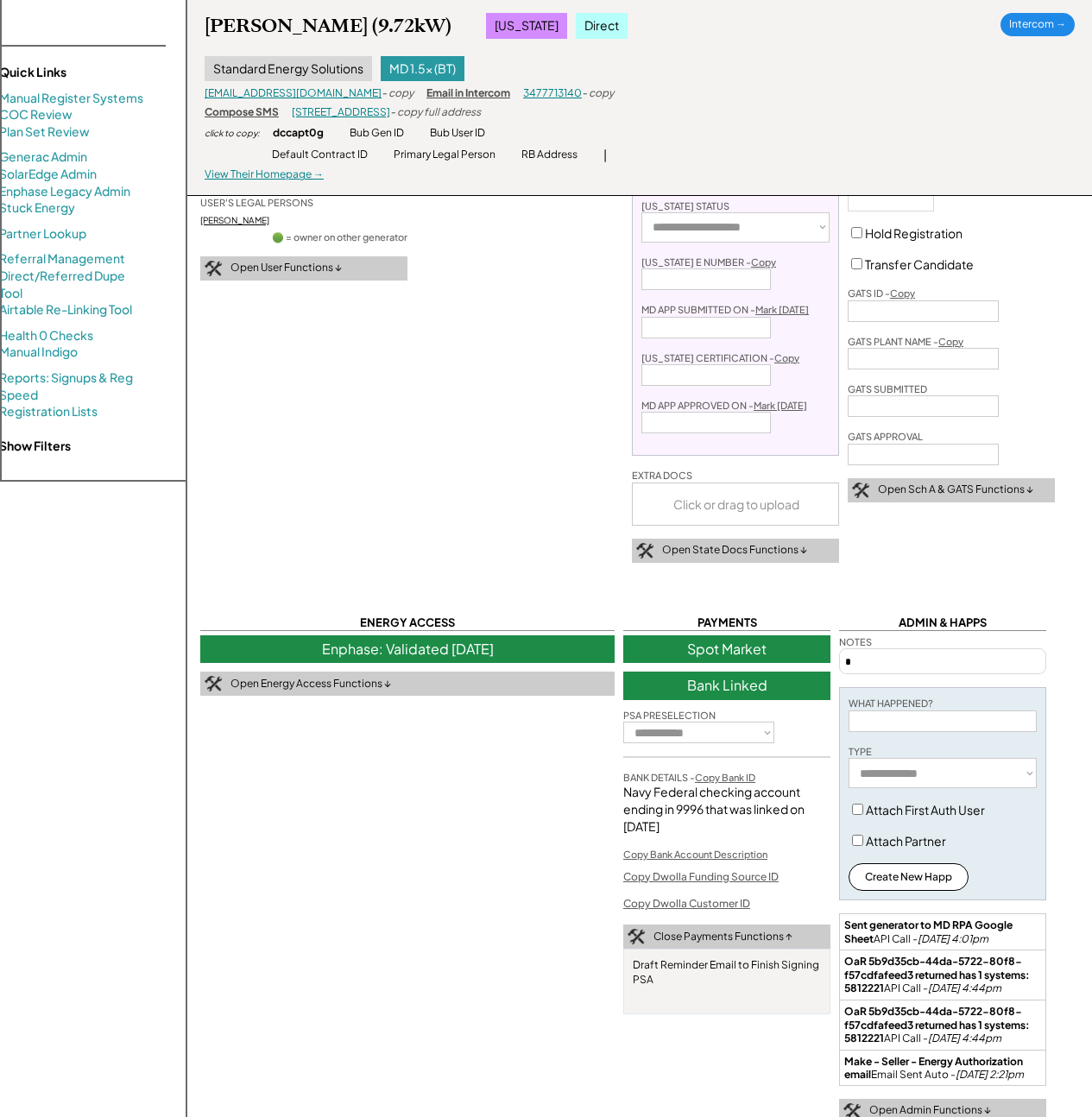 scroll, scrollTop: 653, scrollLeft: 0, axis: vertical 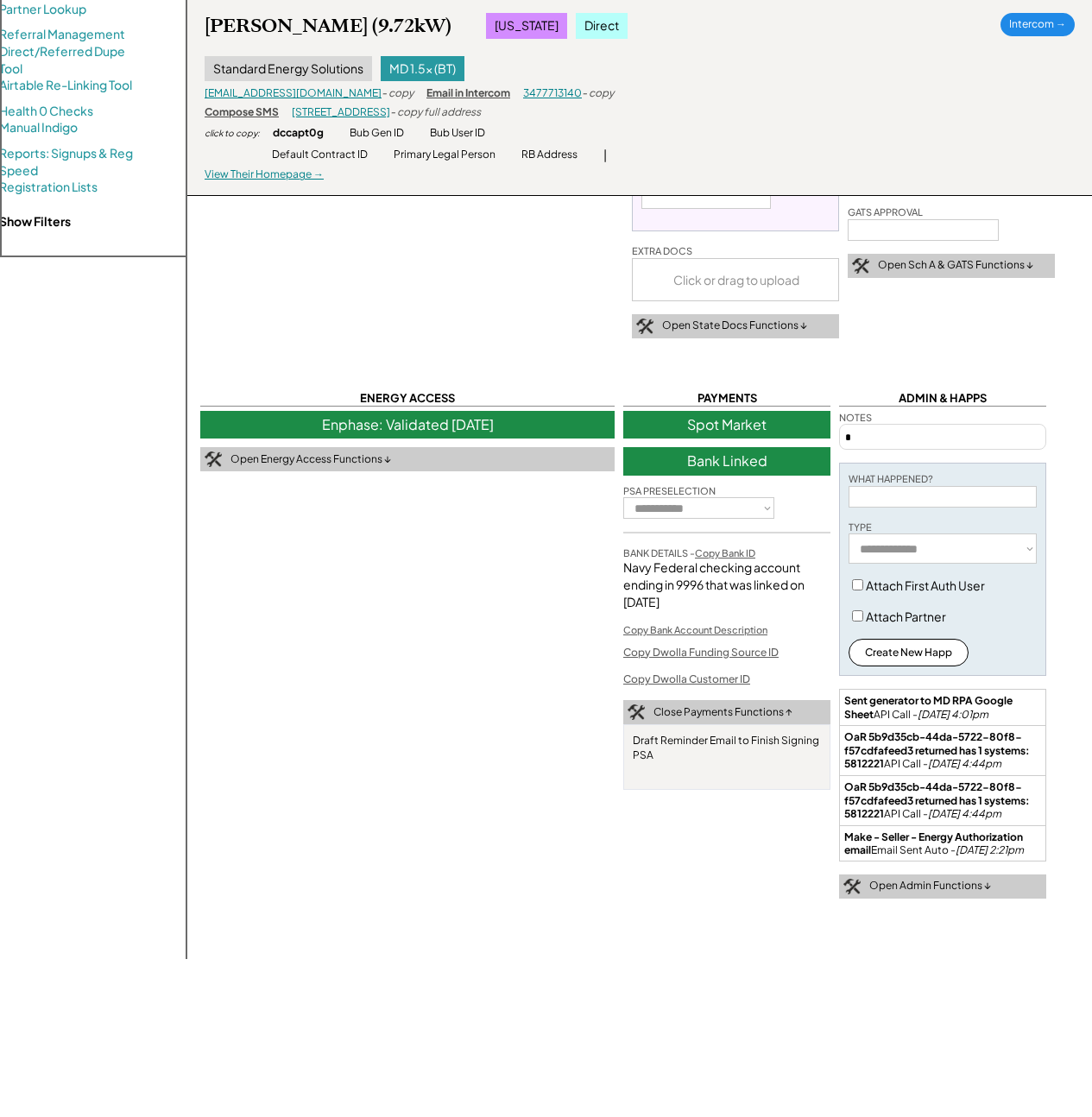 click on "**********" at bounding box center [640, 298] 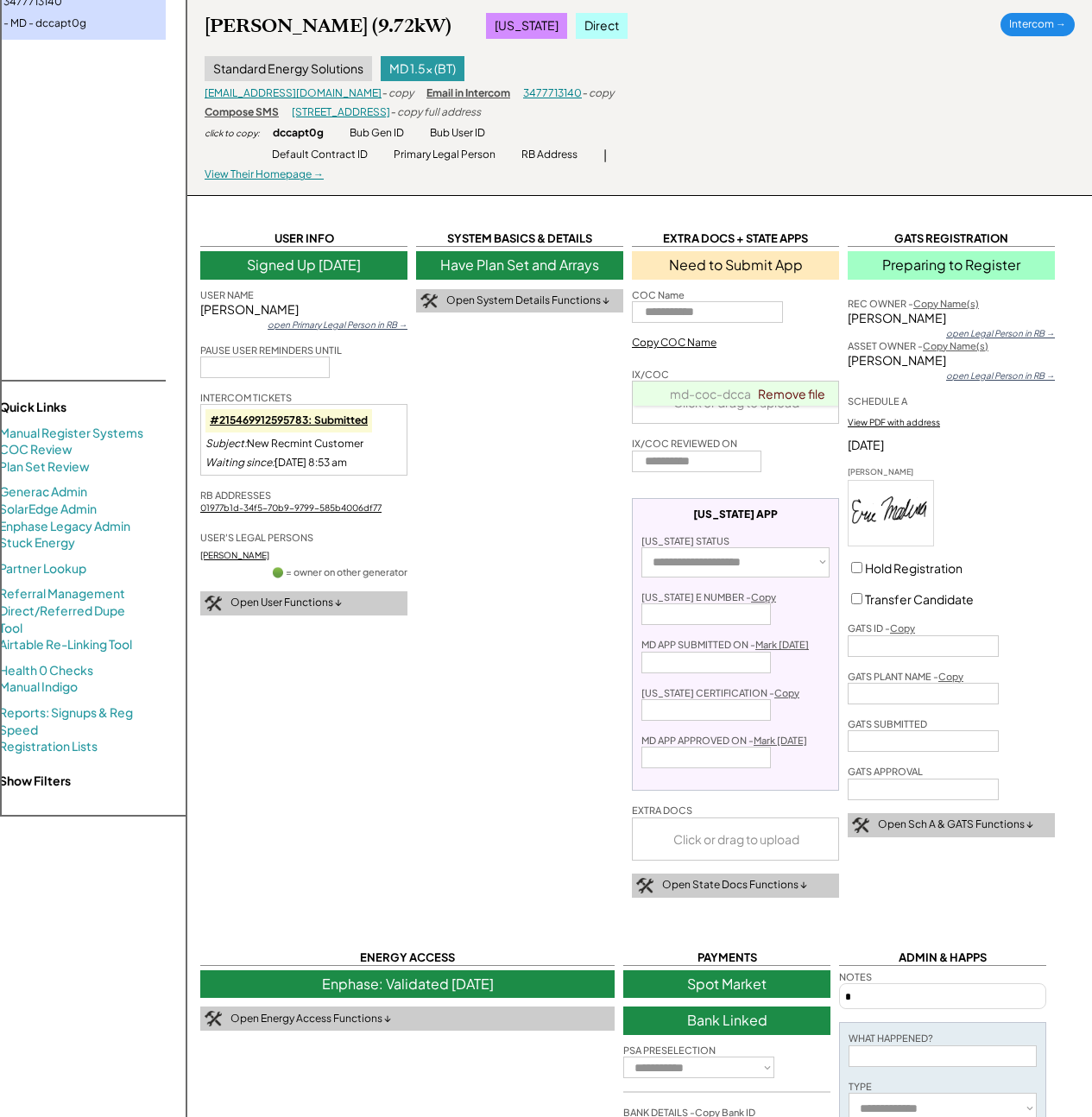 scroll, scrollTop: 0, scrollLeft: 0, axis: both 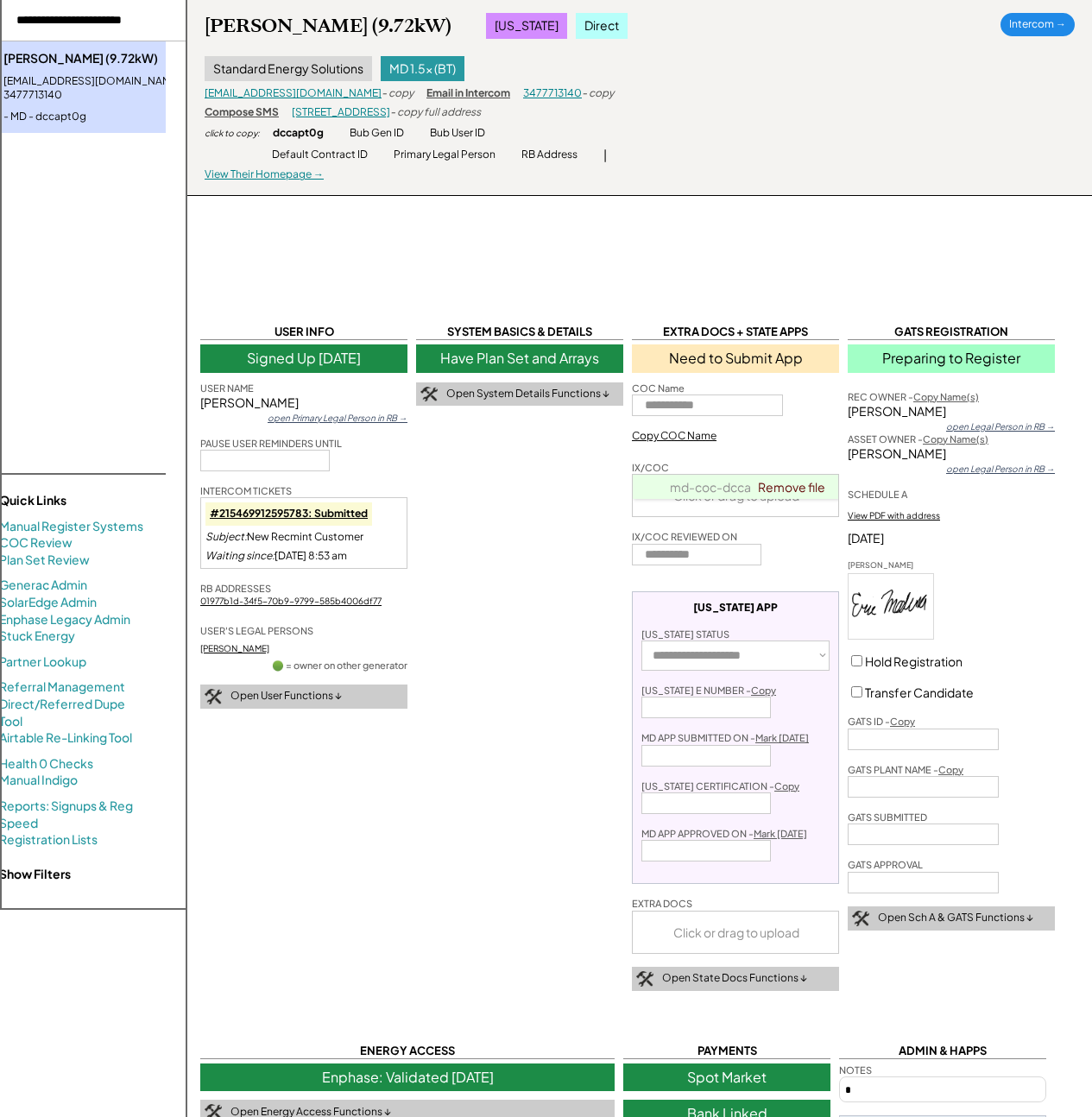 click on "**********" at bounding box center [640, 950] 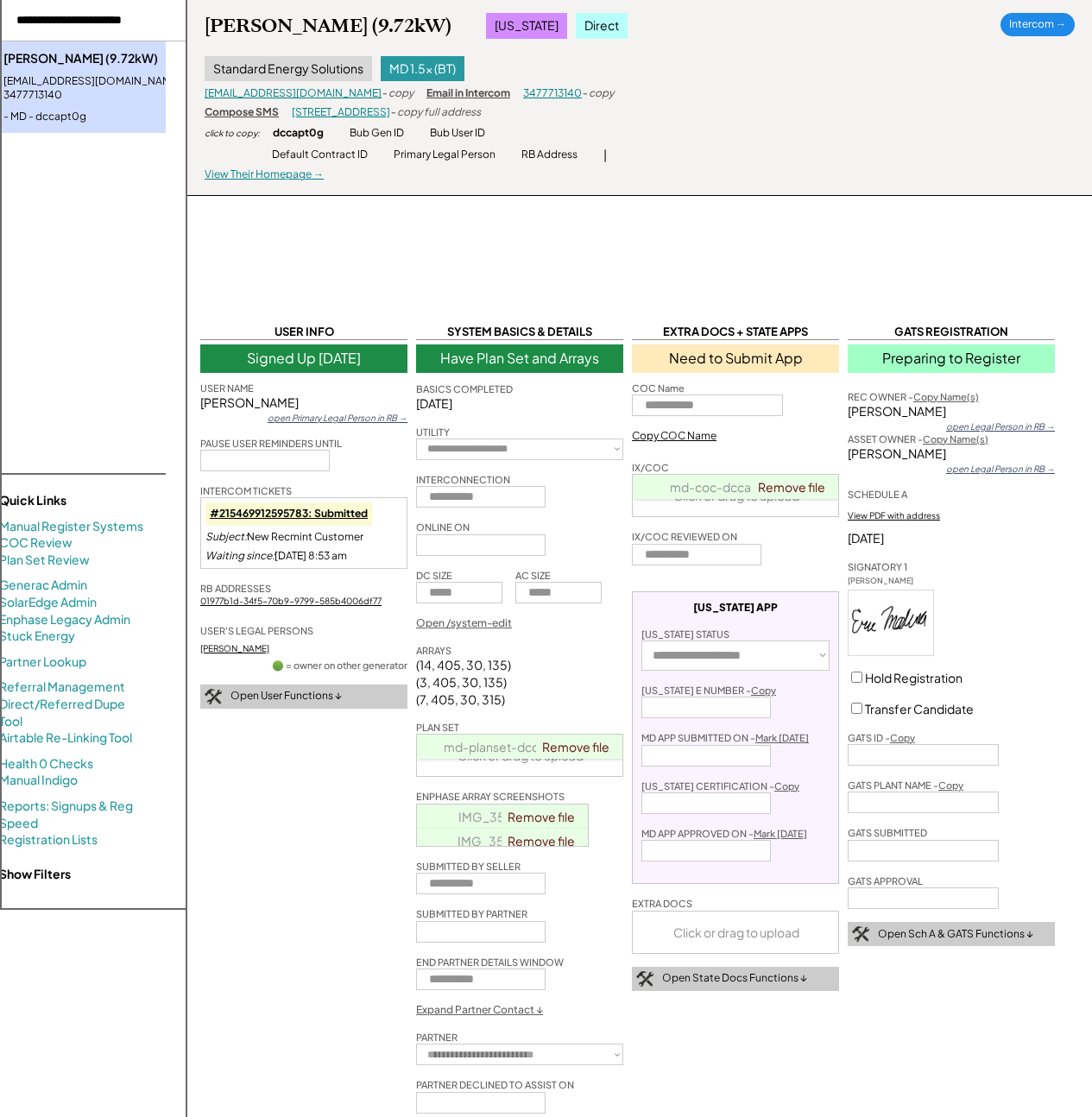 click on "**********" 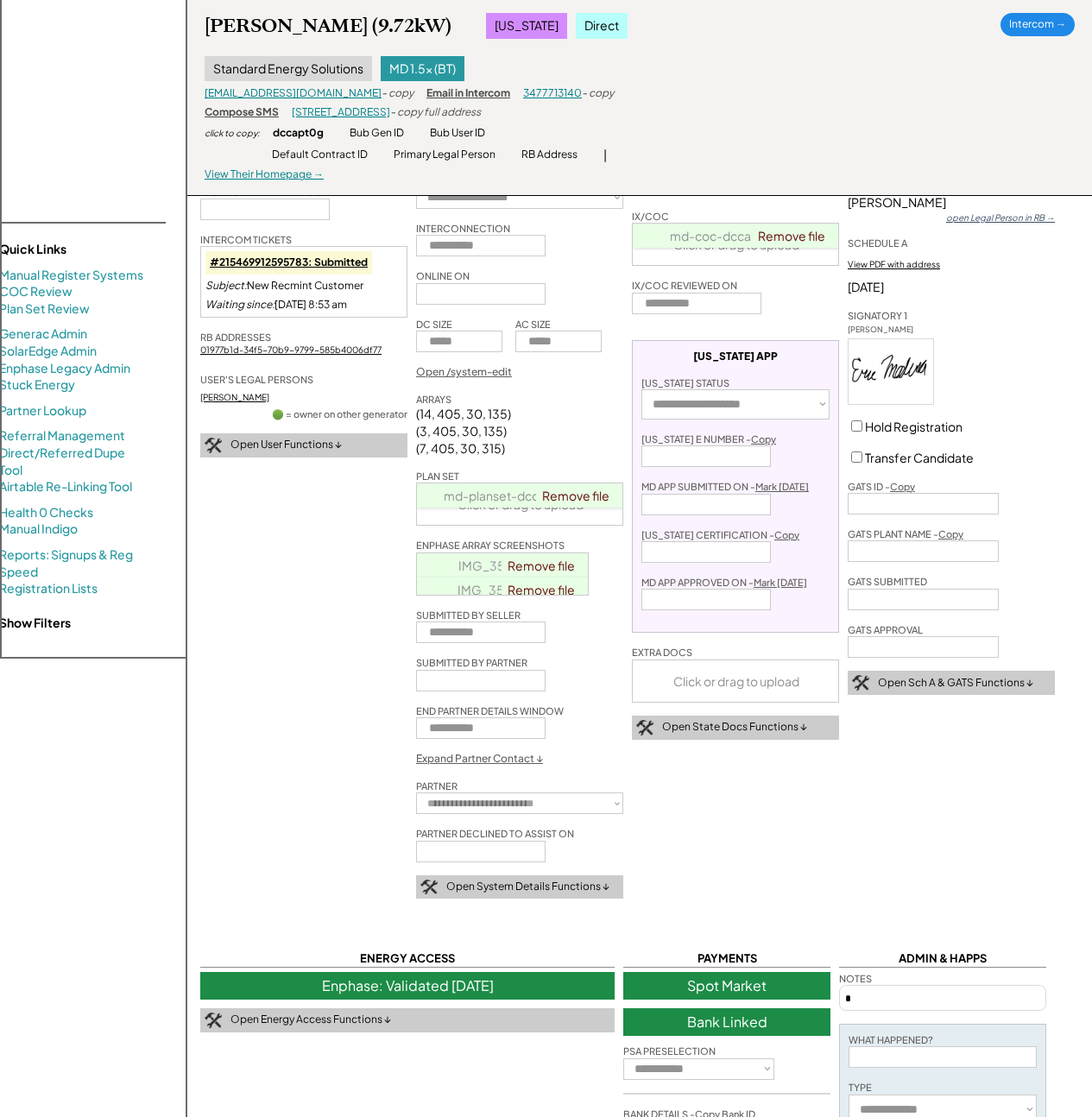 scroll, scrollTop: 0, scrollLeft: 0, axis: both 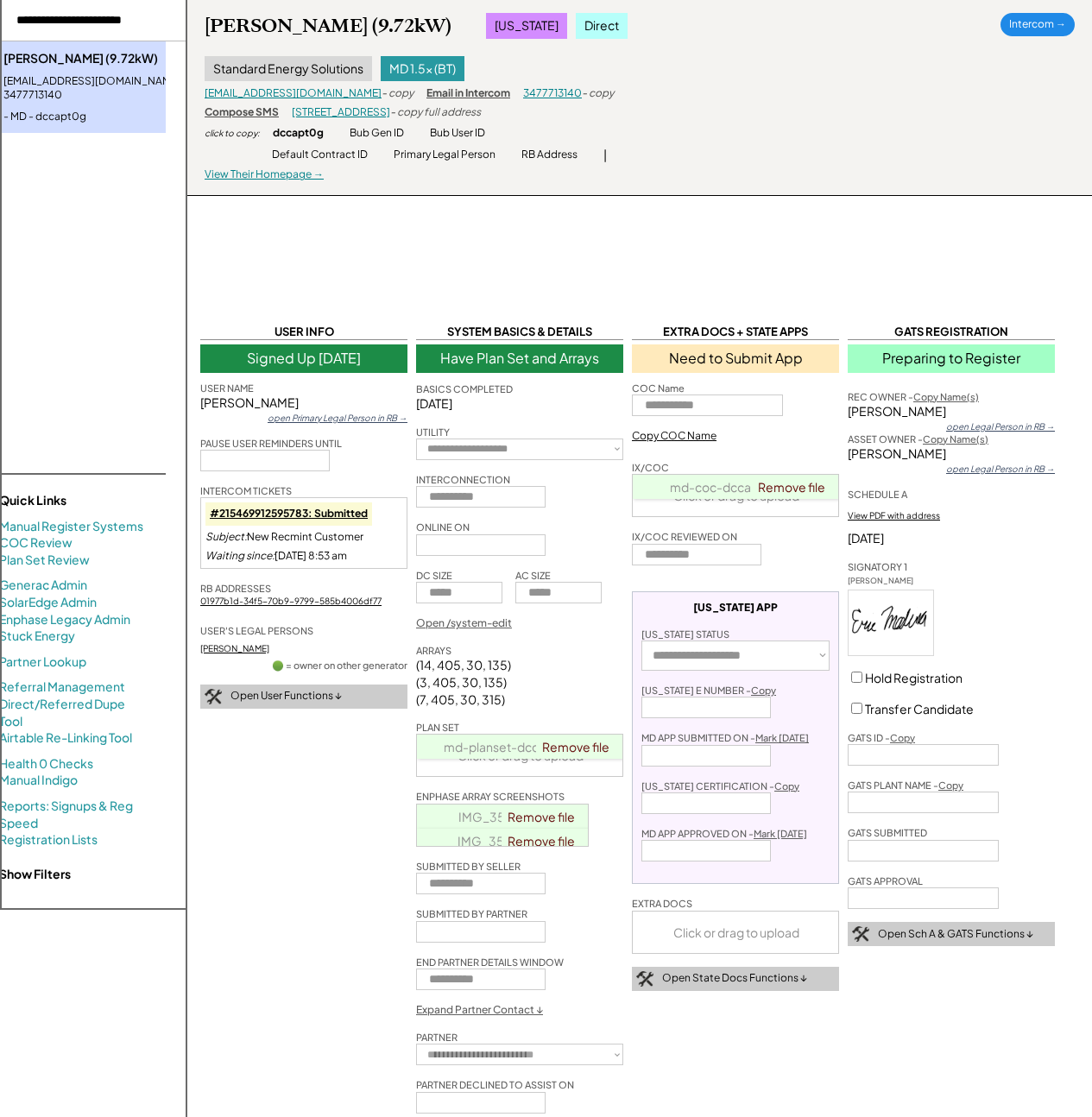 click at bounding box center (90, 21) 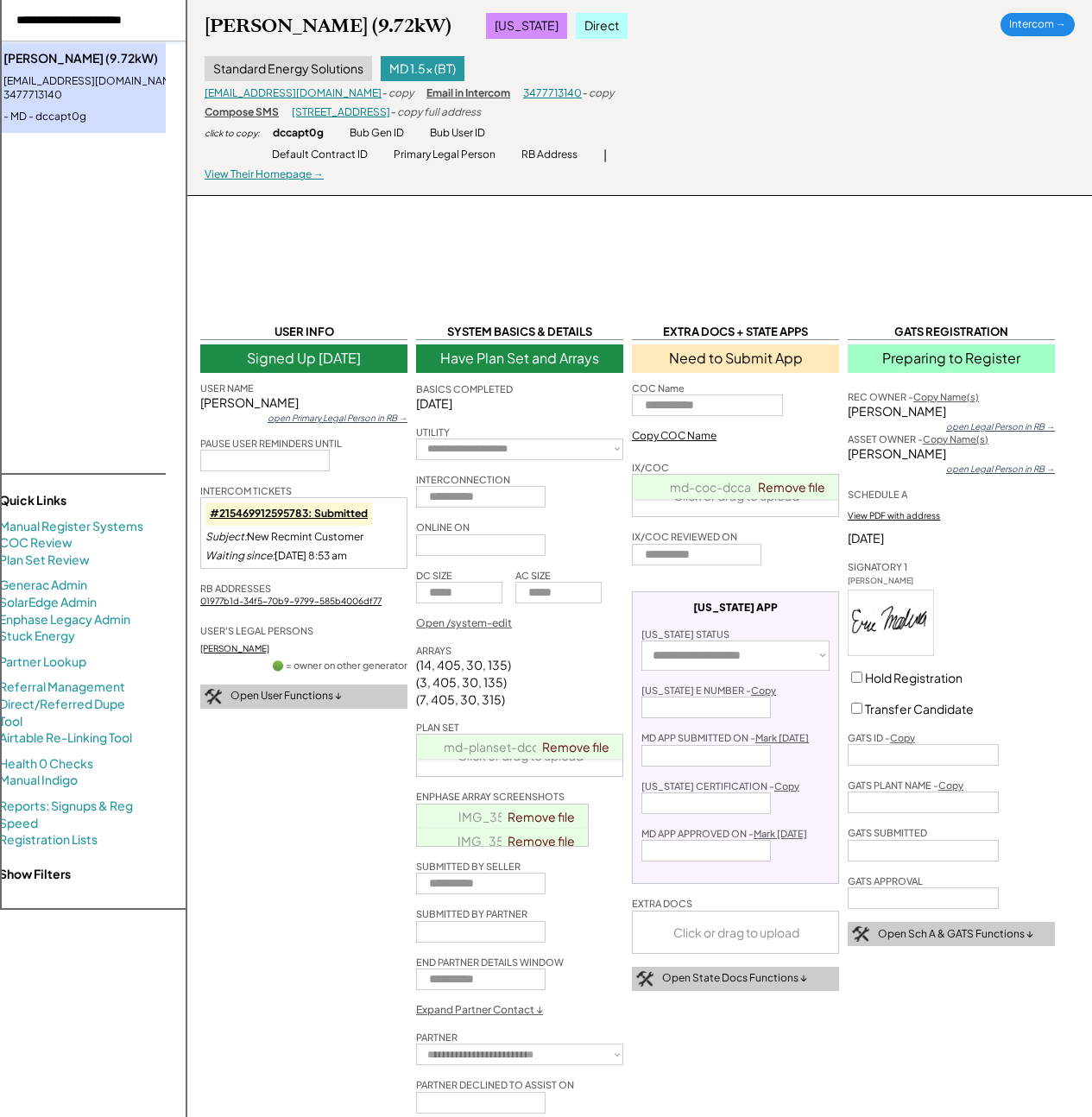 click at bounding box center [90, 21] 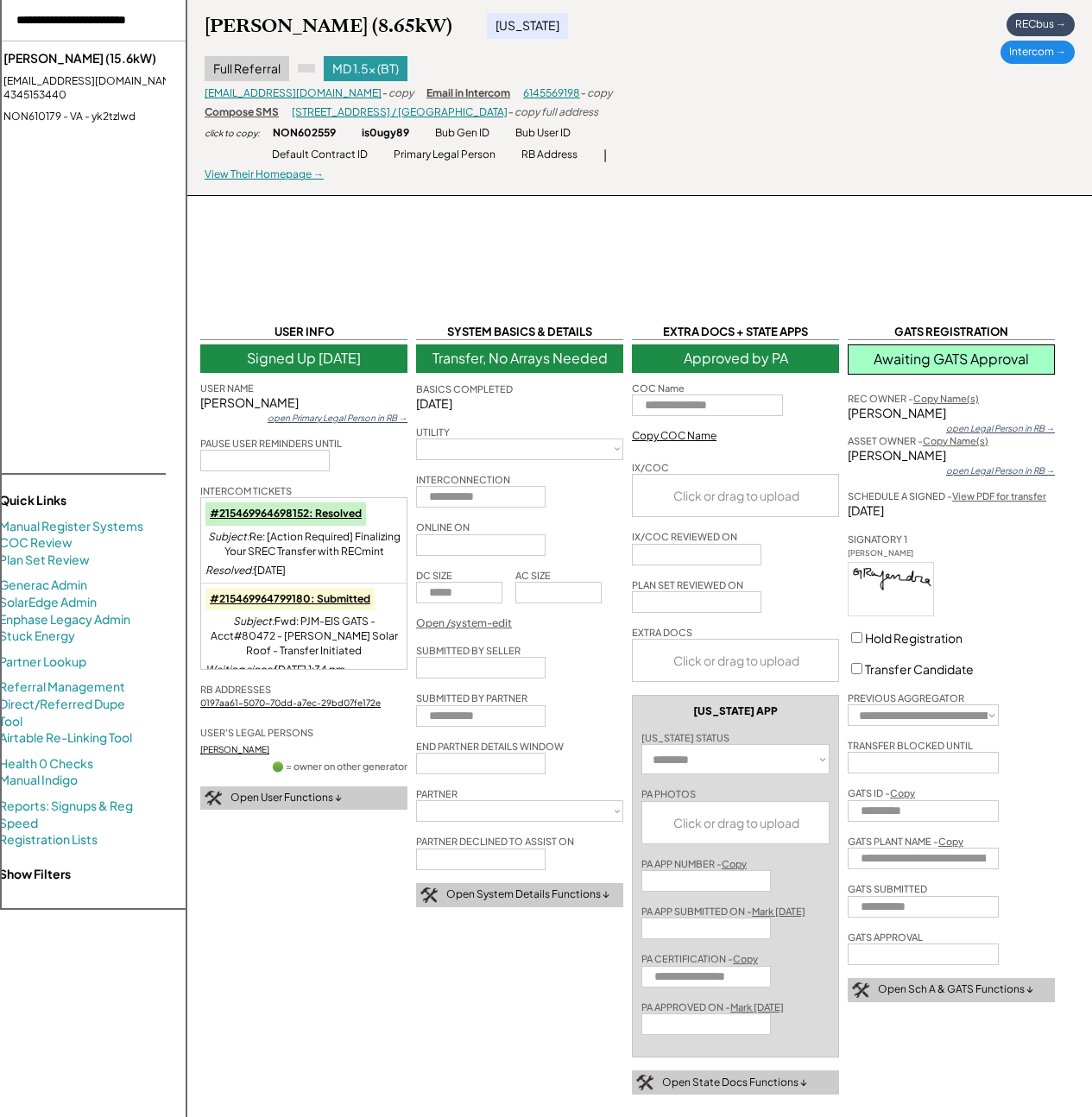 click on "William Smith (15.6kW) billsmithinva@outlook.com - 4345153440 NON610179 - VA - yk2tzlwd" at bounding box center [107, 87] 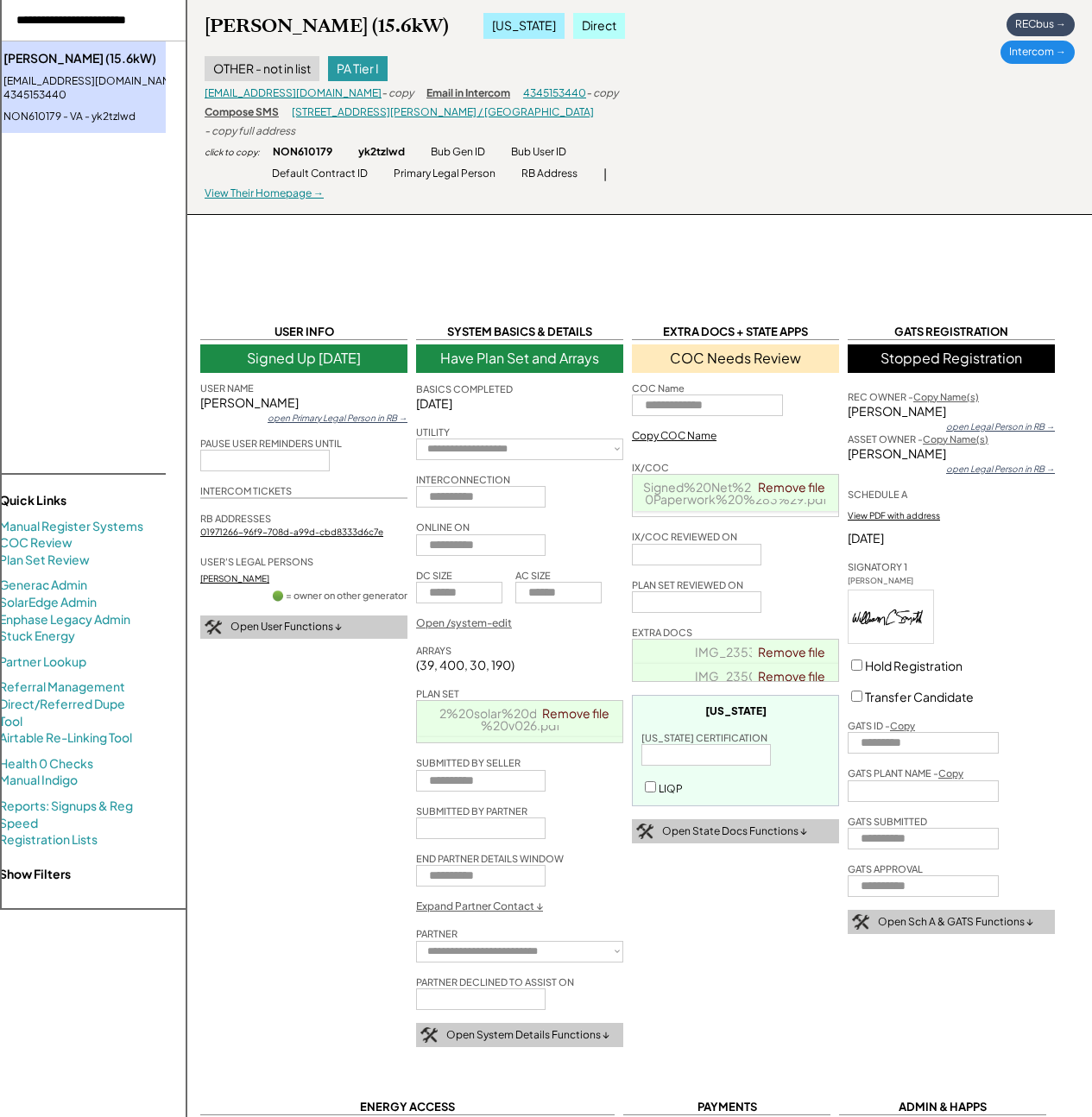 click on "**********" at bounding box center (639, 880) 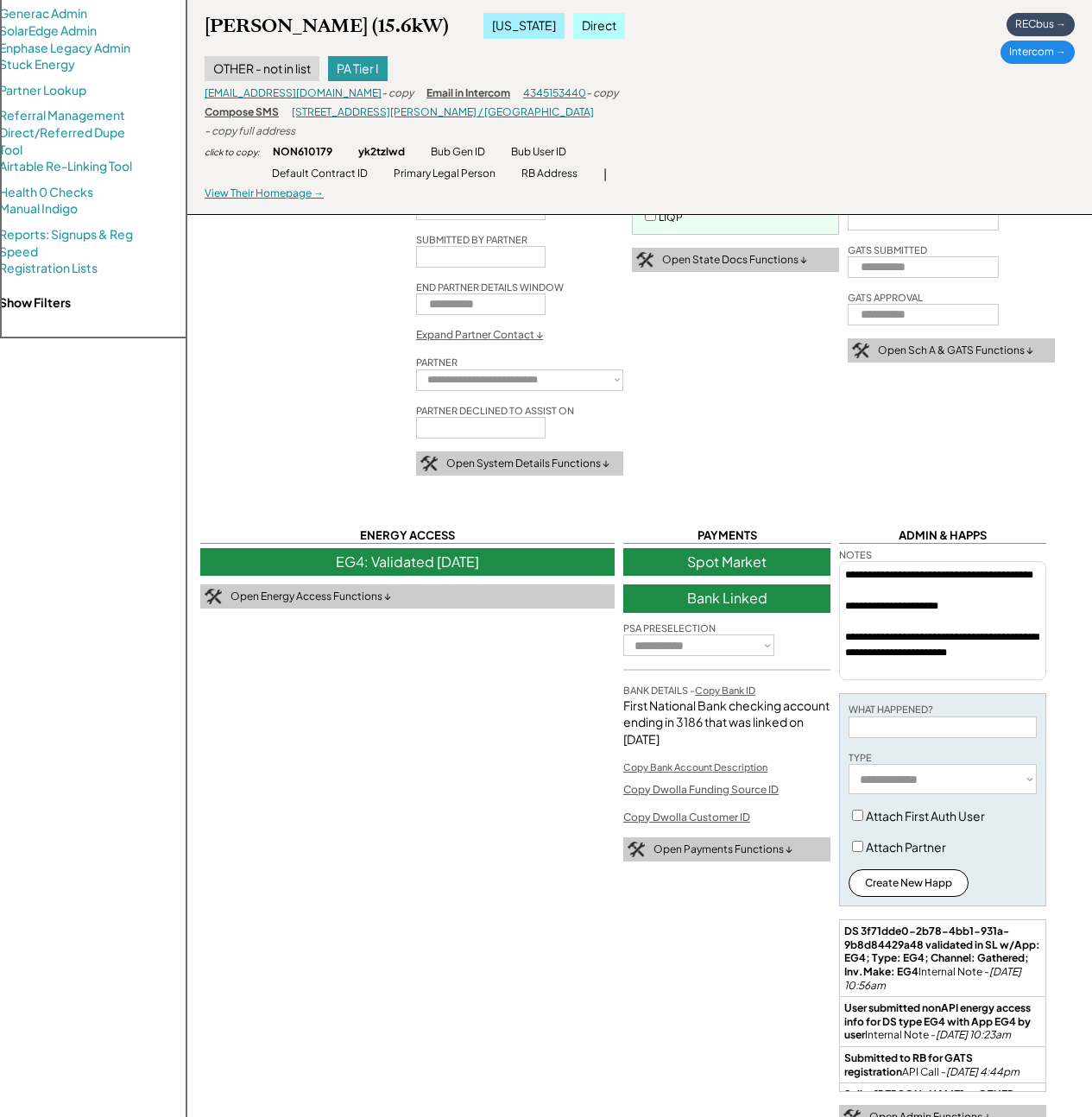 click on "**********" at bounding box center [640, 453] 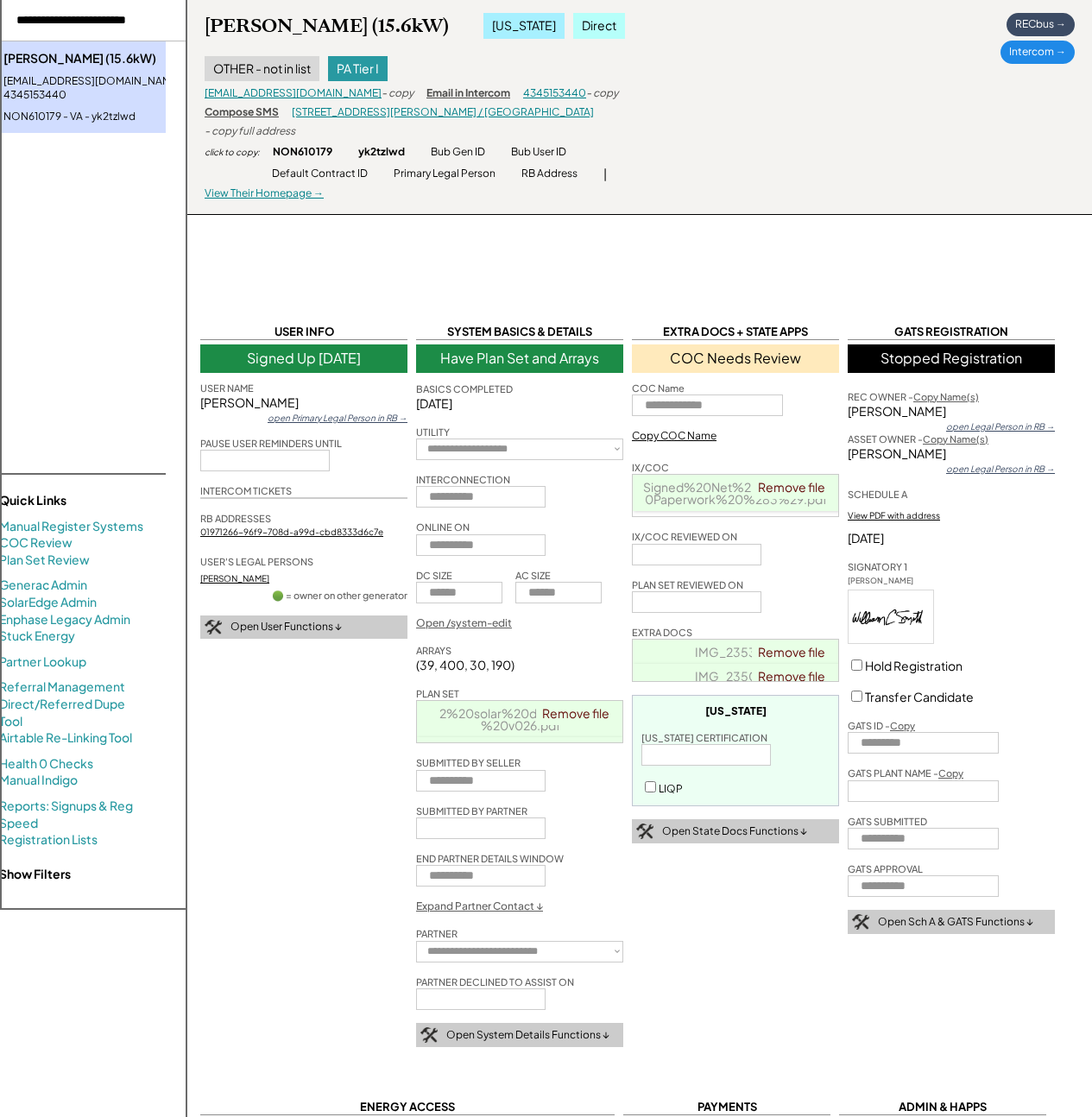 scroll, scrollTop: 901, scrollLeft: 0, axis: vertical 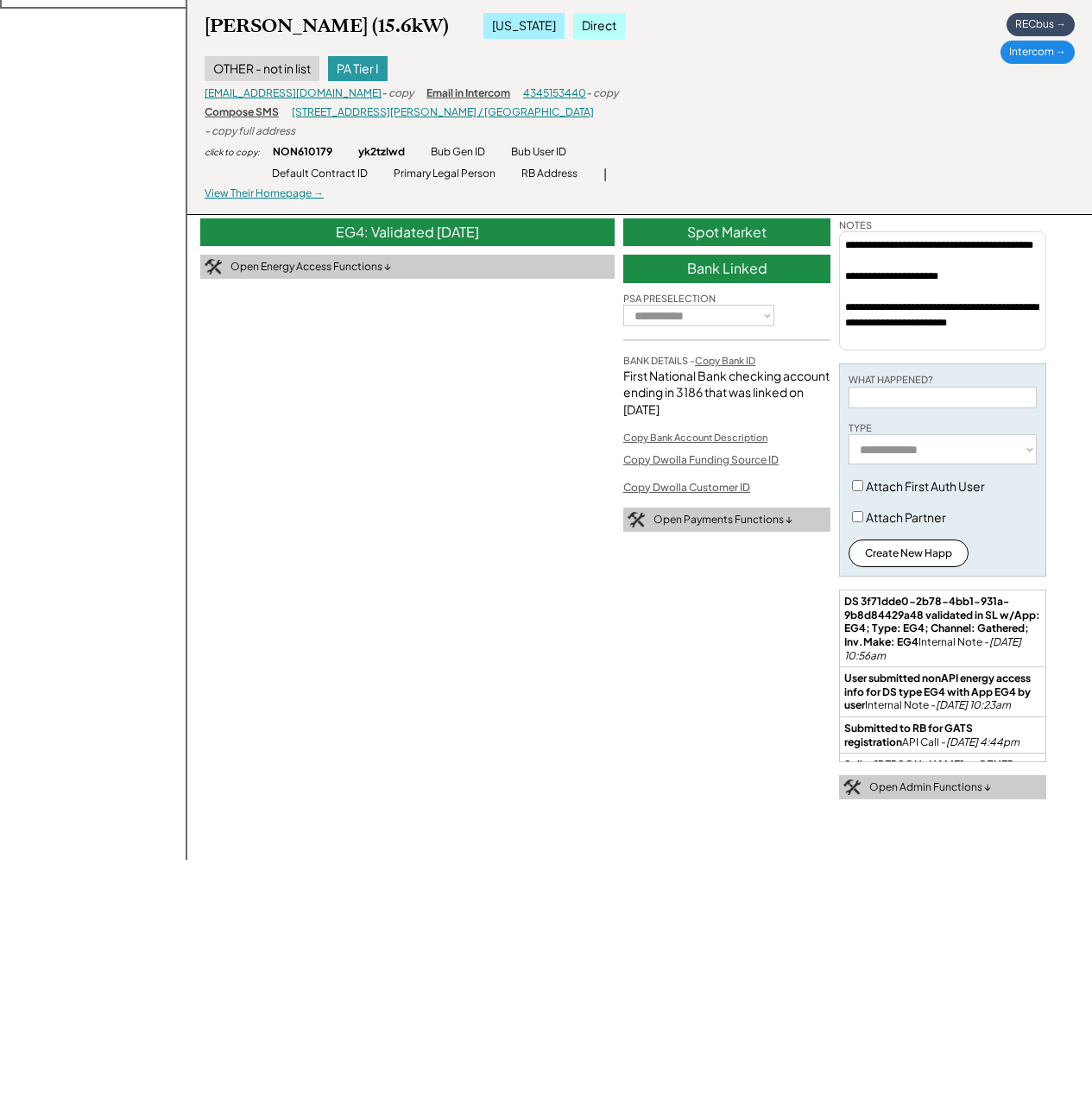 click on "**********" at bounding box center (640, 123) 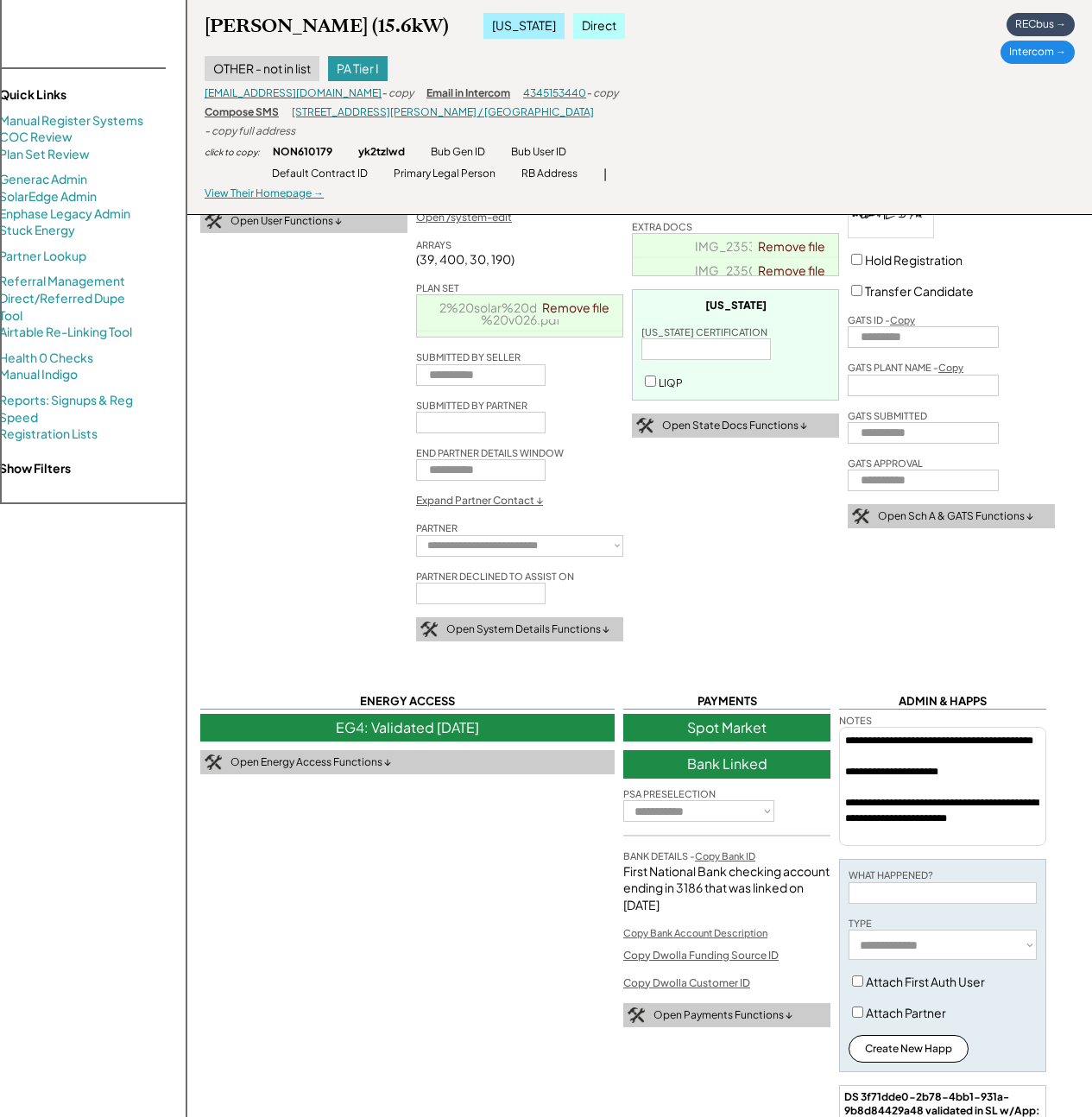 scroll, scrollTop: 40, scrollLeft: 0, axis: vertical 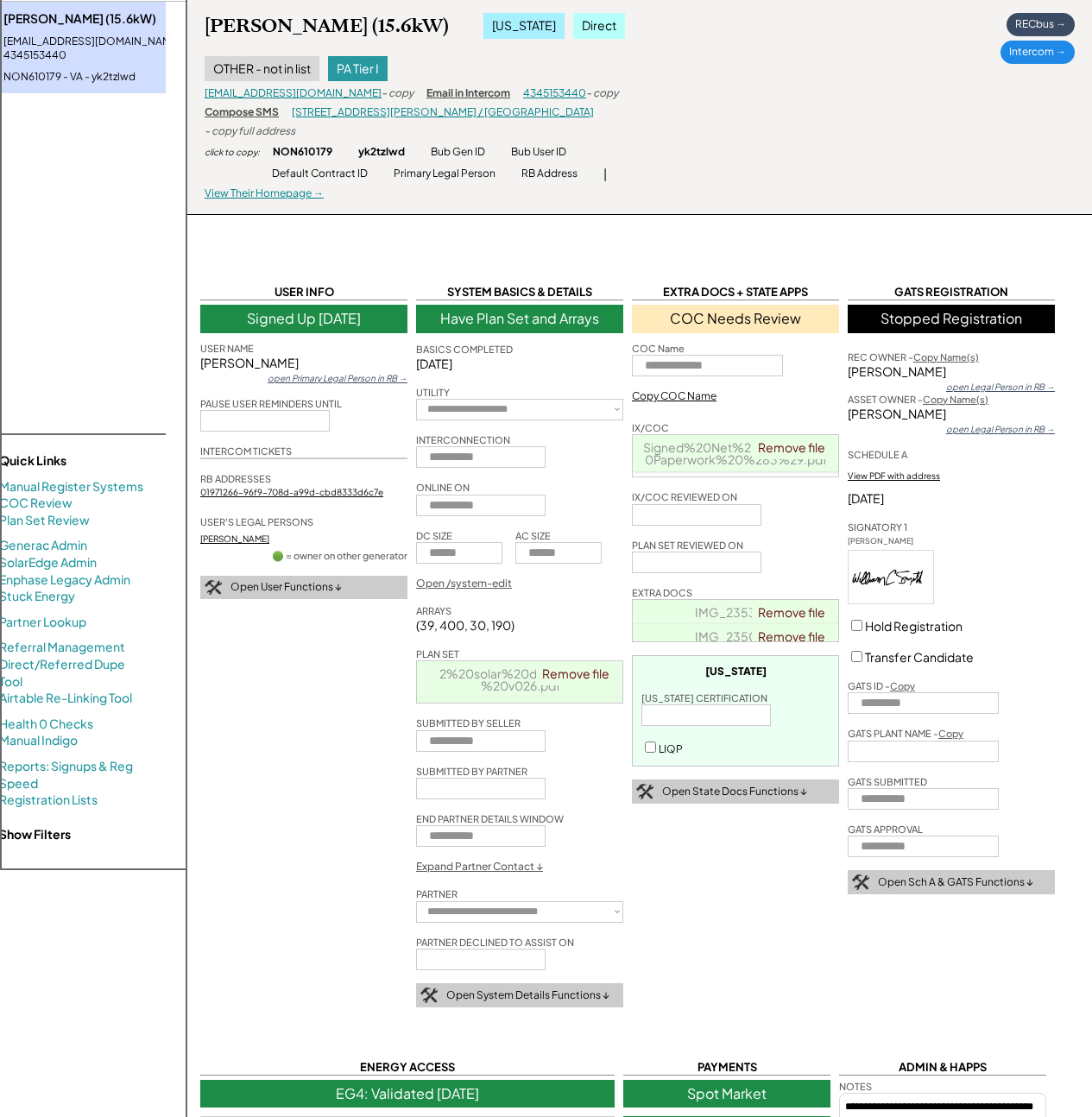 click on "NON610179" at bounding box center (302, 152) 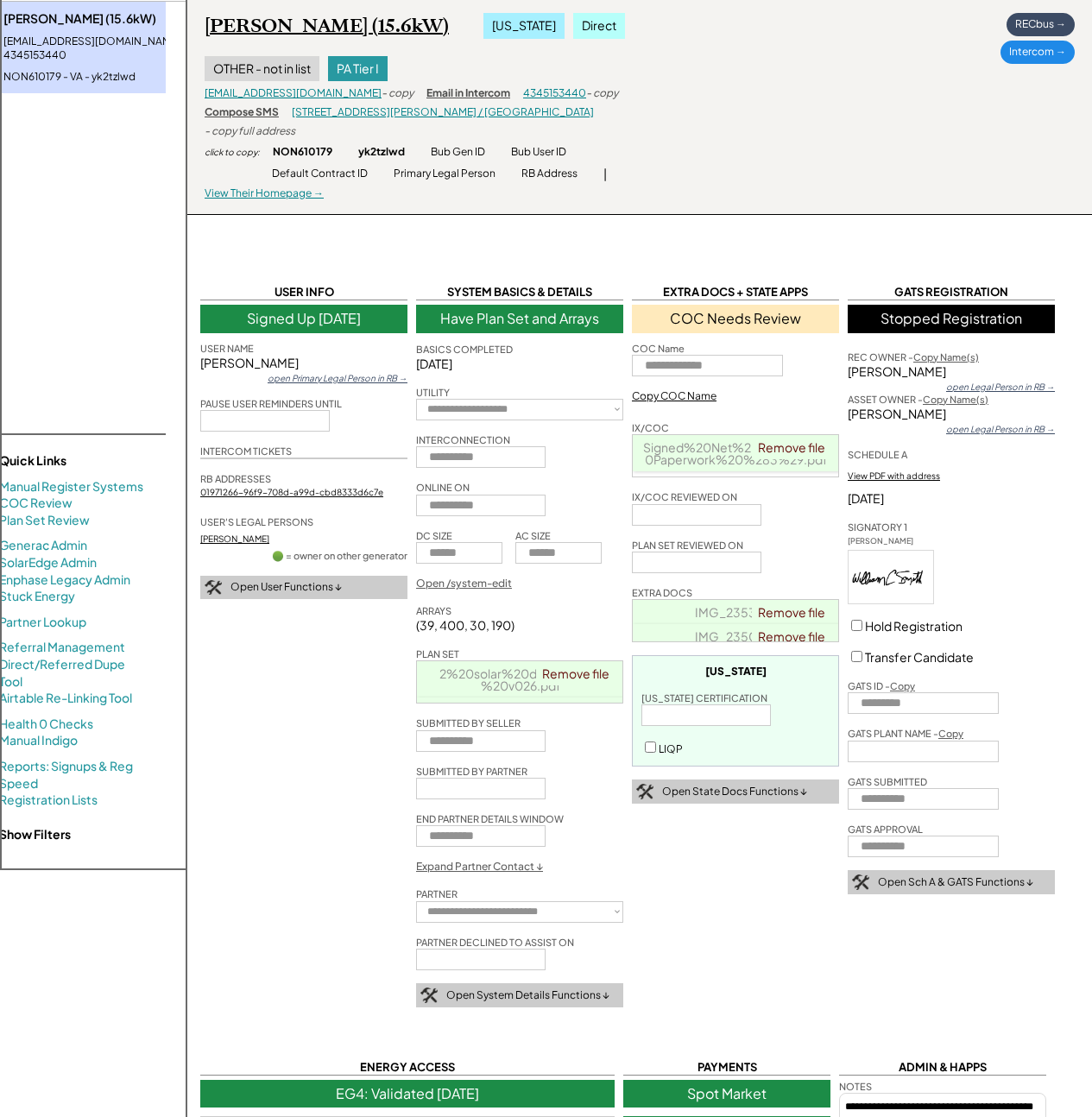 click on "William Smith (15.6kW)" at bounding box center (326, 26) 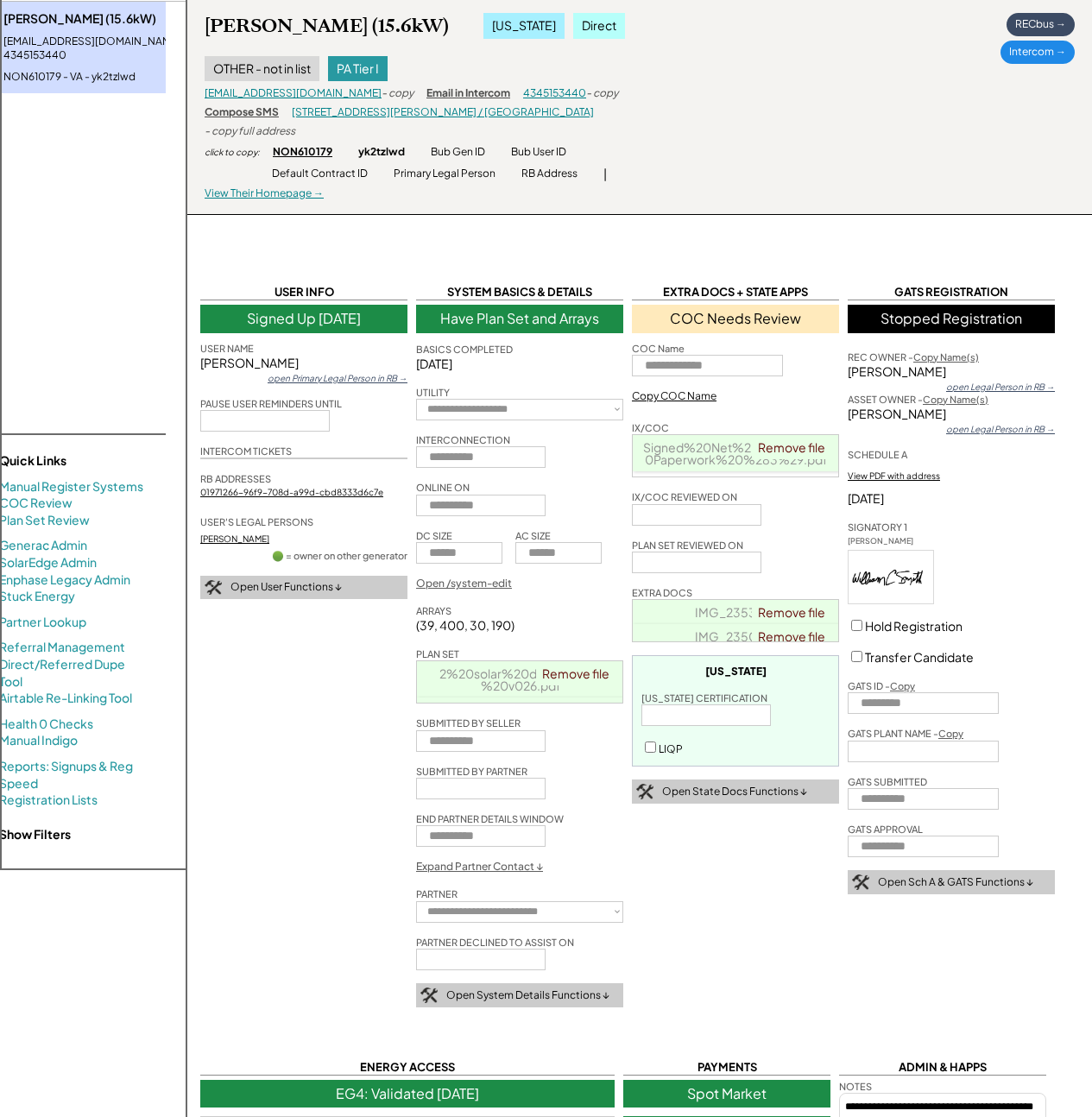 click on "NON610179" at bounding box center (302, 152) 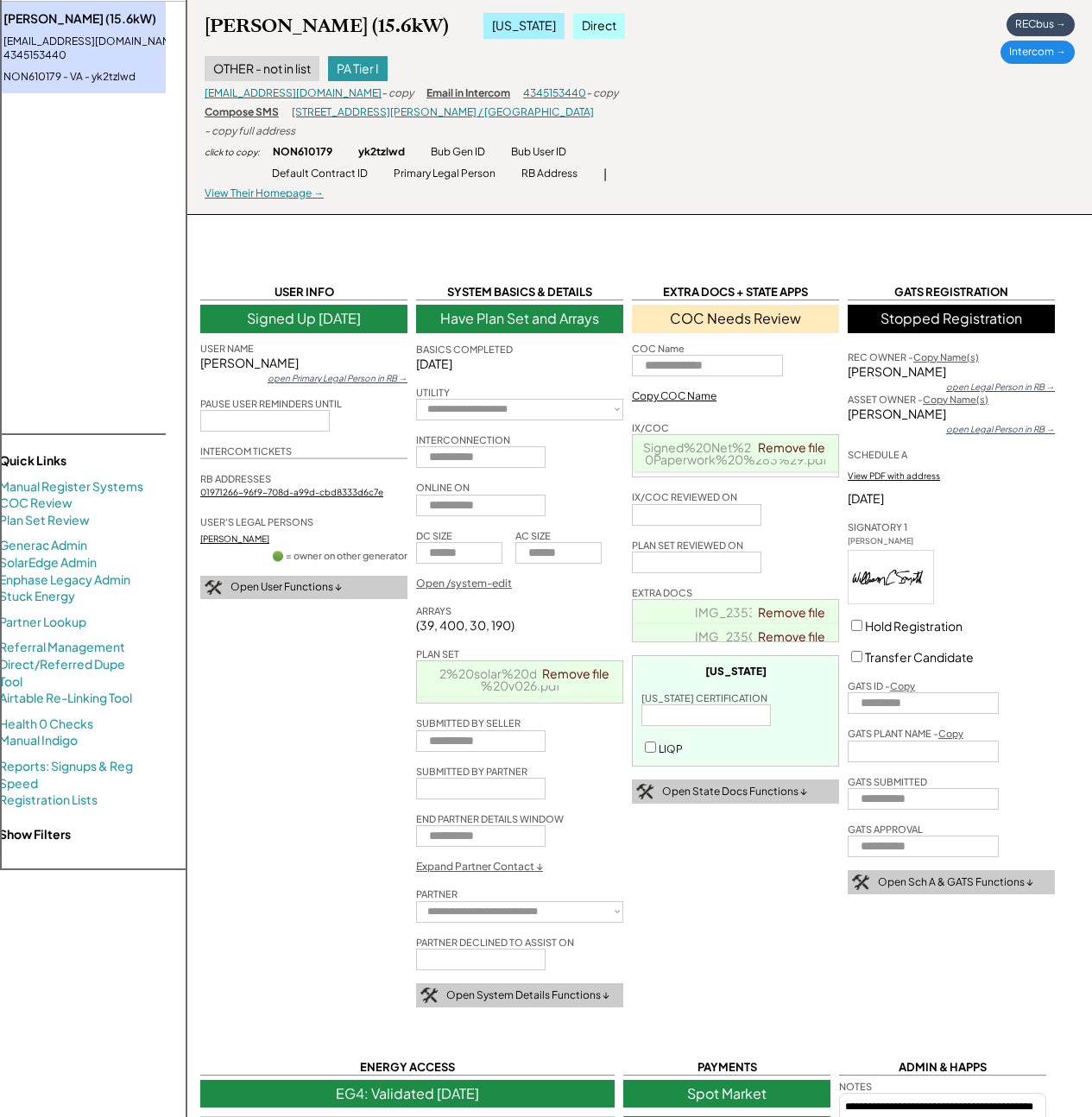 scroll, scrollTop: 0, scrollLeft: 0, axis: both 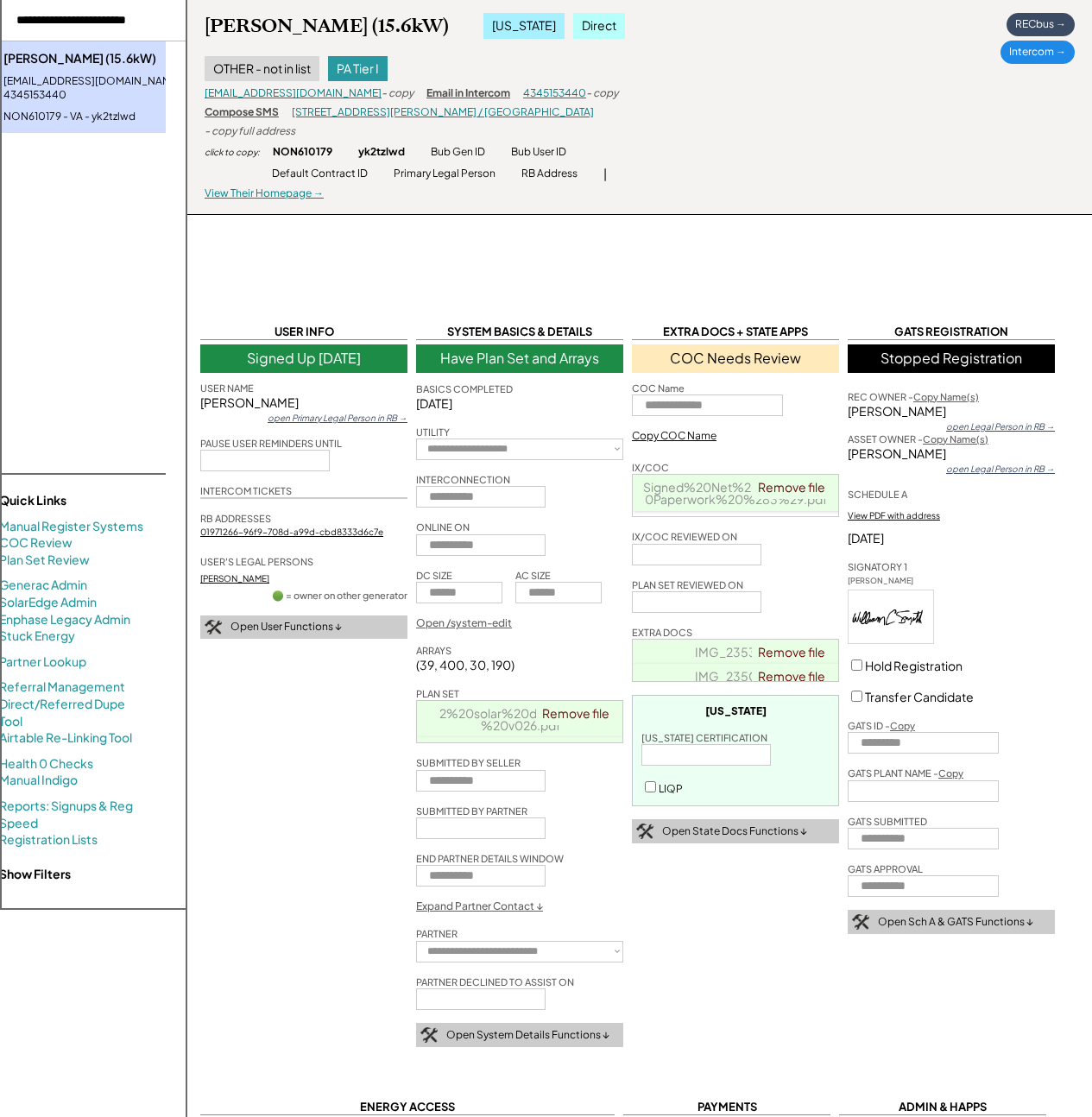 click at bounding box center [90, 21] 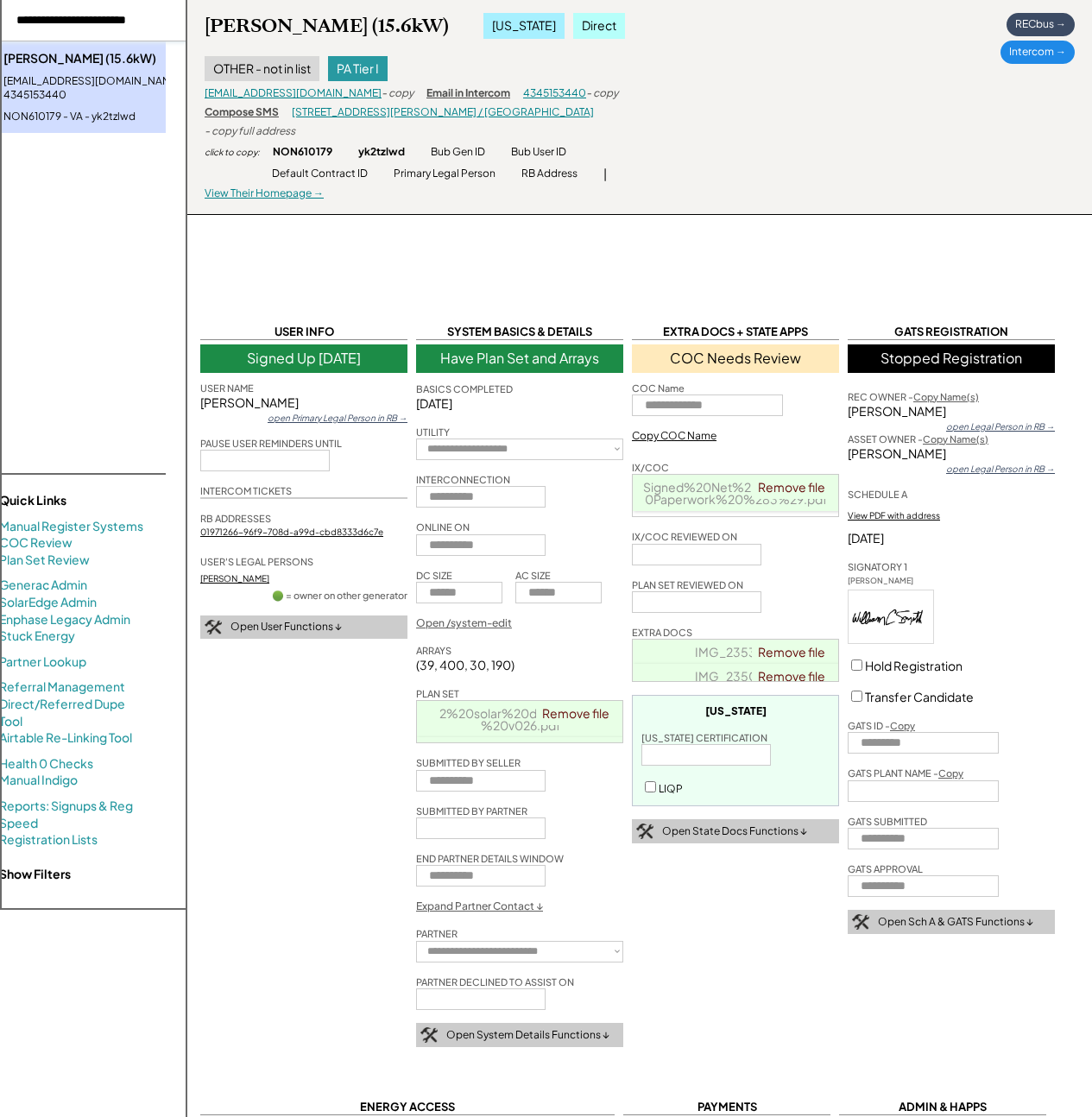 click at bounding box center [90, 21] 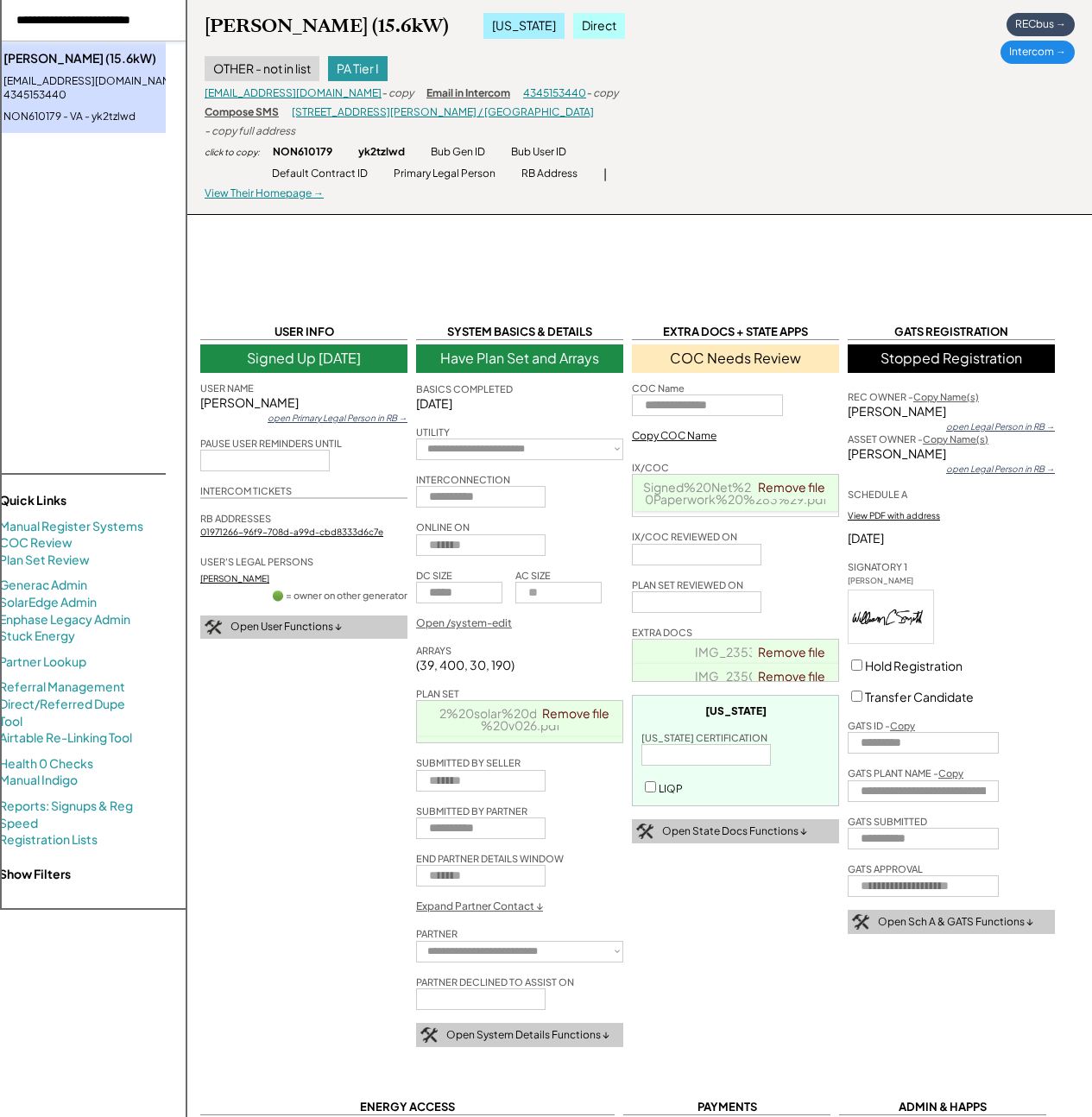 scroll, scrollTop: 0, scrollLeft: 0, axis: both 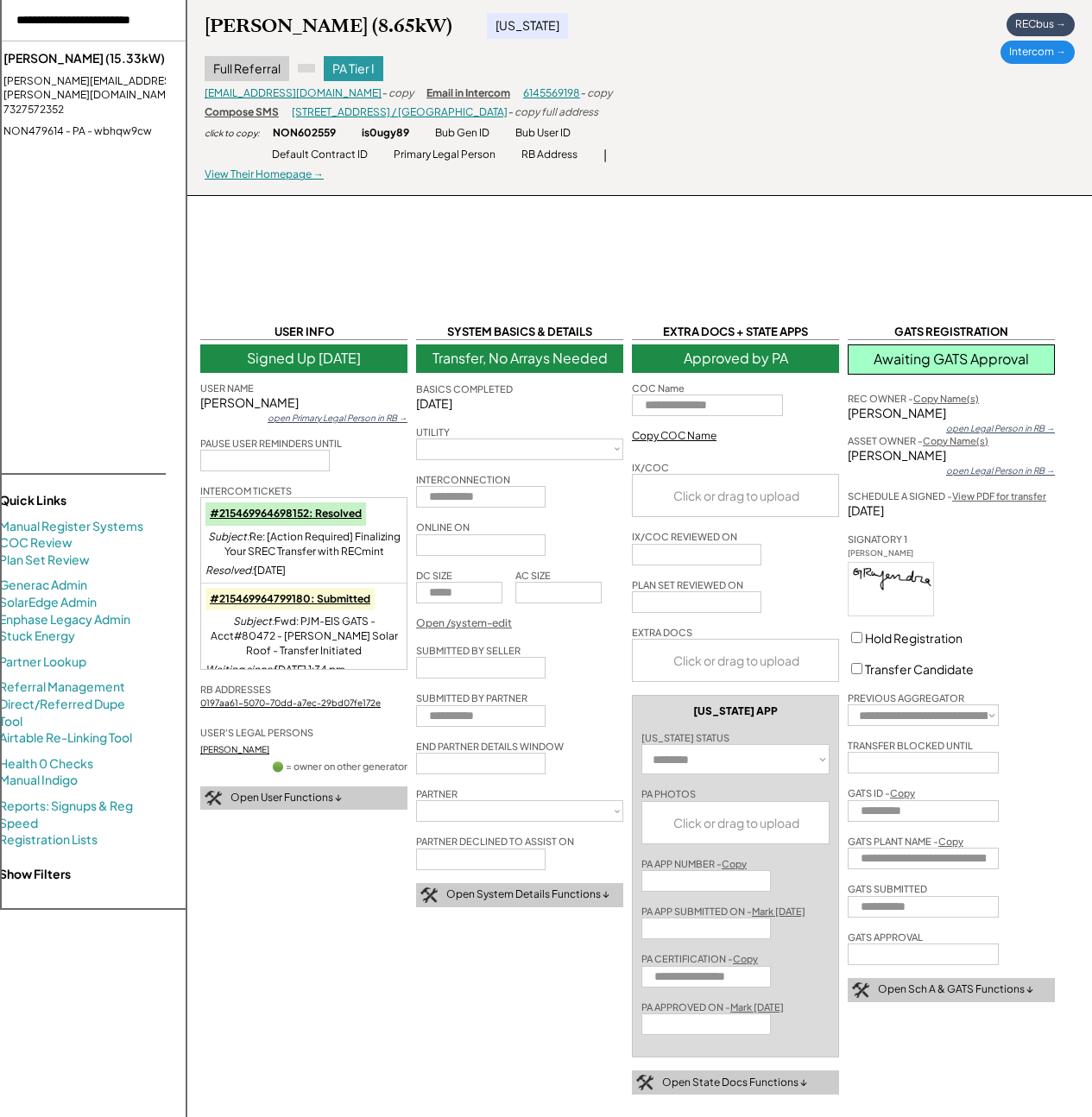 click on "Daniel McCracken (15.33kW)" at bounding box center [109, 59] 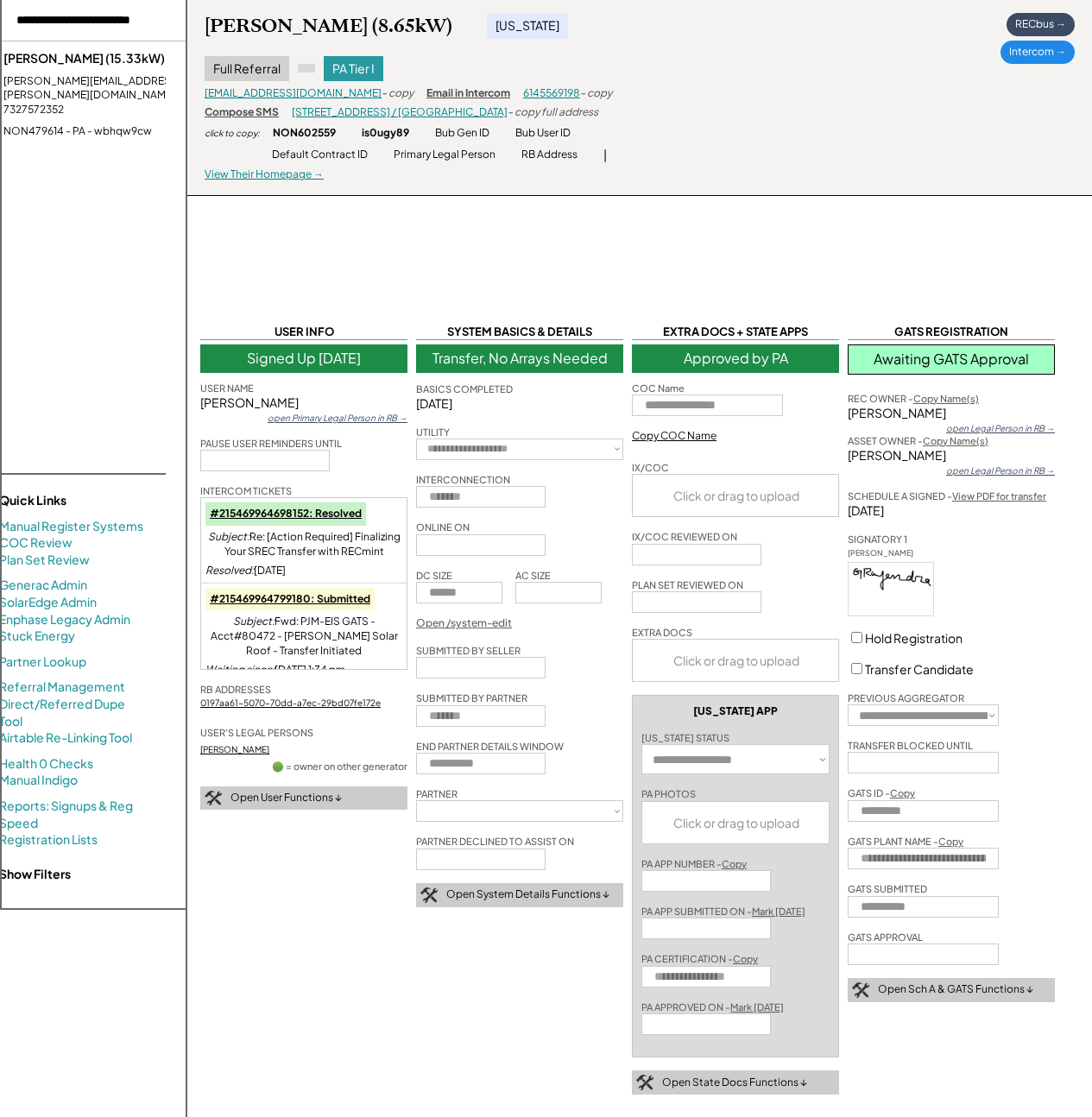 click on "Daniel McCracken (15.33kW)" at bounding box center (109, 59) 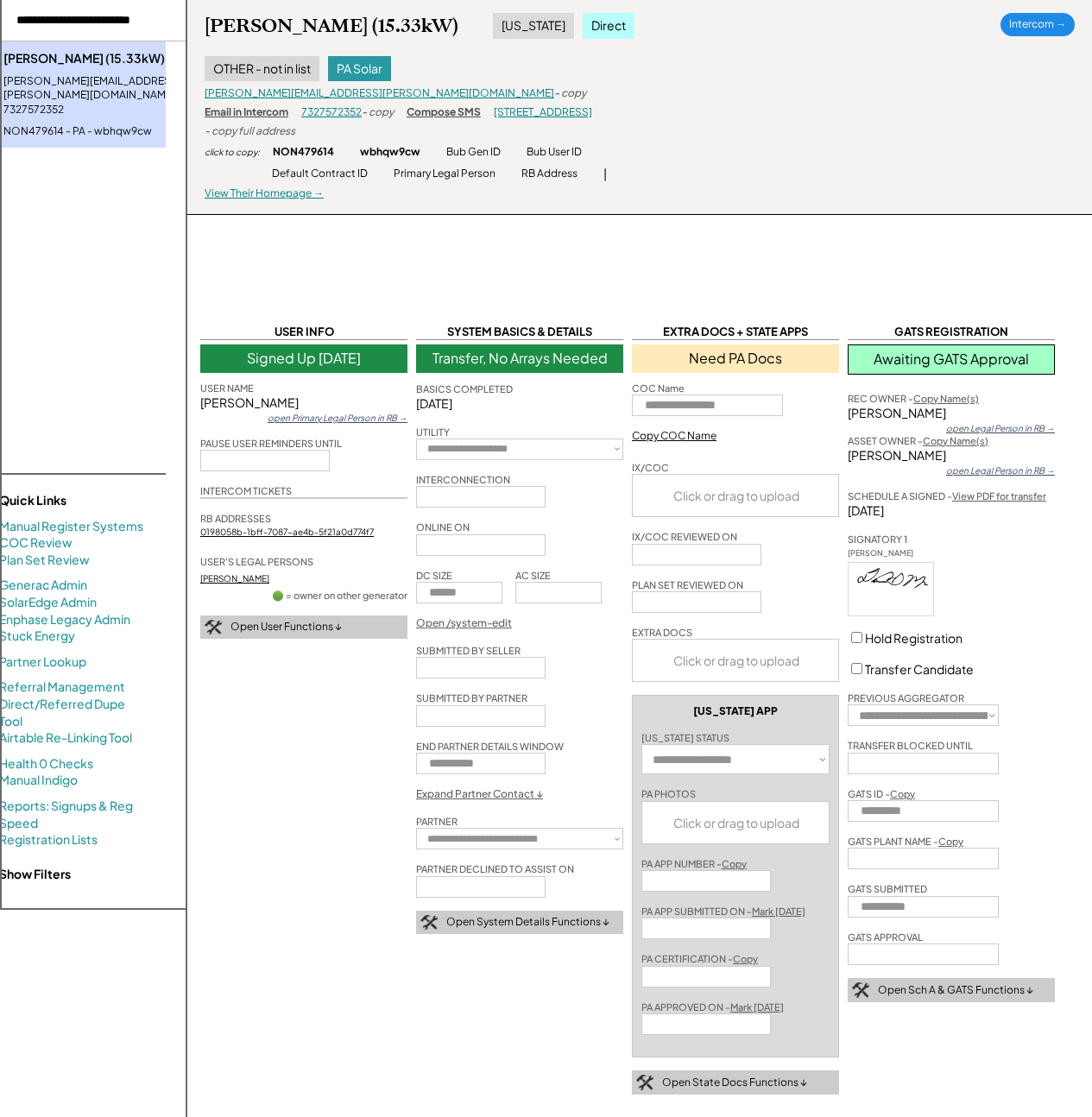 click on "**********" at bounding box center (640, 1010) 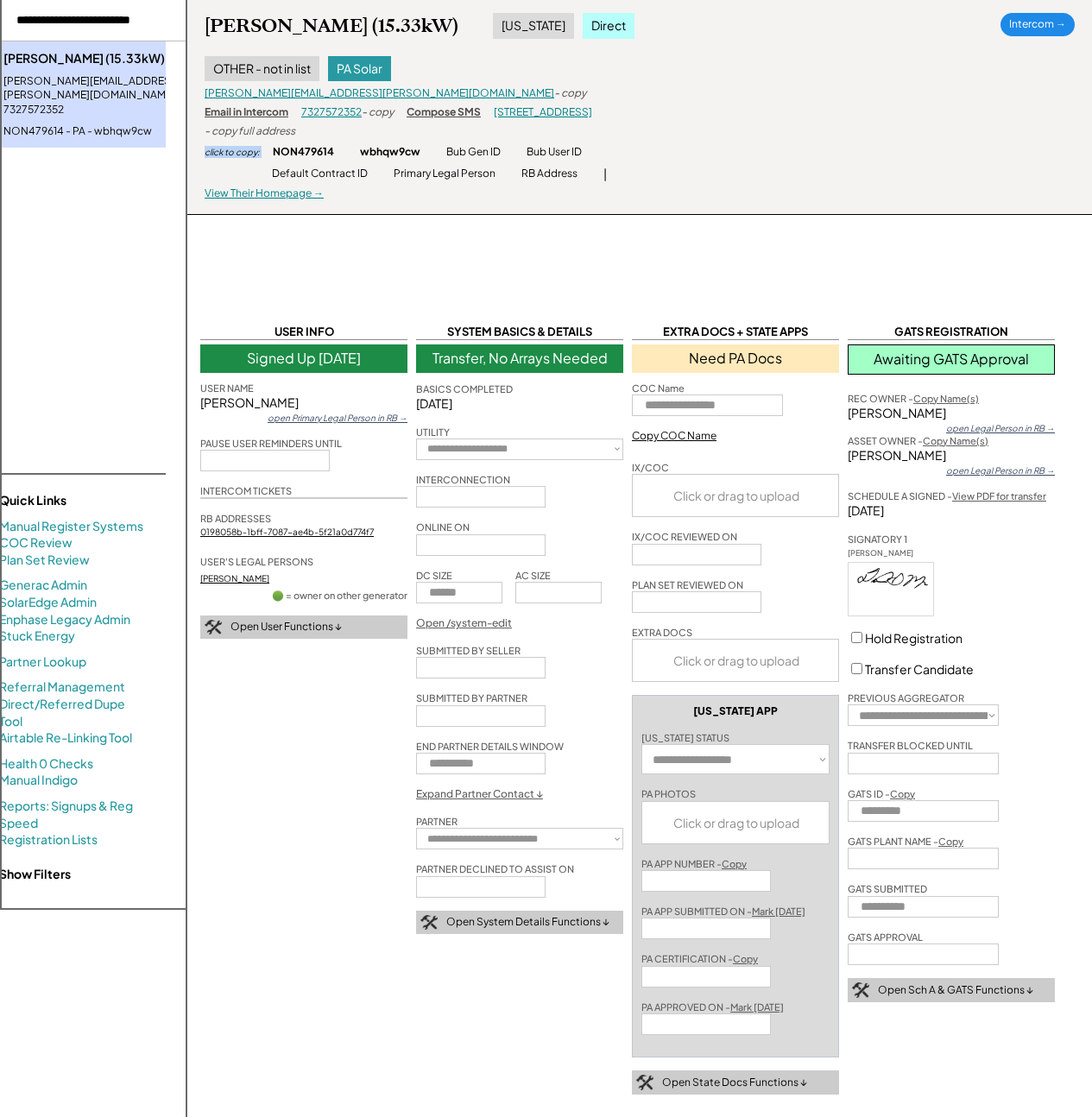 click on "Daniel McCracken (15.33kW) Pennsylvania Direct OTHER - not in list PA Solar daniel.mccracken@gmail.com - copy Email in Intercom 7327572352 - copy Compose SMS 868 Price Rd, Harleysville, PA 19438 / Montgomery County - copy full address click to copy: NON479614 wbhqw9cw Bub Gen ID Bub User ID Invite Link | View Production → Default Contract ID Primary Legal Person RB Address | View Their Homepage →" at bounding box center (420, 107) 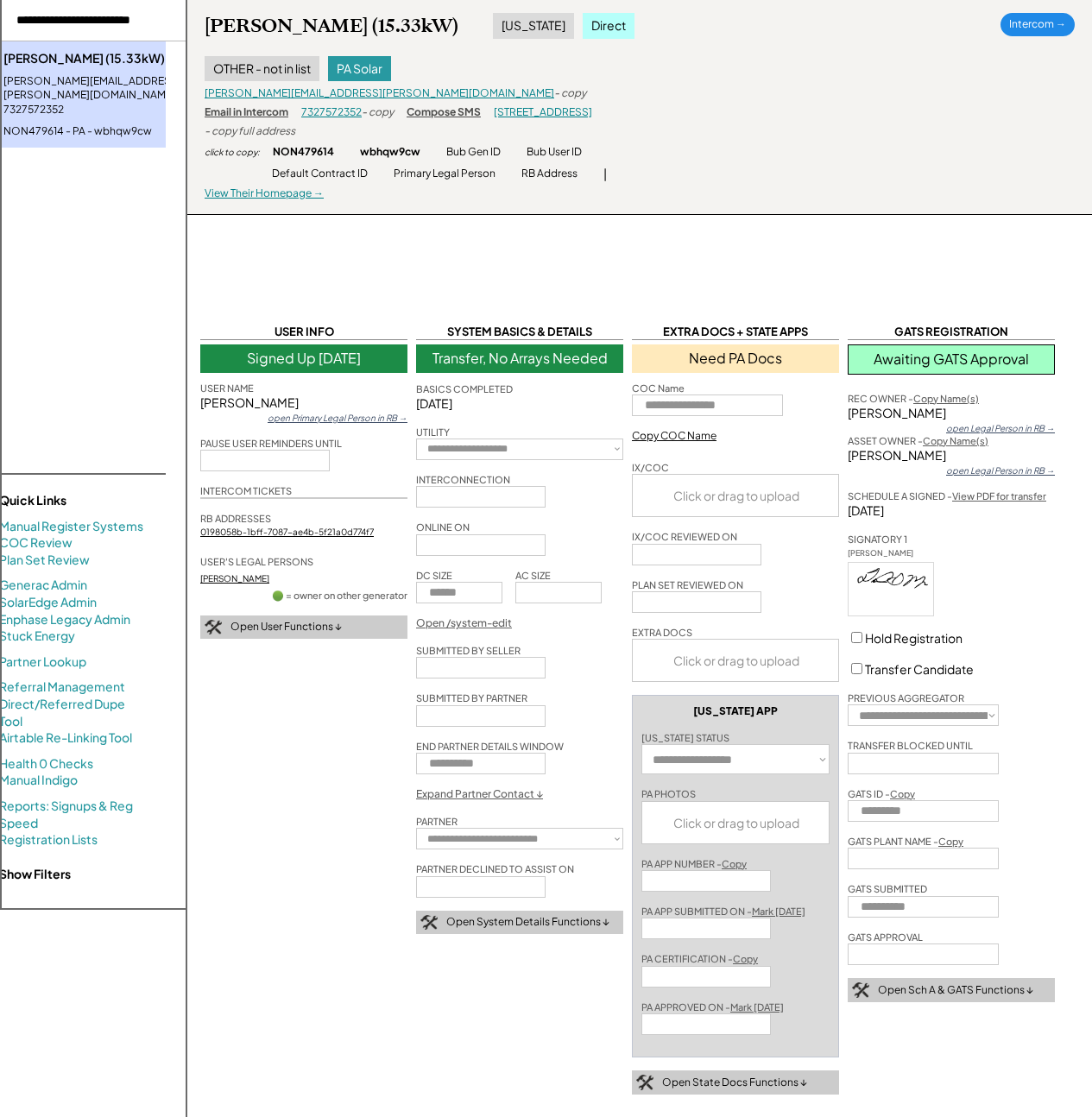 click on "Default Contract ID" at bounding box center [319, 174] 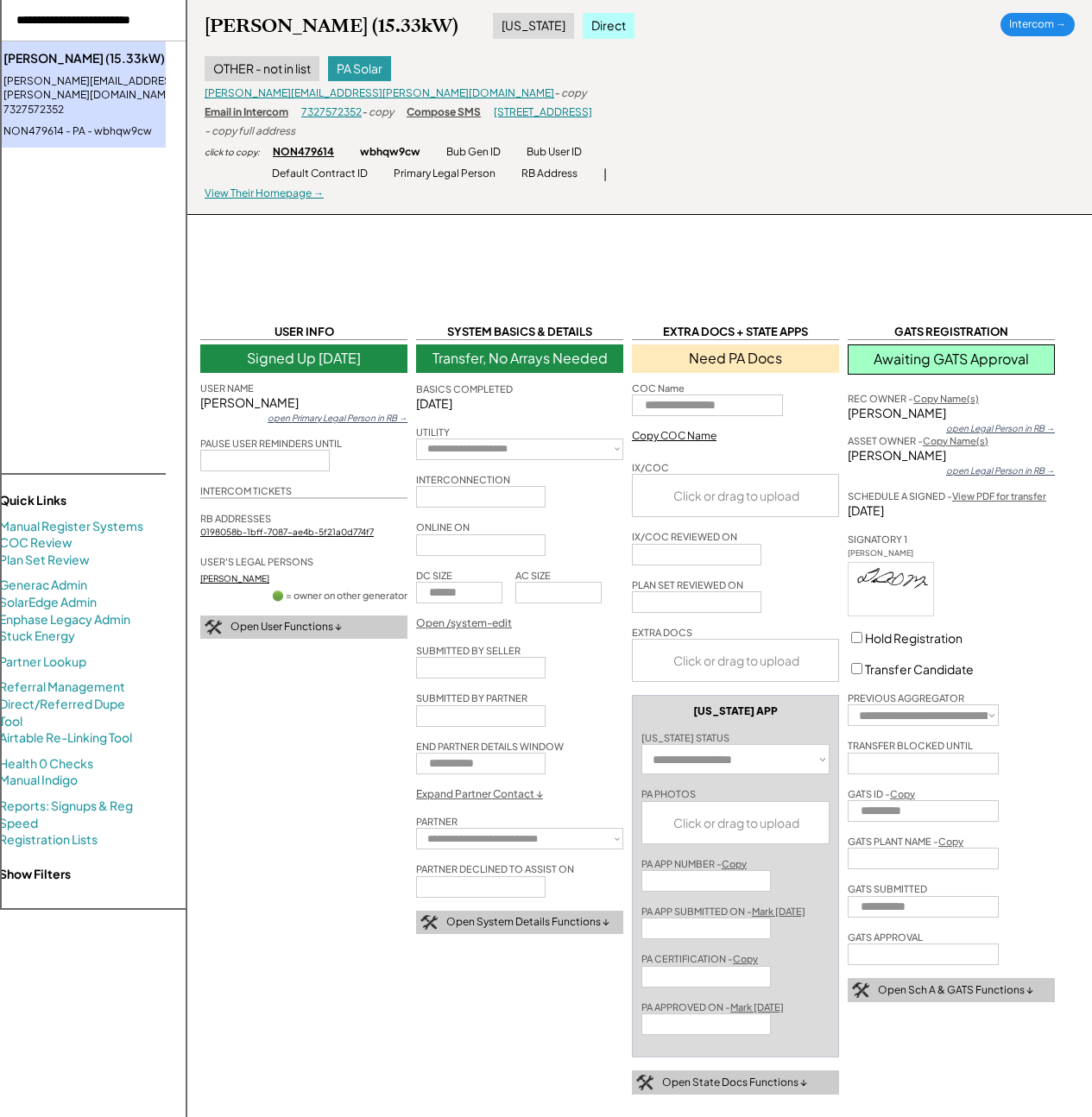 click on "NON479614" at bounding box center (303, 152) 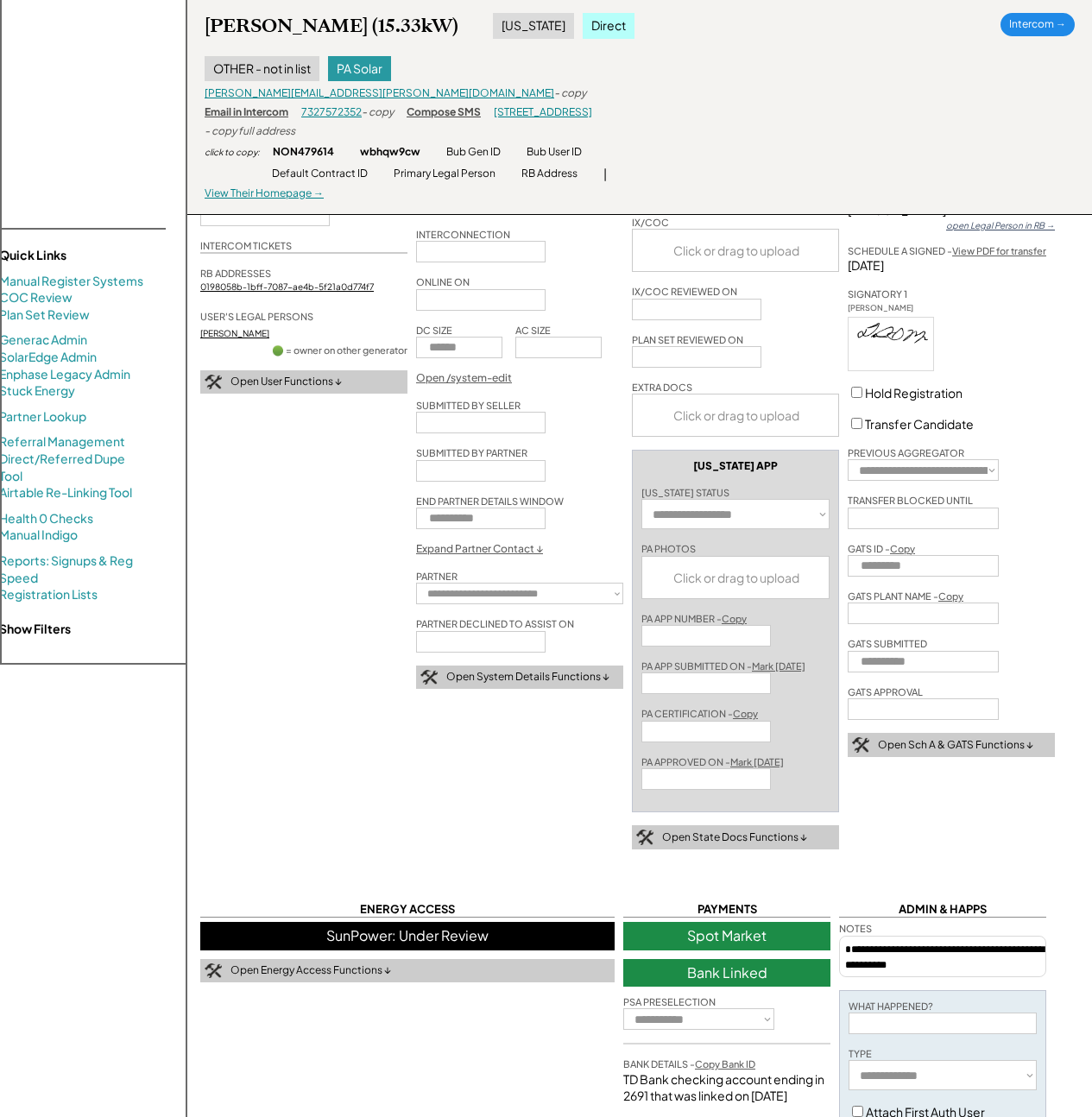 scroll, scrollTop: 535, scrollLeft: 0, axis: vertical 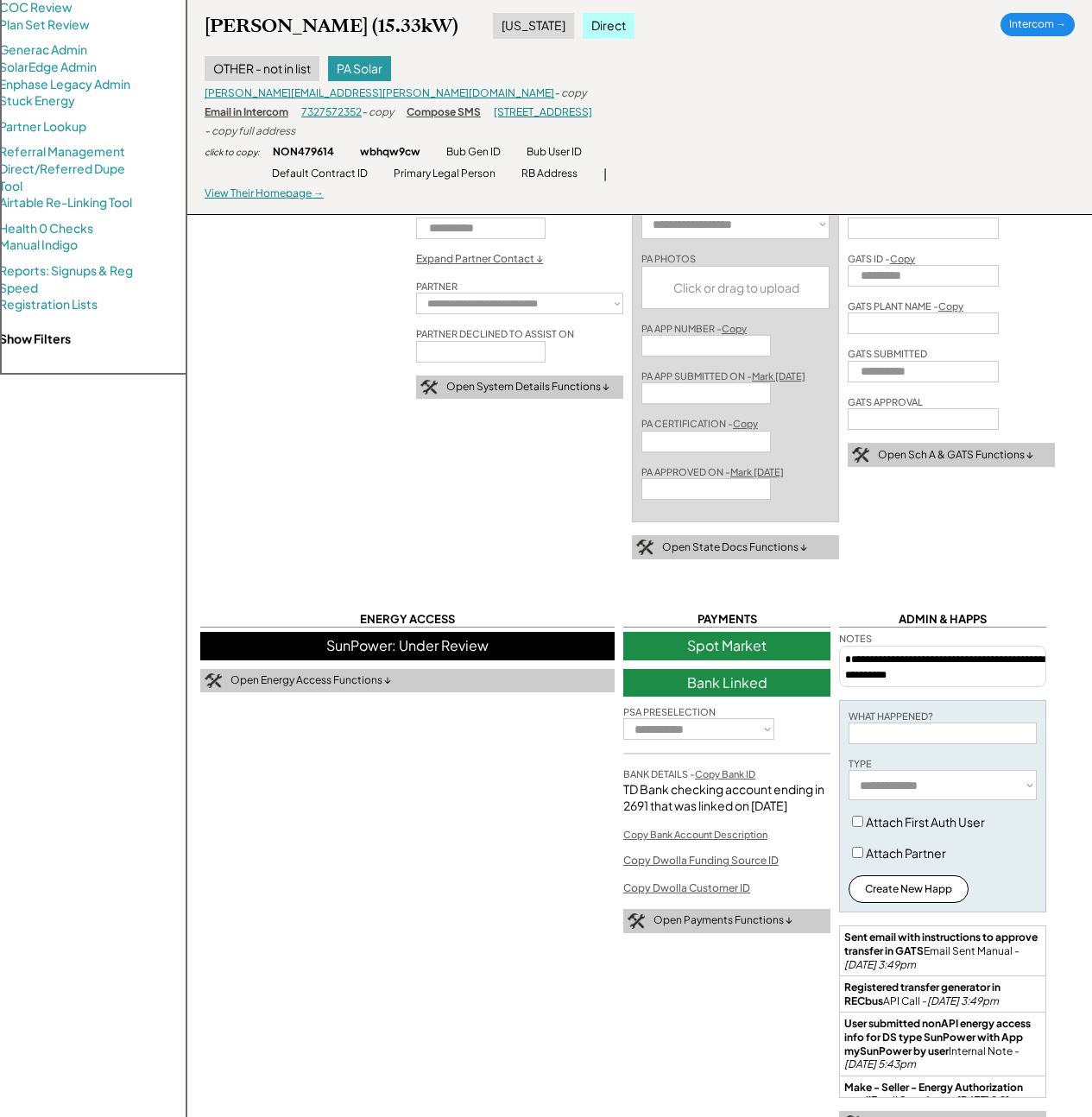 click on "SunPower: Under Review" at bounding box center (407, 646) 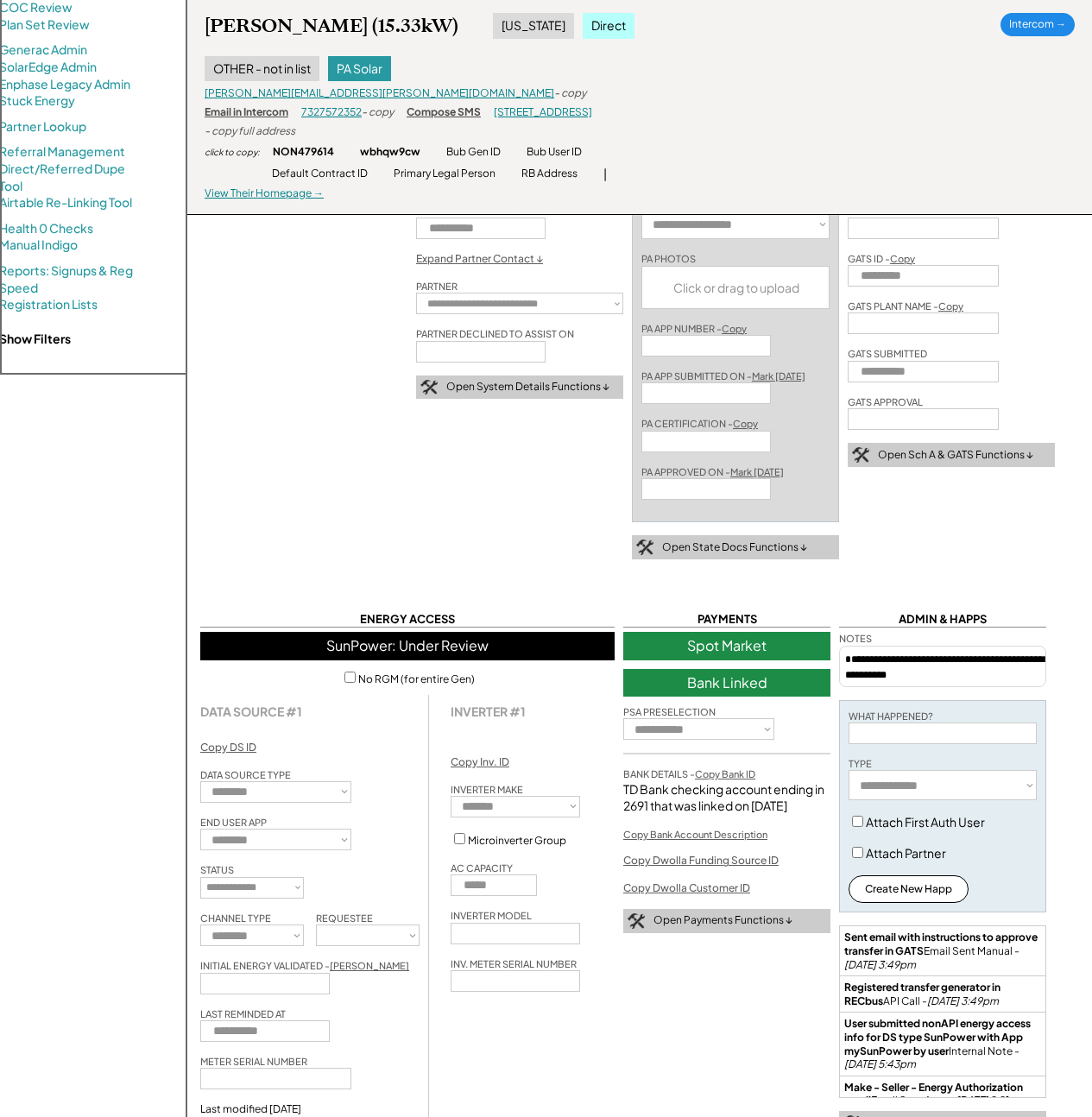 scroll, scrollTop: 1054, scrollLeft: 0, axis: vertical 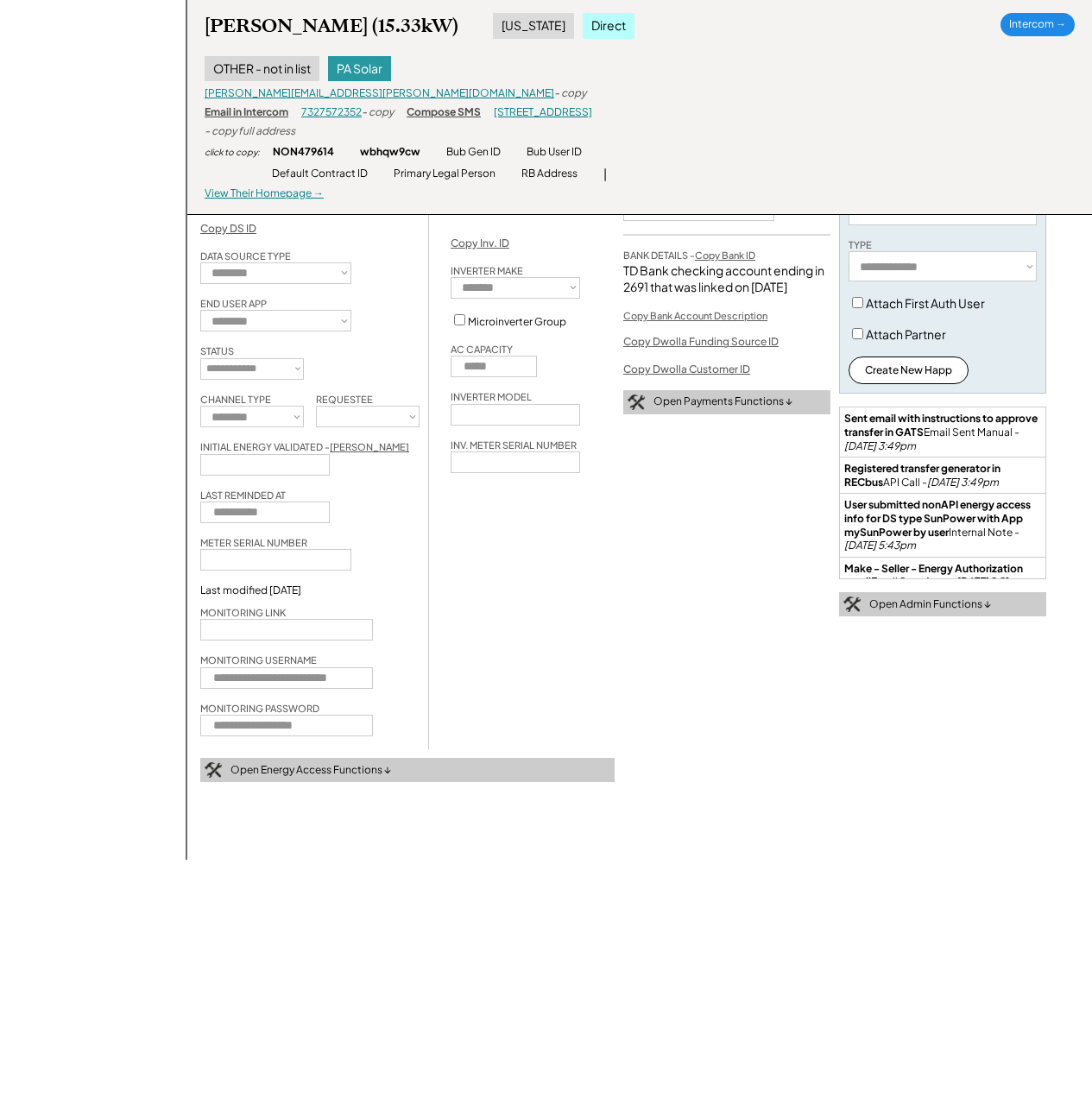 click on "**********" at bounding box center [640, 47] 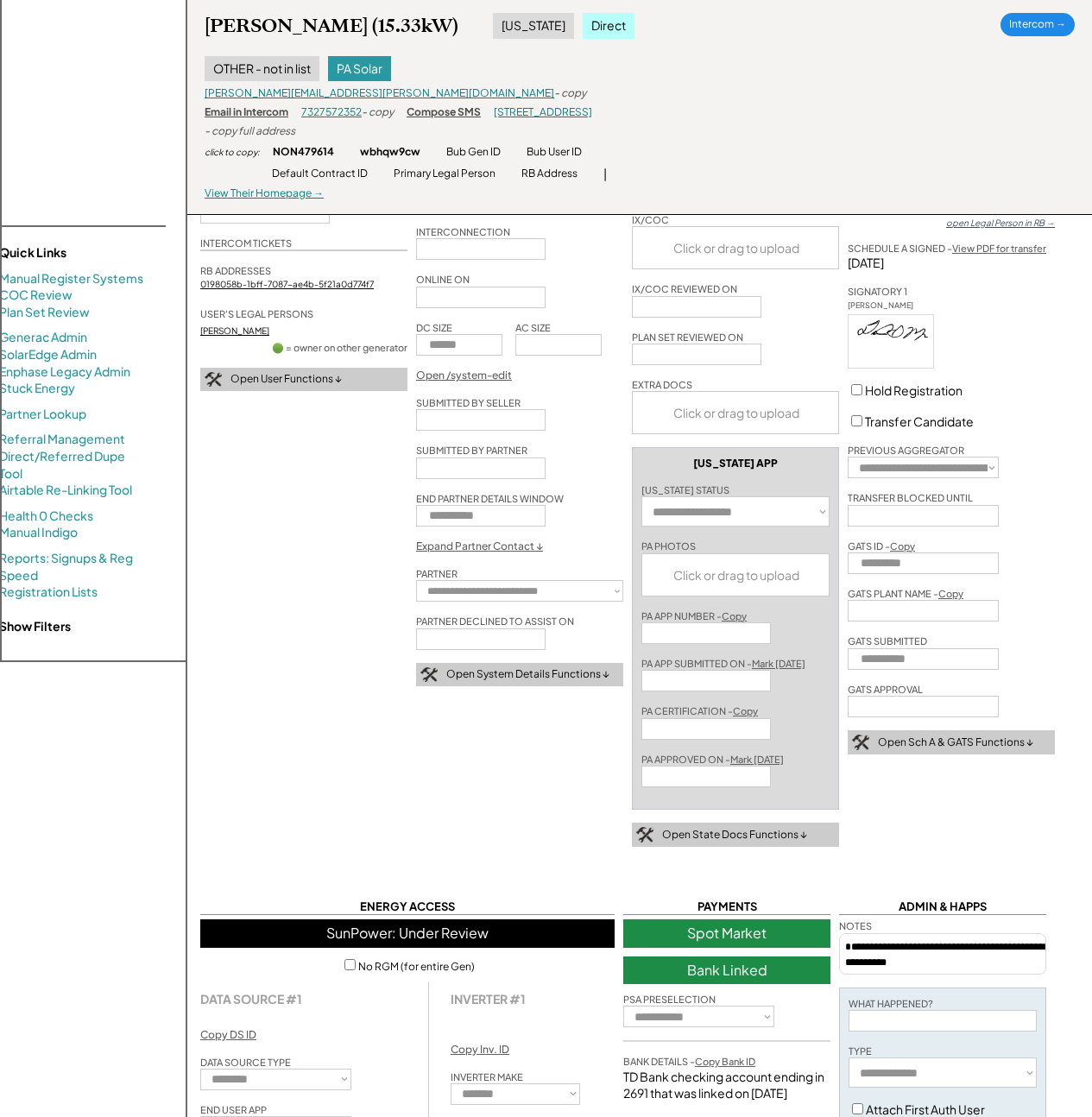 scroll, scrollTop: 0, scrollLeft: 0, axis: both 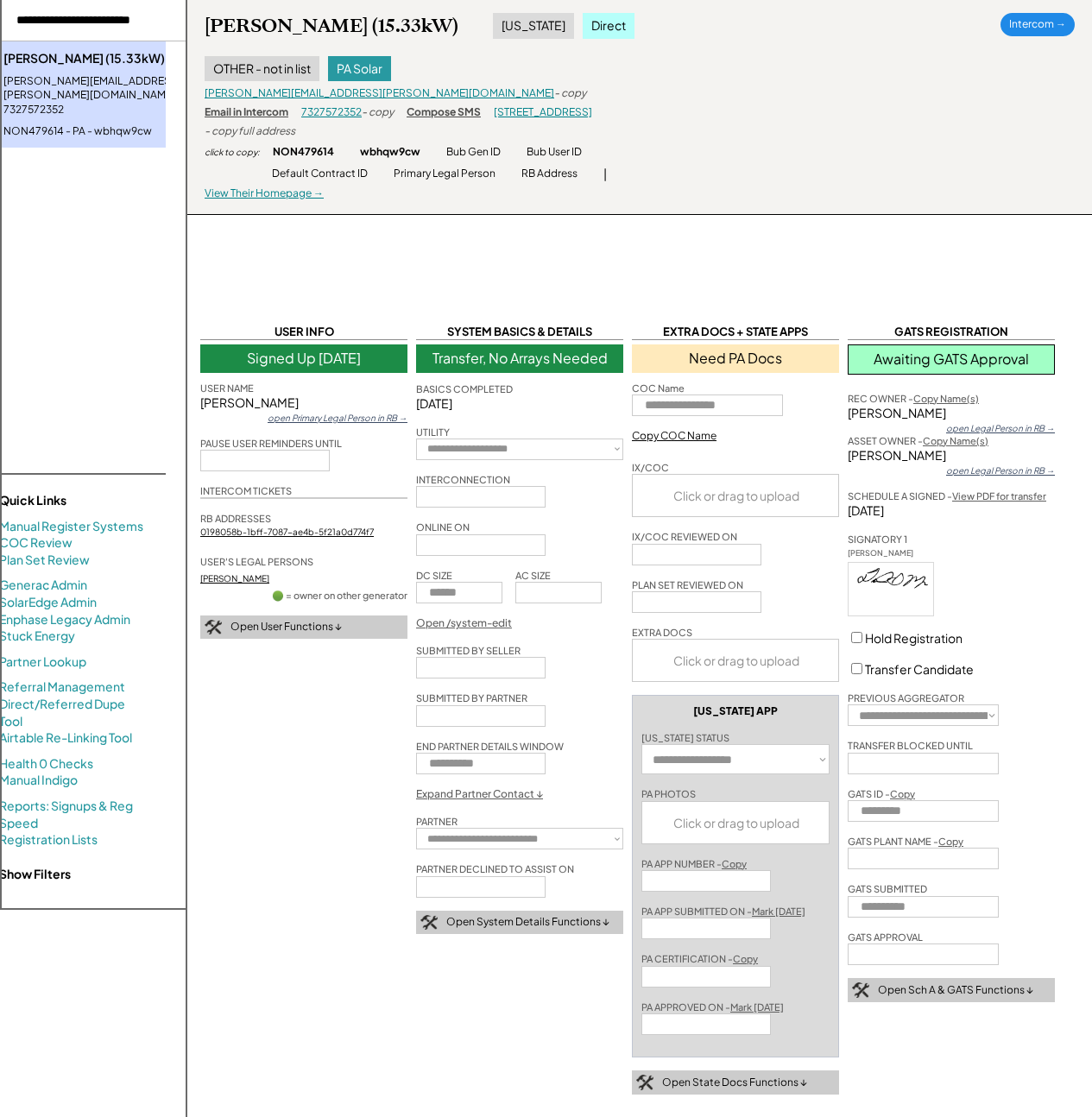 click at bounding box center [90, 21] 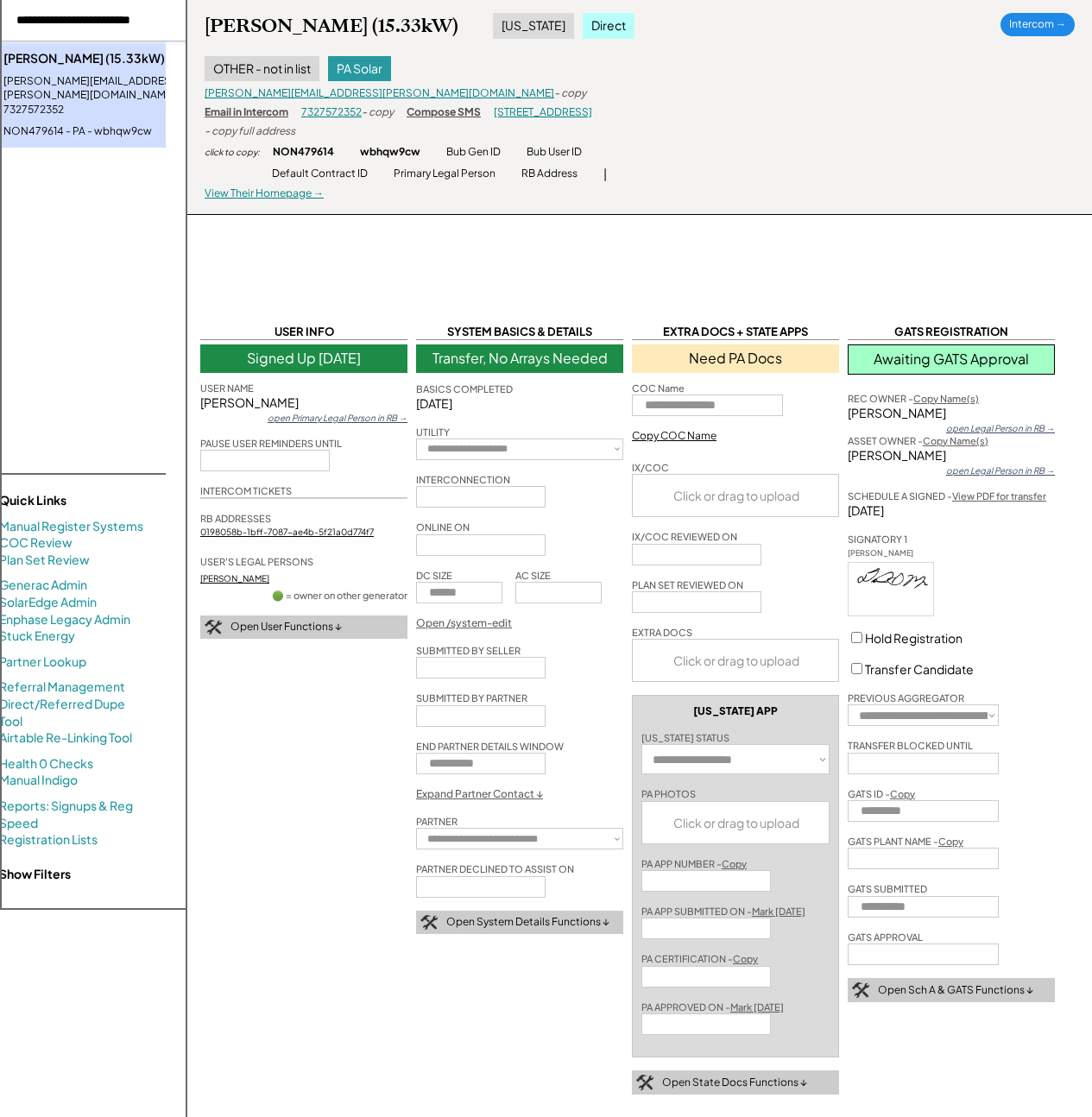 click at bounding box center (90, 21) 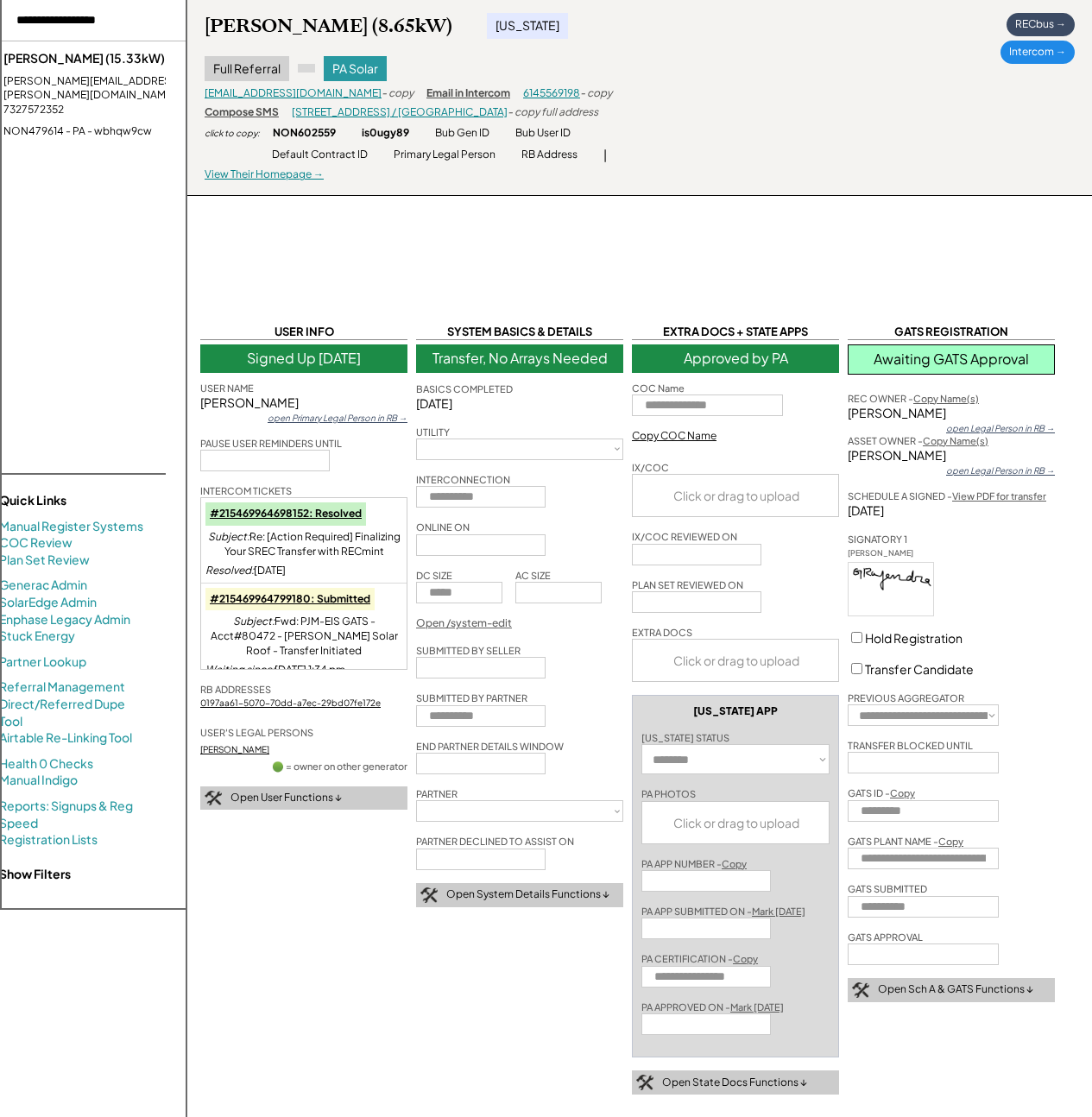 click on "daniel.mccracken@gmail.com - 7327572352" at bounding box center (109, 96) 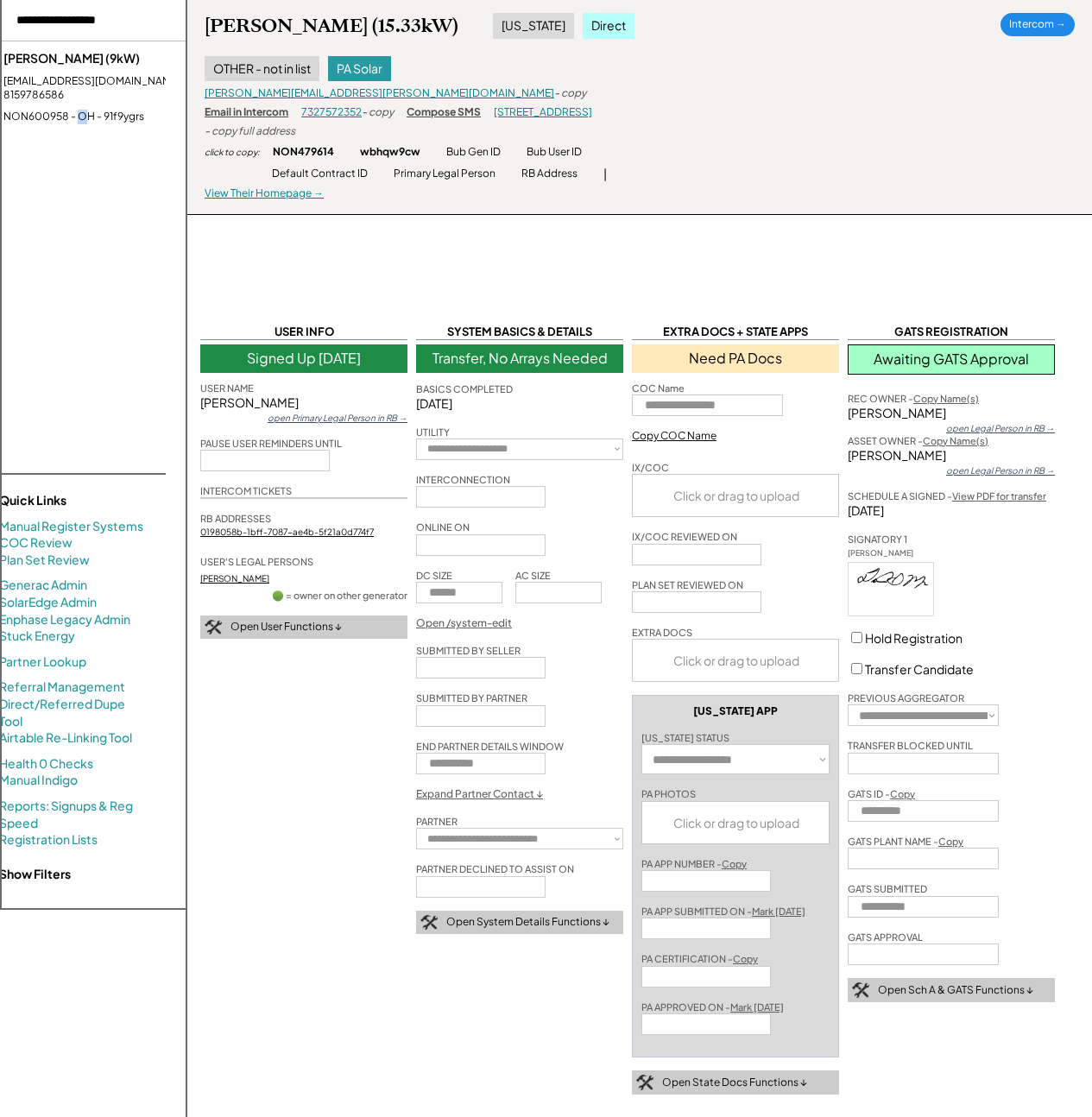 click on "NON600958 - OH - 91f9ygrs" at bounding box center (109, 117) 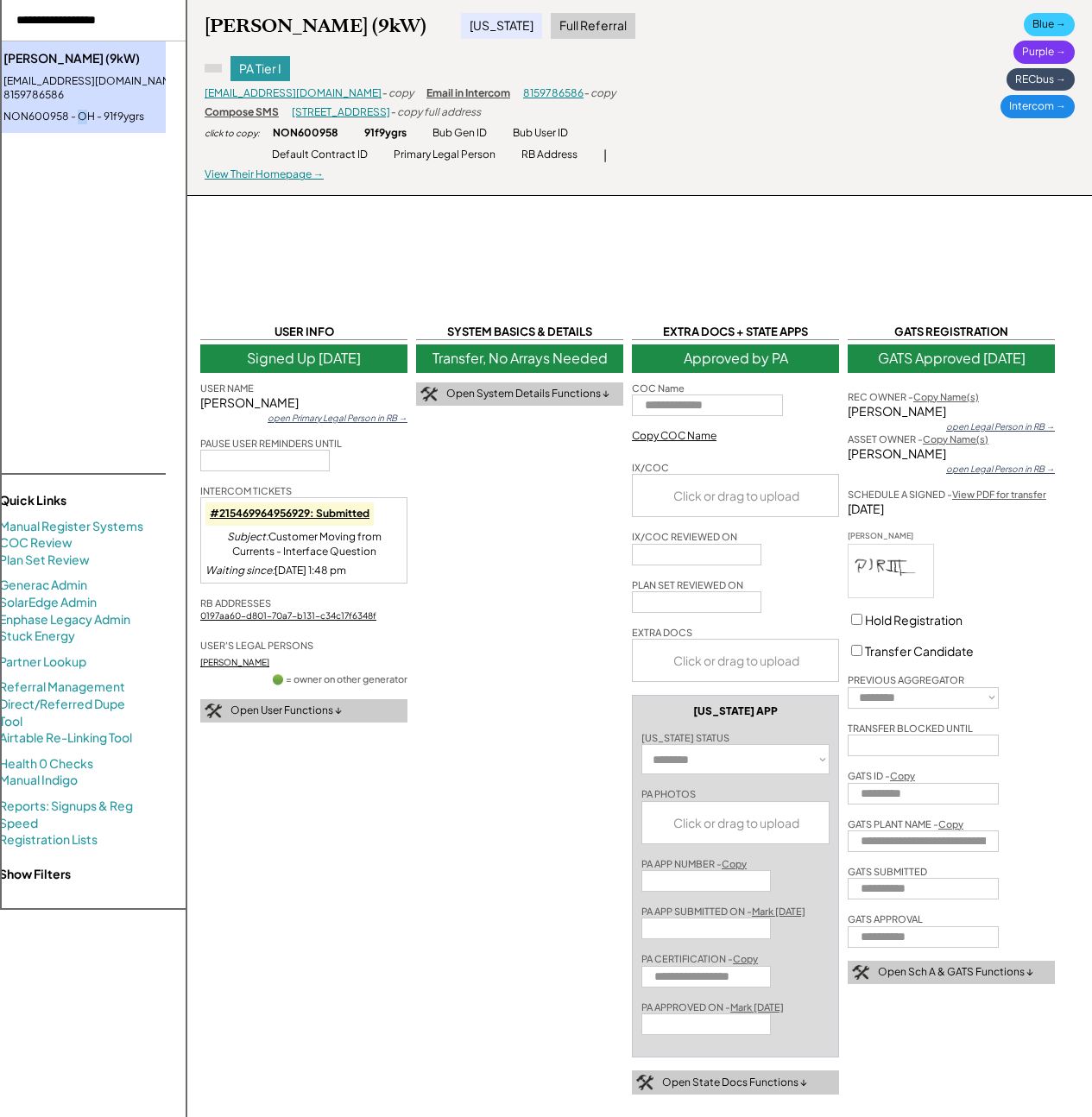 drag, startPoint x: 748, startPoint y: 125, endPoint x: 0, endPoint y: 1116, distance: 1241.606 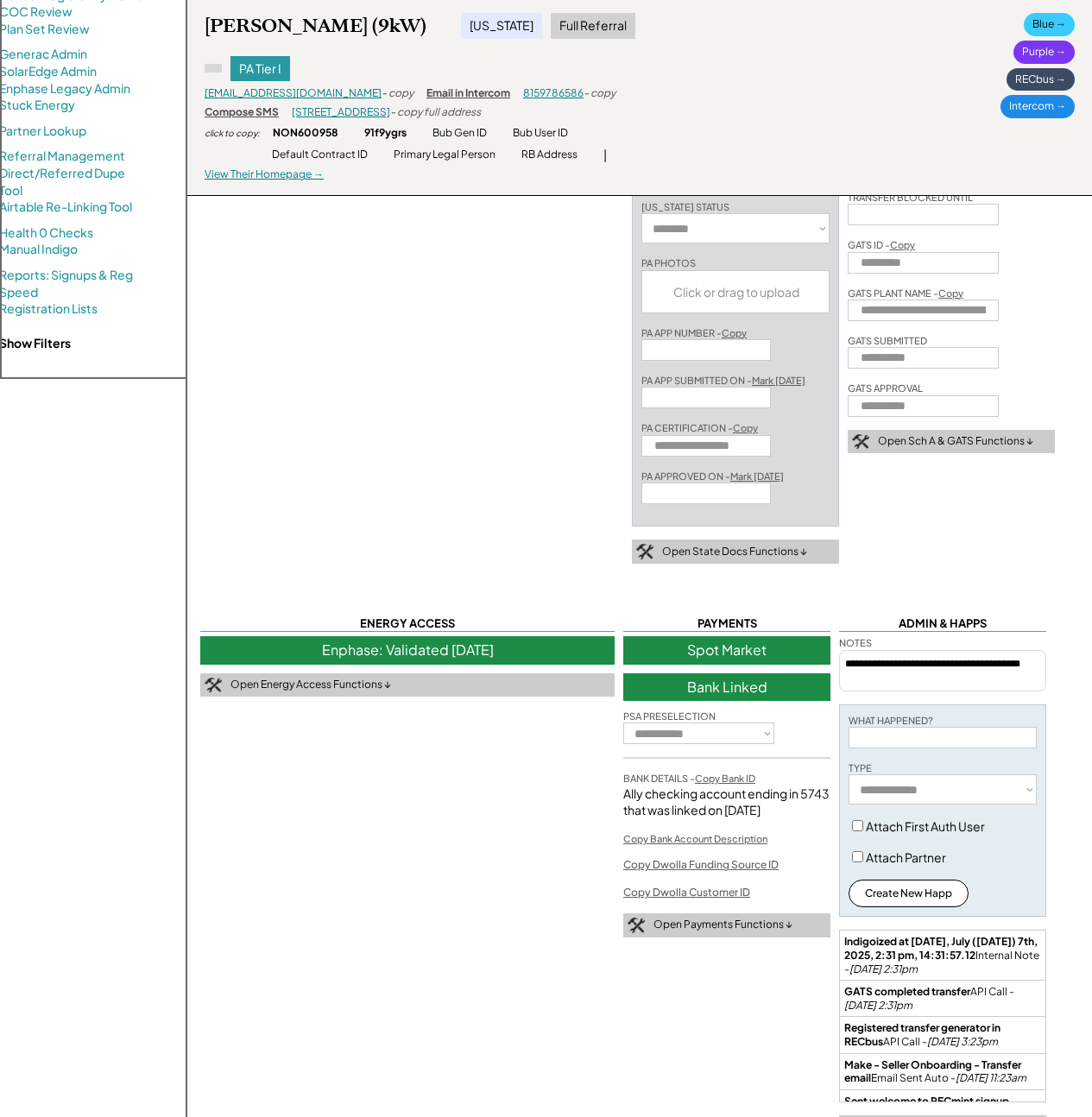 scroll, scrollTop: 871, scrollLeft: 0, axis: vertical 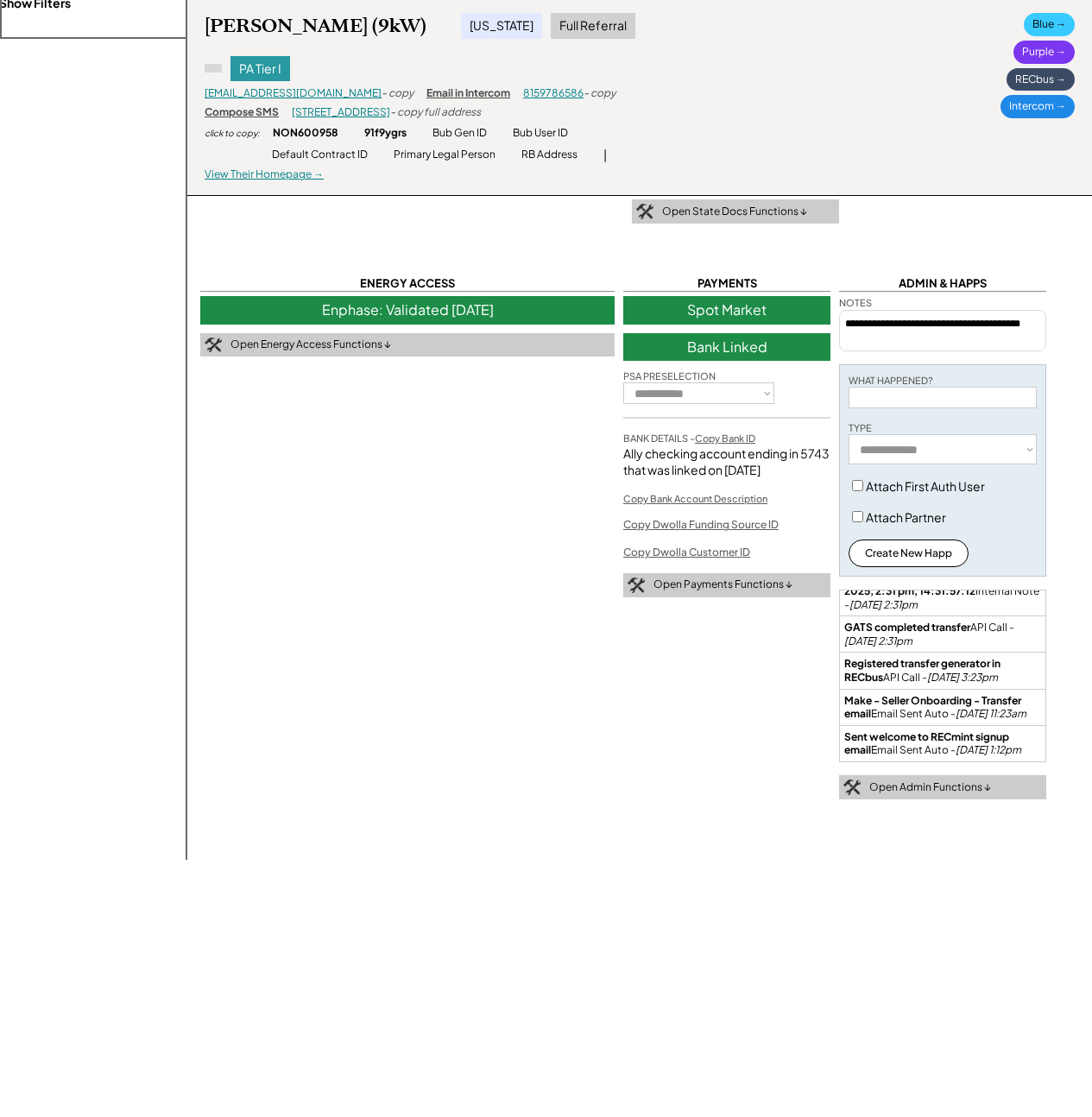 click 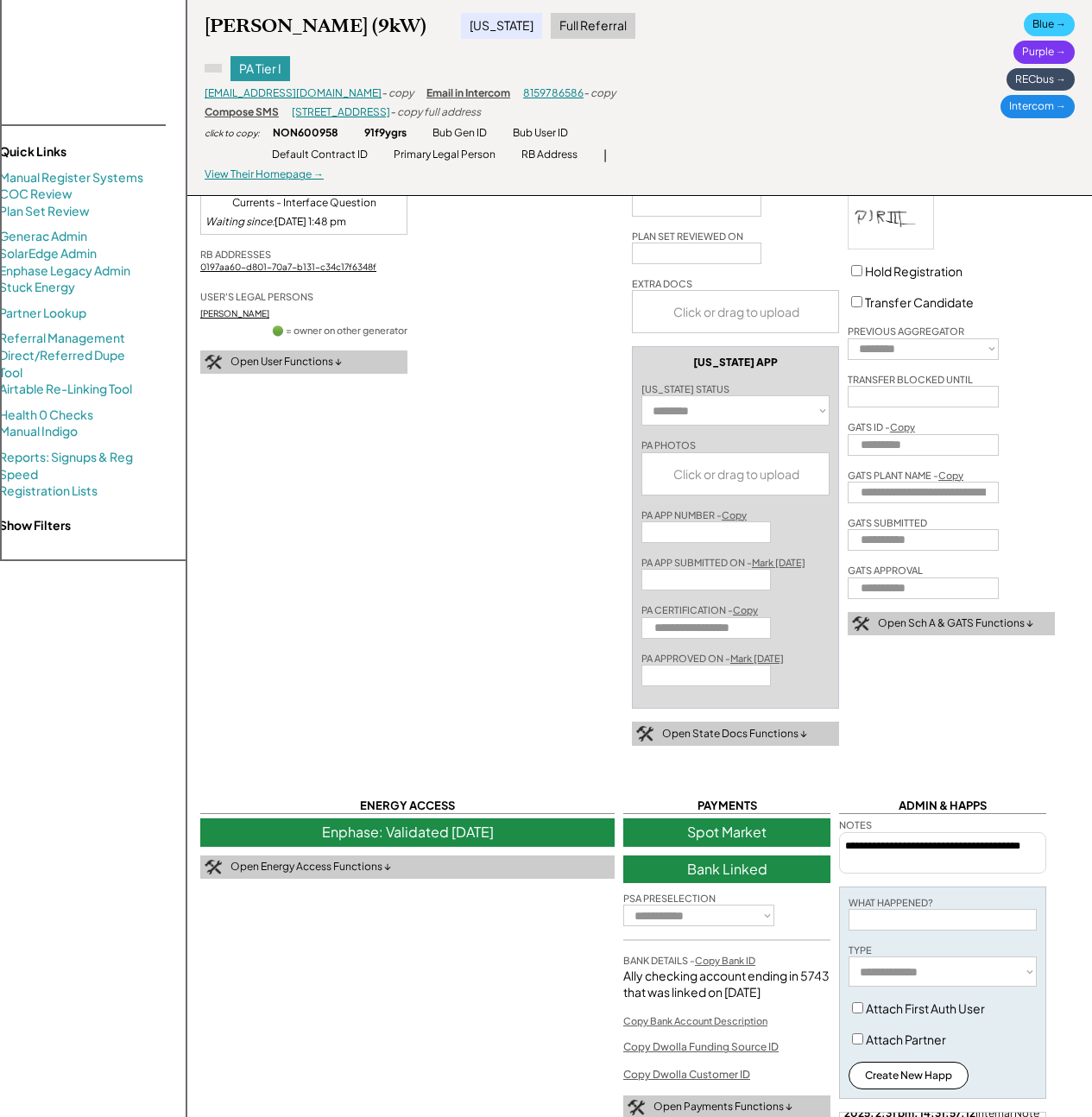 scroll, scrollTop: 0, scrollLeft: 0, axis: both 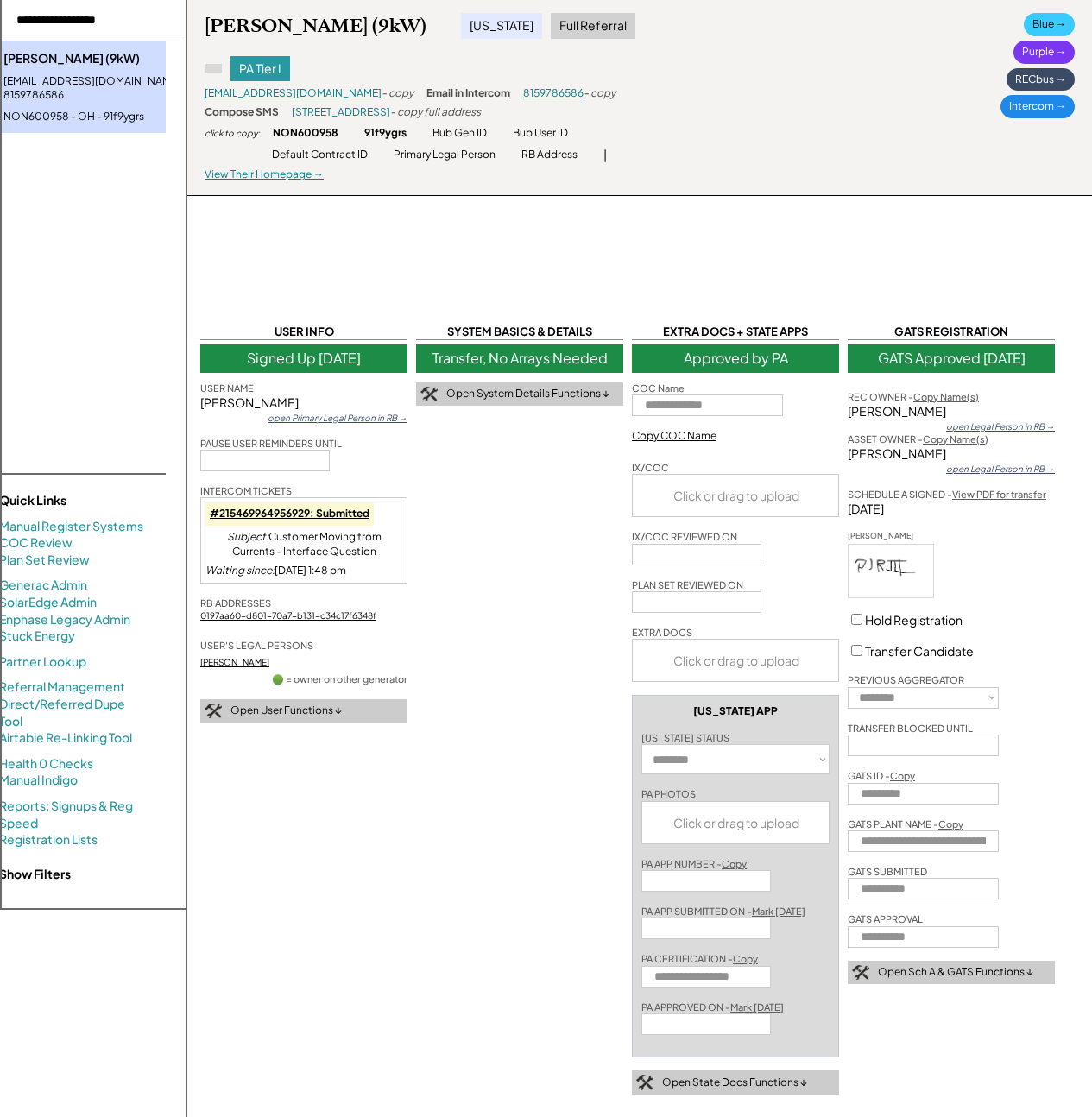 click at bounding box center [90, 21] 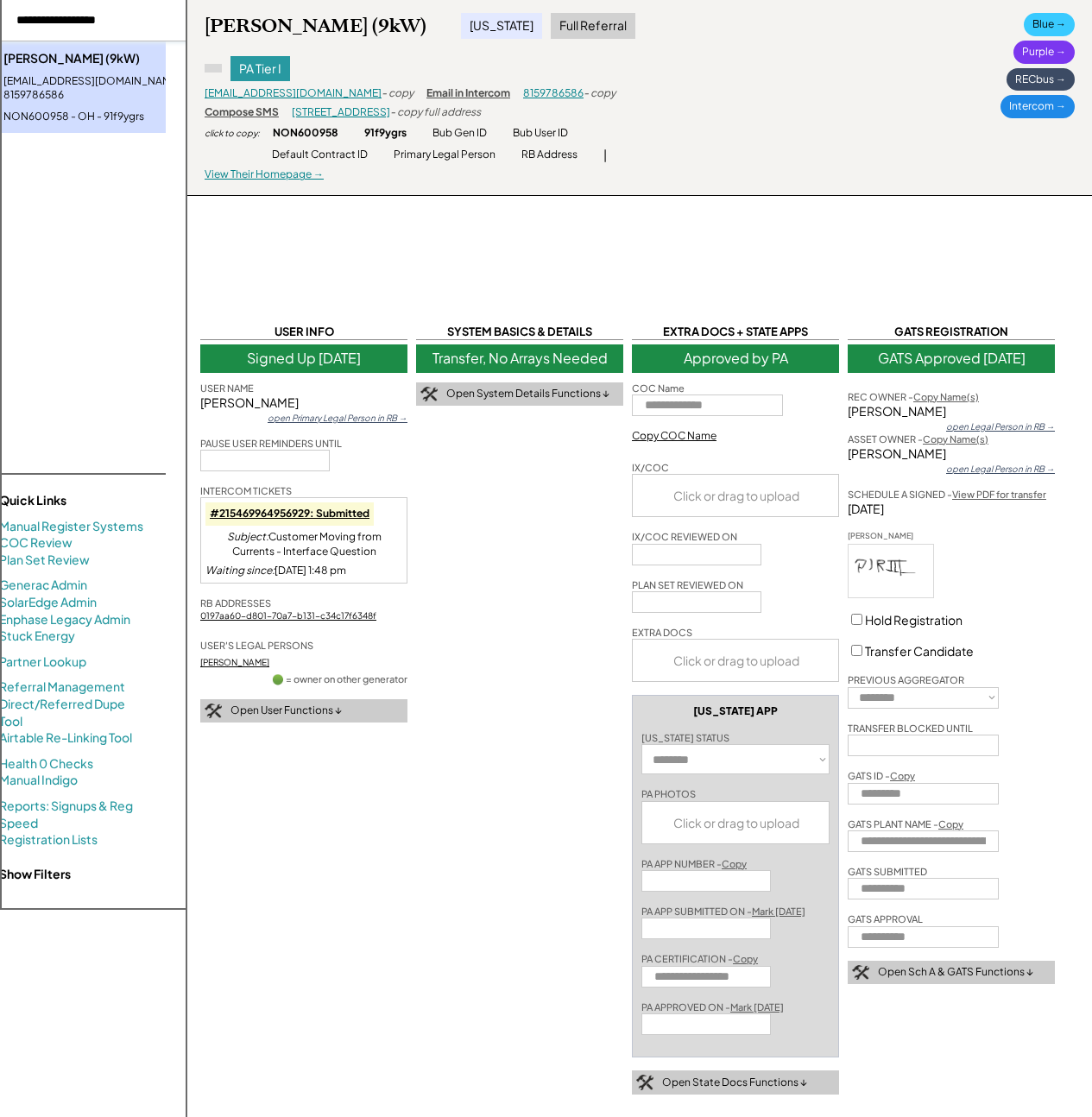 click at bounding box center [90, 21] 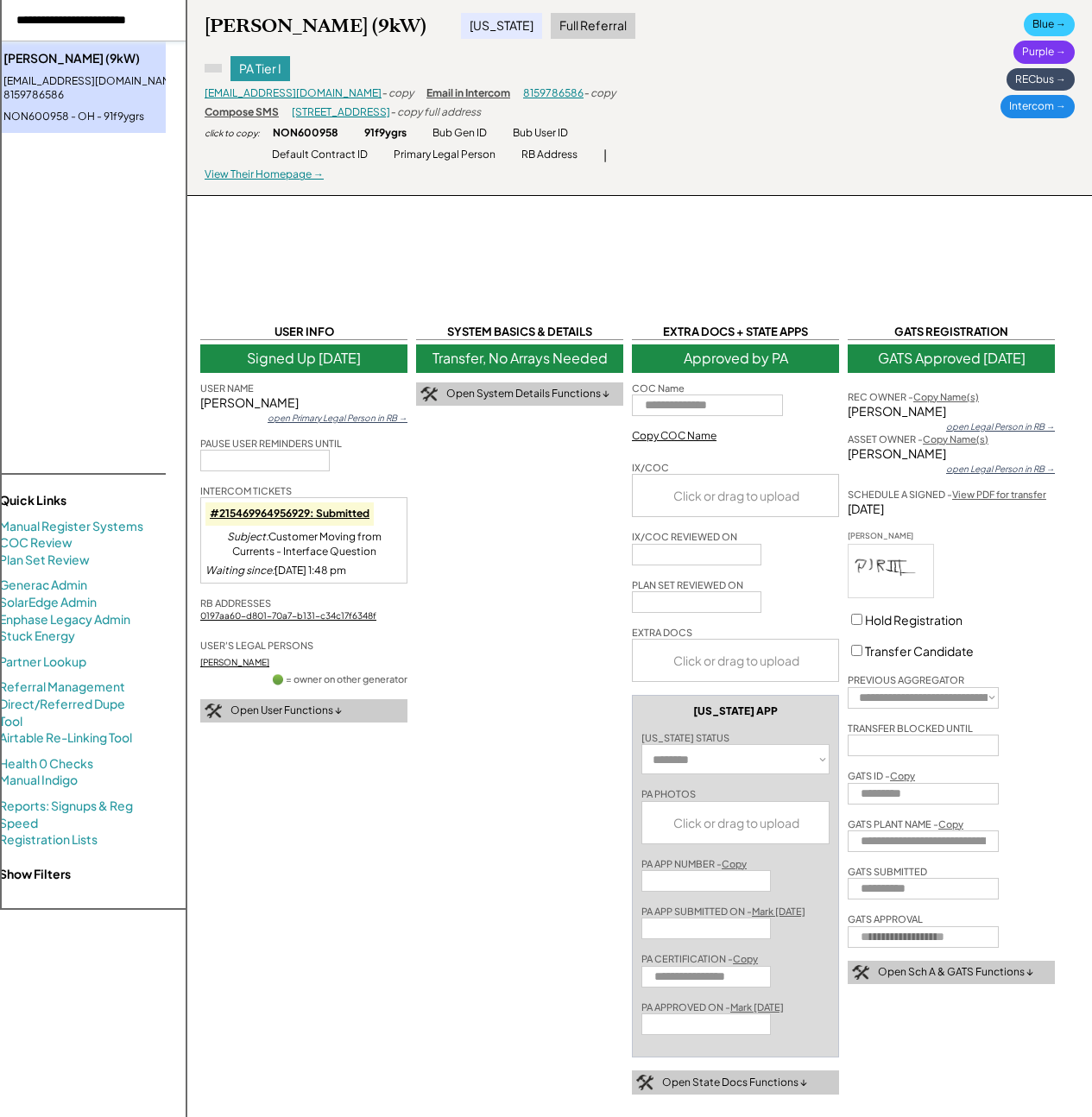 scroll, scrollTop: 0, scrollLeft: 0, axis: both 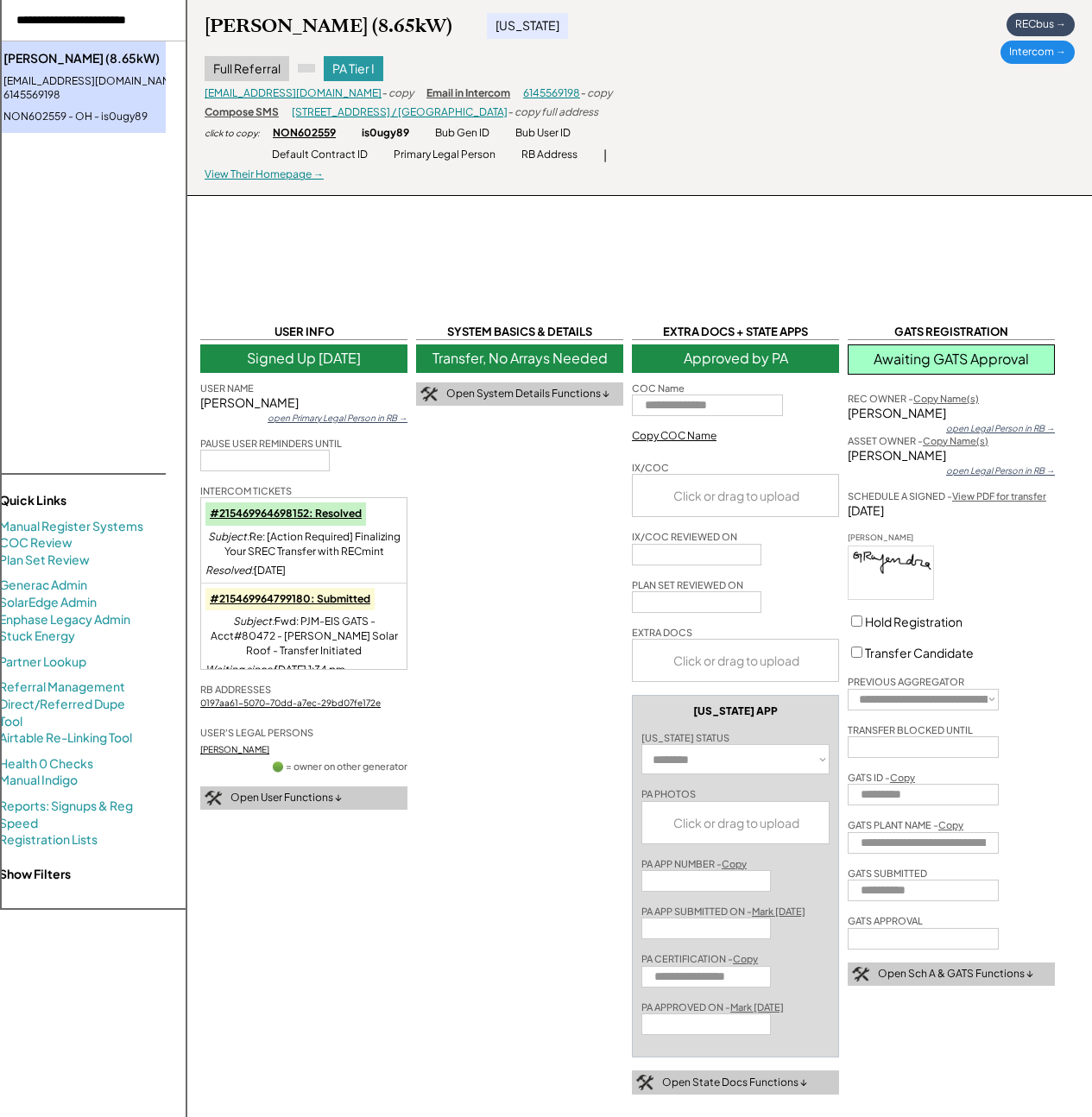 click on "NON602559" at bounding box center (304, 133) 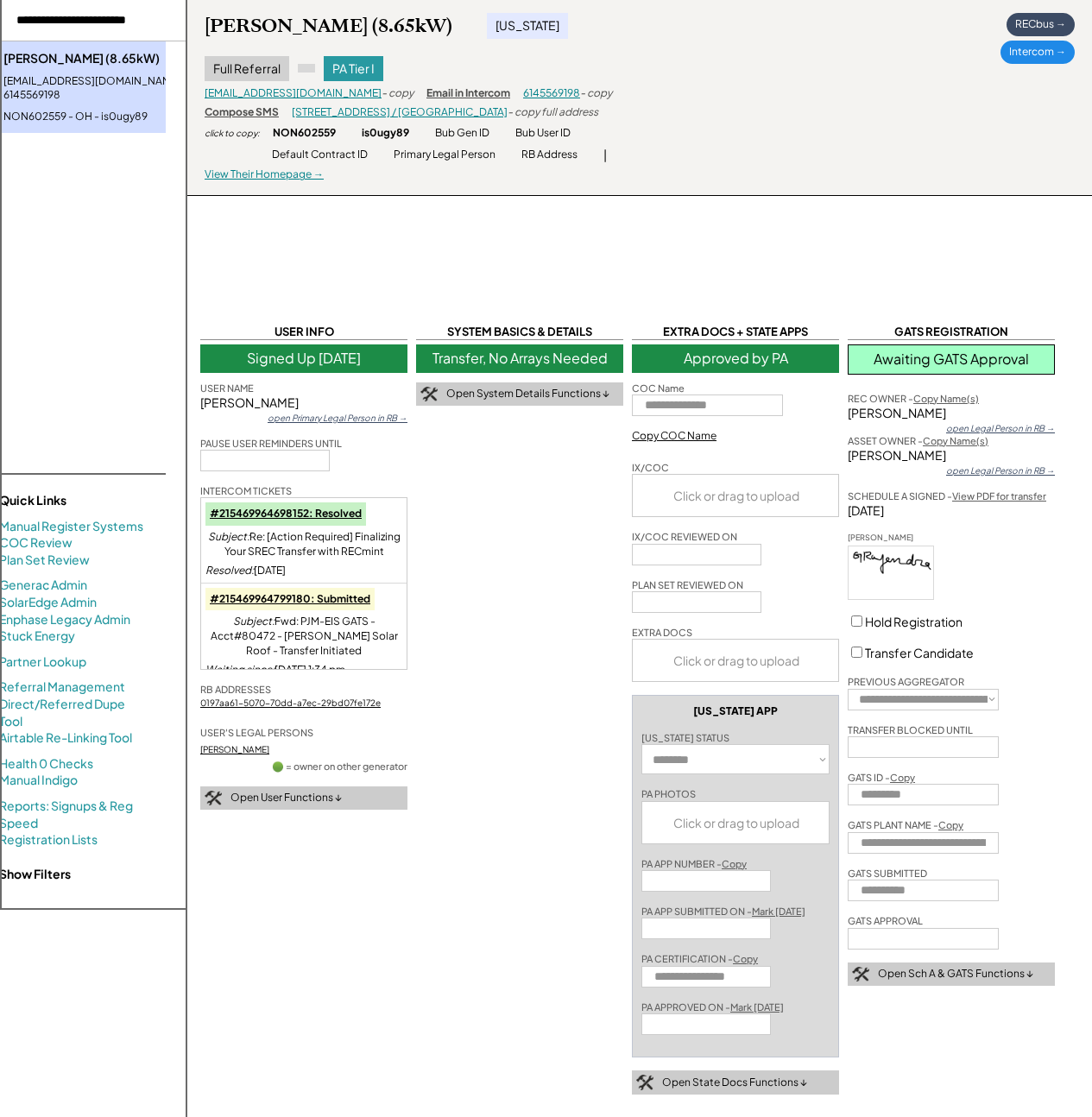 click at bounding box center (90, 21) 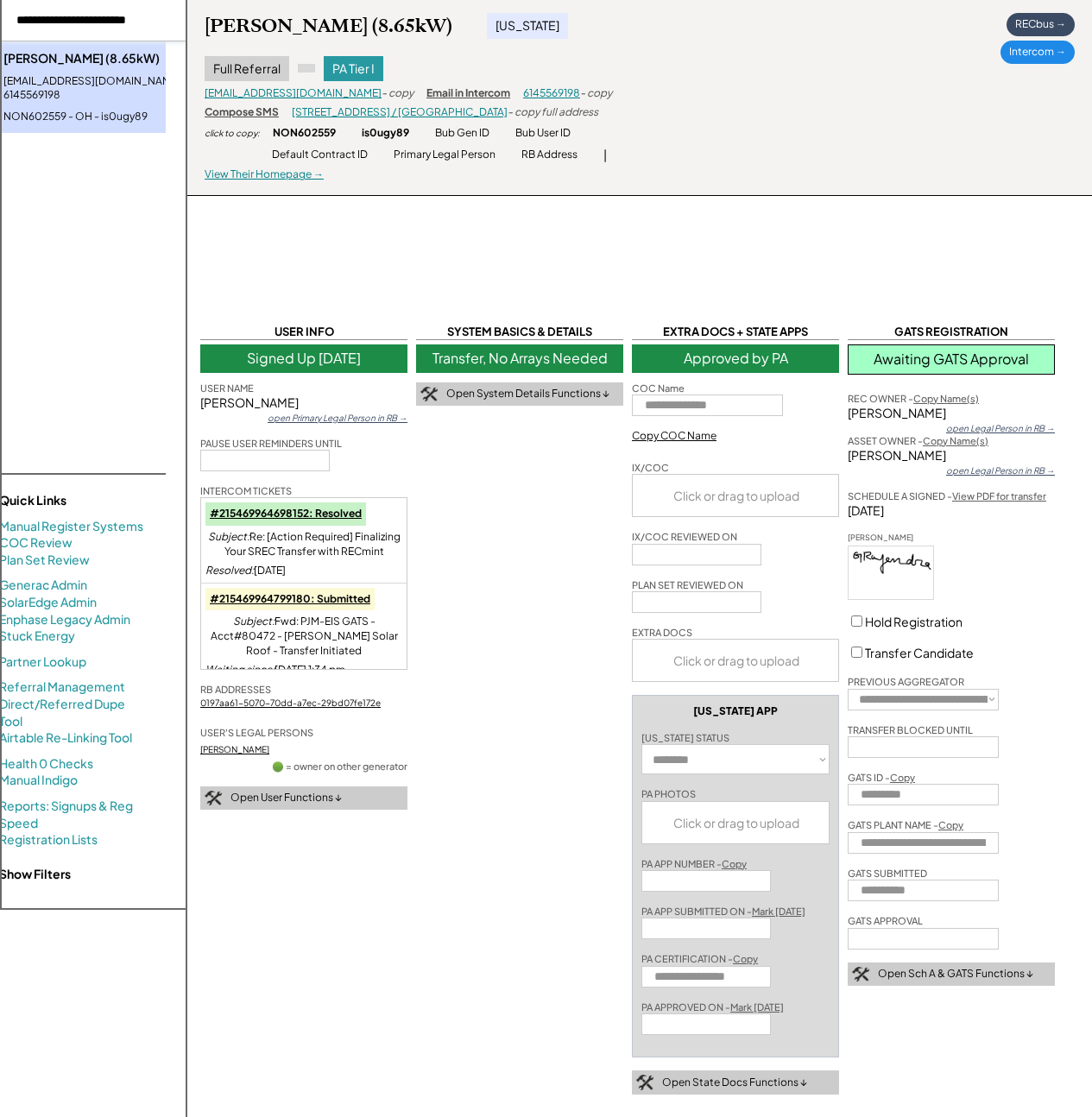 click at bounding box center (90, 21) 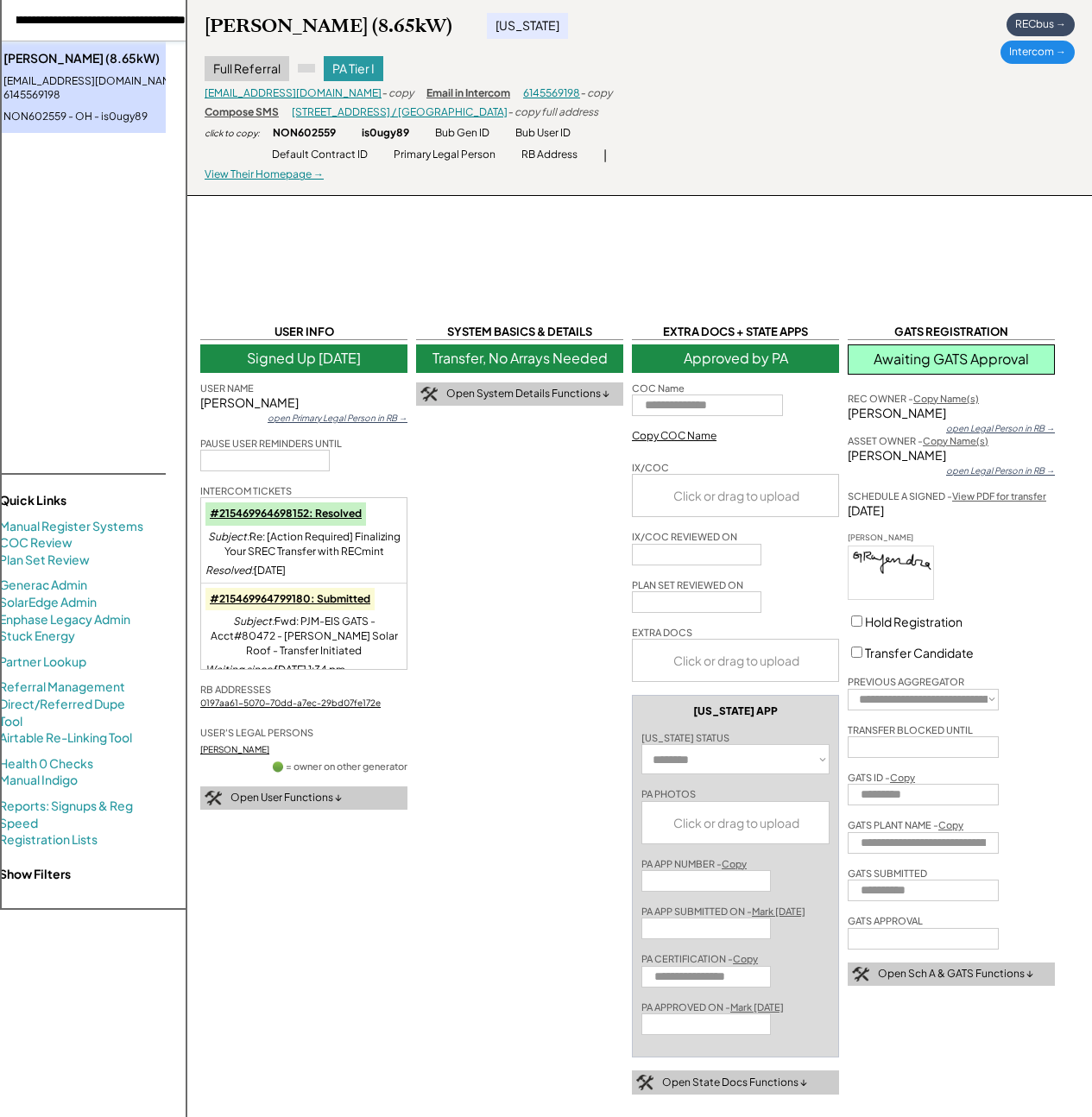 scroll, scrollTop: 0, scrollLeft: 0, axis: both 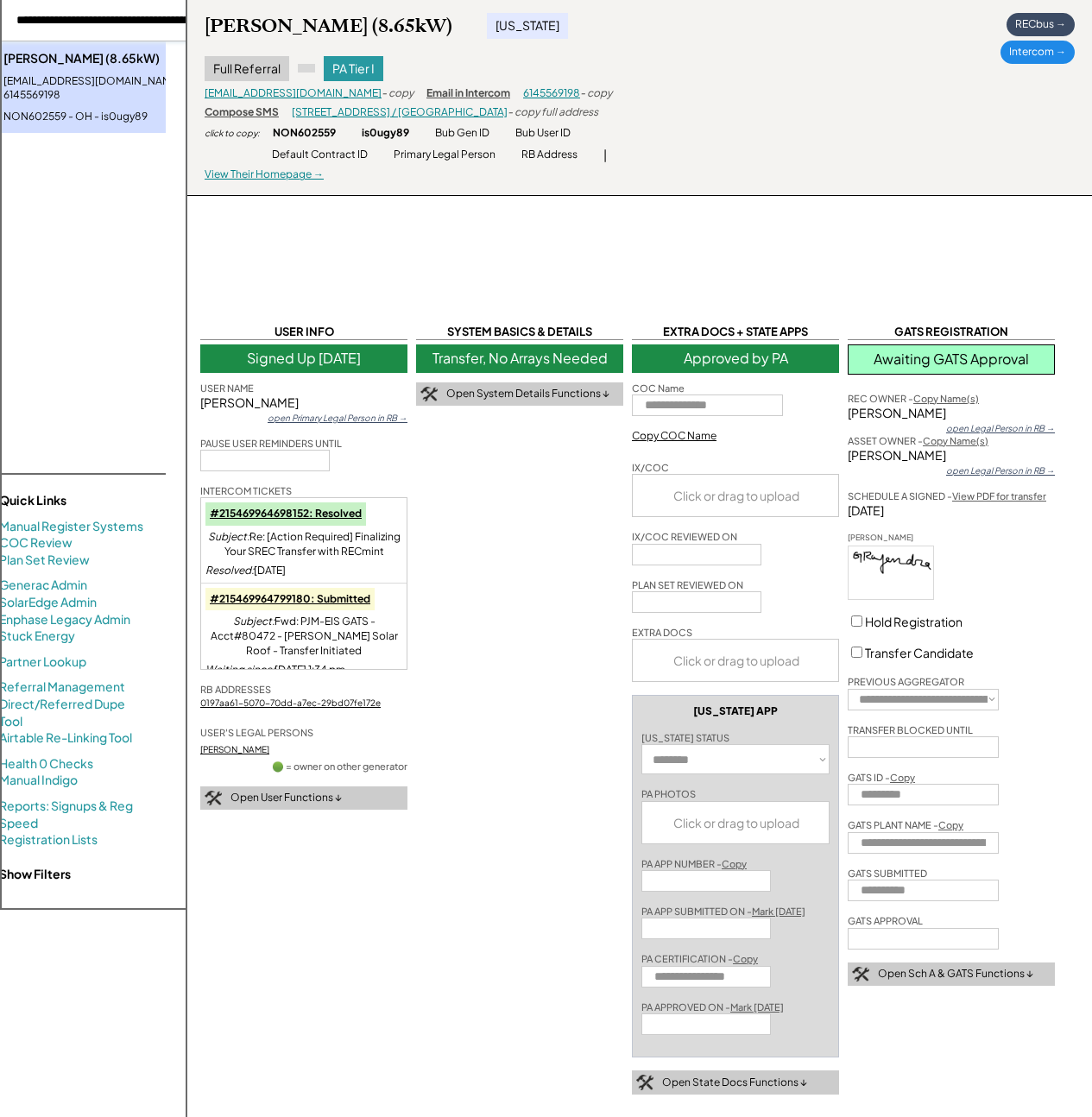 paste 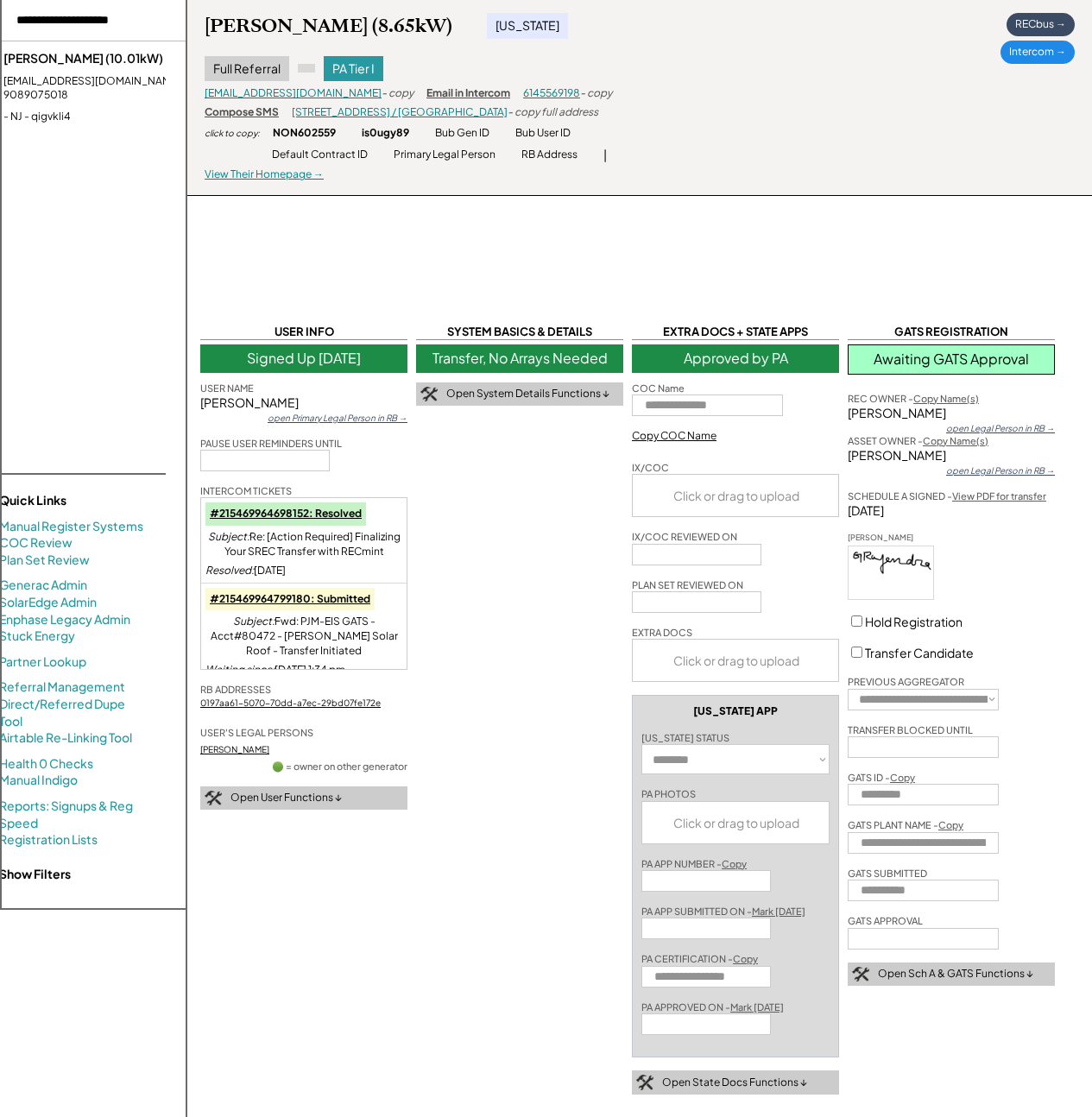 click on "Vincy Joseph (10.01kW)" at bounding box center (109, 59) 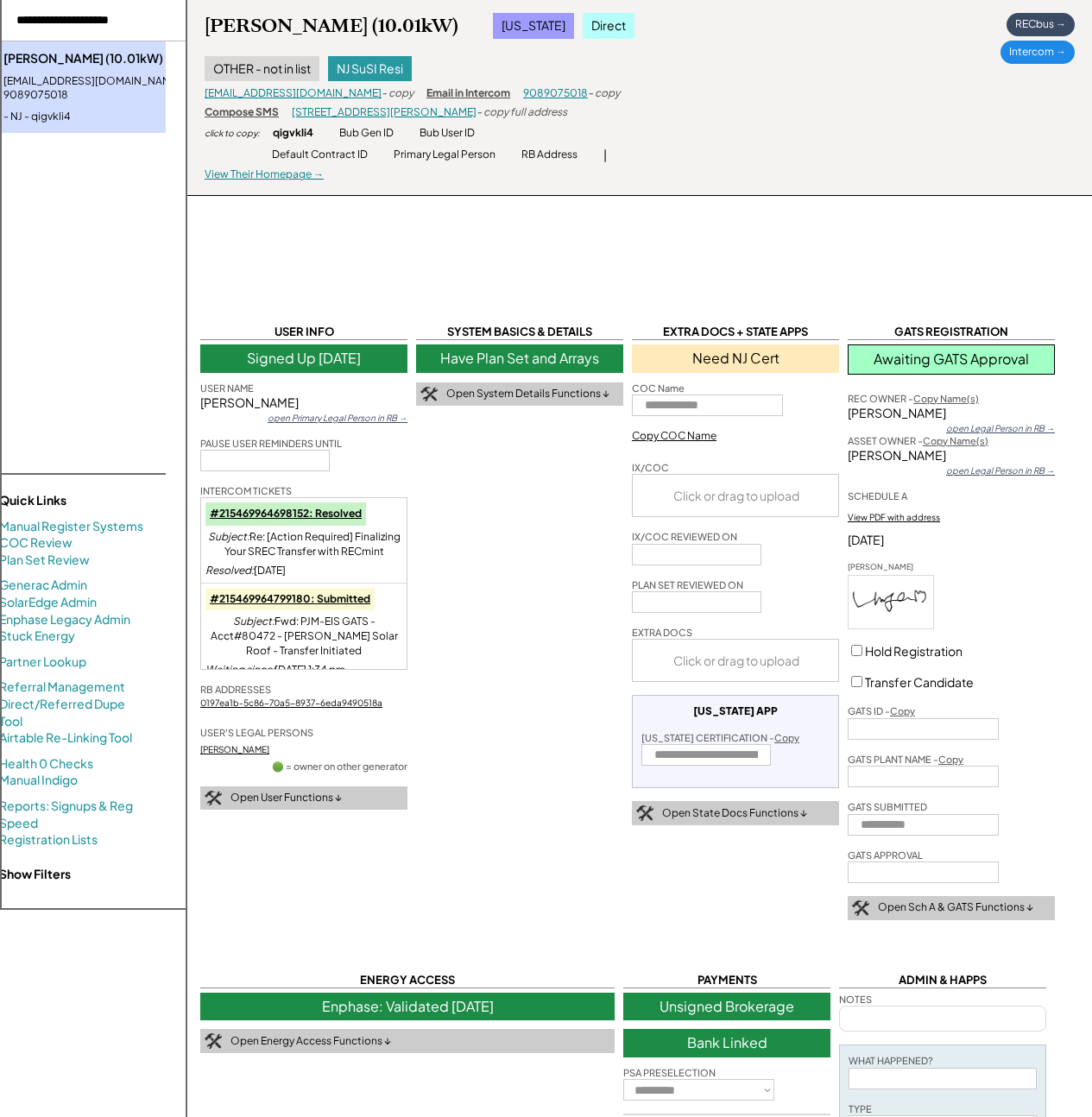 click on "**********" at bounding box center (639, 770) 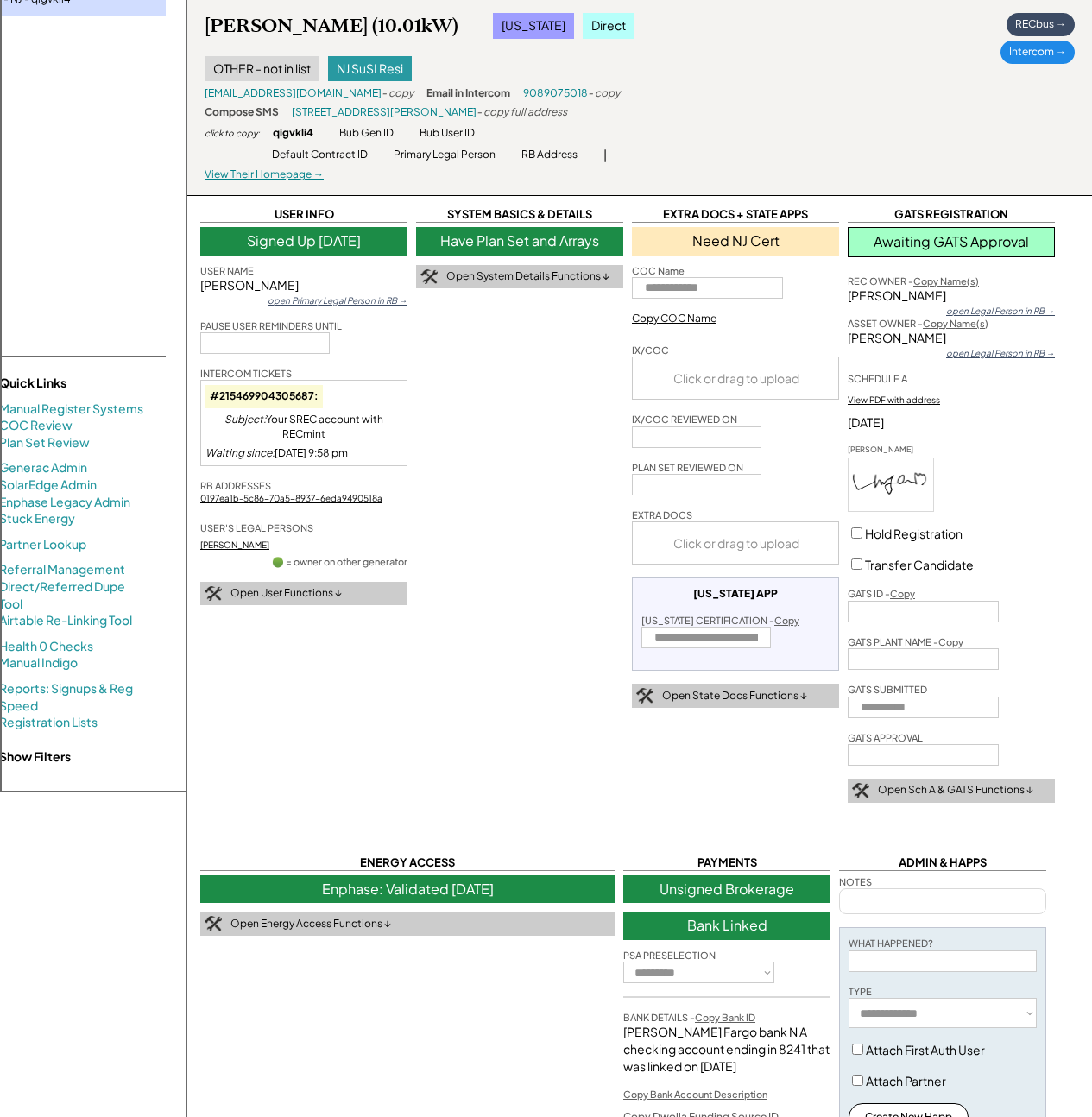 scroll, scrollTop: 0, scrollLeft: 0, axis: both 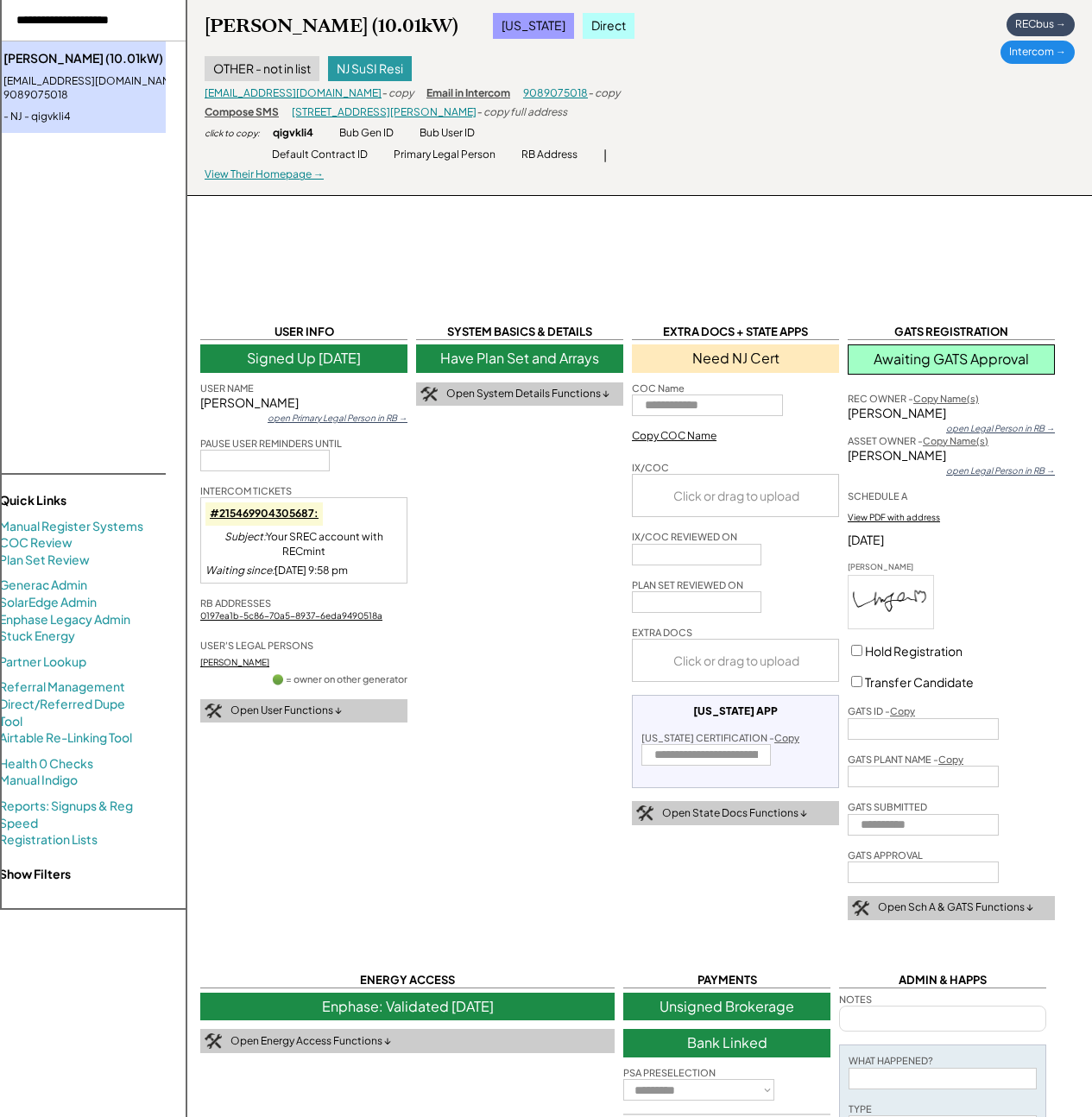 click at bounding box center [90, 21] 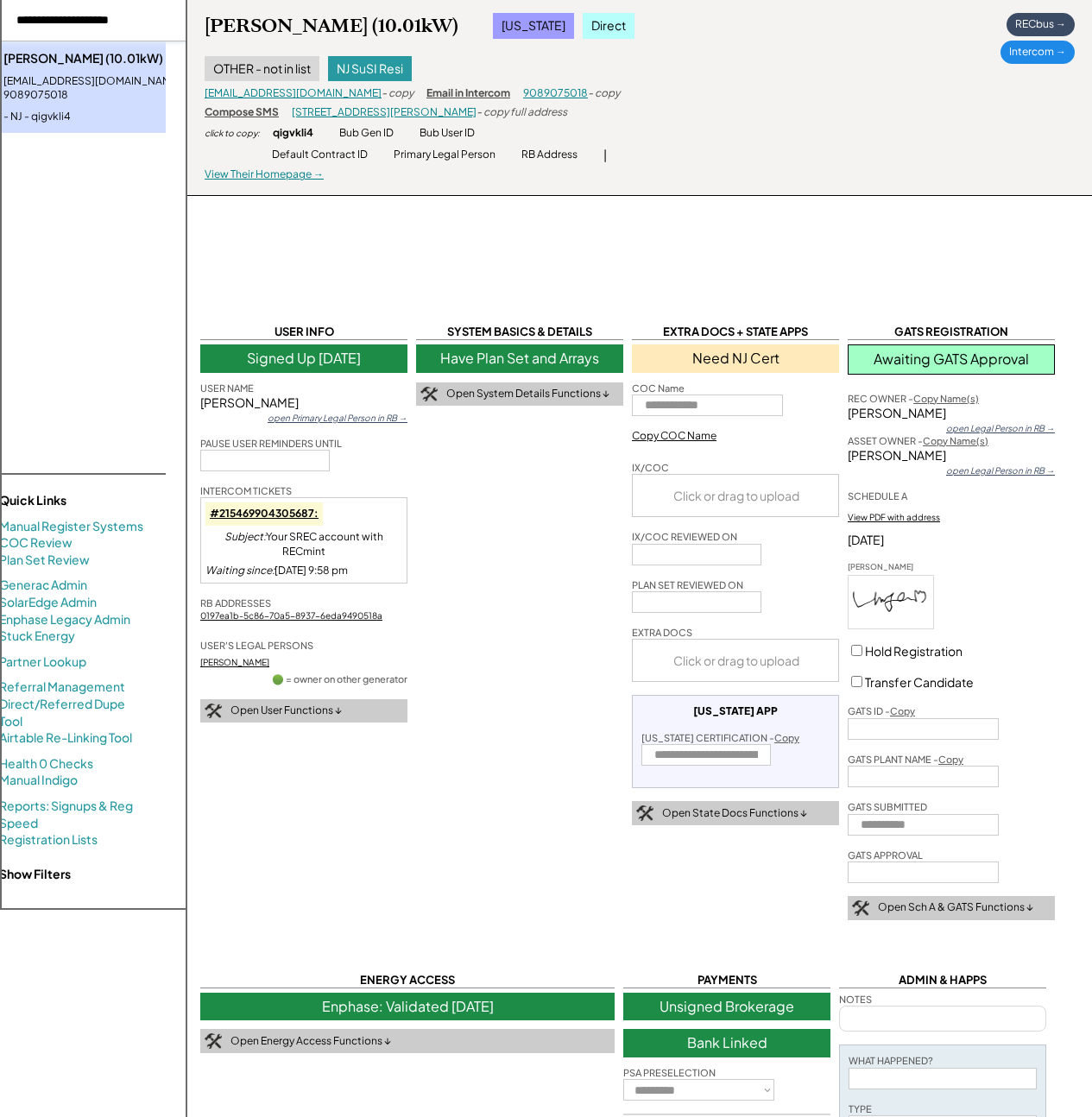 click at bounding box center (90, 21) 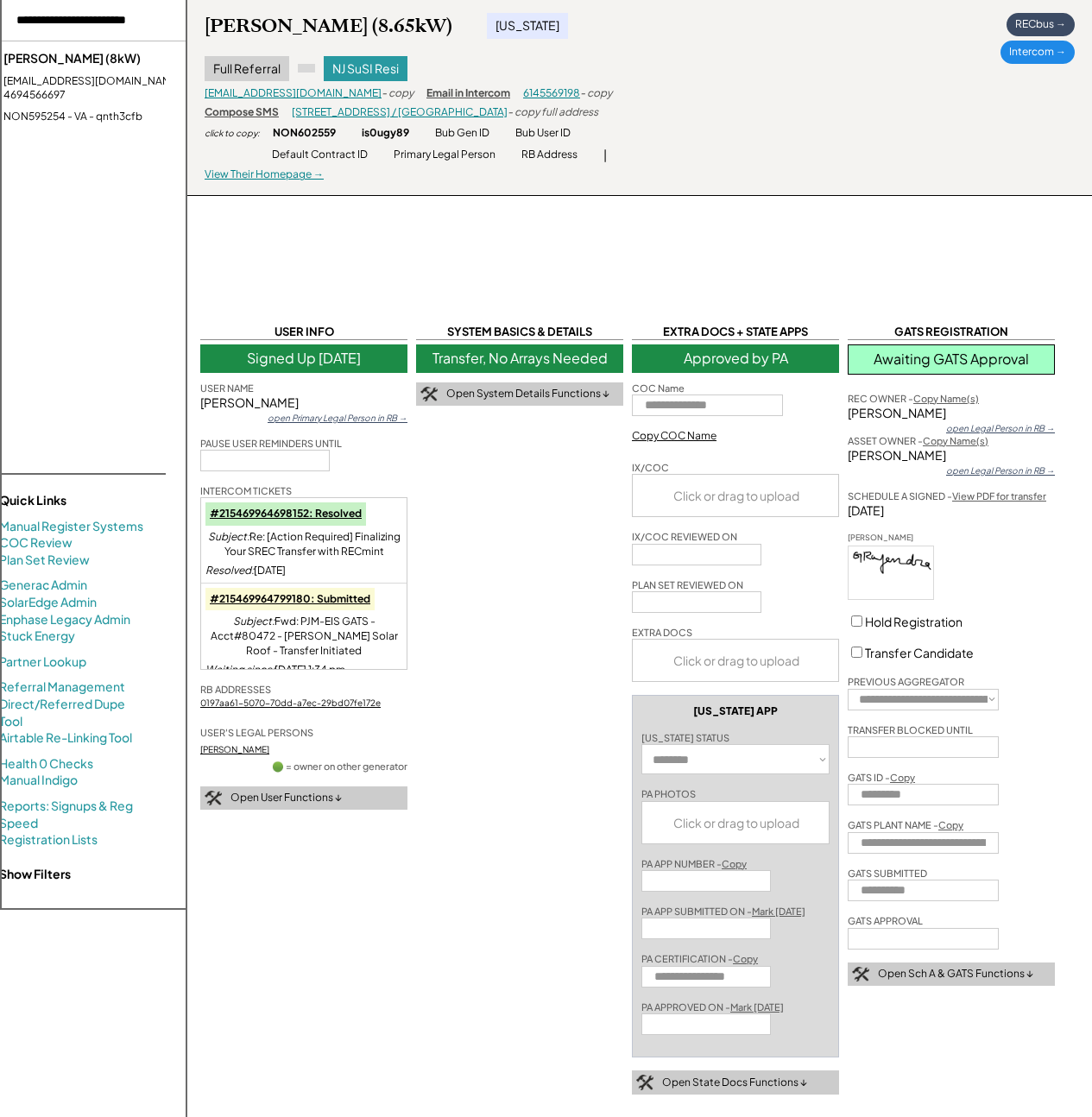 click on "kimfrostpinkney@gmail.com - 4694566697" at bounding box center (109, 89) 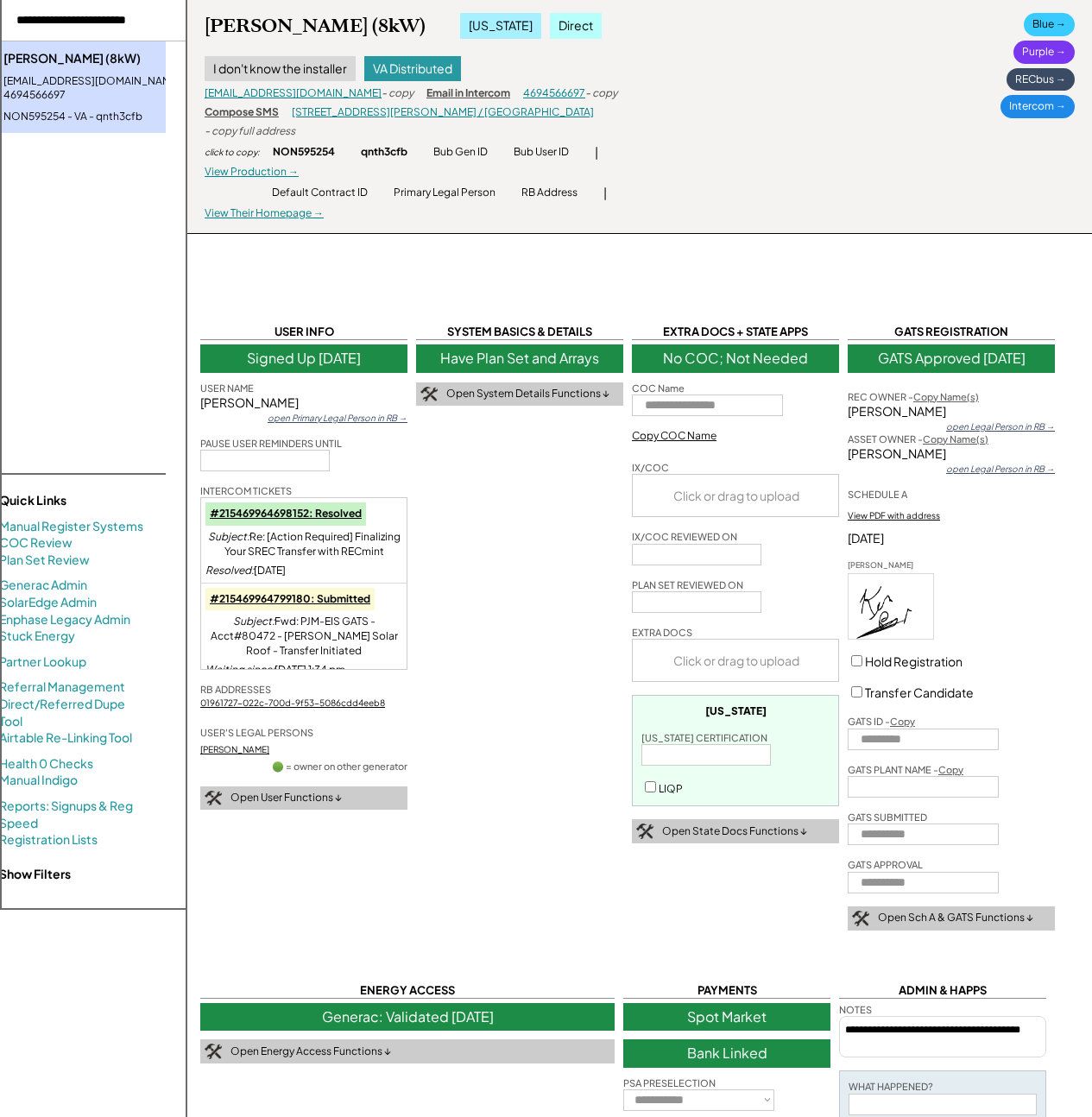 click on "Blue →" at bounding box center (1049, 24) 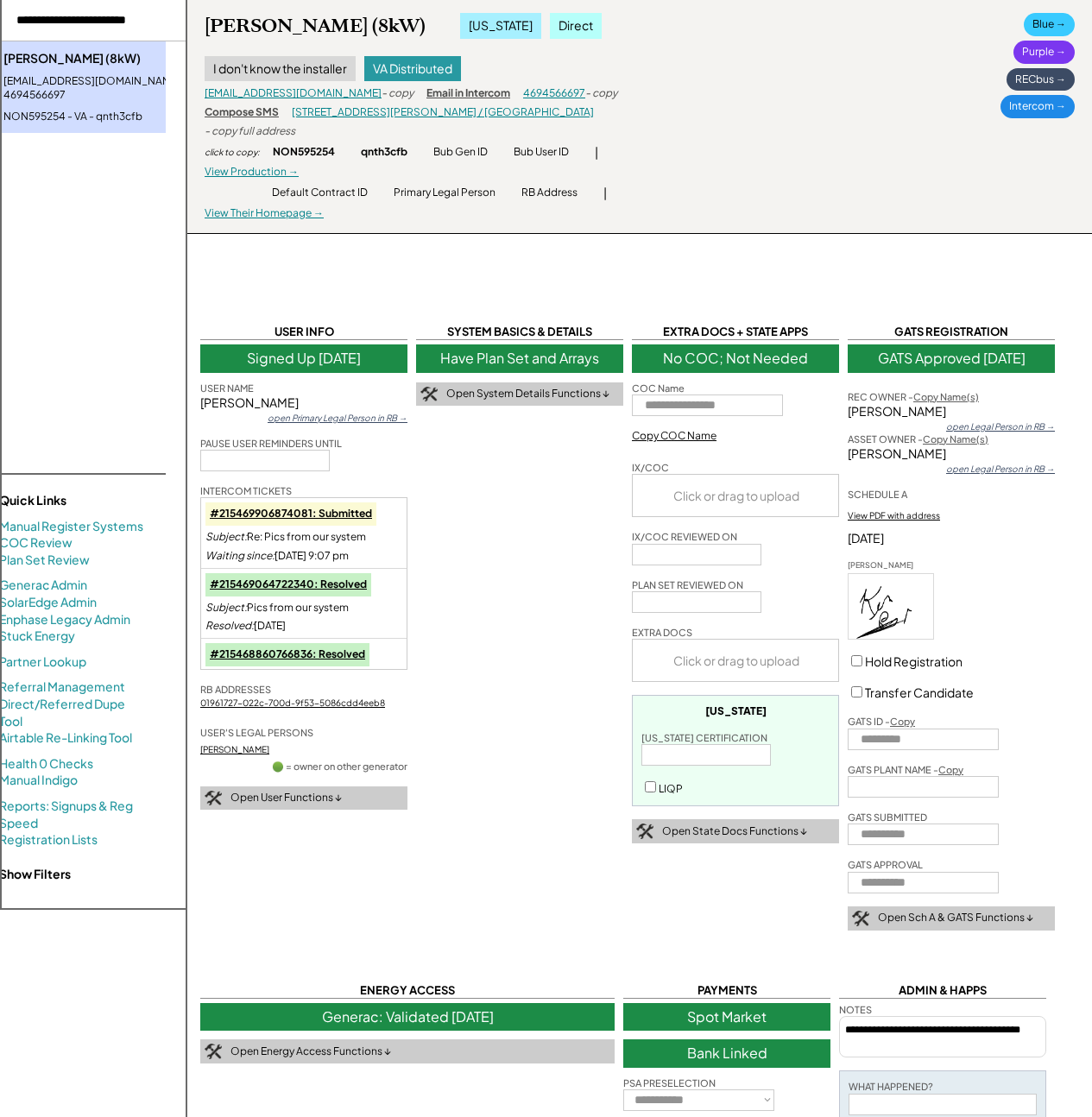 click at bounding box center [90, 21] 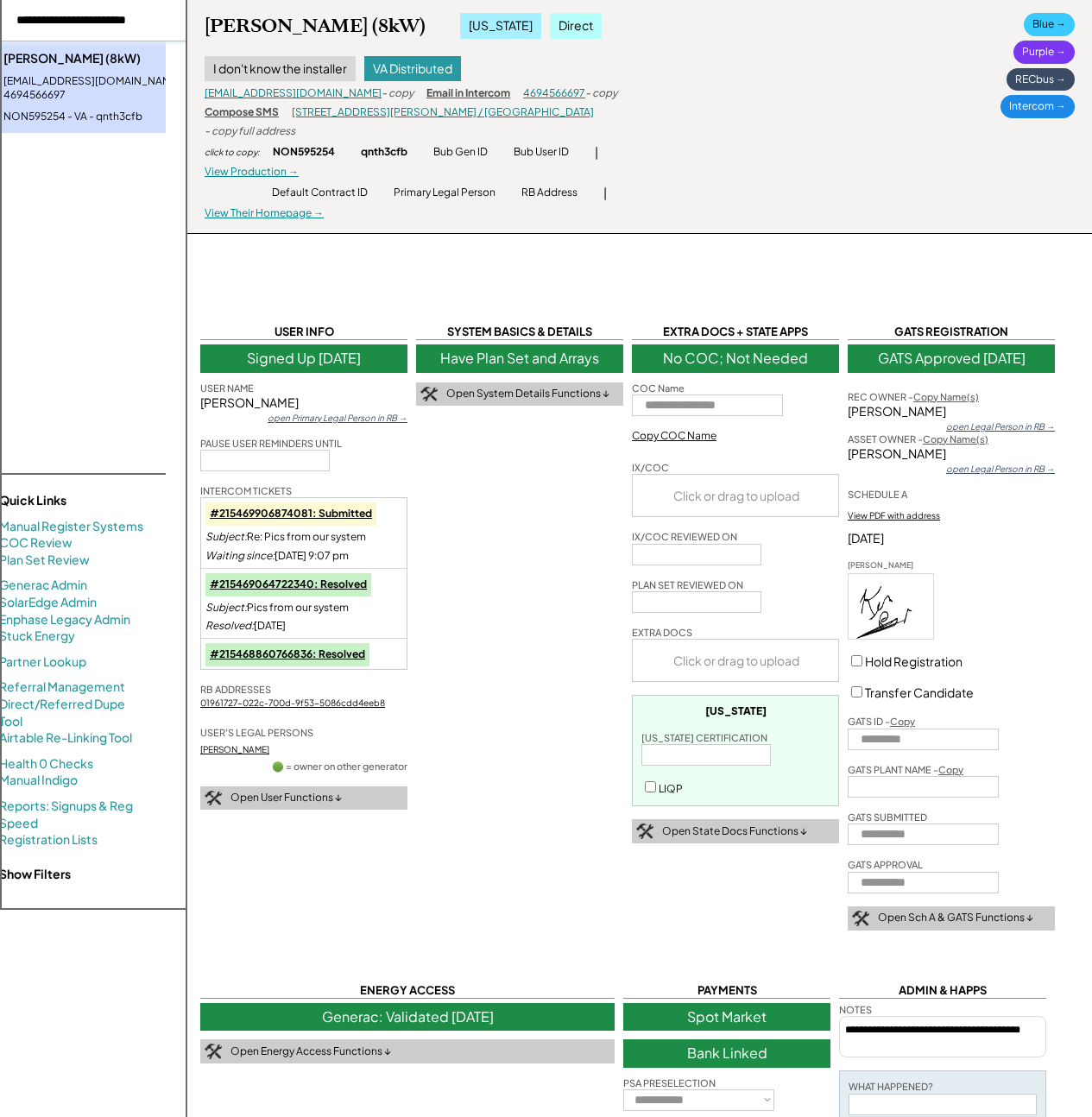 paste on "**********" 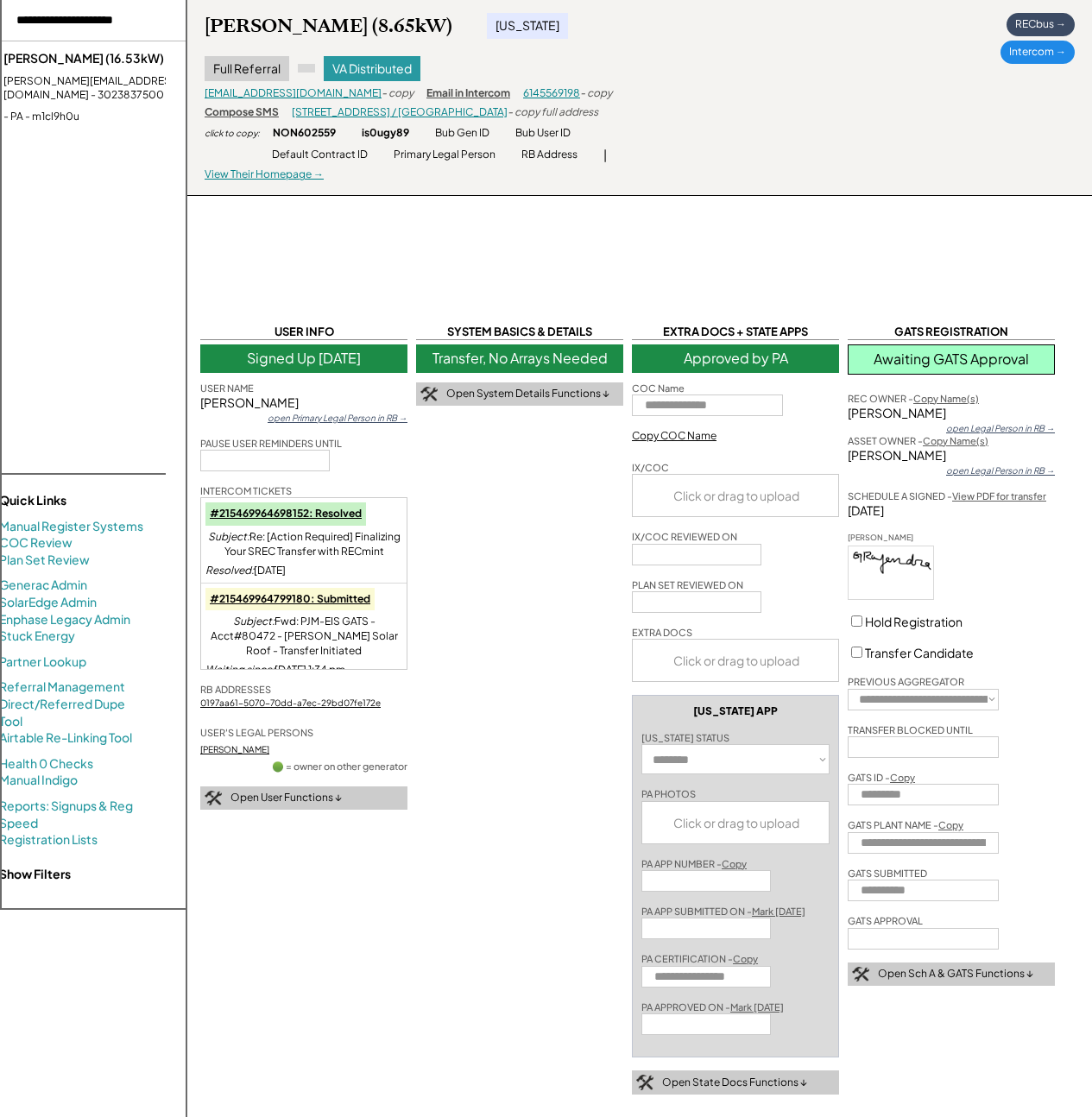 click on "eric.siegel3@gmail.com - 3023837500" at bounding box center (109, 89) 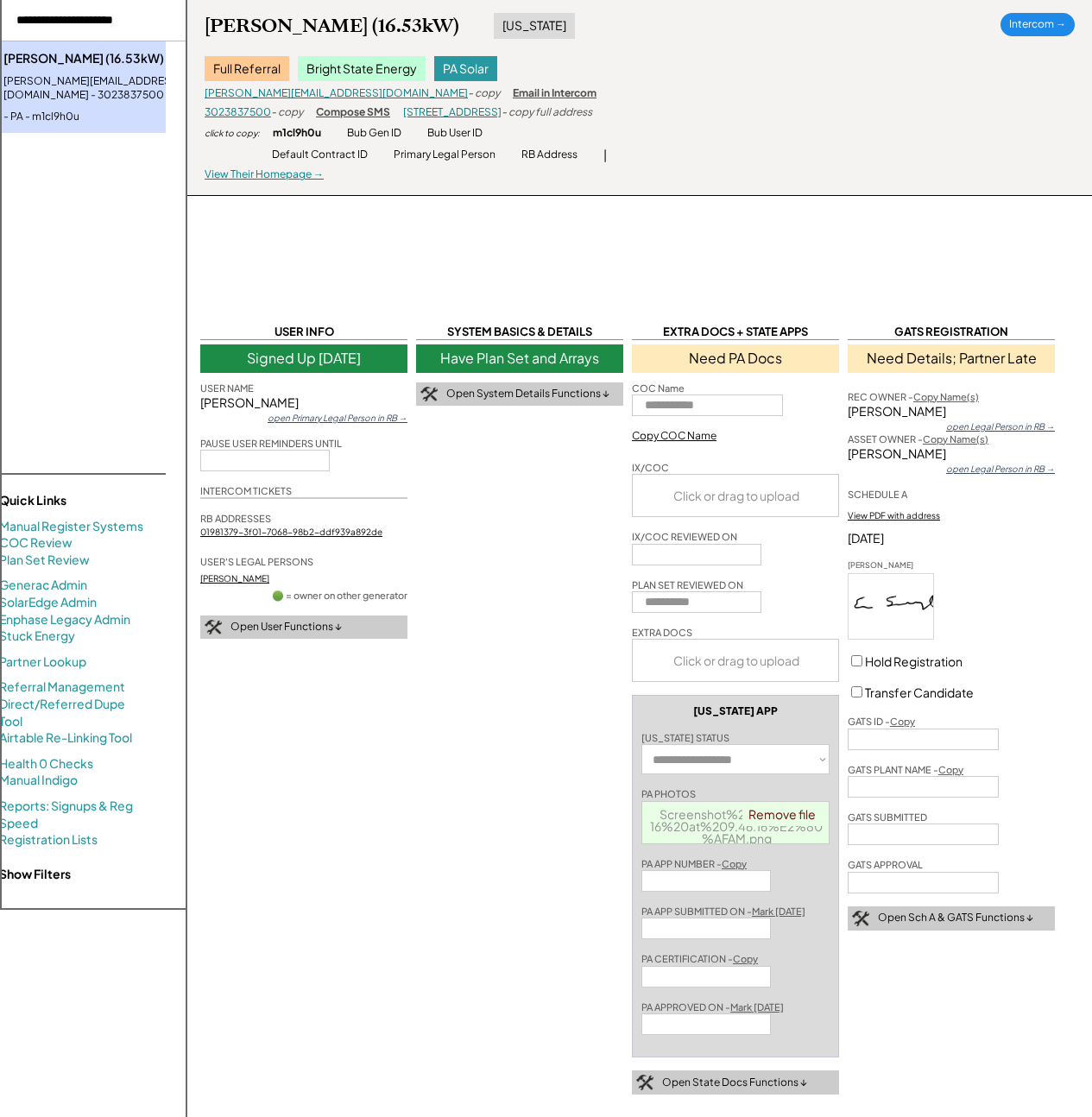 click on "Have Plan Set and Arrays" at bounding box center (520, 358) 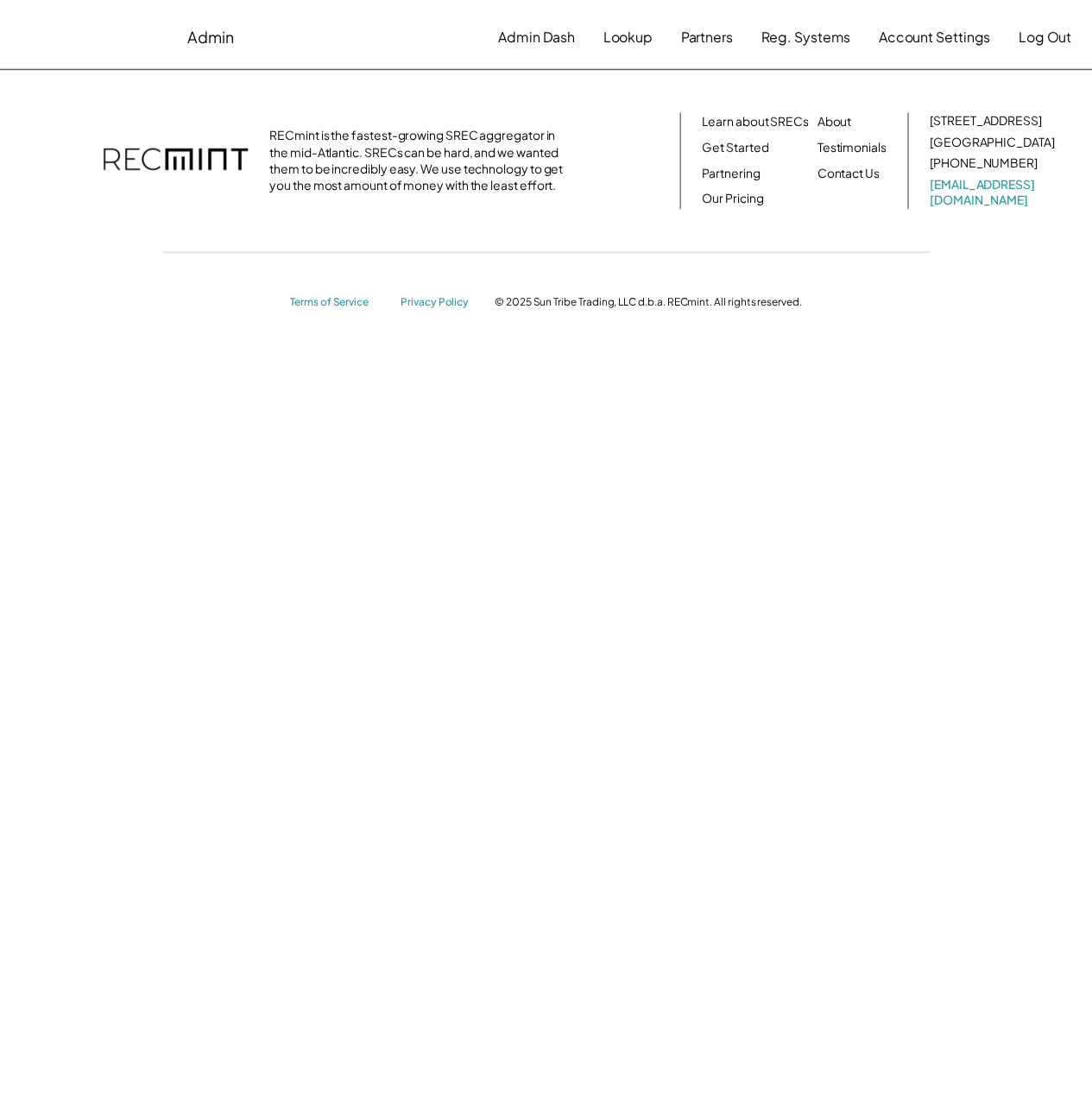 scroll, scrollTop: 0, scrollLeft: 0, axis: both 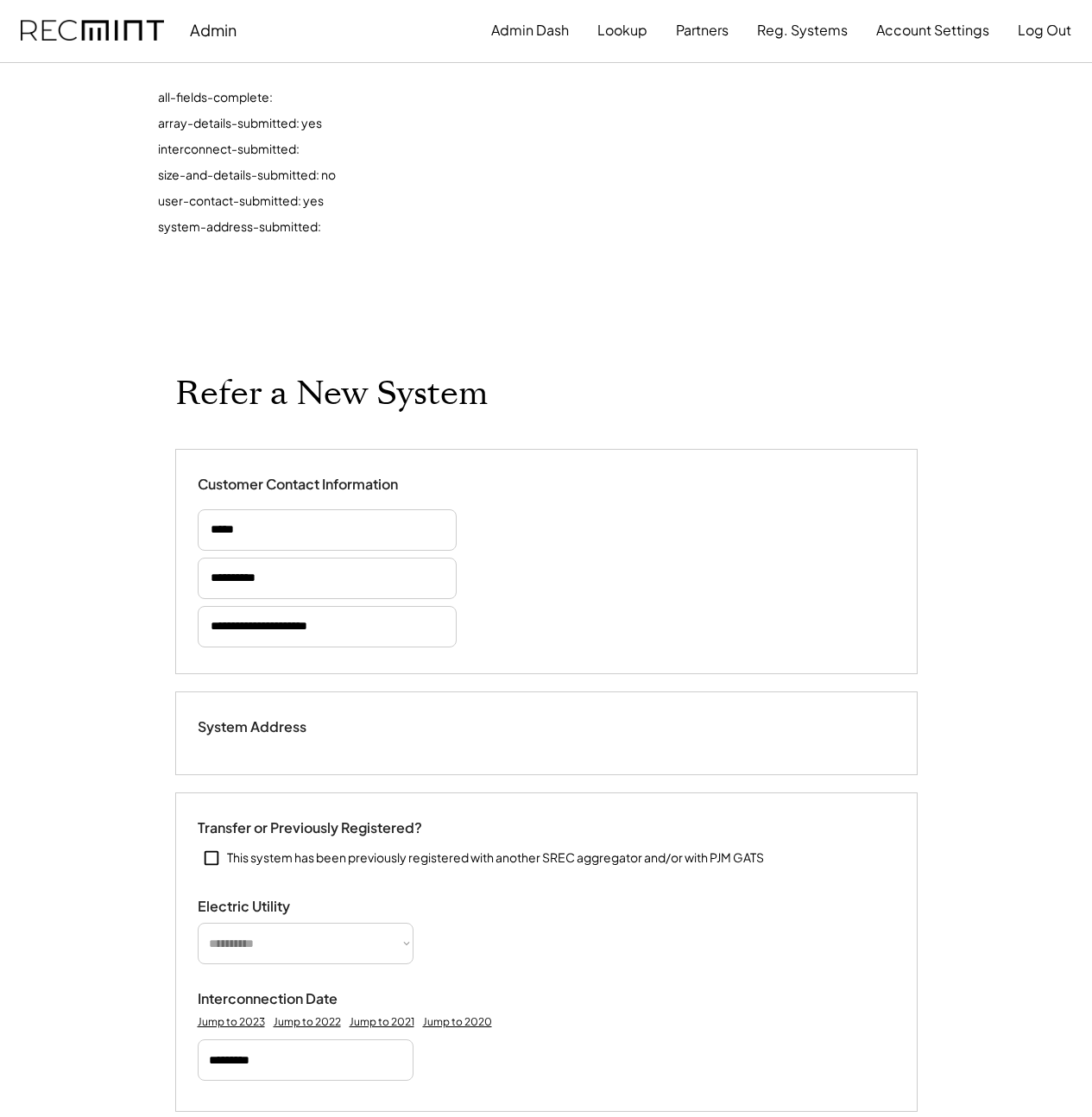 type on "*****" 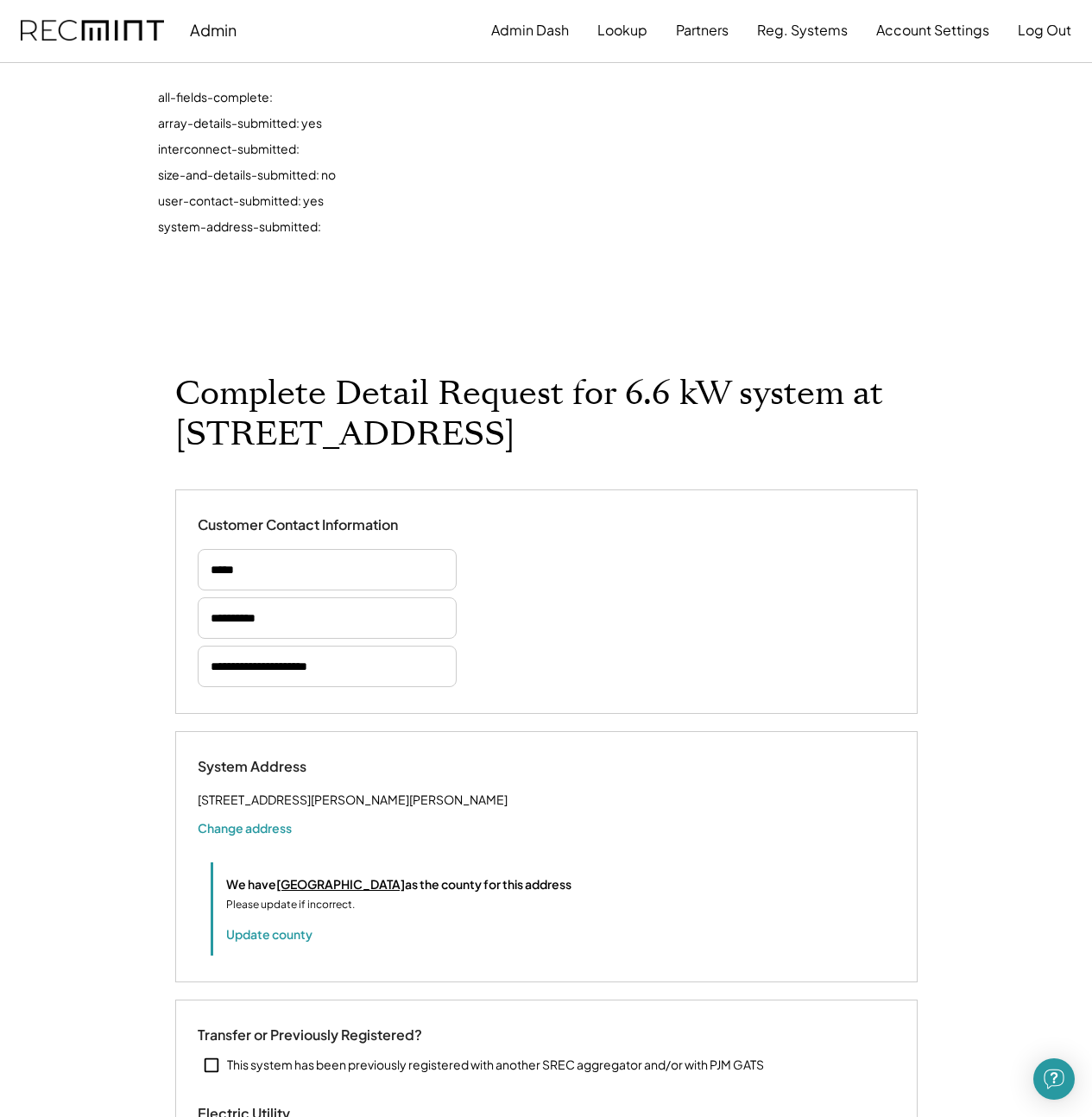 select on "**********" 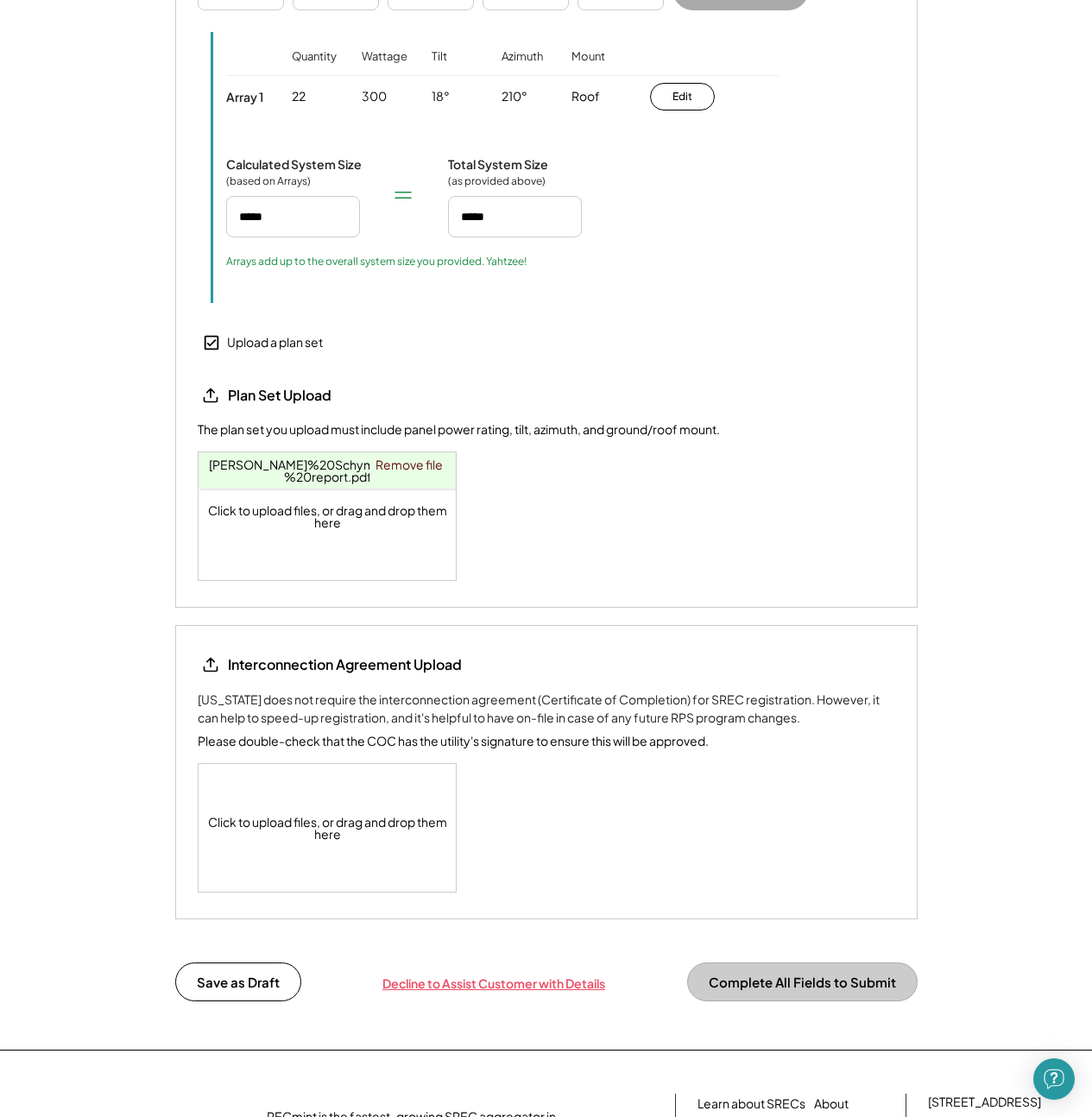 select on "**********" 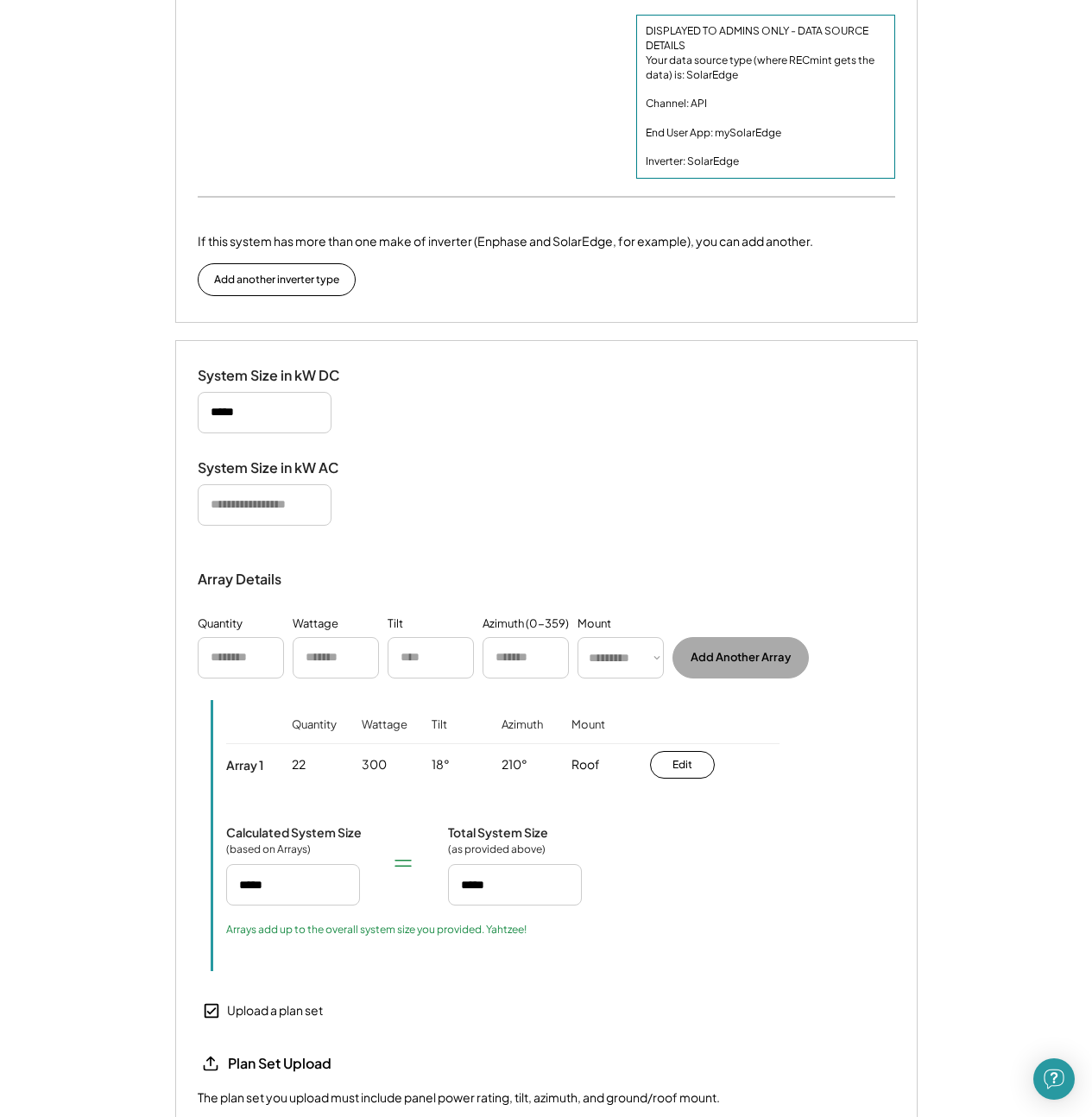 scroll, scrollTop: 1857, scrollLeft: 0, axis: vertical 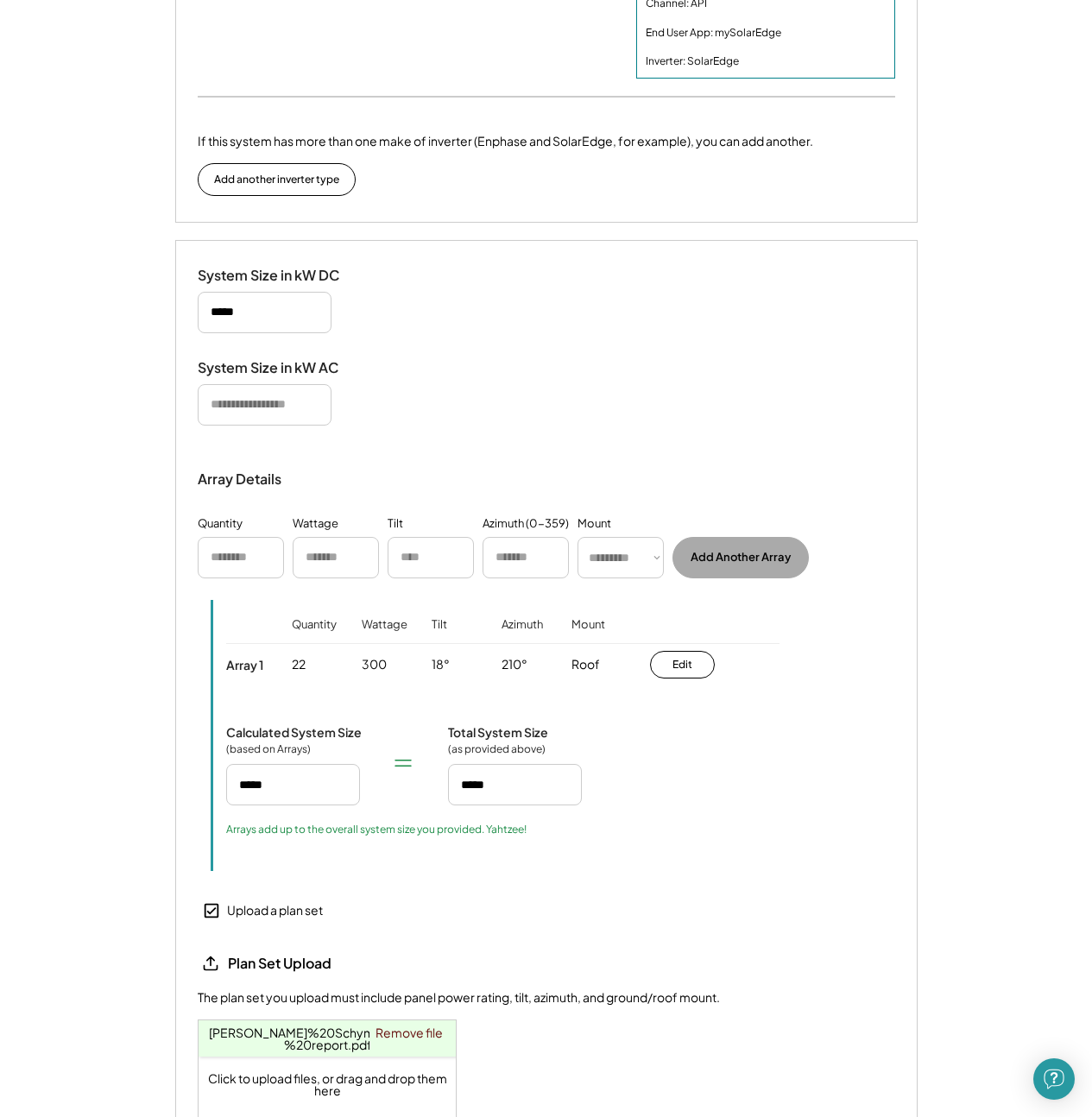 type on "****" 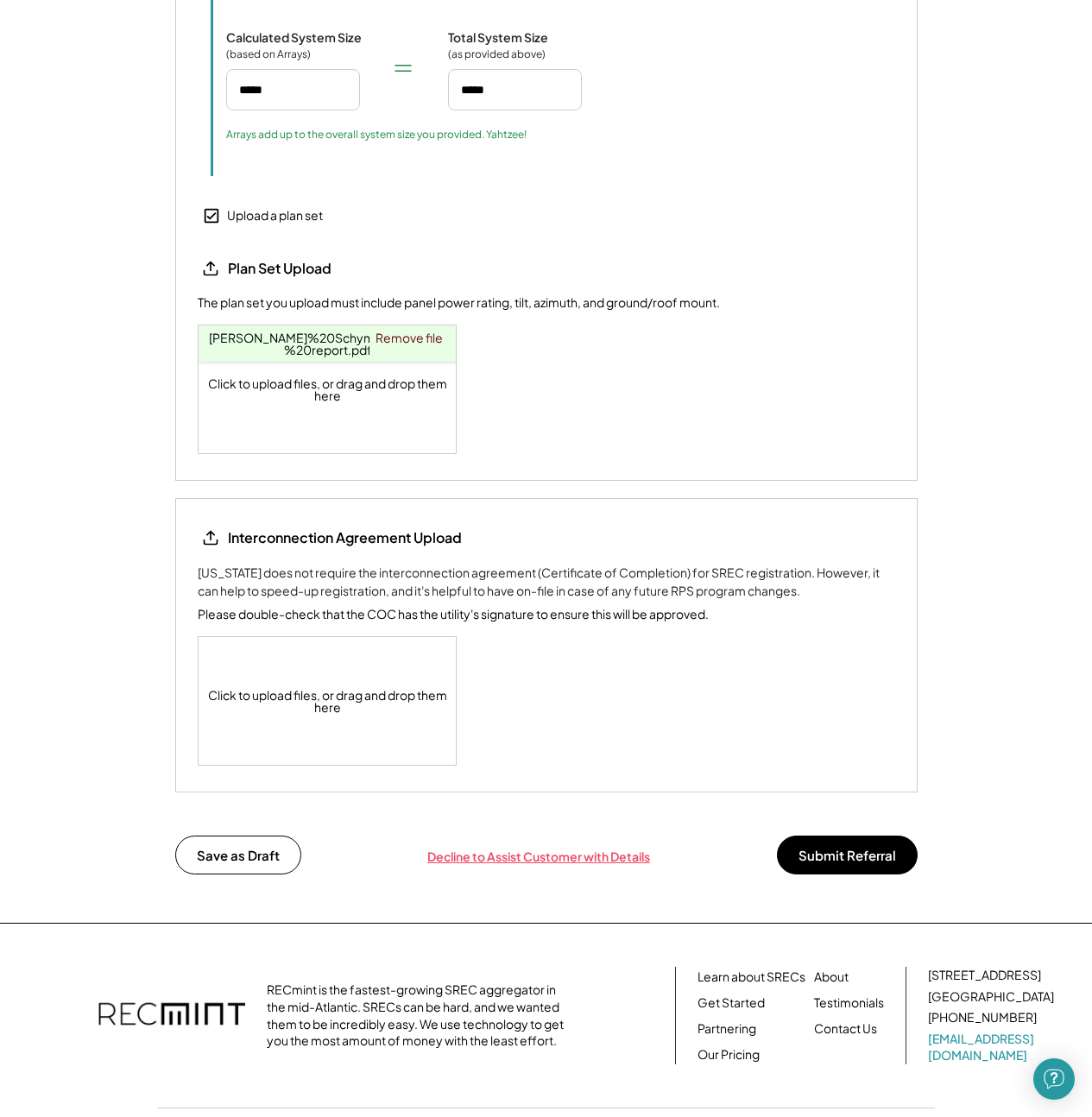 scroll, scrollTop: 2678, scrollLeft: 0, axis: vertical 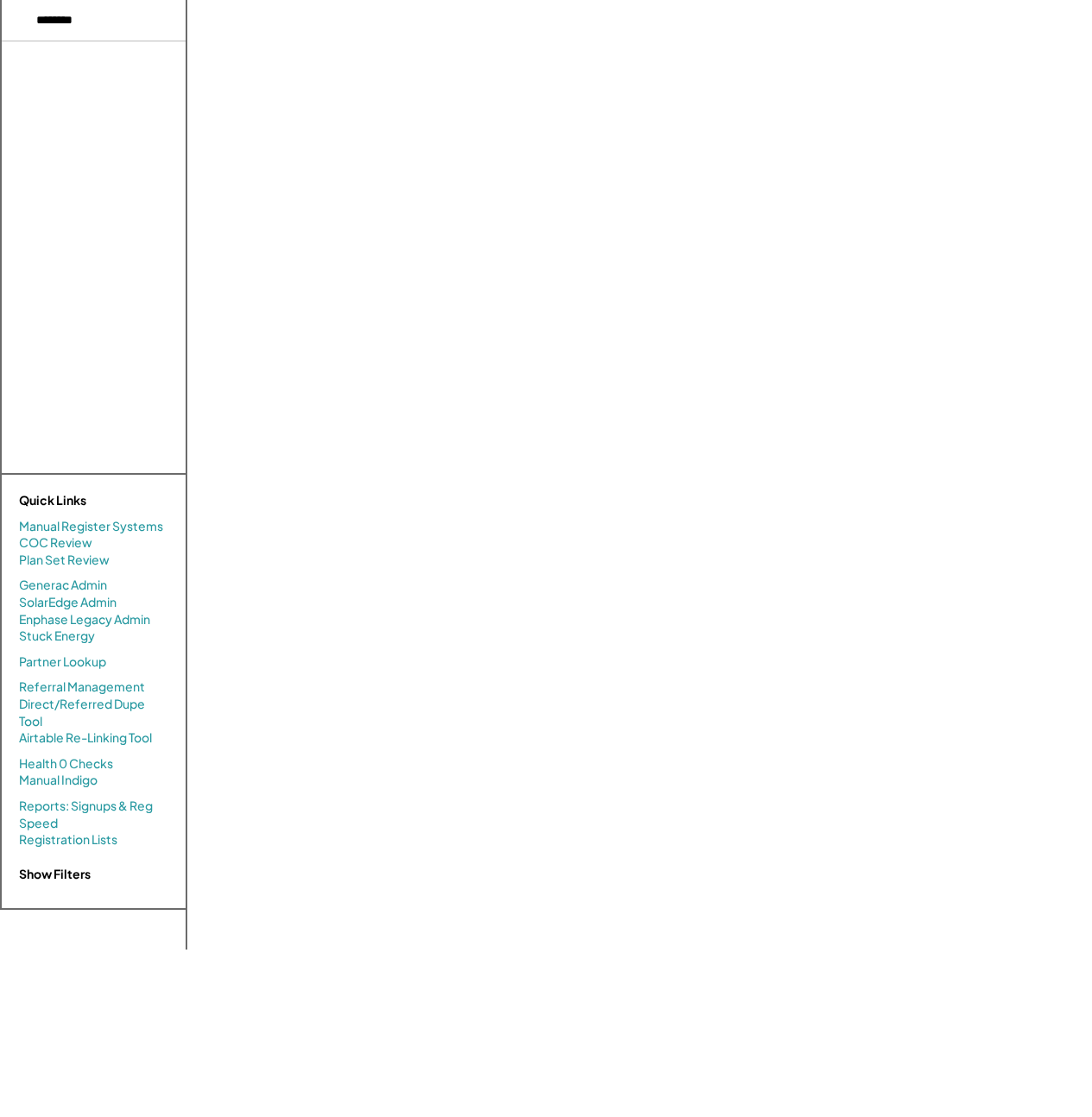 select on "**********" 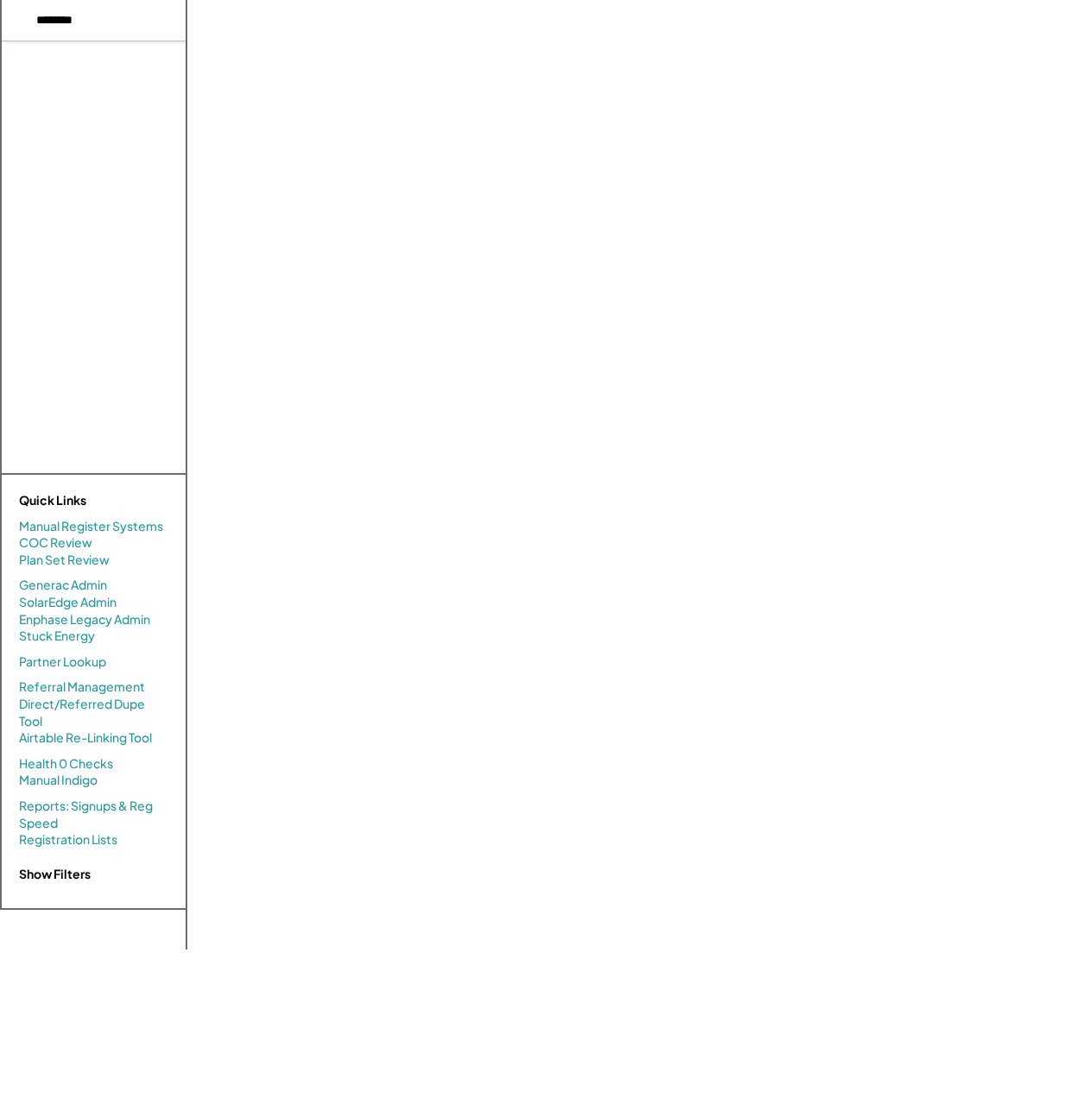 type on "**********" 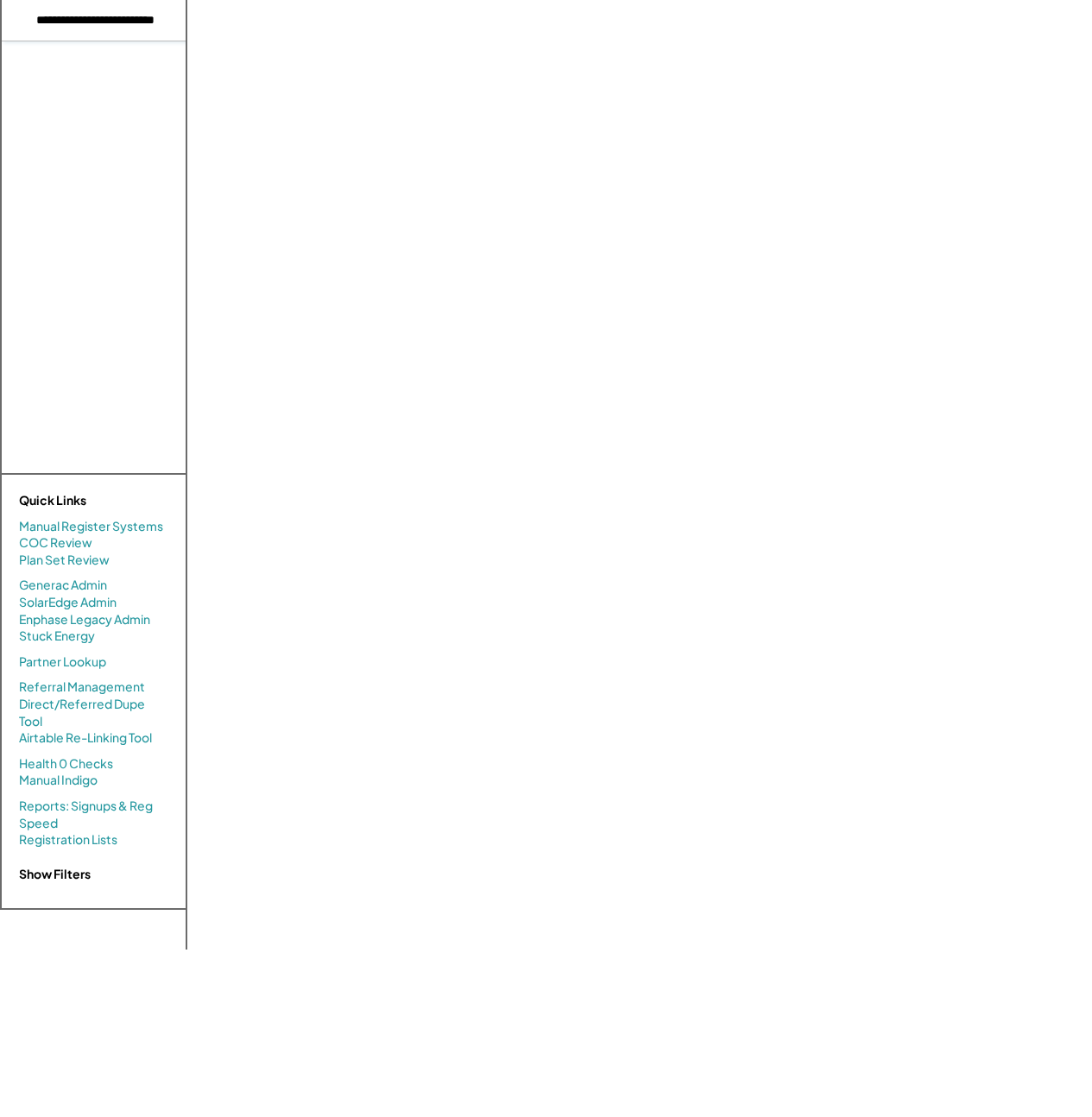 scroll, scrollTop: 0, scrollLeft: 4, axis: horizontal 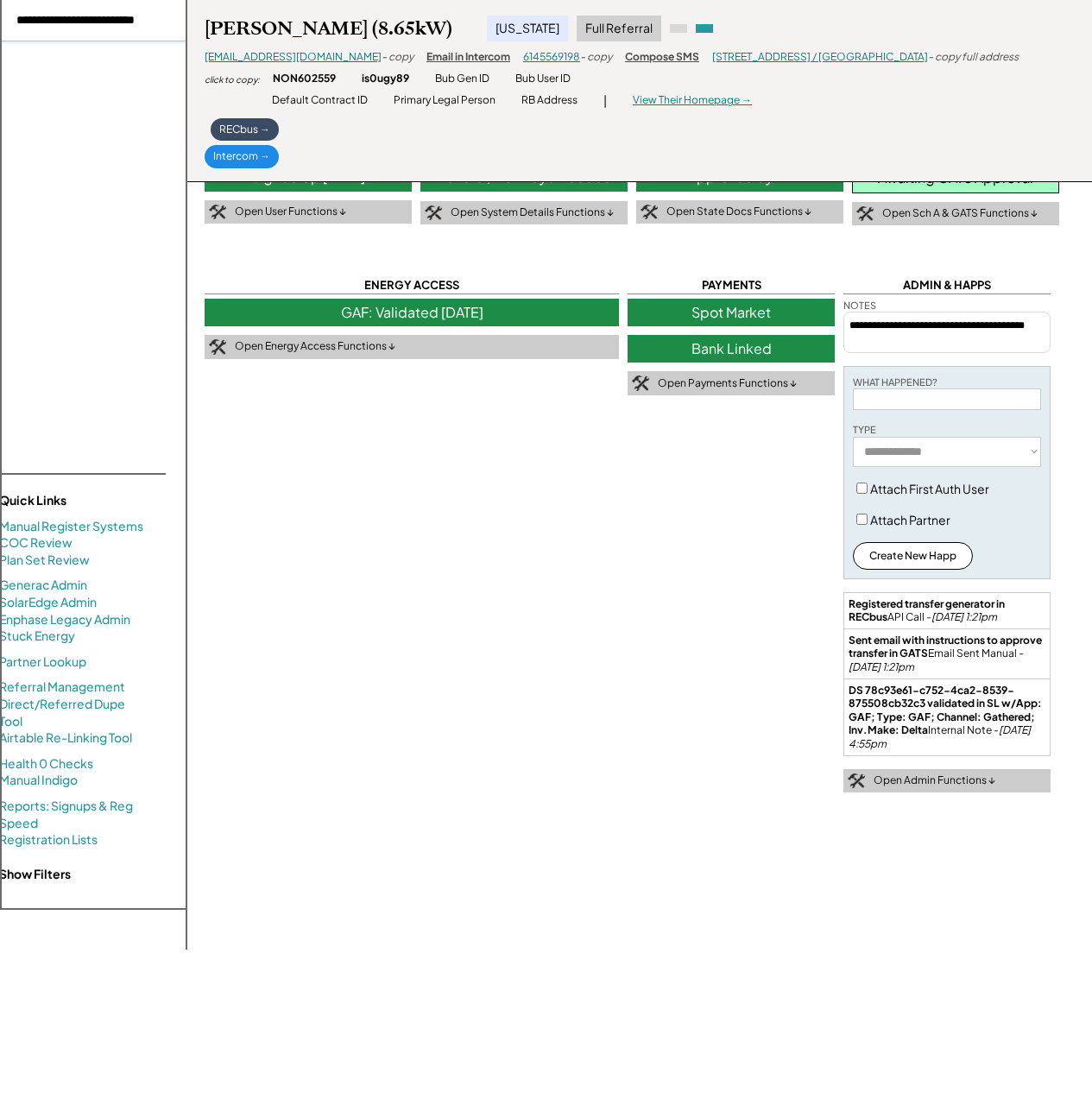 paste 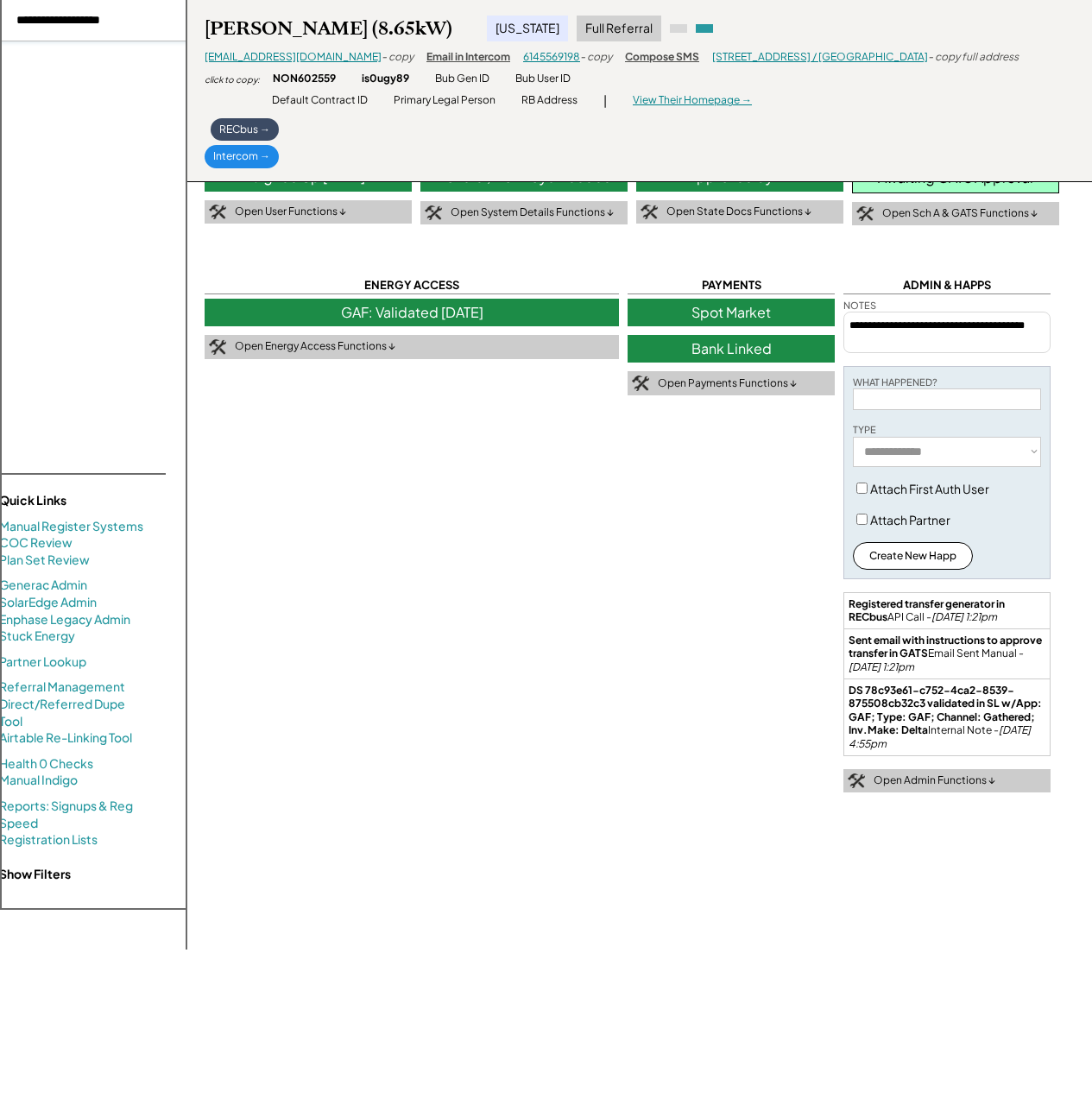 type on "**********" 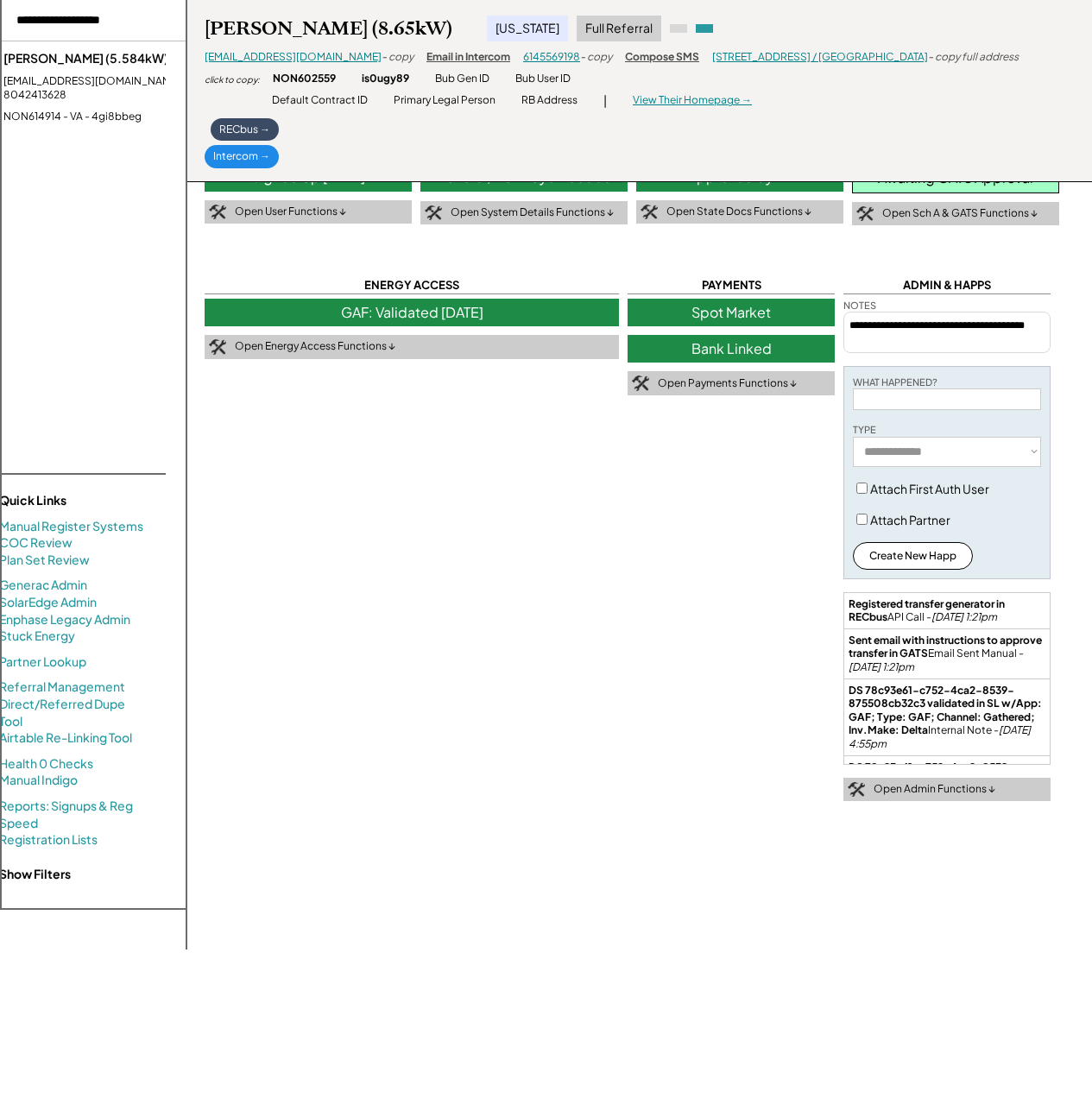 click on "[EMAIL_ADDRESS][DOMAIN_NAME] - 8042413628" at bounding box center (109, 89) 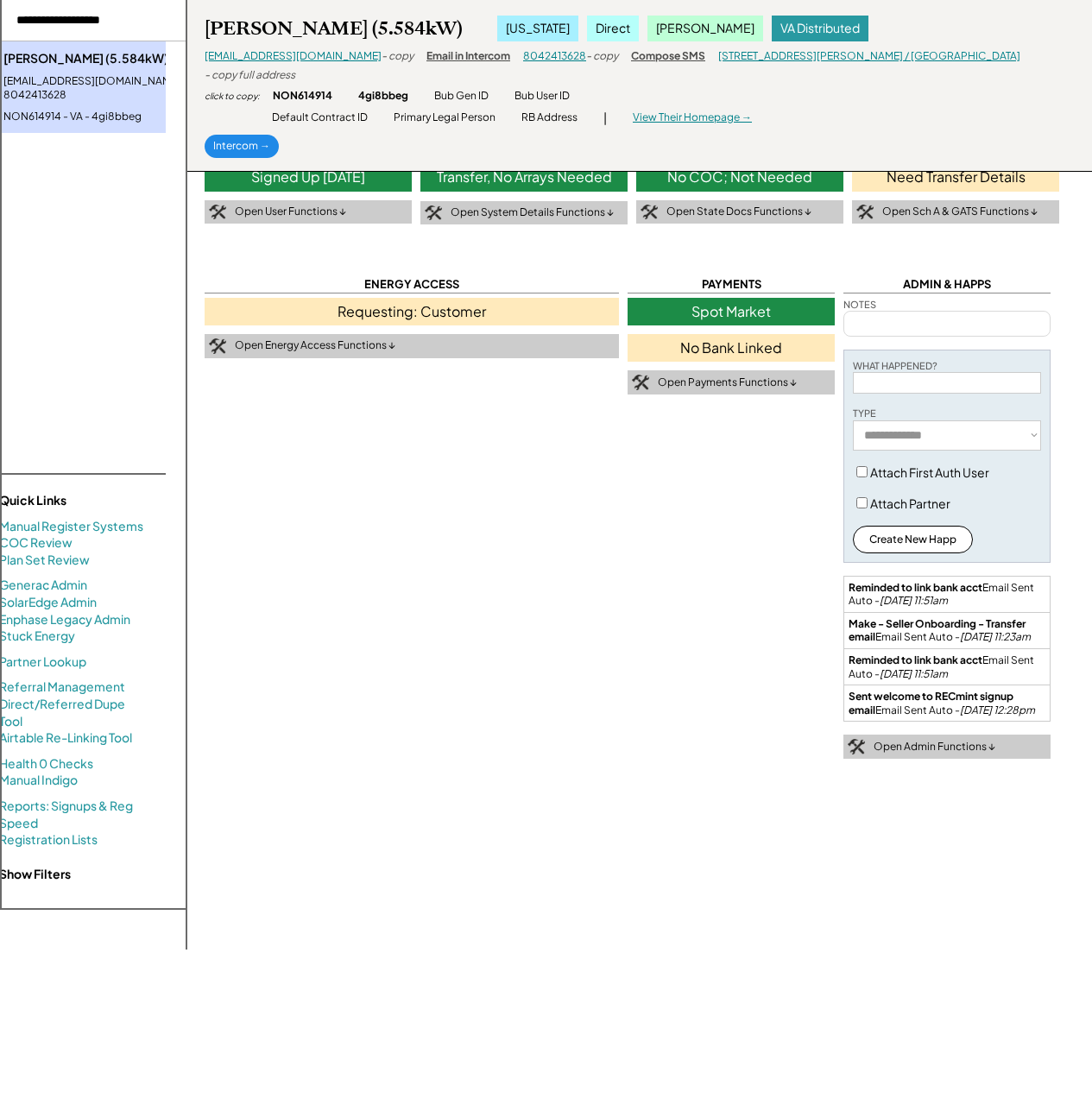click on "USER INFO Signed Up [DATE] Open User Functions ↓ SYSTEM BASICS & DETAILS Transfer, No Arrays Needed BASICS COMPLETED [DATE] UTILITY INTERCONNECTION ONLINE ON DC SIZE AC SIZE Open /system-edit ARRAYS Click or drag to upload PLAN SET Click or drag to upload Click or drag to upload SUBMITTED BY SELLER SUBMITTED BY PARTNER END PARTNER DETAILS WINDOW Expand Partner Contact ↓ PARTNER PARTNER DECLINED TO ASSIST ON Open System Details Functions ↓ Click or drag to upload EXTRA DOCS + STATE APPS No COC; Not Needed Need MD COC Need DC IX Need PA Docs Need NJ Cert COC Name Copy COC Name IX/COC Click or drag to upload IX/COC REVIEWED ON PLAN SET REVIEWED ON Click or drag to upload EXTRA DOCS Click or drag to upload Click or drag to upload Open State Docs Functions ↓ GATS REGISTRATION Need Transfer Details Open Sch A & GATS Functions ↓ ENERGY ACCESS  Requesting: Customer Open Energy Access Functions ↓ PAYMENTS Spot Market No Bank Linked Open Payments Functions ↓ ADMIN & HAPPS NOTES WHAT HAPPENED? TYPE" at bounding box center [640, 464] 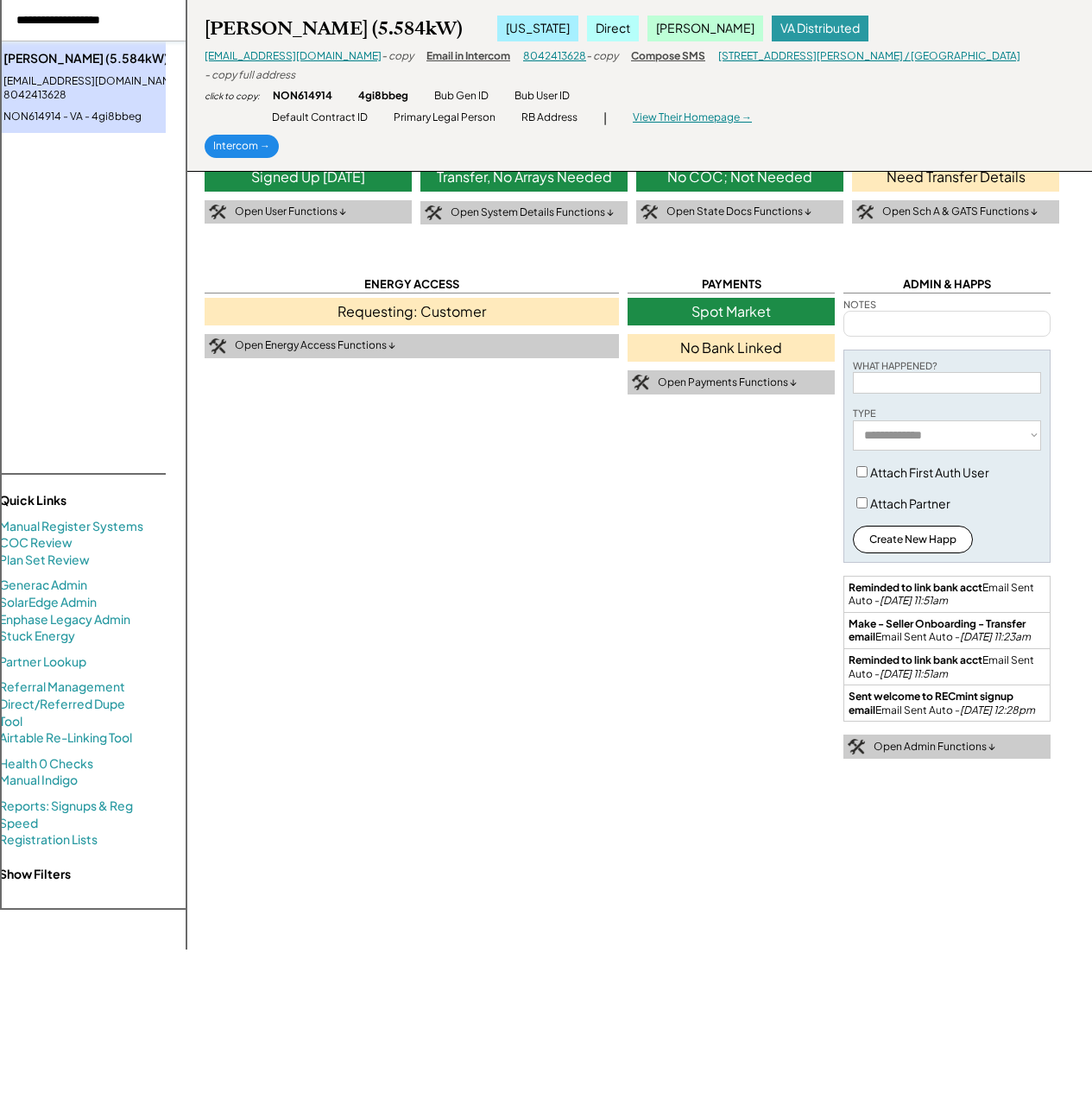 click at bounding box center [90, 21] 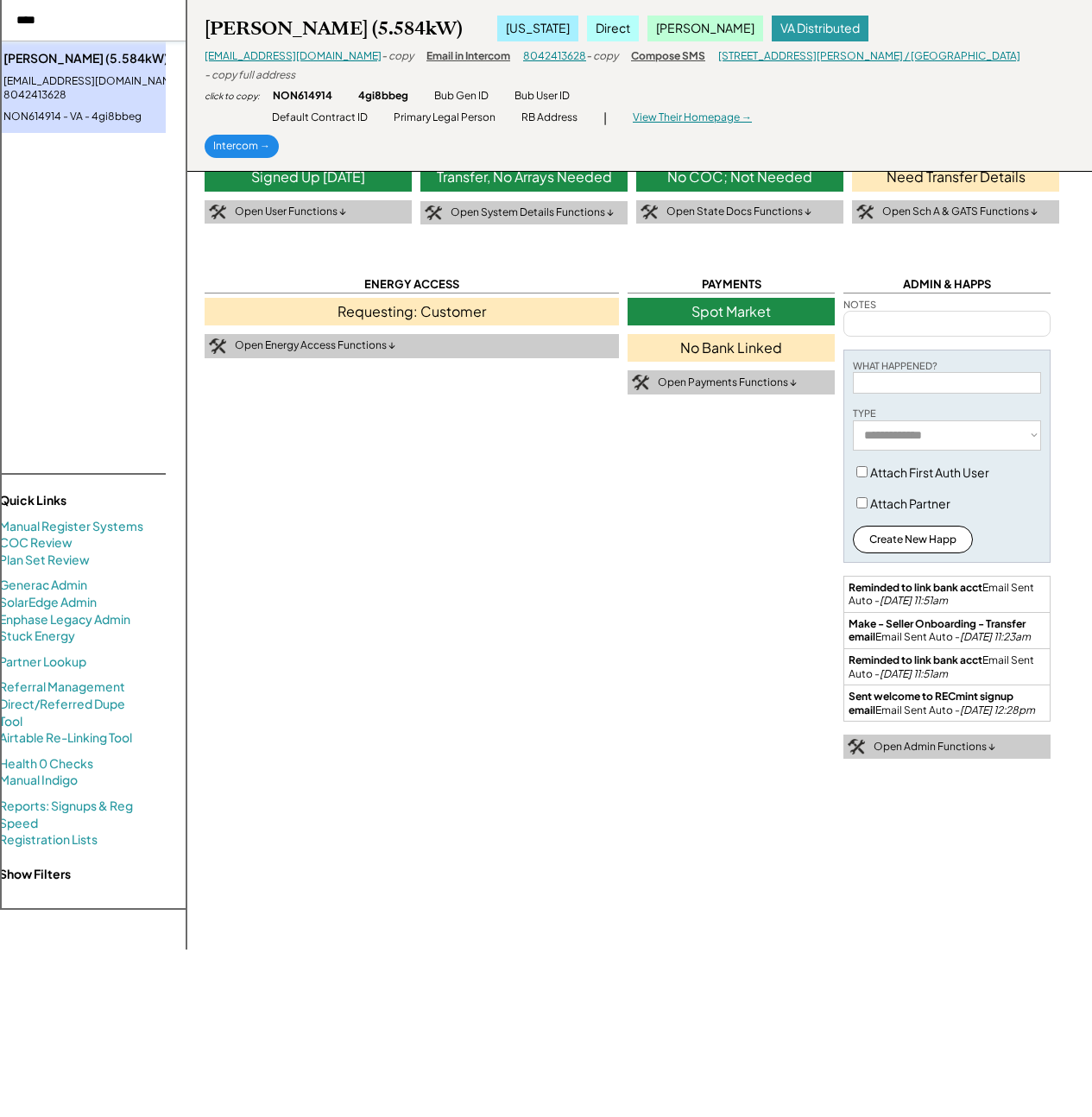 type on "****" 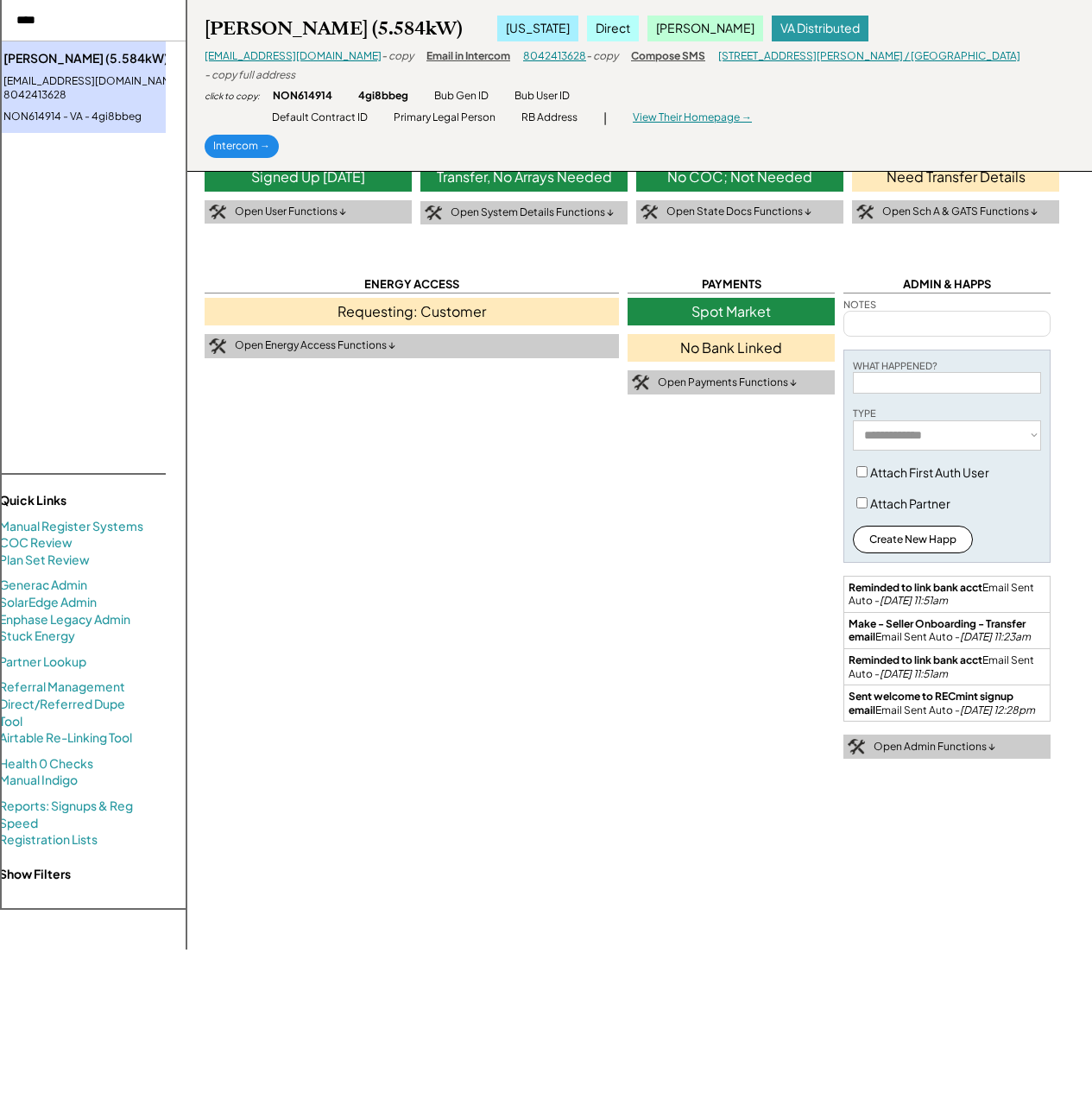 type on "**********" 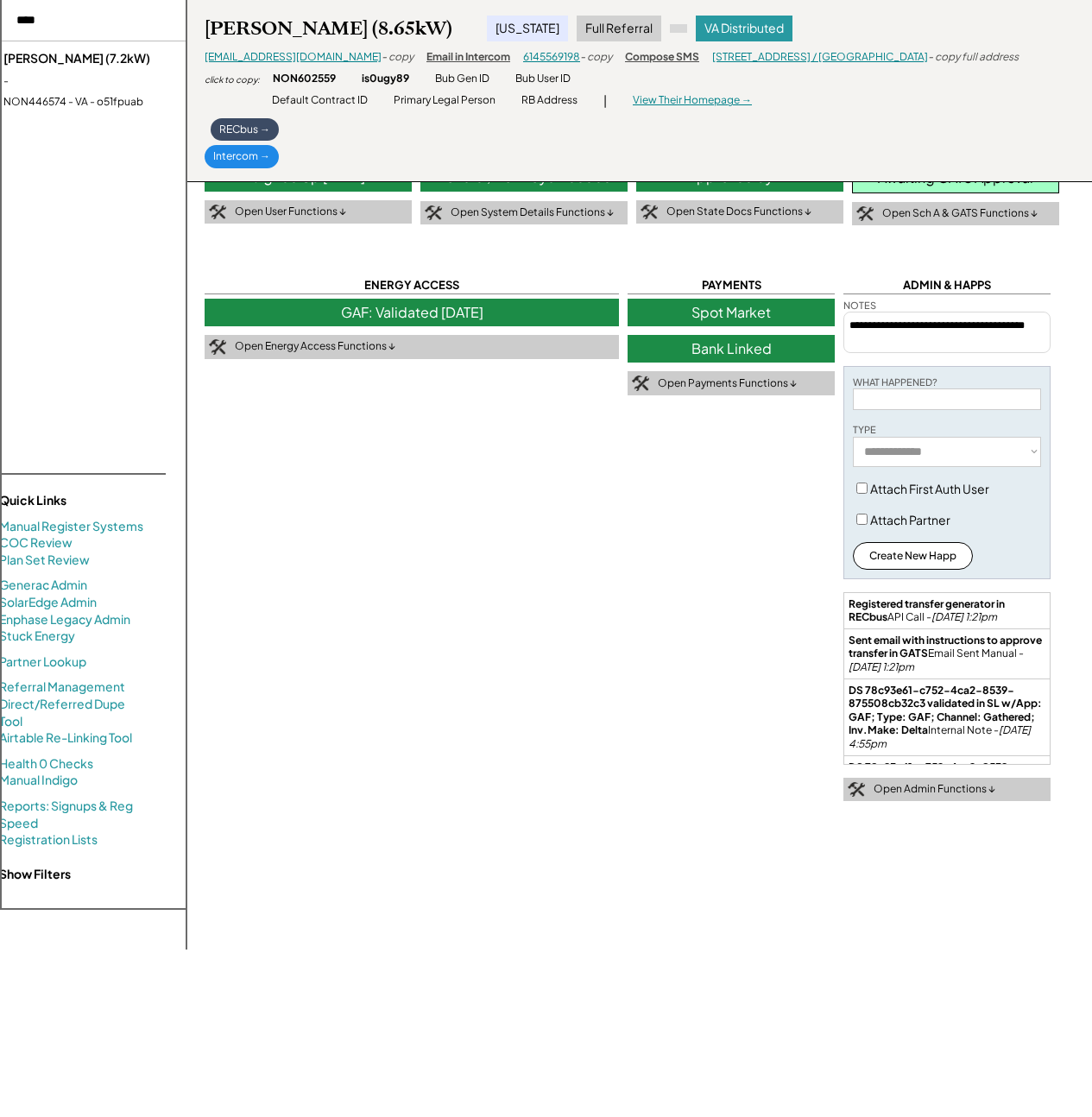 click on "[PERSON_NAME] (7.2kW)  -  NON446574 - VA - o51fpuab" at bounding box center [107, 79] 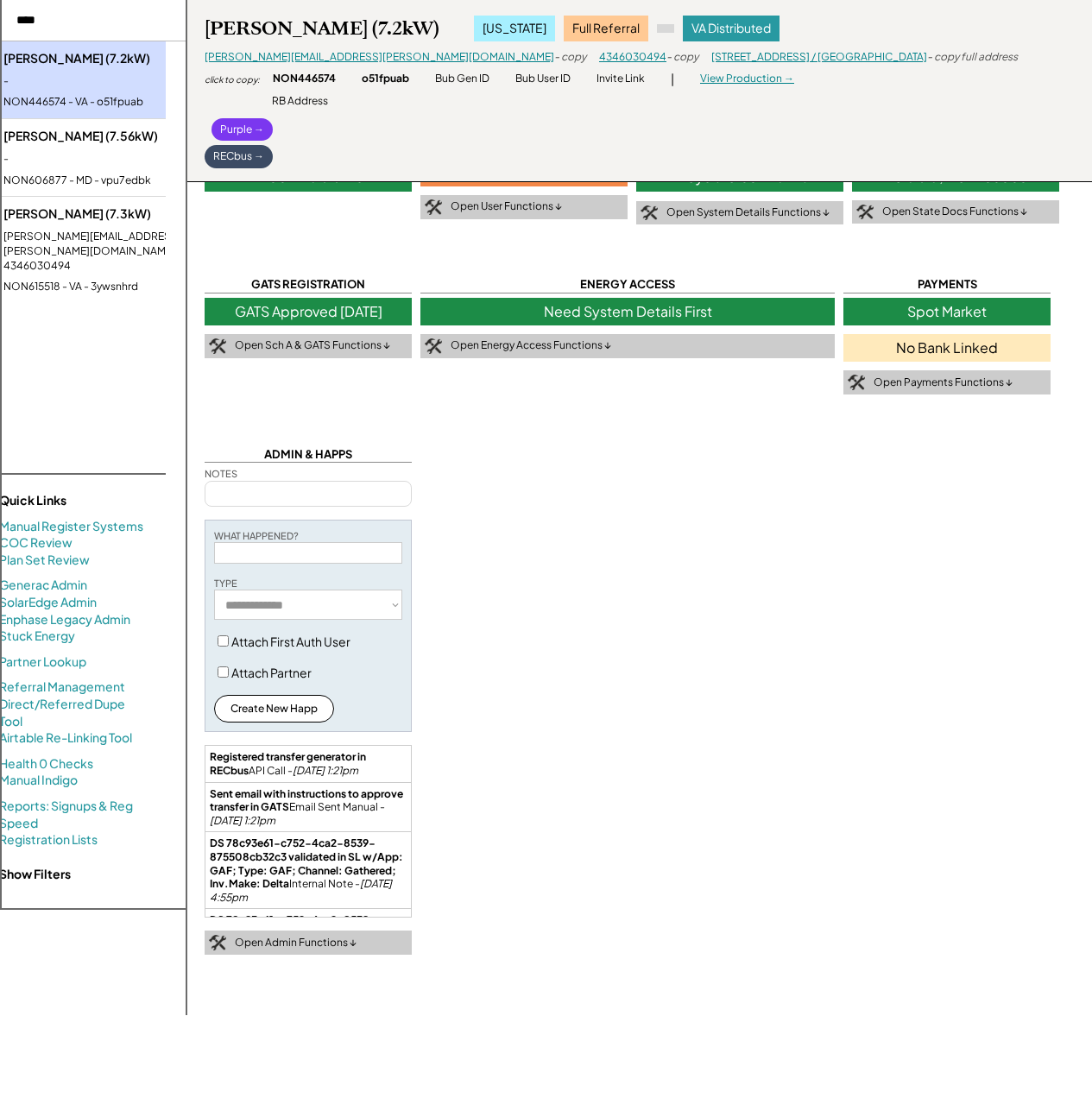 type 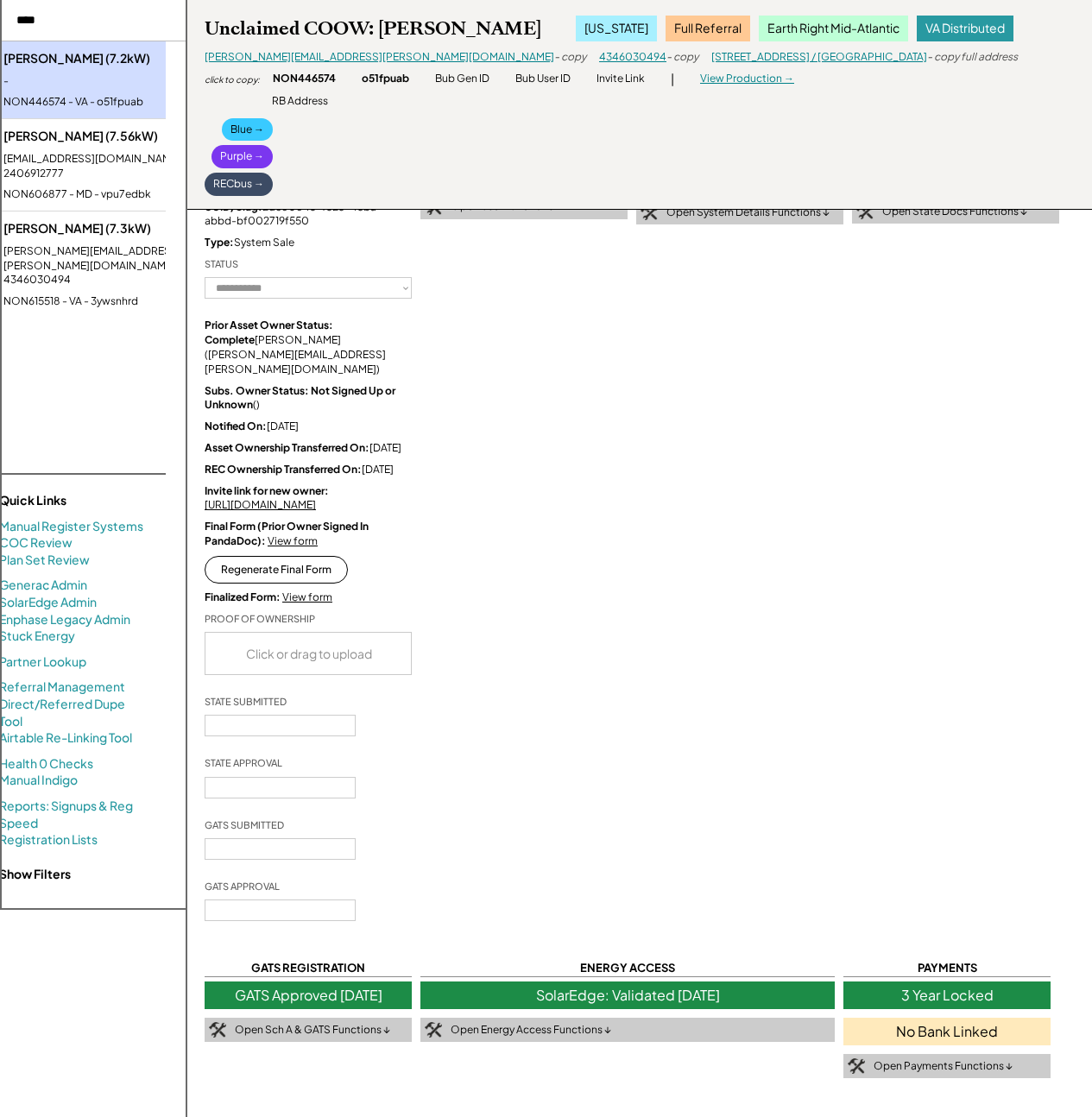 click on "**********" at bounding box center (640, 903) 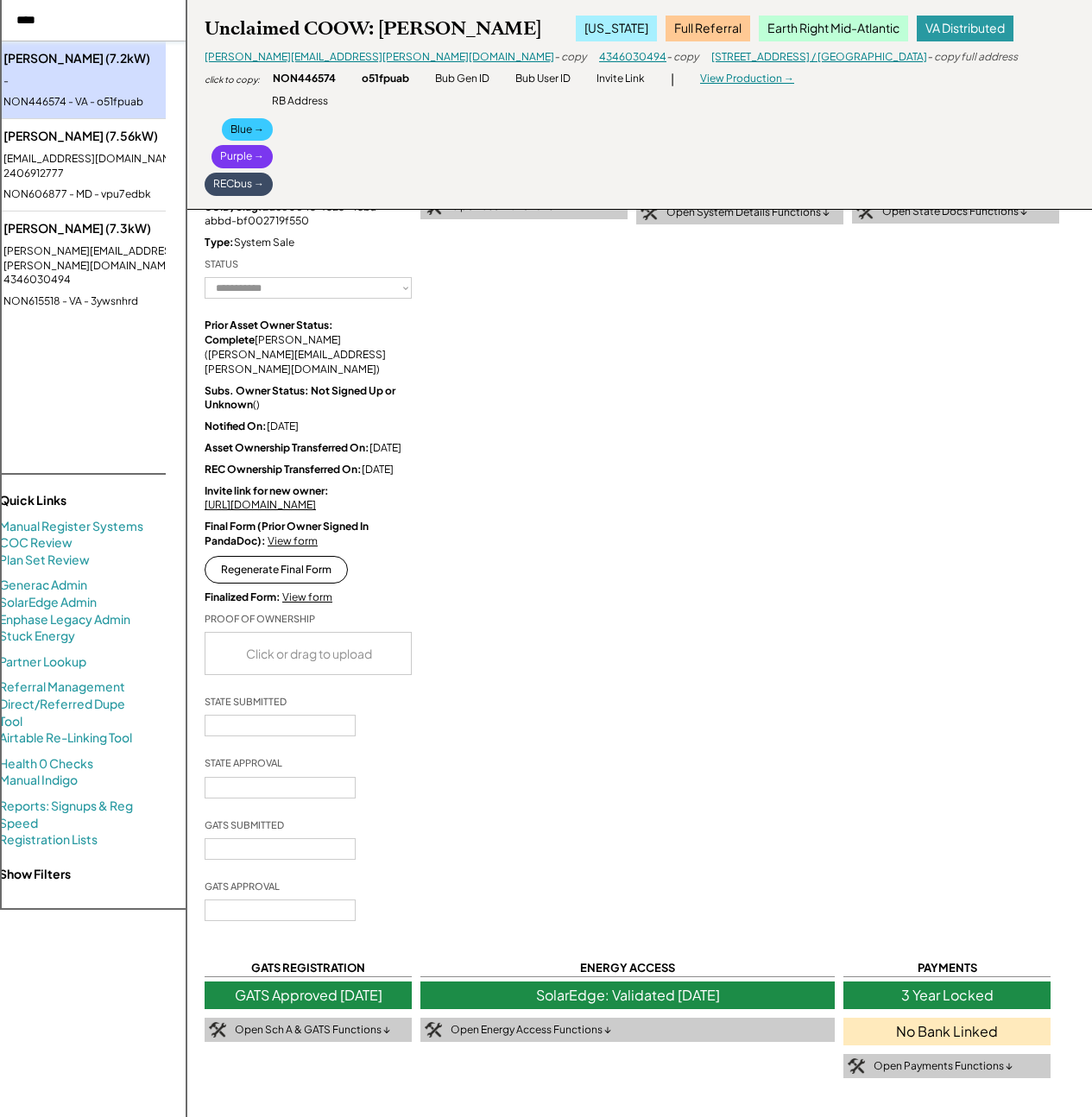 click at bounding box center [90, 21] 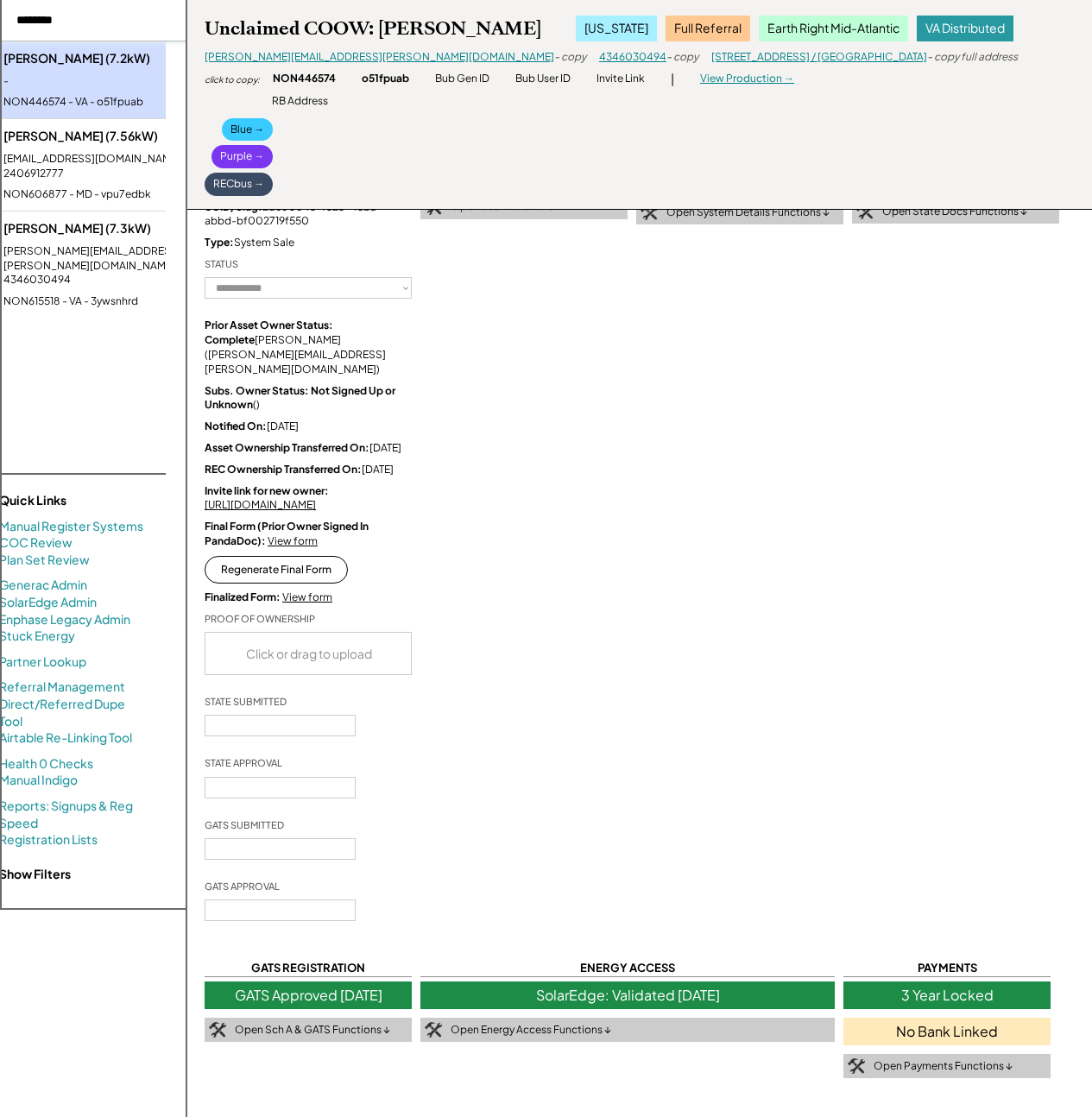 type on "********" 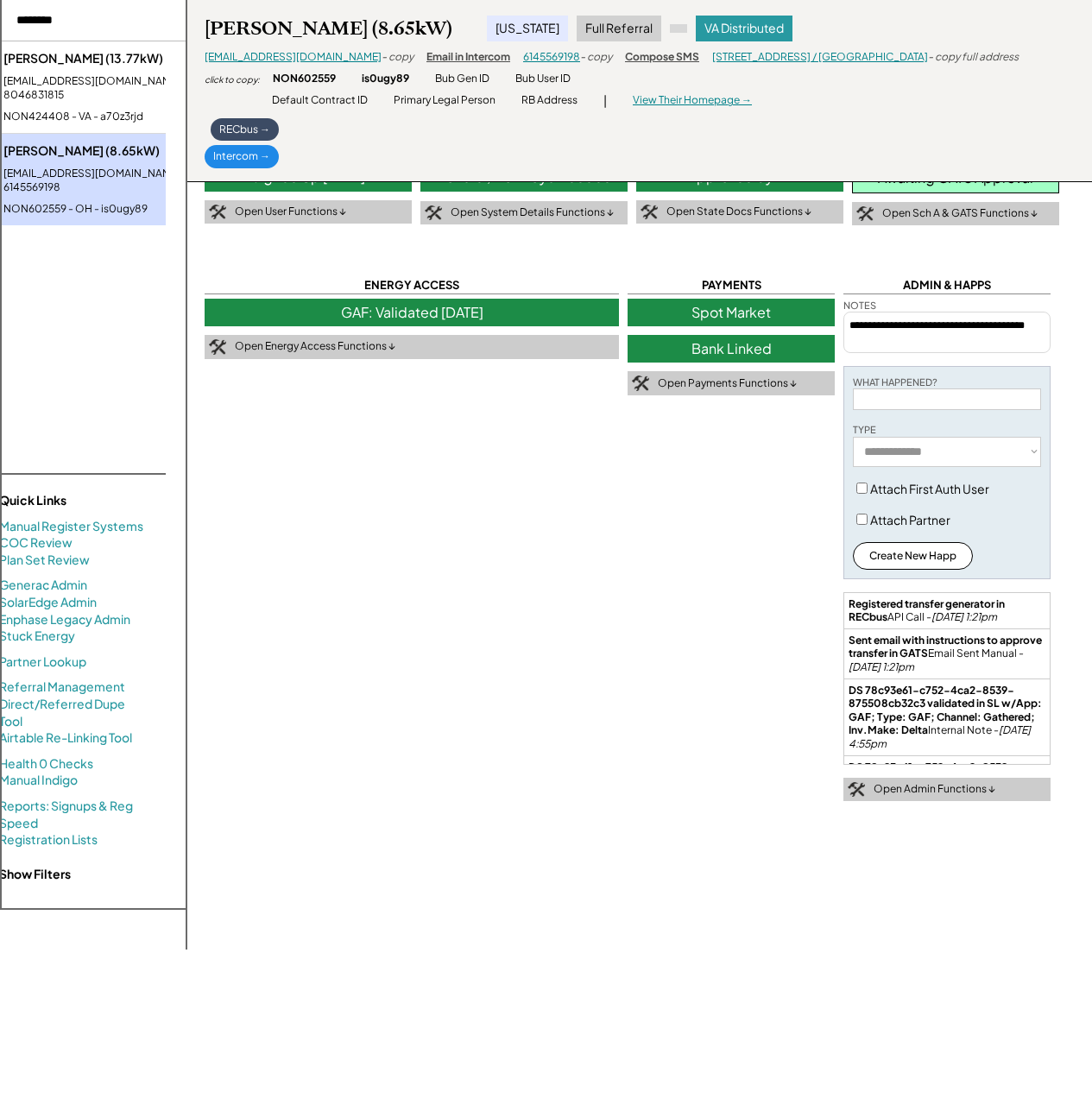 click on "rajsuper@aol.com - 8046831815" at bounding box center (108, 89) 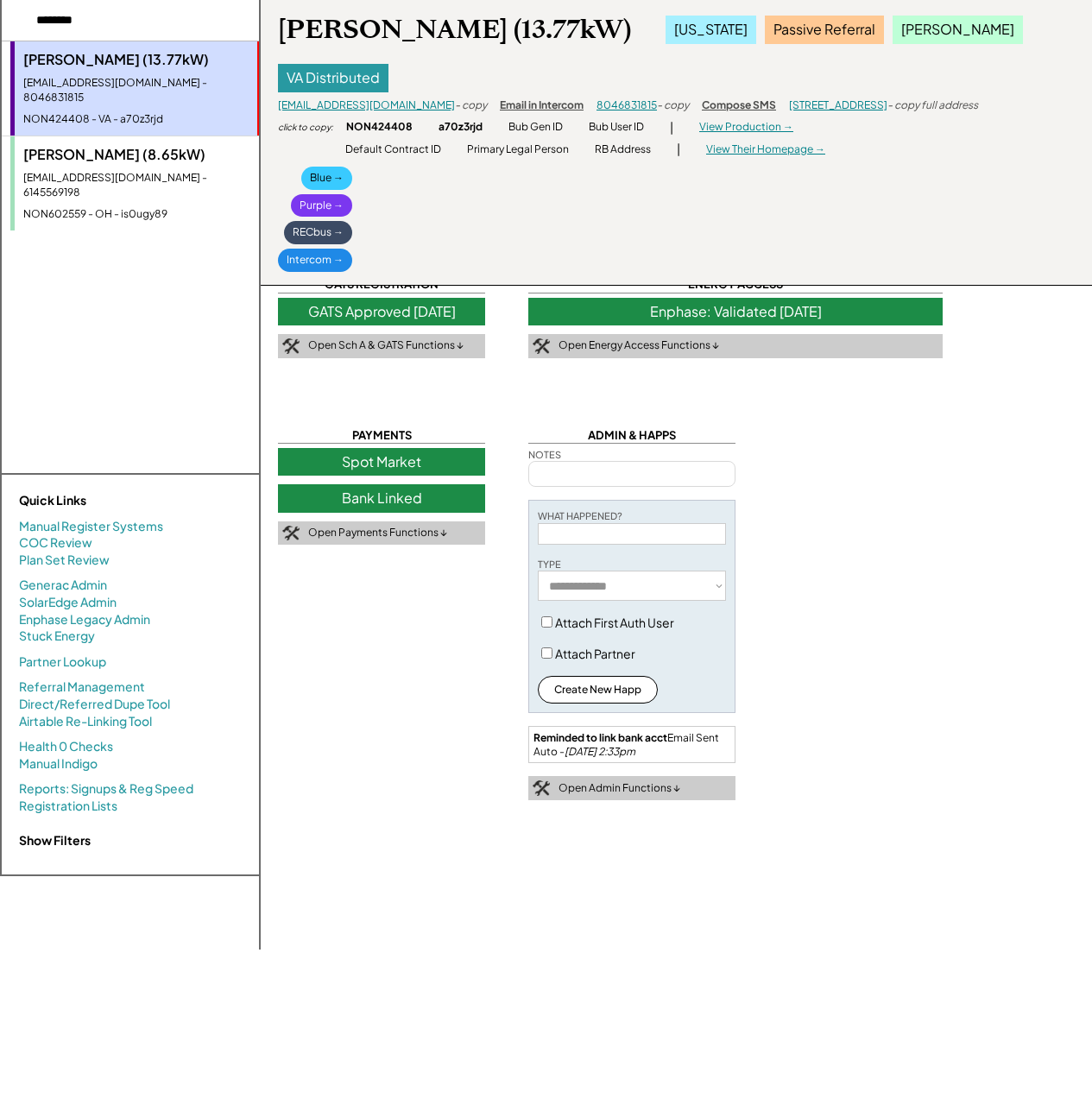 scroll, scrollTop: 0, scrollLeft: 0, axis: both 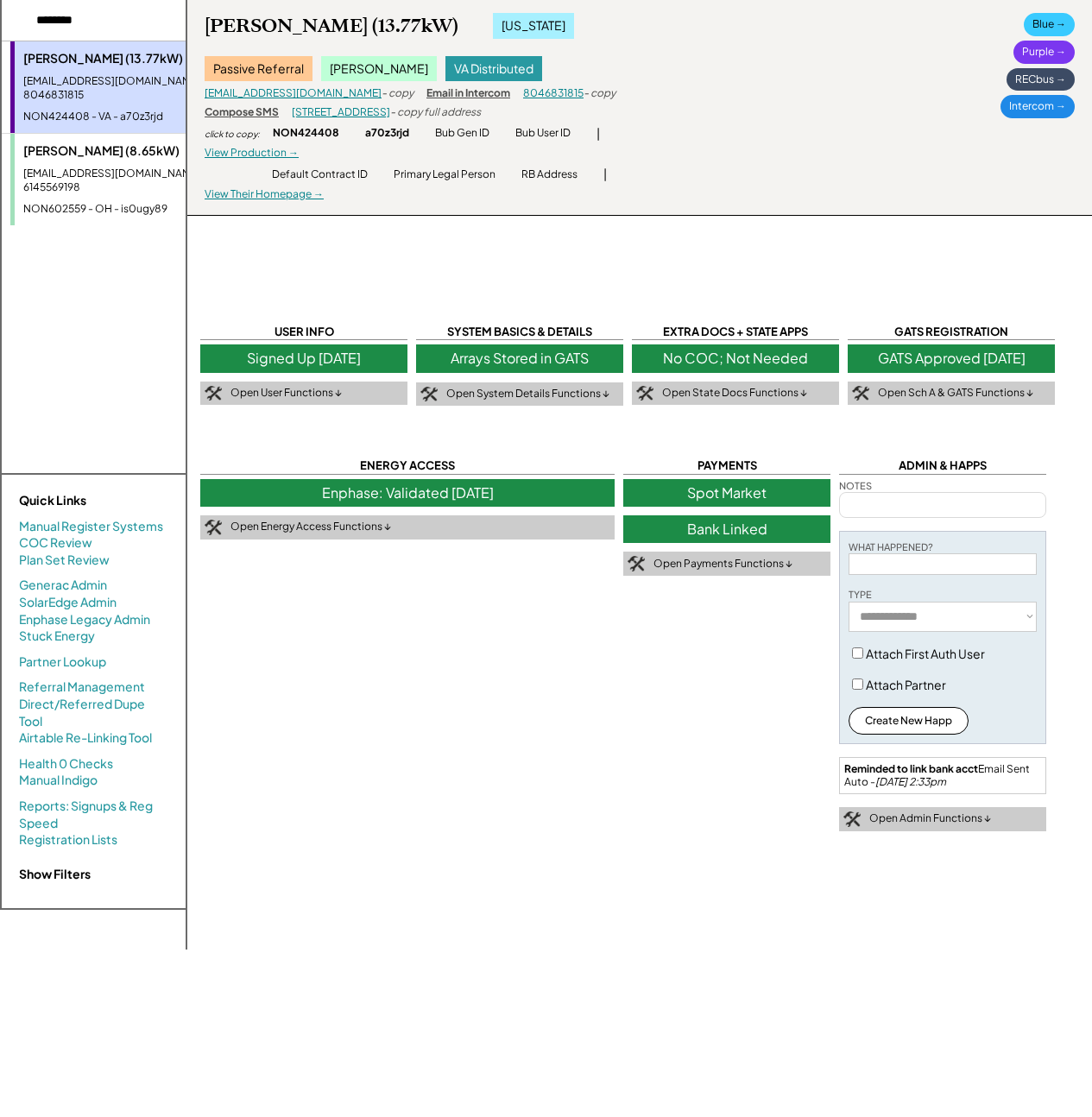 drag, startPoint x: 850, startPoint y: 238, endPoint x: 843, endPoint y: 224, distance: 15.652476 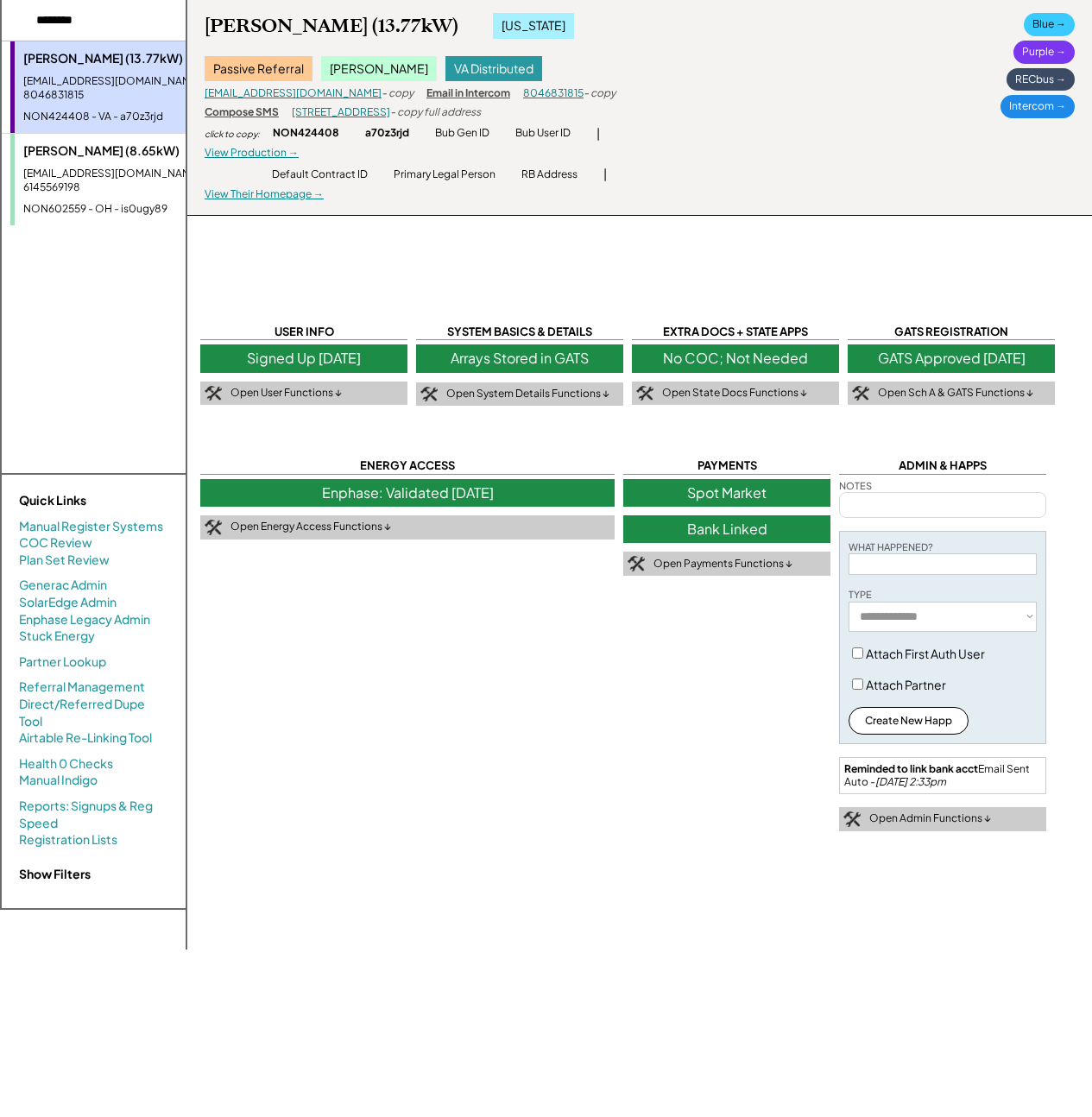 click on "**********" at bounding box center [639, 475] 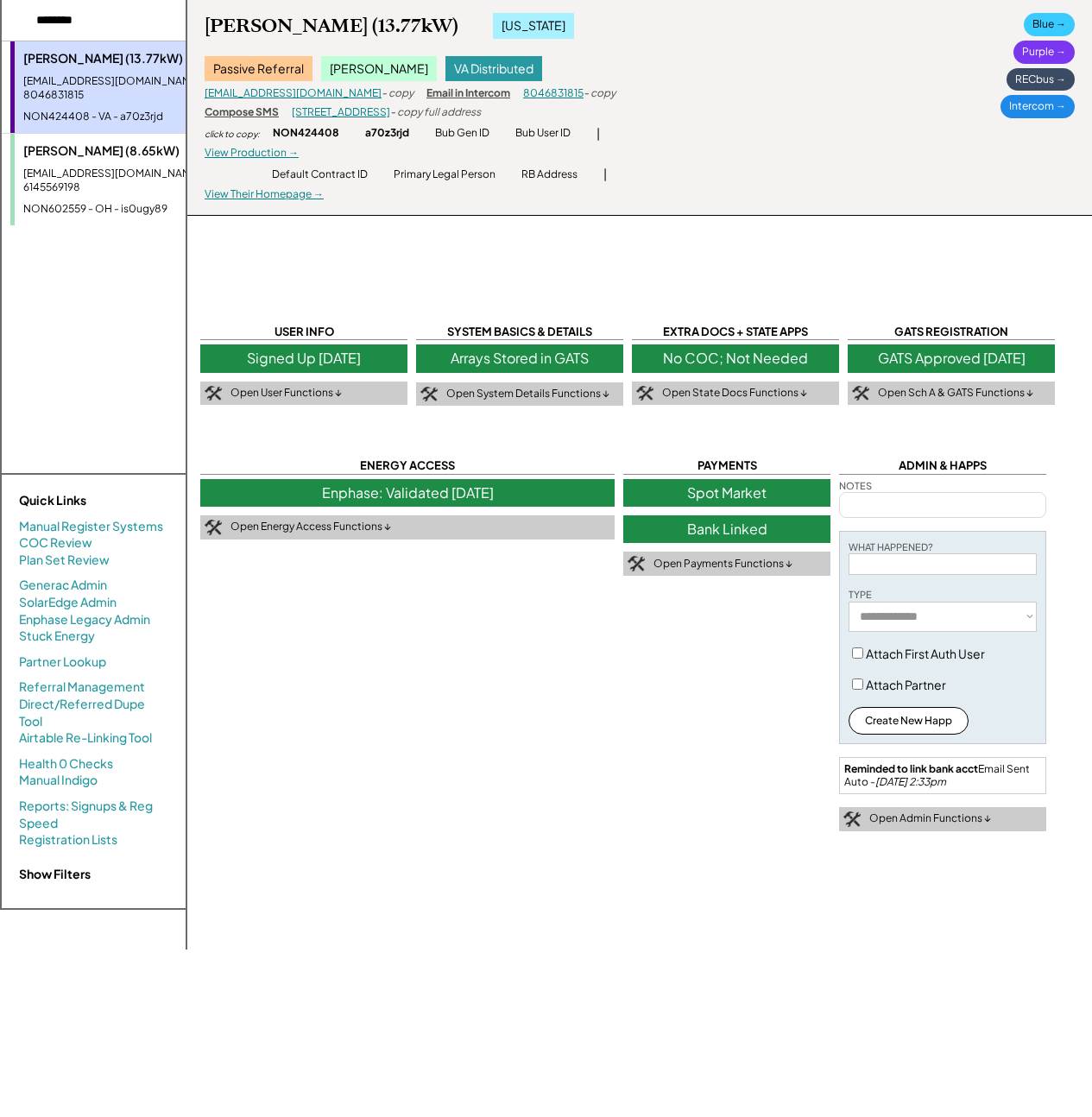 click on "NON602559 - OH - is0ugy89" at bounding box center (129, 209) 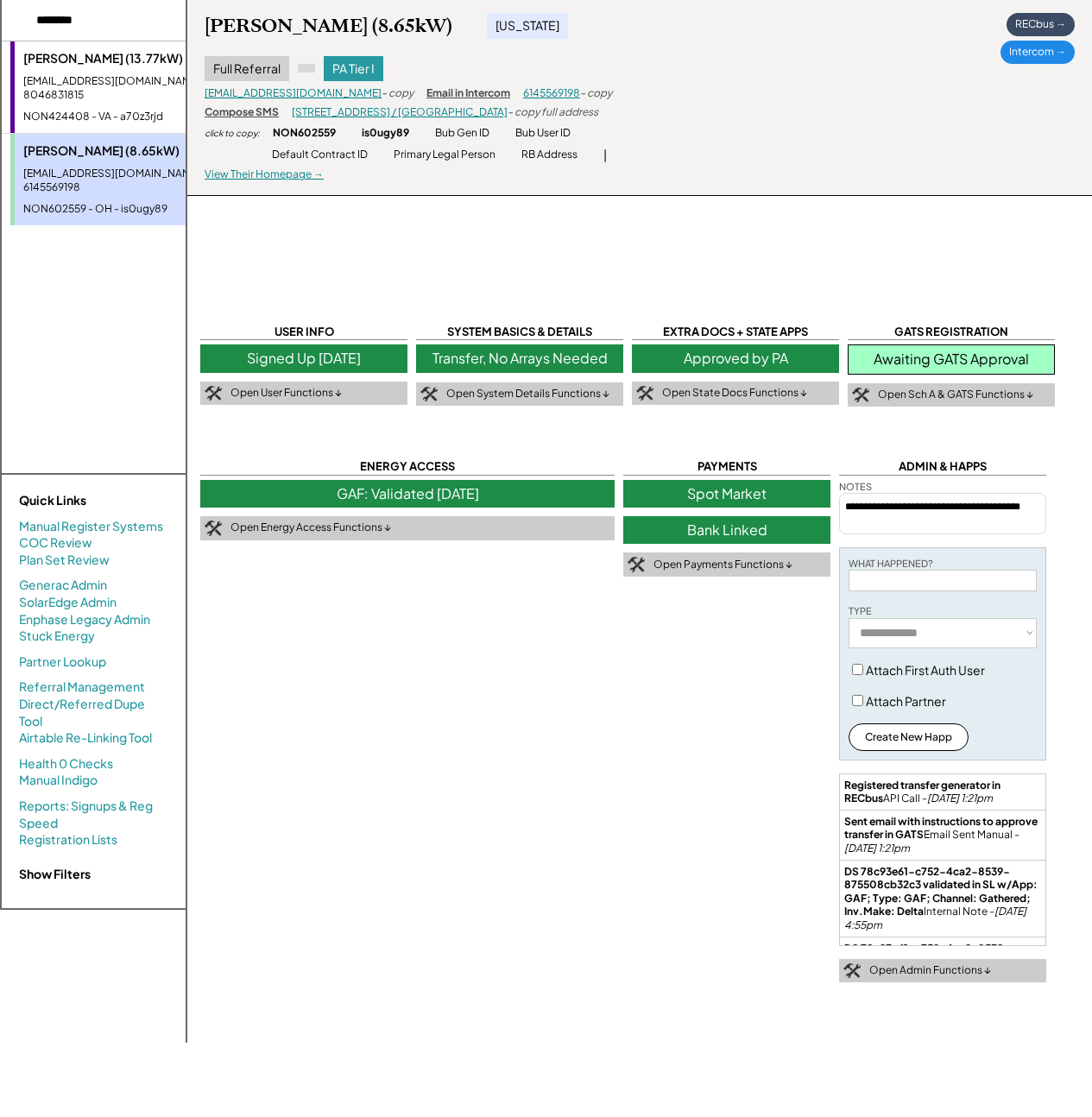 click on "Awaiting GATS Approval" at bounding box center (951, 359) 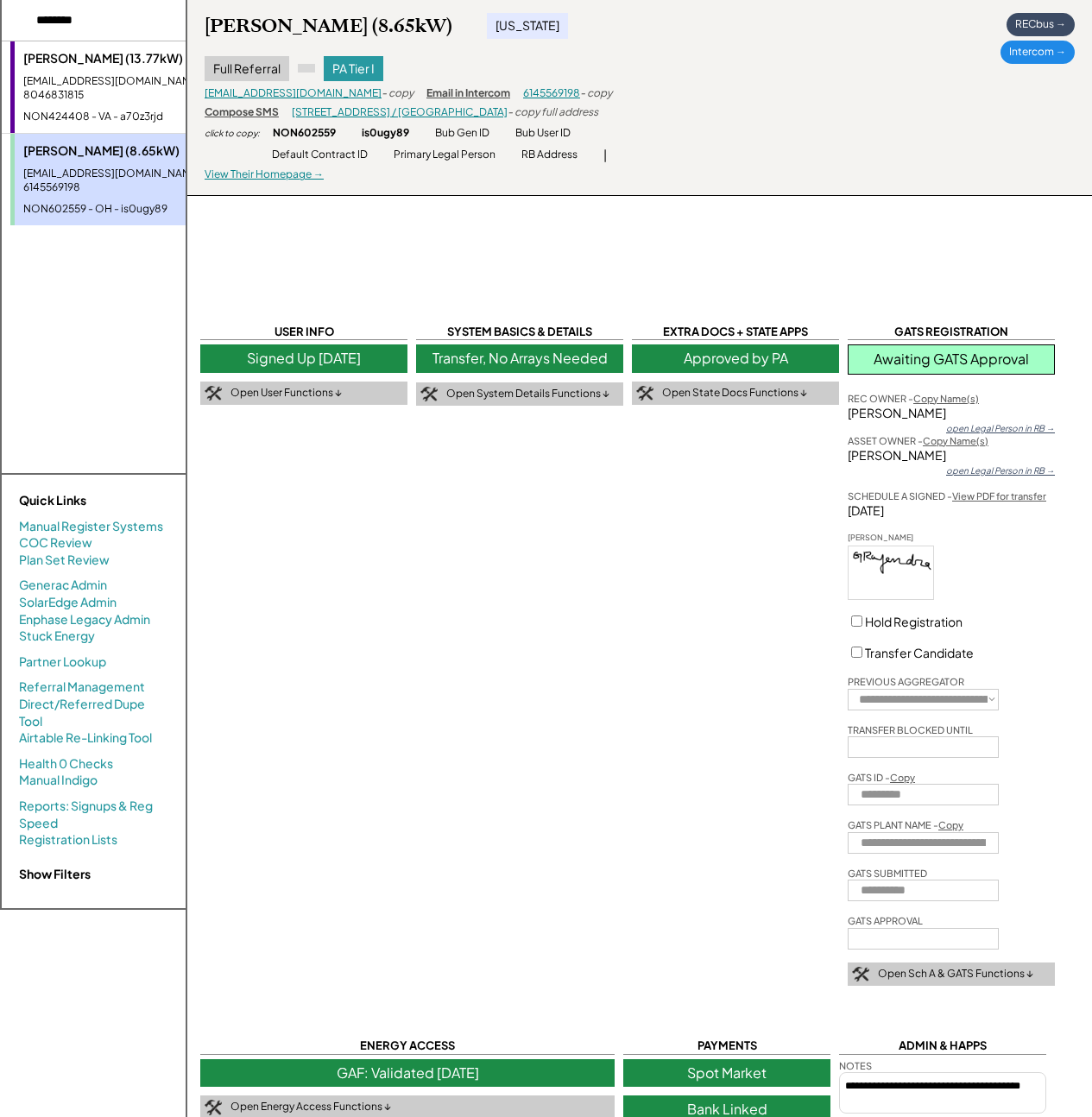 click on "Awaiting GATS Approval" at bounding box center [951, 359] 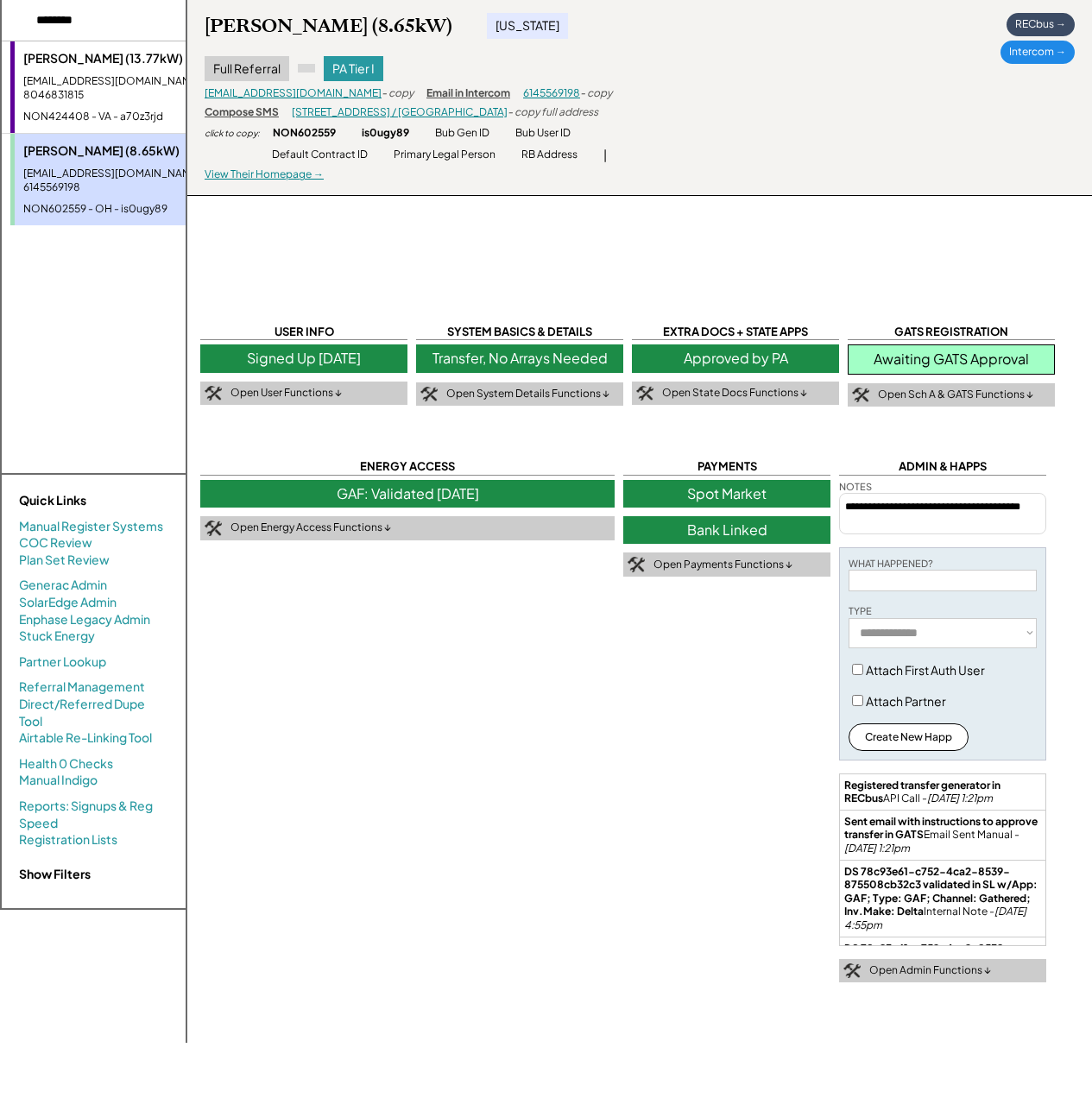 click at bounding box center (110, 21) 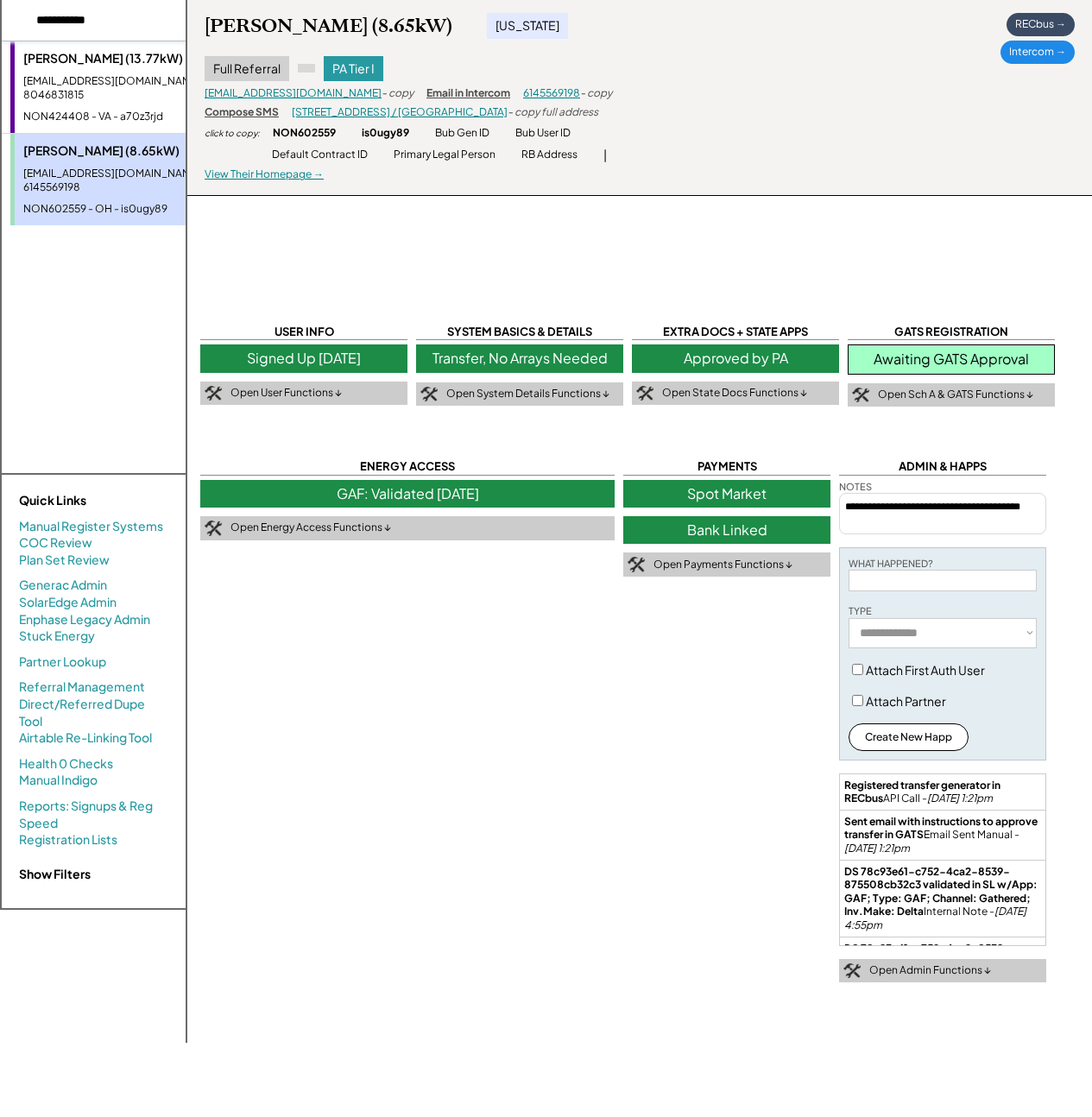 type on "**********" 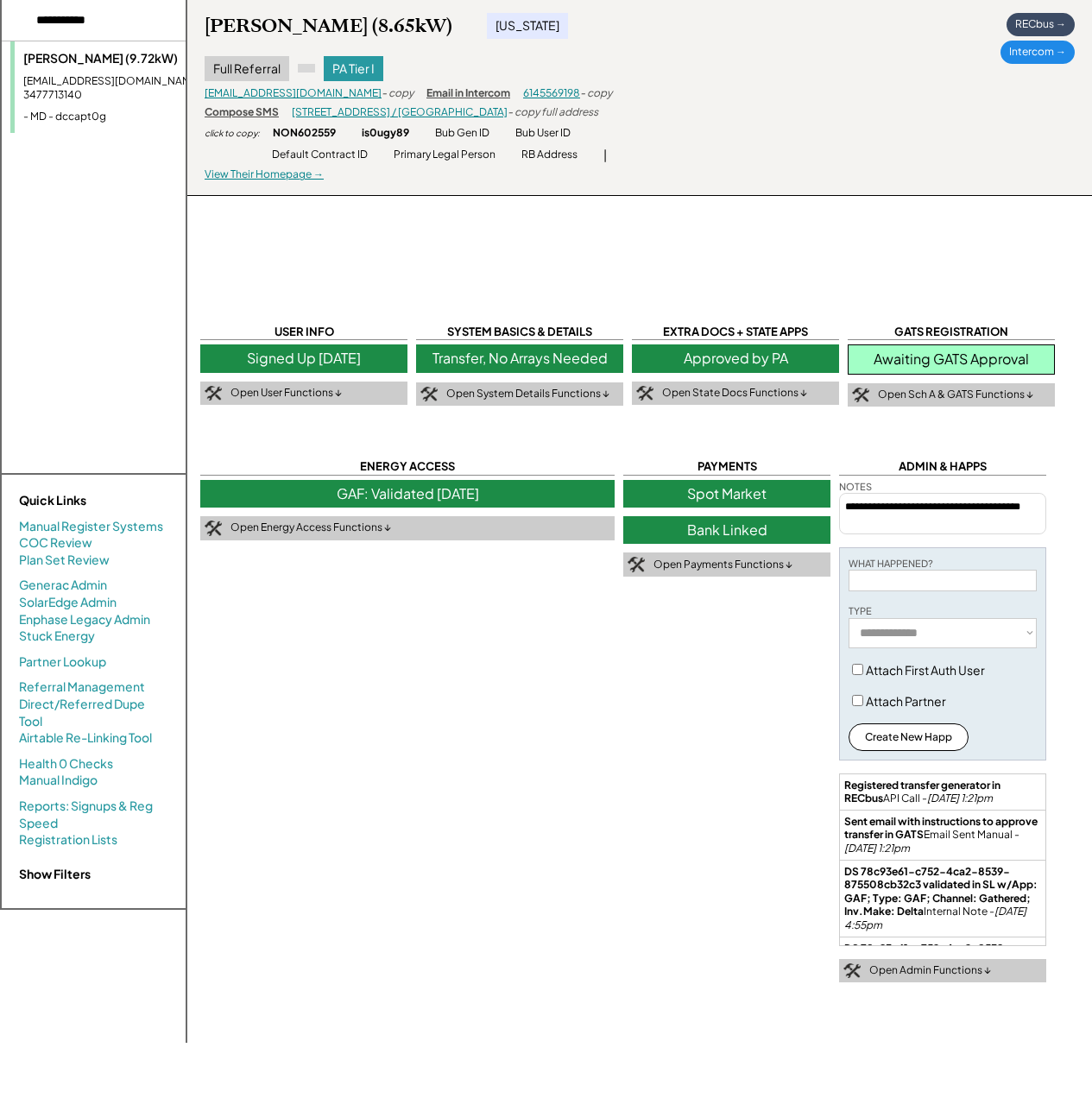 click on "Eric Medina (9.72kW) ericmedina2241@gmail.com - 3477713140  - MD - dccapt0g" at bounding box center [127, 87] 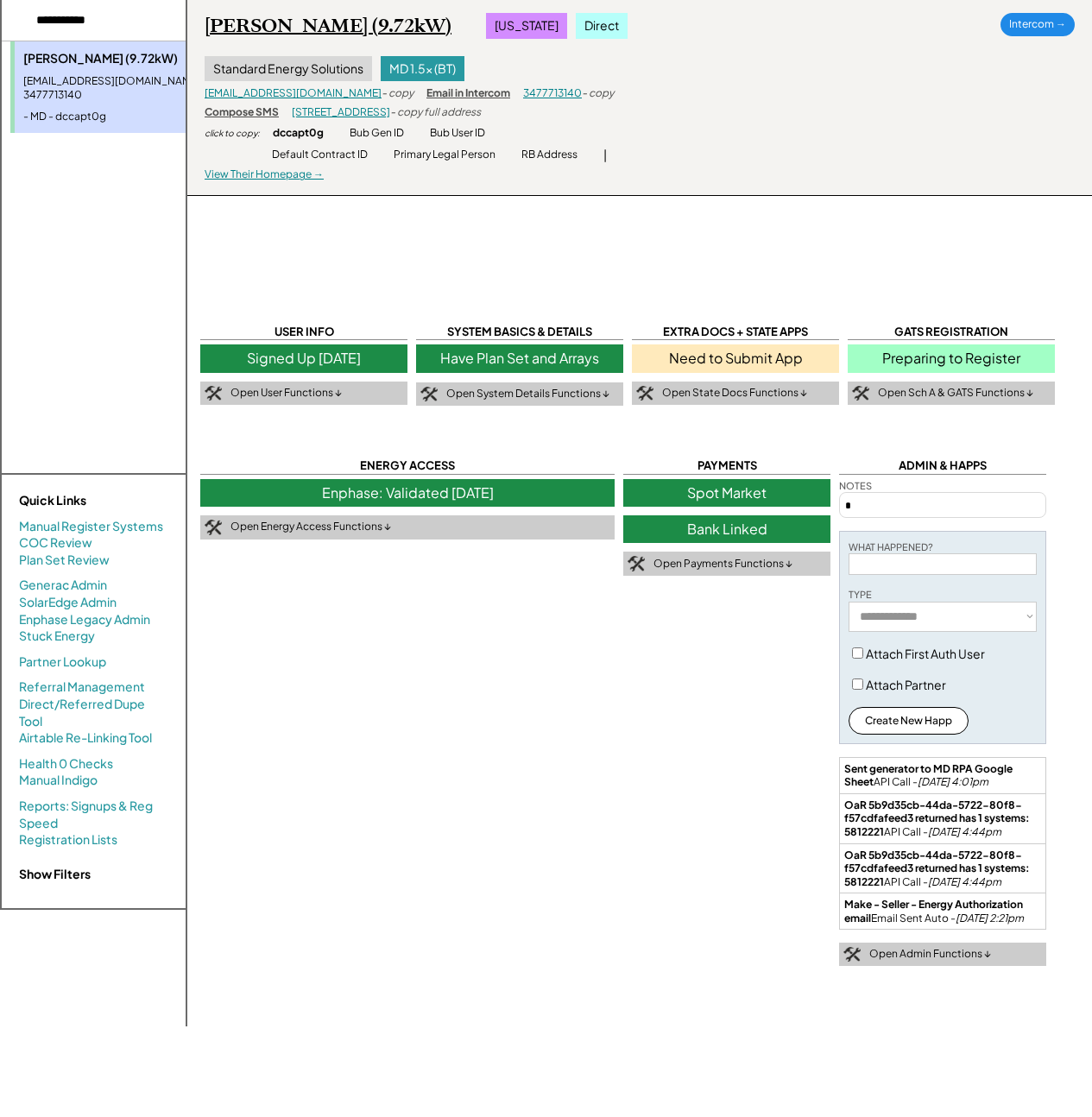 click on "Eric Medina (9.72kW)" at bounding box center (328, 26) 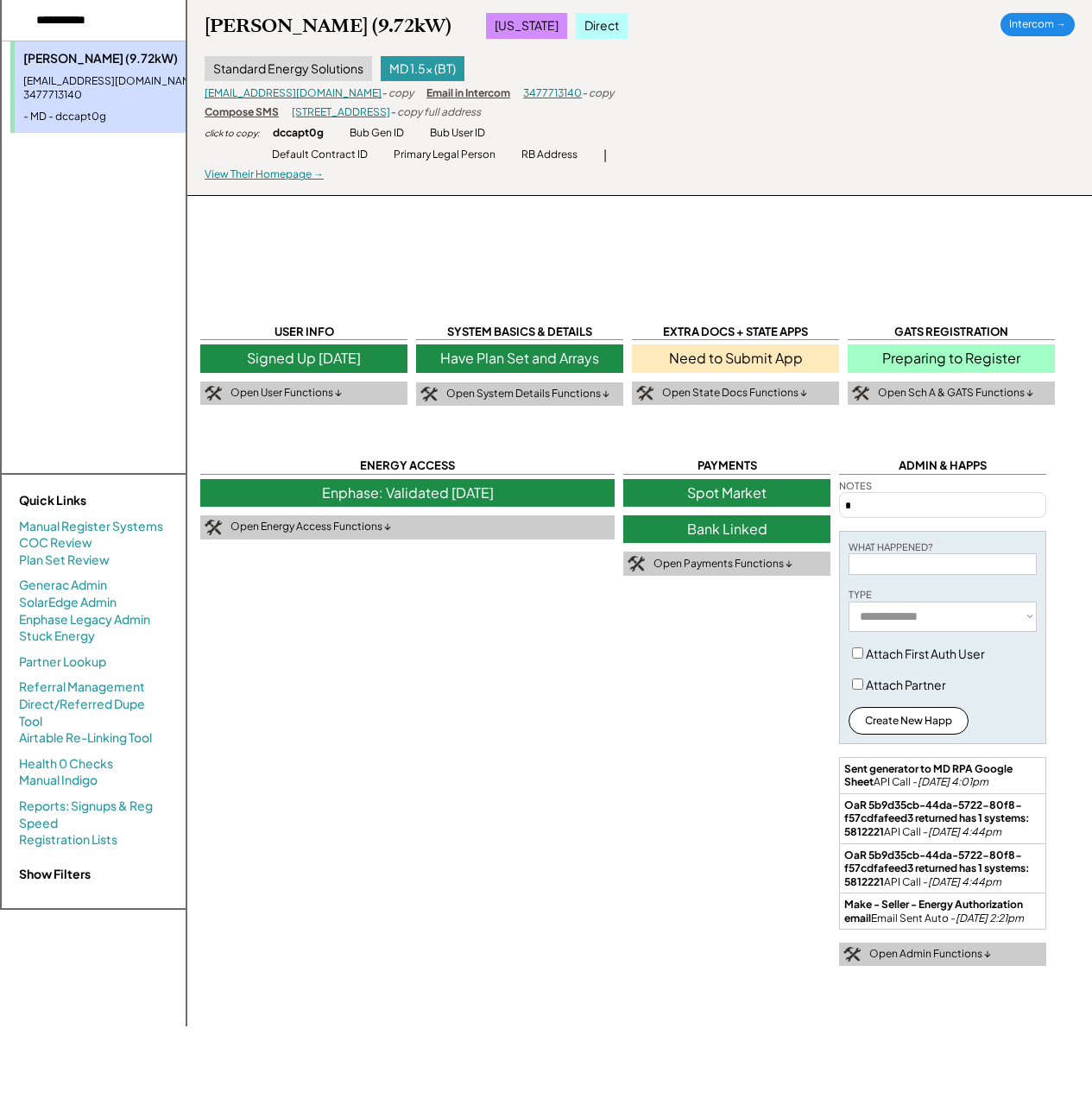 click on "Need to Submit App" at bounding box center (735, 358) 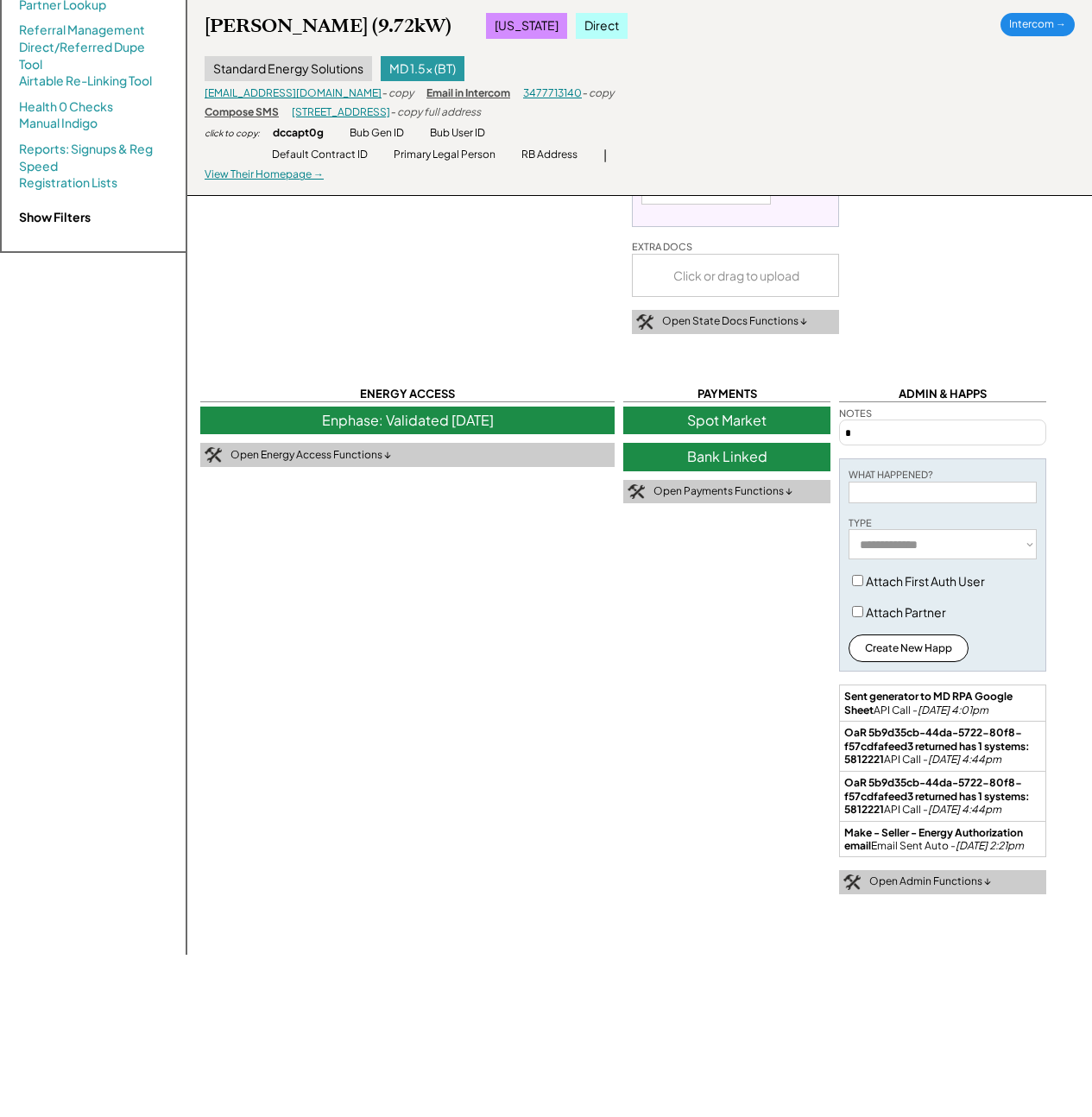scroll, scrollTop: 752, scrollLeft: 0, axis: vertical 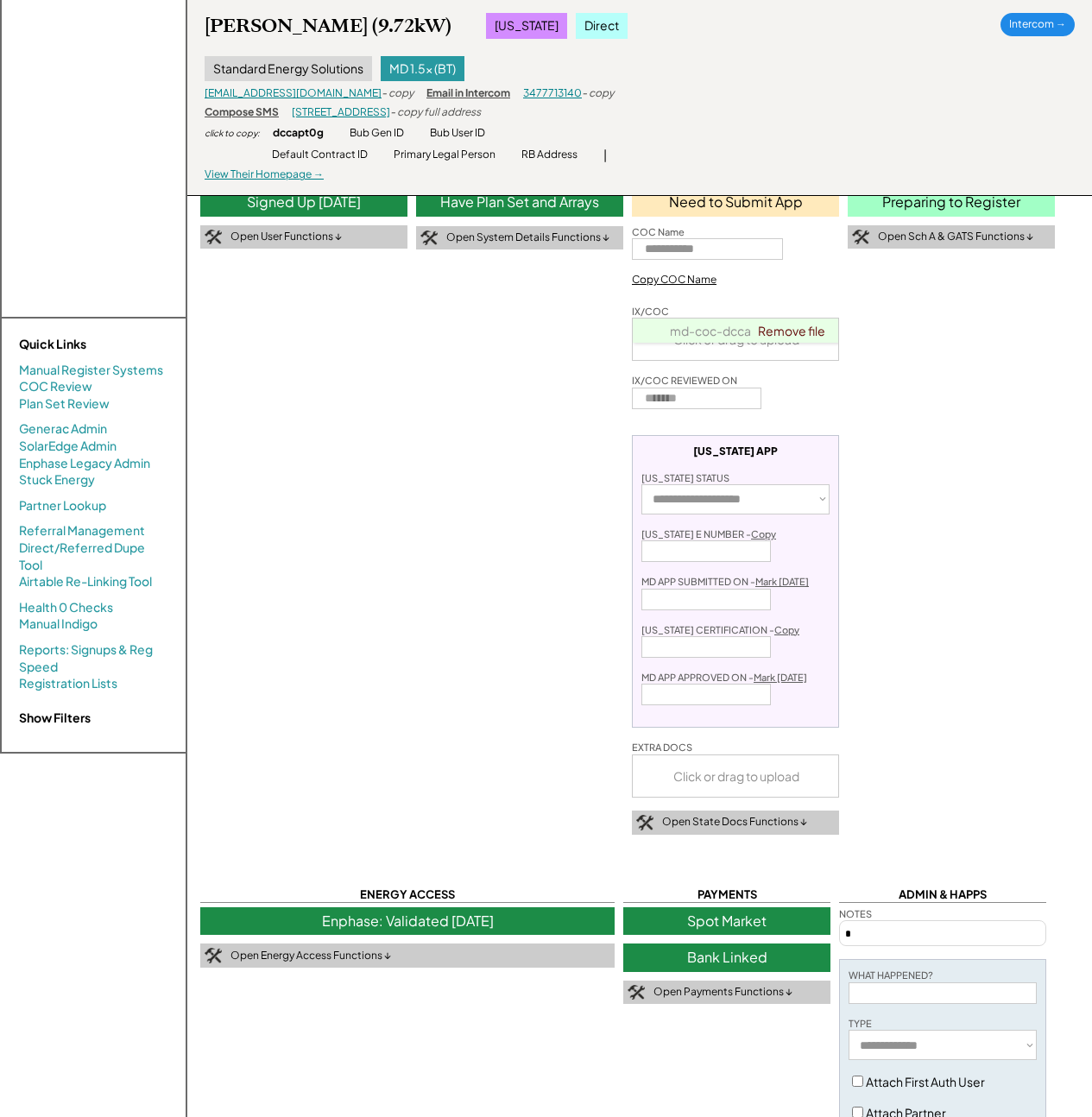 click on "**********" at bounding box center (640, 794) 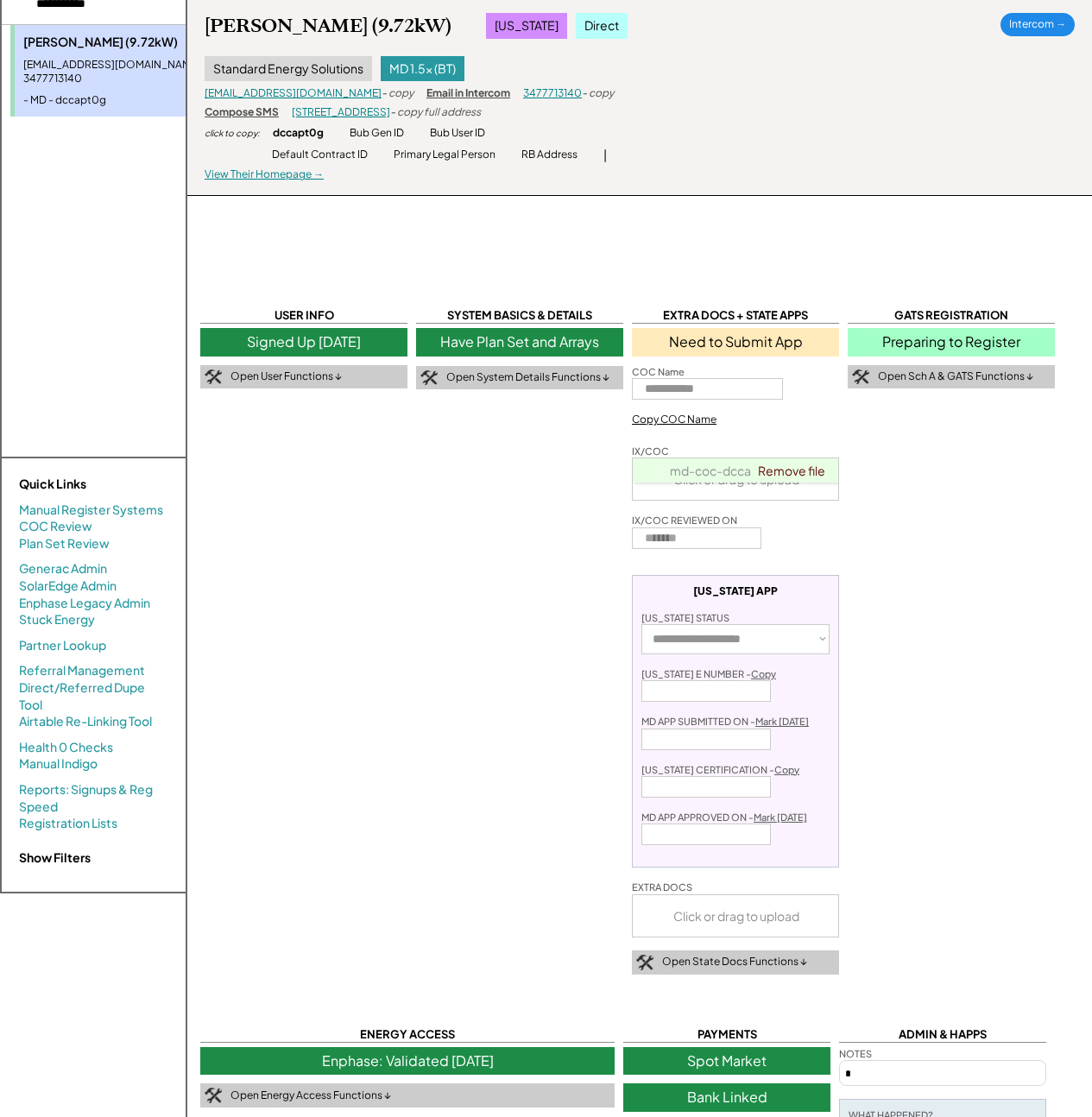 scroll, scrollTop: 0, scrollLeft: 0, axis: both 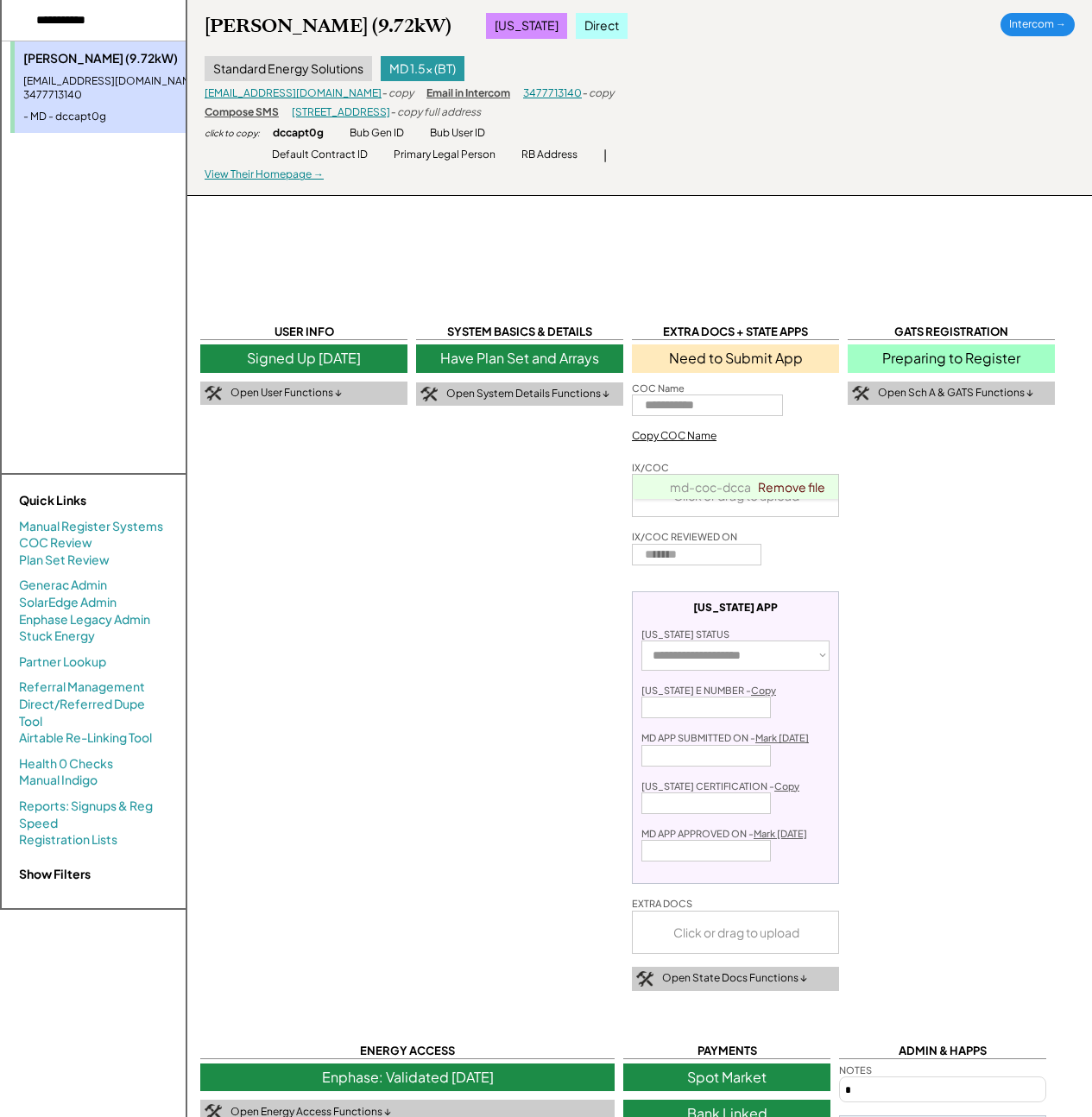 click on "**********" at bounding box center [640, 950] 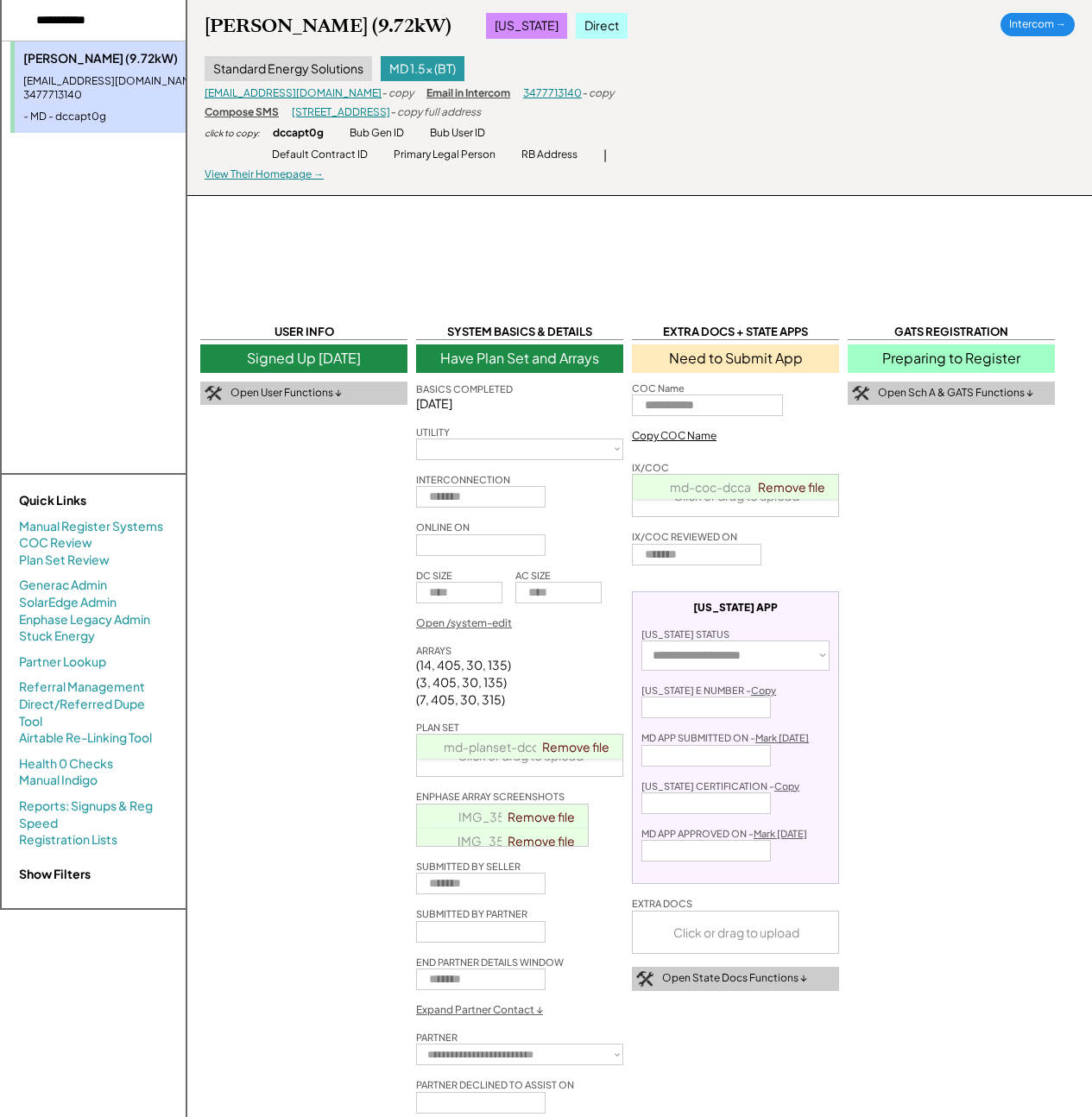 select on "**********" 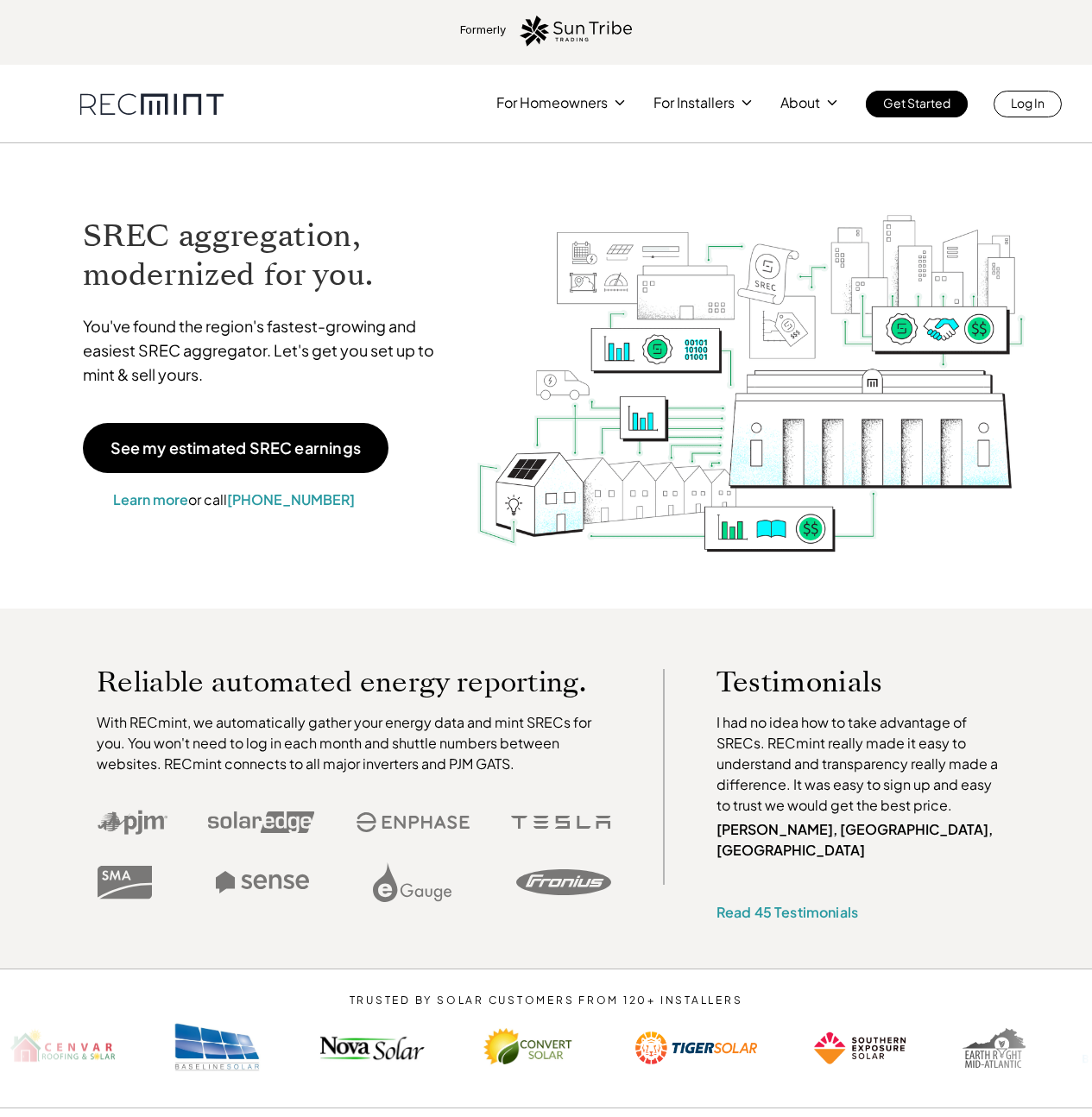 scroll, scrollTop: 0, scrollLeft: 0, axis: both 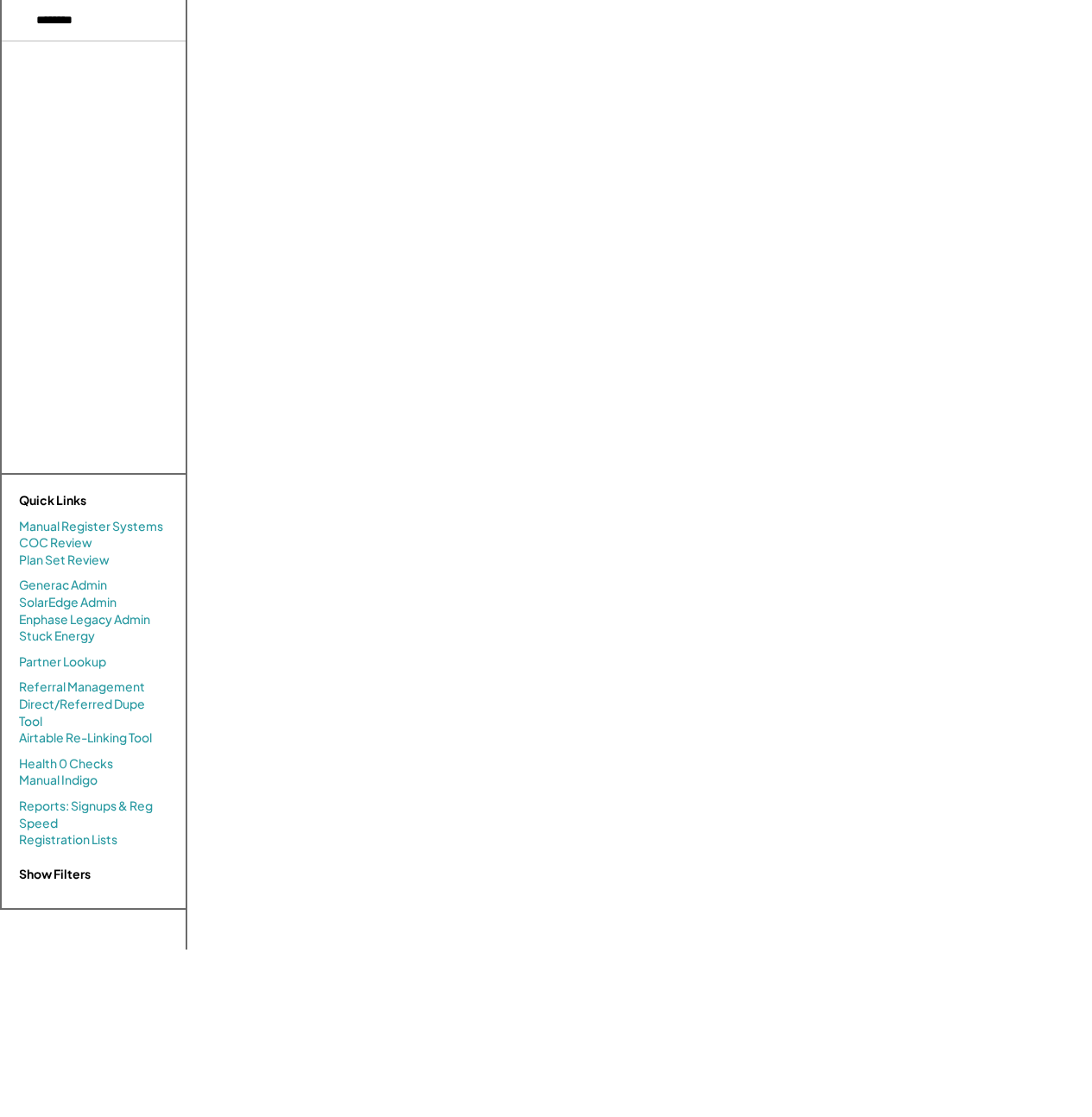select on "**********" 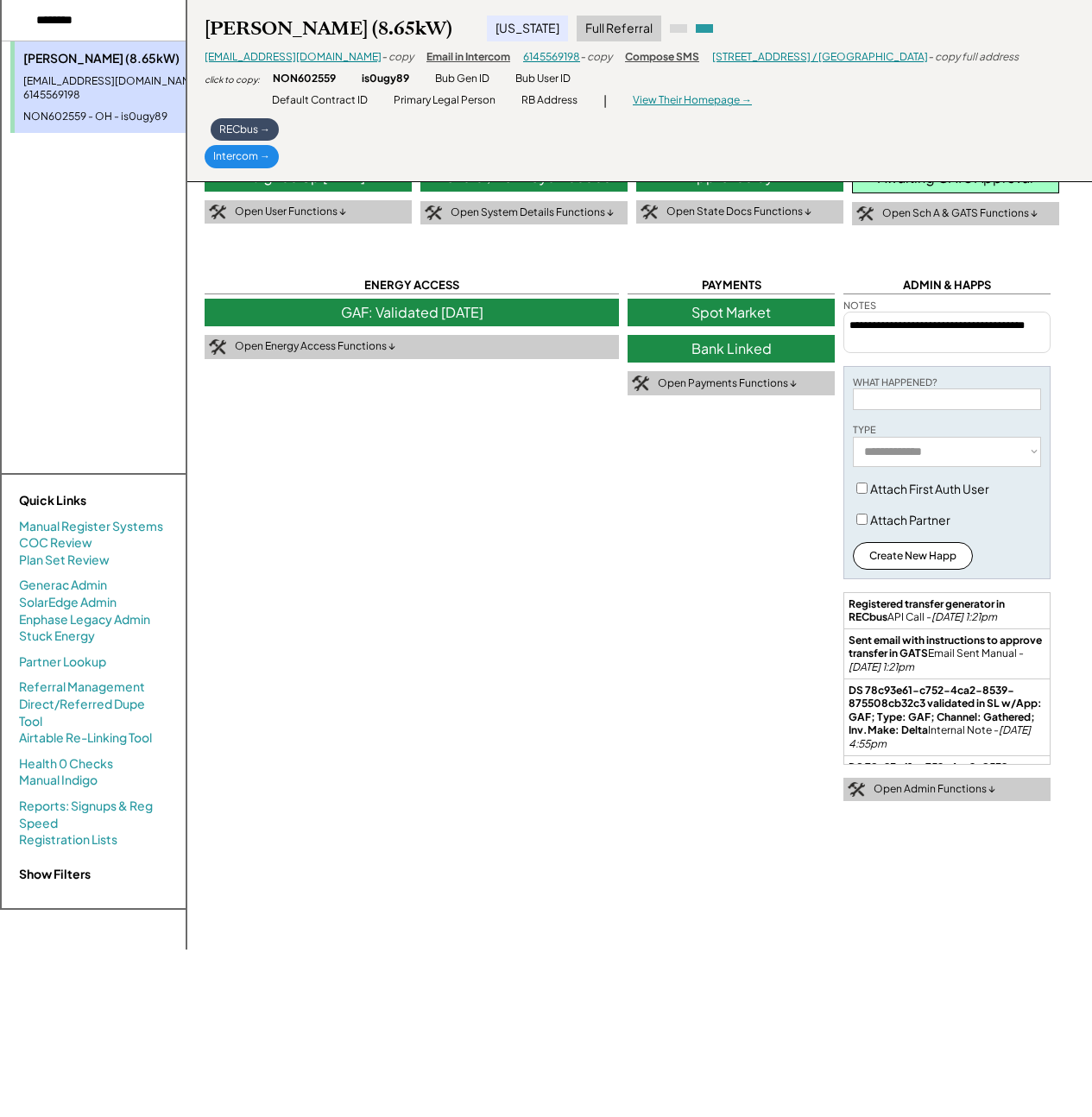 click on "[PERSON_NAME] (8.65kW) [US_STATE] Full Referral [EMAIL_ADDRESS][DOMAIN_NAME] - copy Email in Intercom 6145569198 - copy Compose SMS [STREET_ADDRESS] / [GEOGRAPHIC_DATA] - copy full address click to copy: NON602559 is0ugy89 Bub Gen ID Bub User ID | Default Contract ID Primary Legal Person RB Address | View Their Homepage → RECbus → Intercom →" at bounding box center (640, 91) 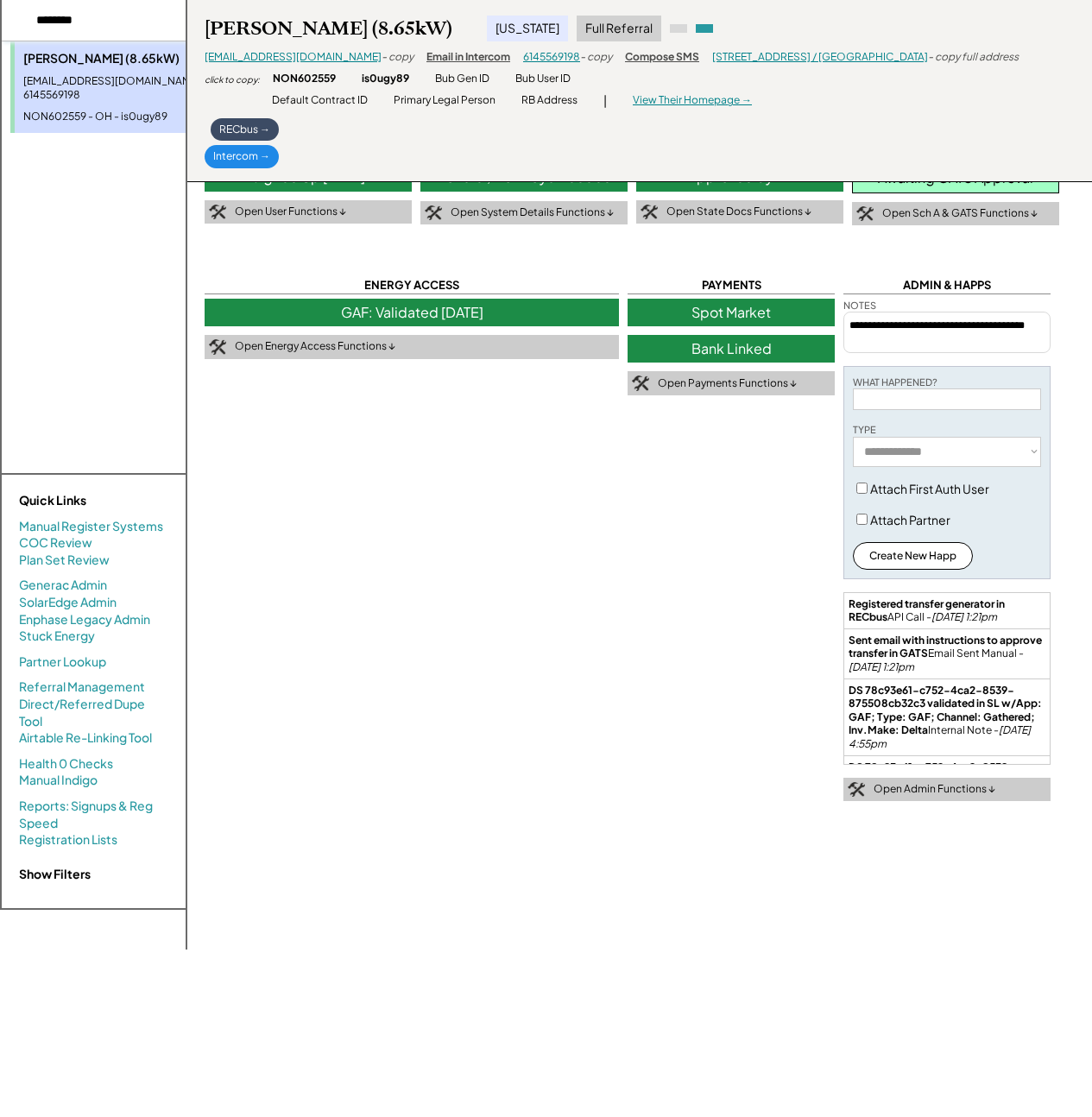 paste on "******" 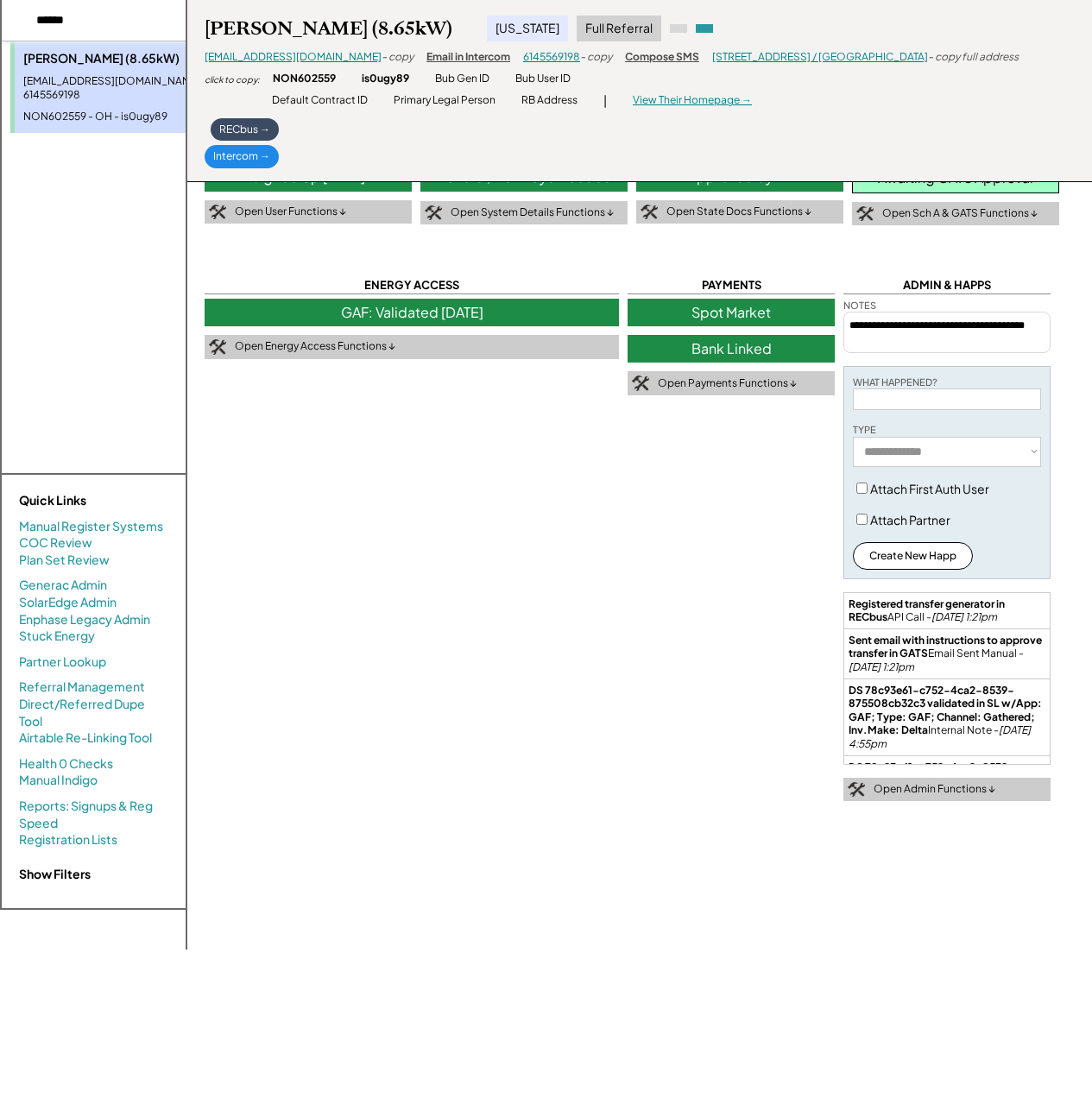 type on "******" 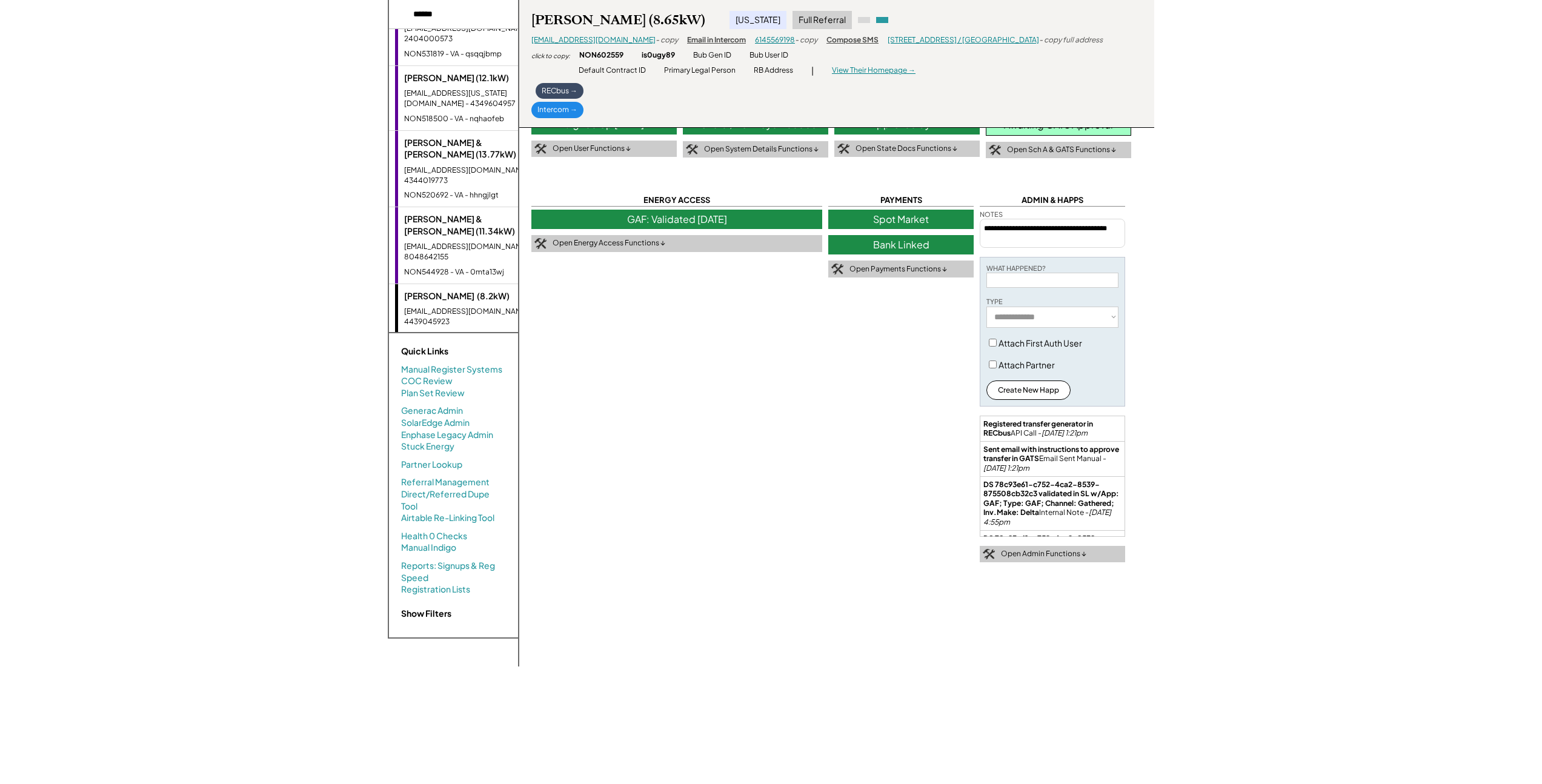 scroll, scrollTop: 917, scrollLeft: 0, axis: vertical 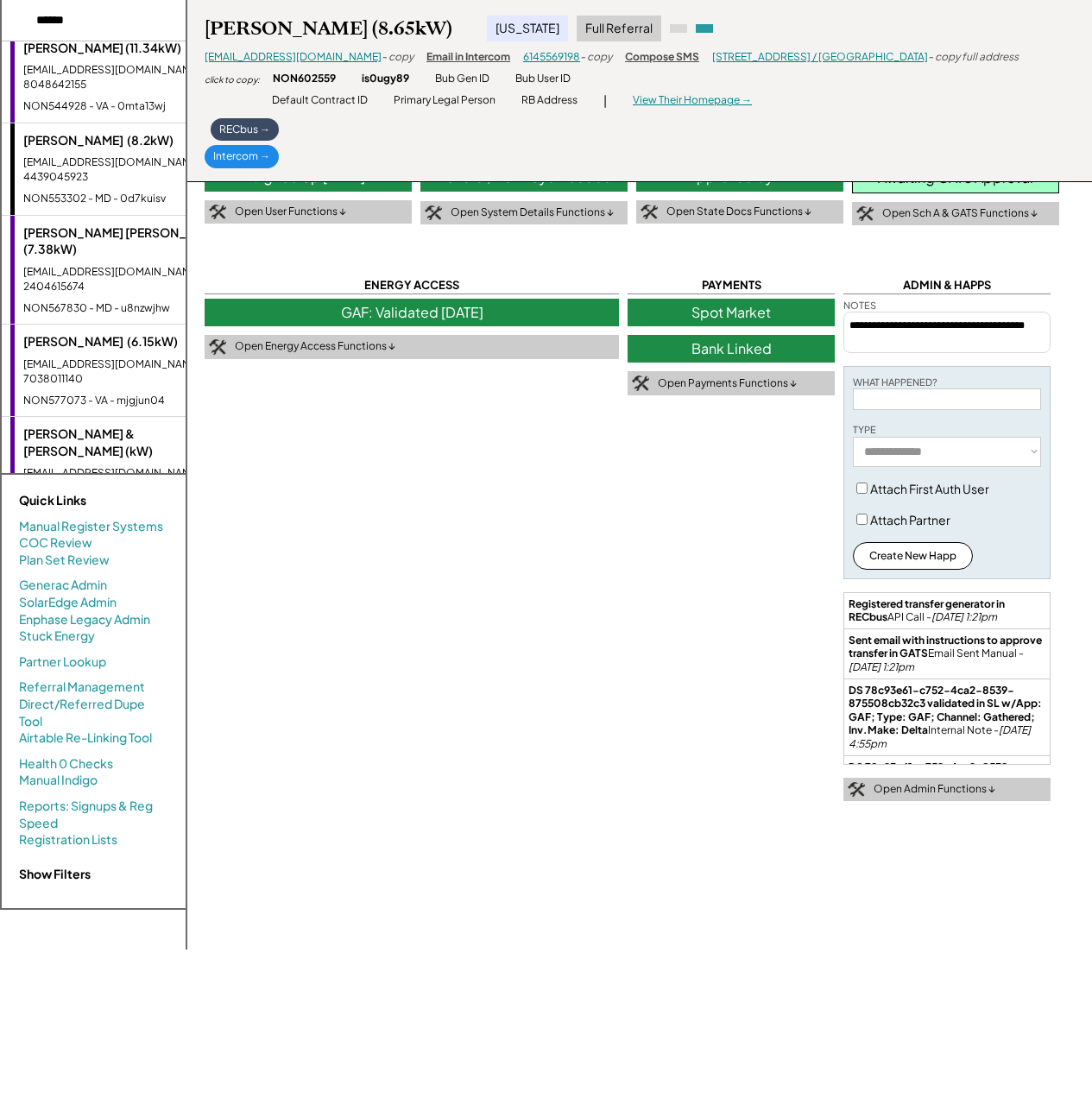 click on "c.lohman@yahoo.com - 2402466104" at bounding box center [129, 666] 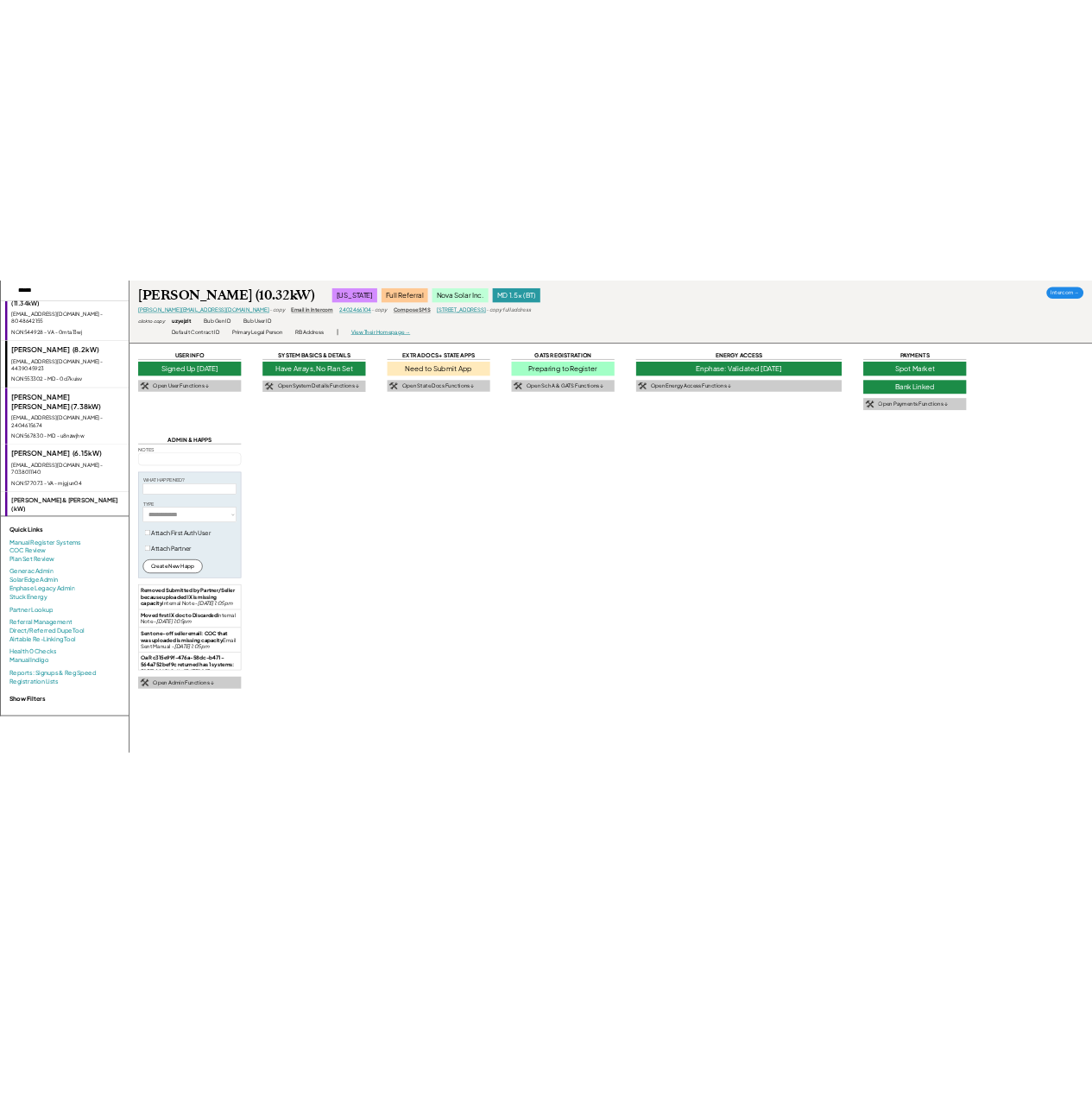 scroll, scrollTop: 1306, scrollLeft: 0, axis: vertical 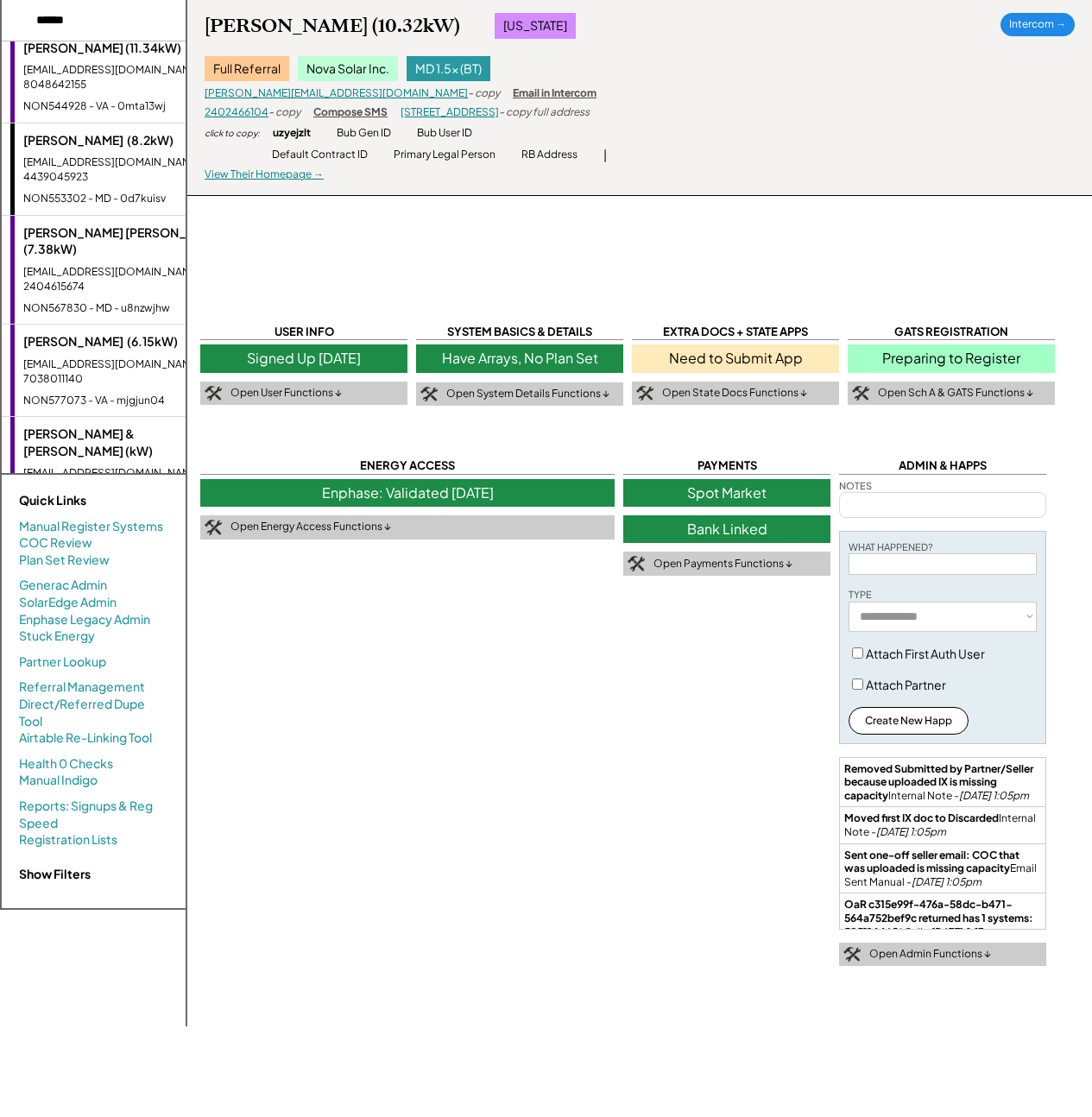 click on "Have Arrays, No Plan Set" at bounding box center [520, 358] 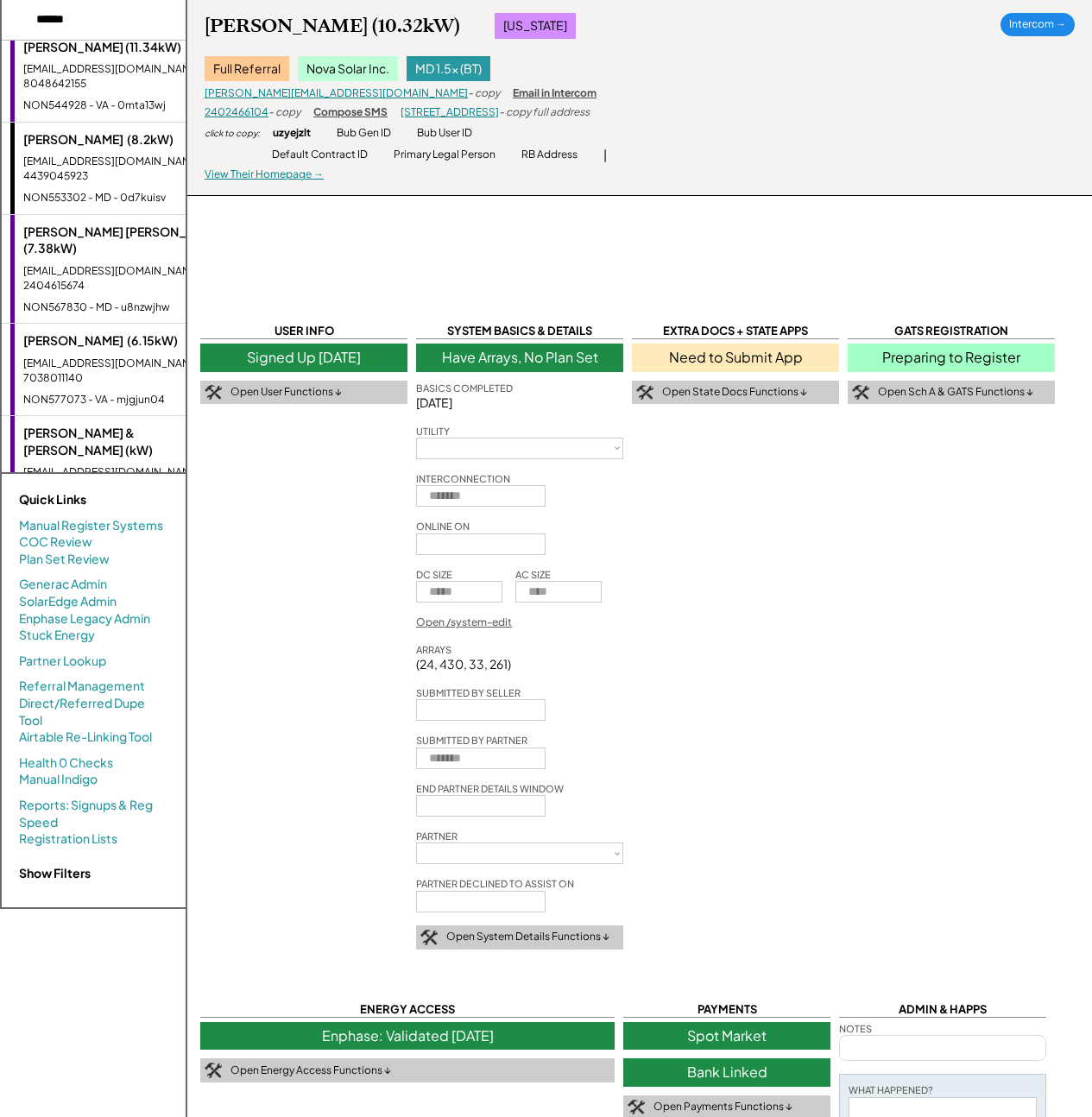 scroll, scrollTop: 321, scrollLeft: 0, axis: vertical 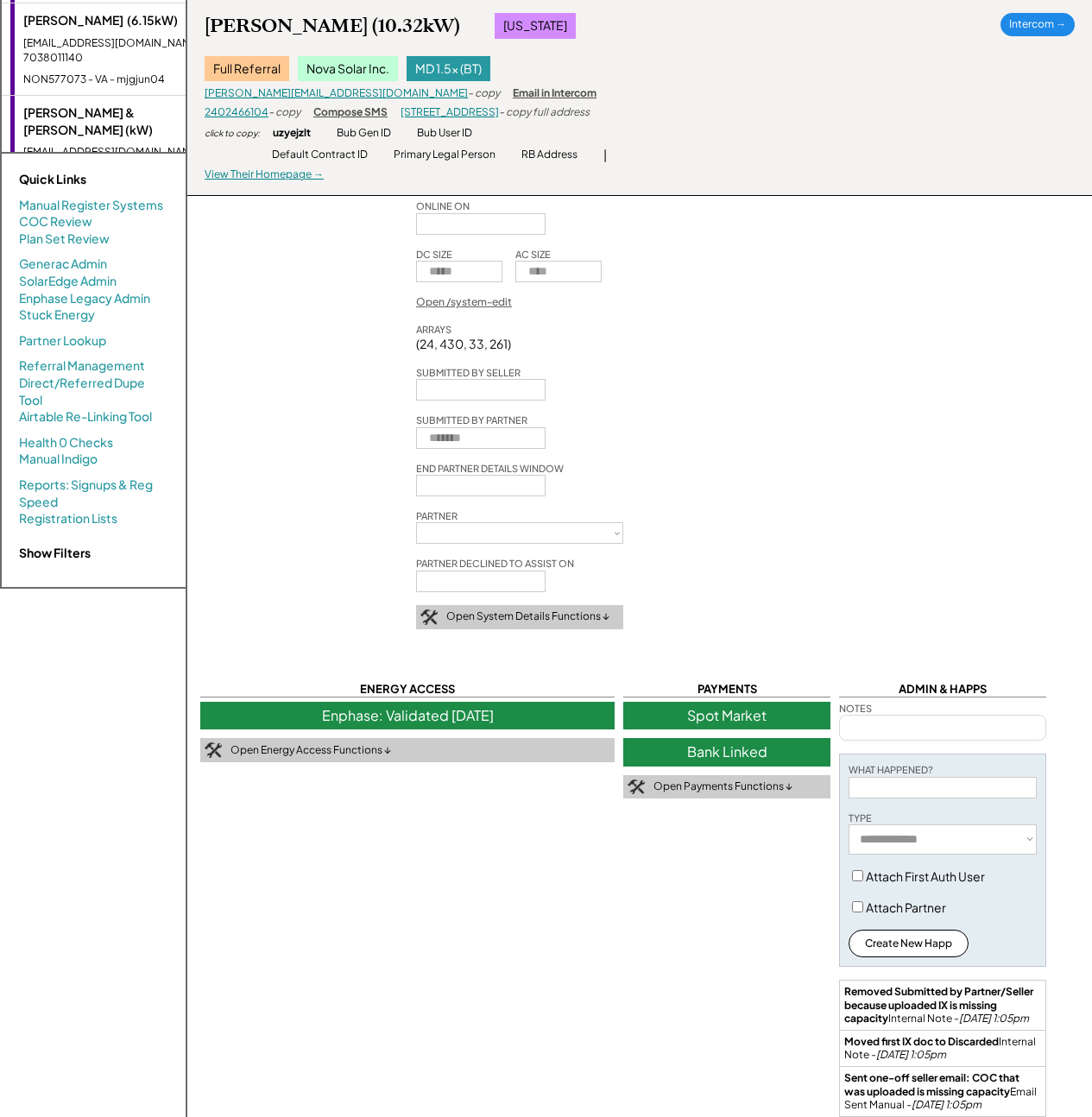 select on "**********" 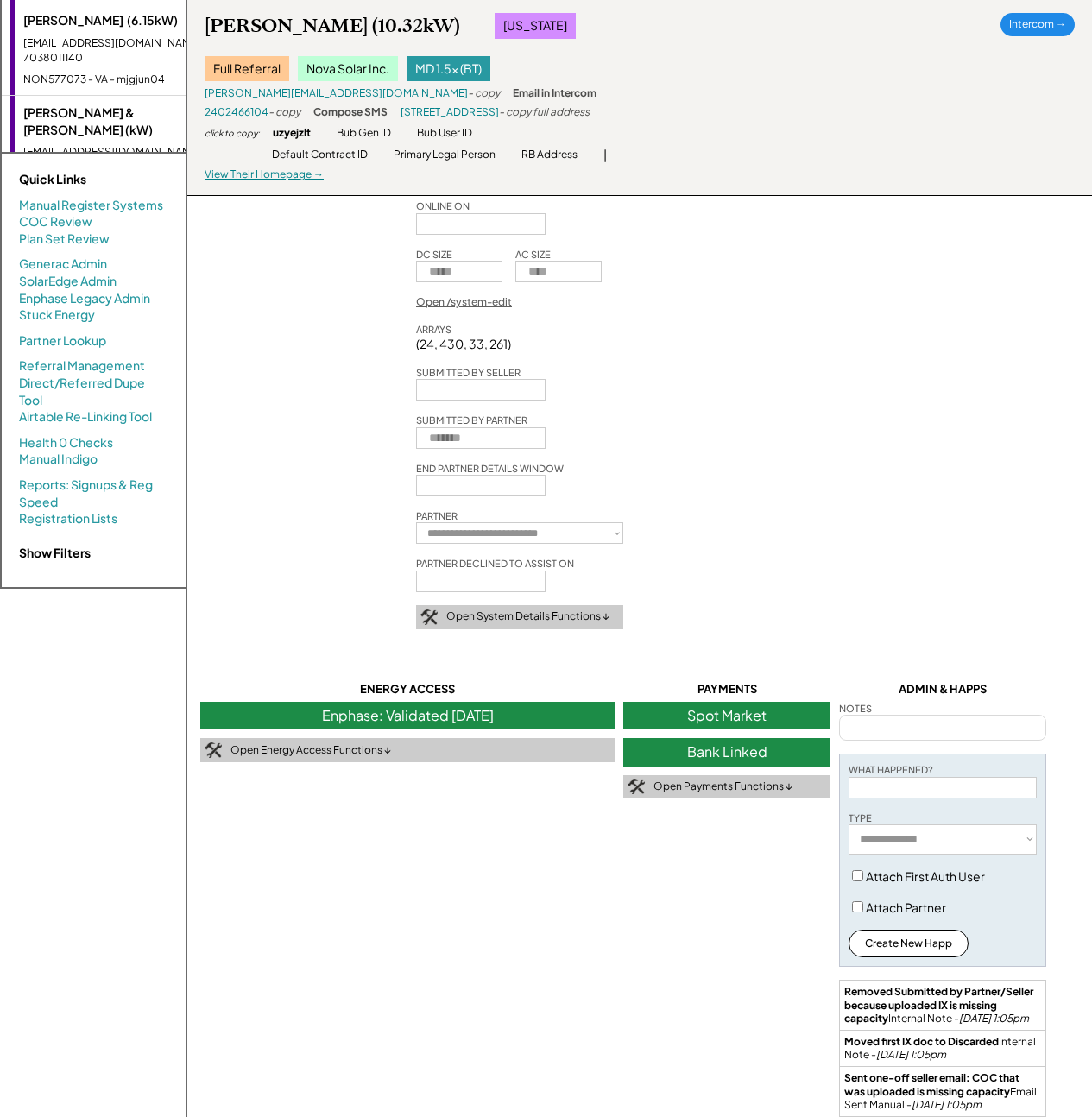 click on "**********" at bounding box center [640, 609] 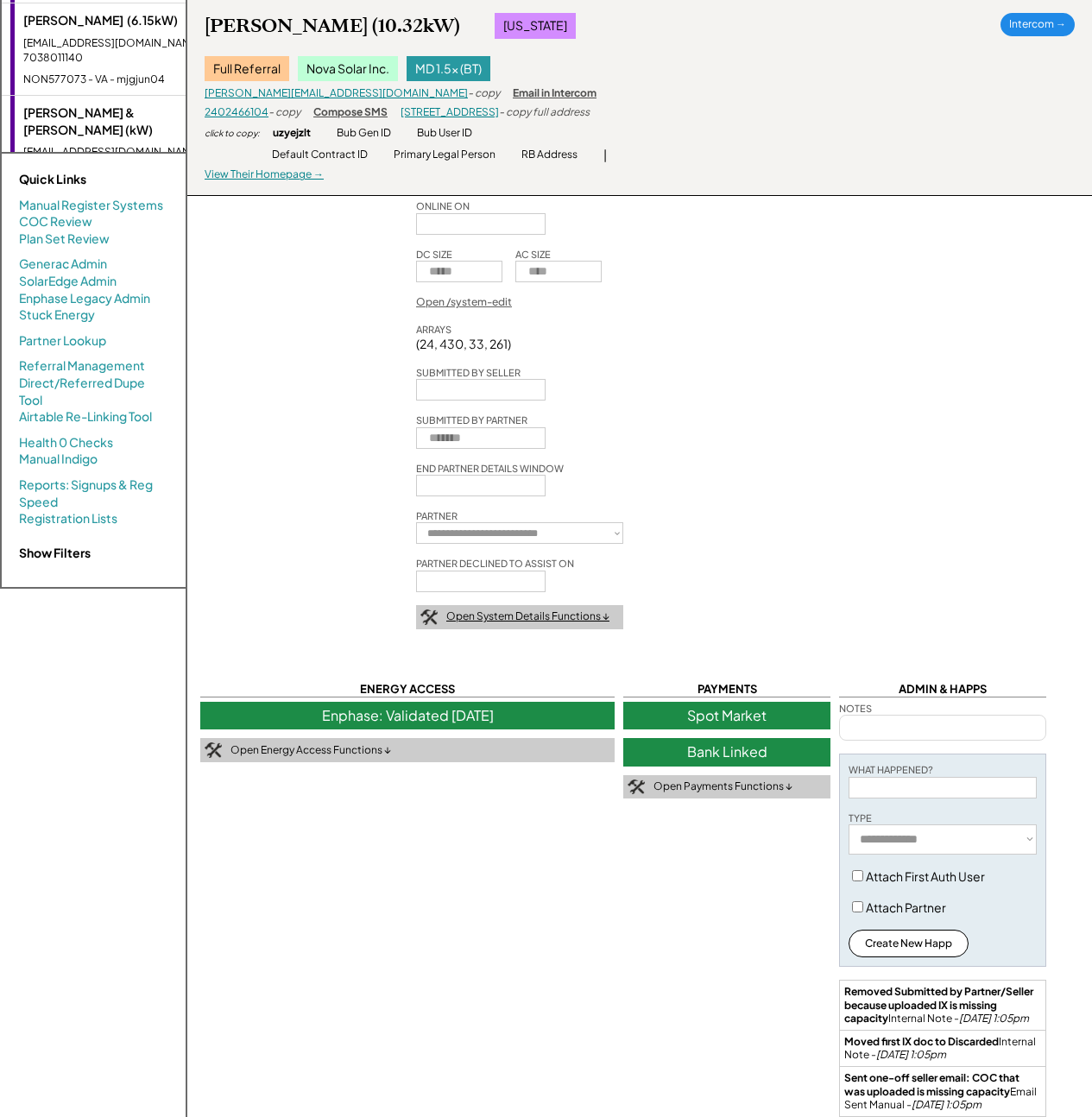click on "Open System Details Functions ↓" at bounding box center [527, 616] 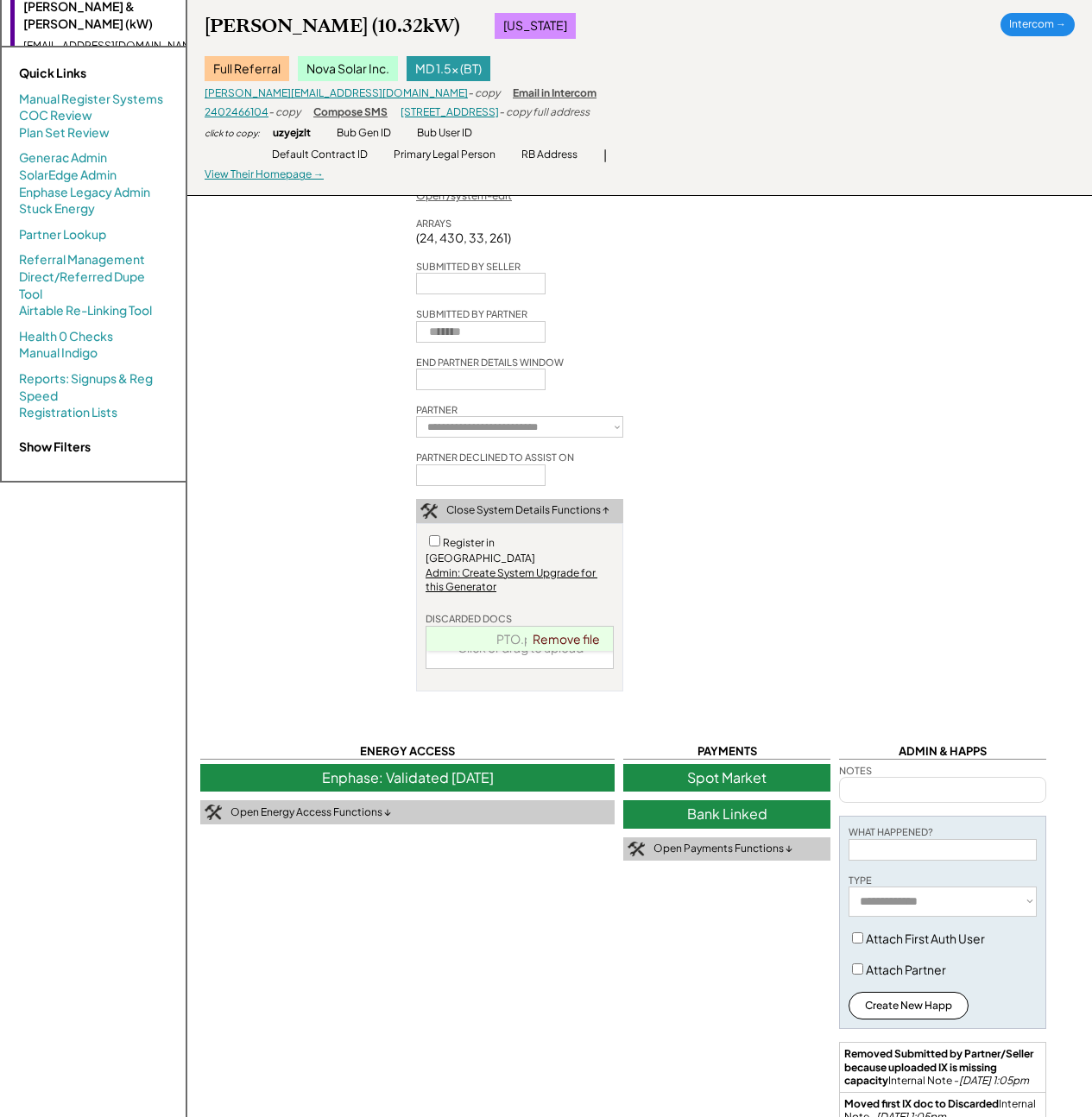 select on "**********" 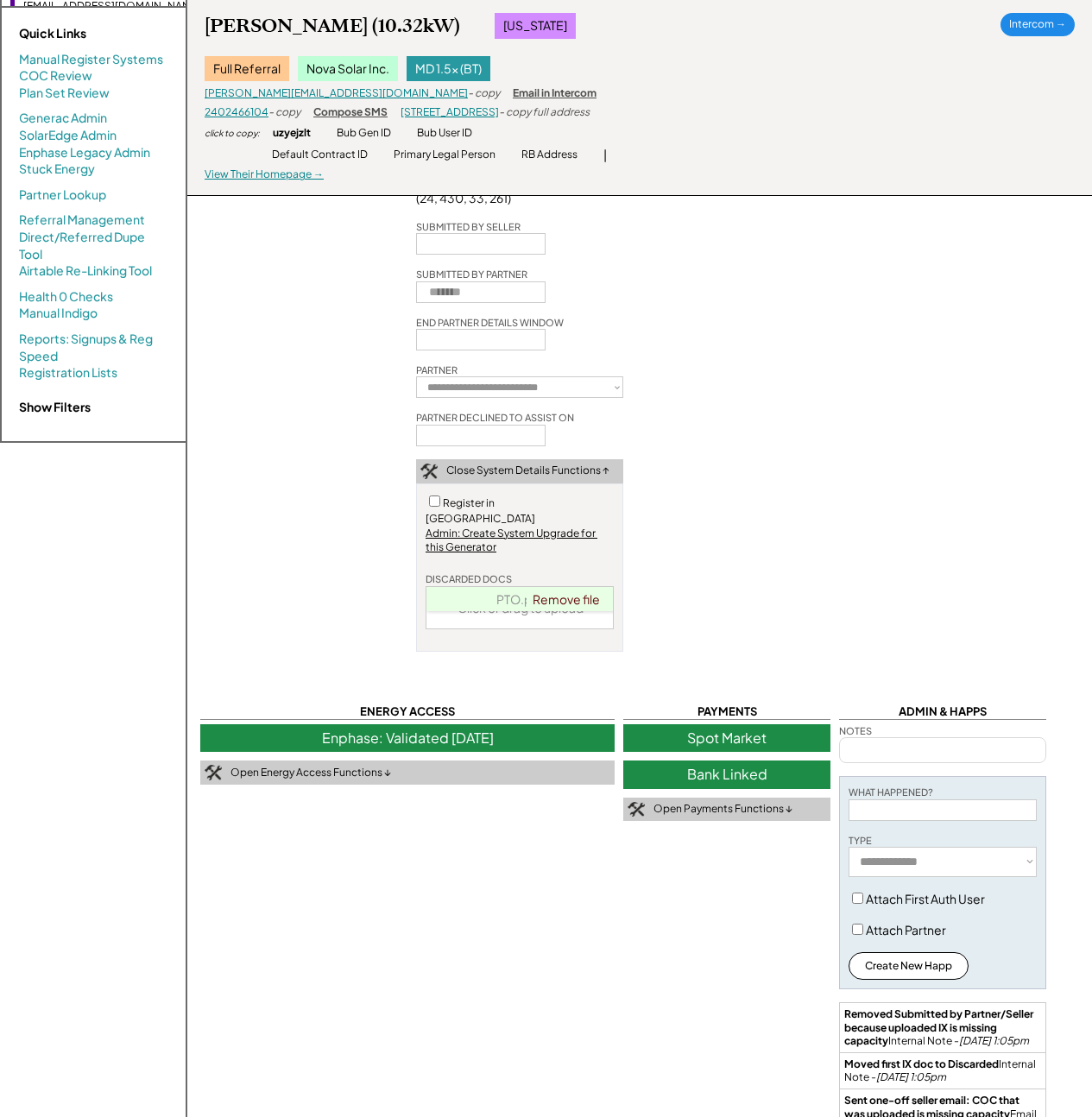 click on "PTO.pdf" at bounding box center [521, 599] 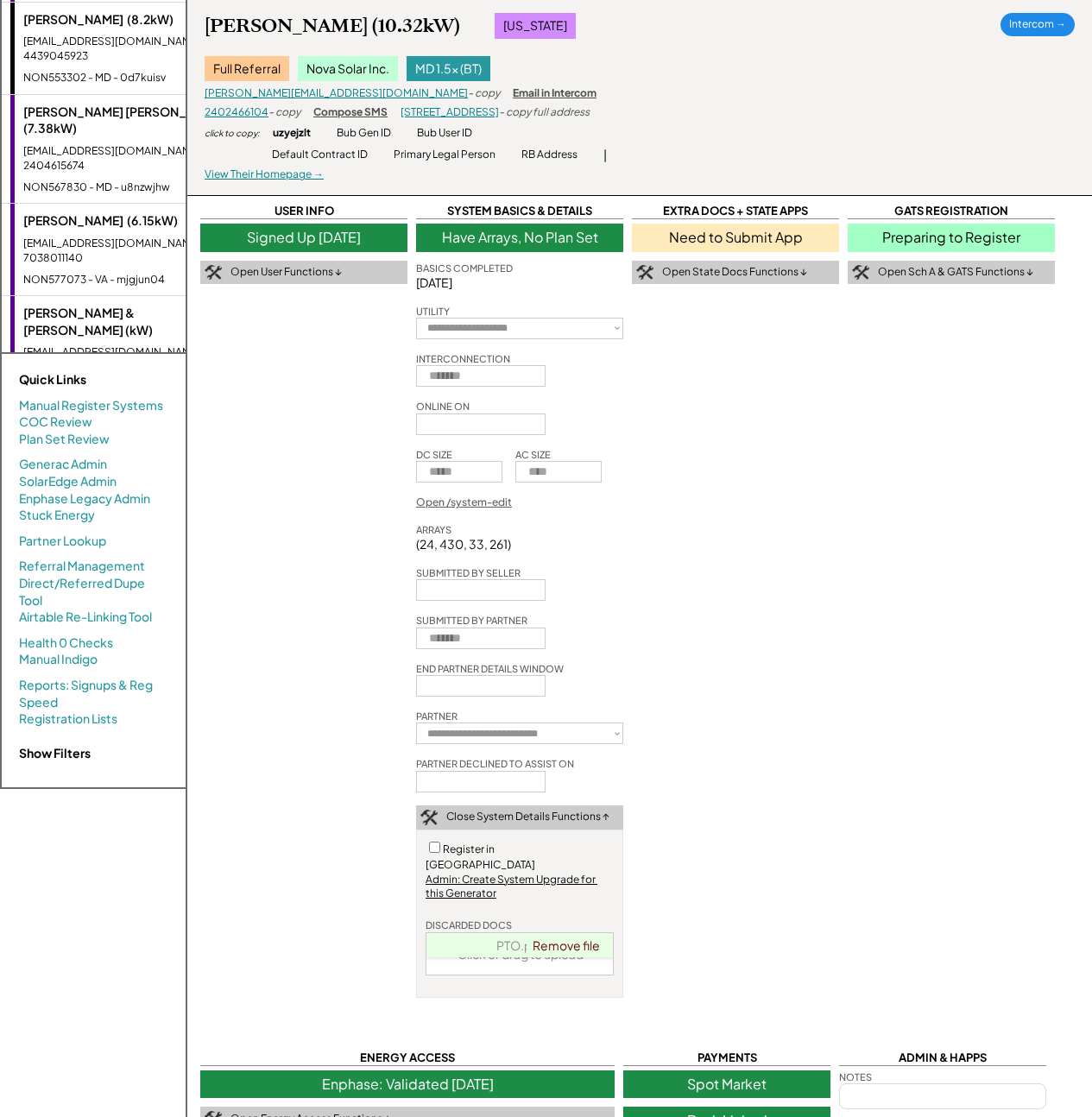 scroll, scrollTop: 0, scrollLeft: 0, axis: both 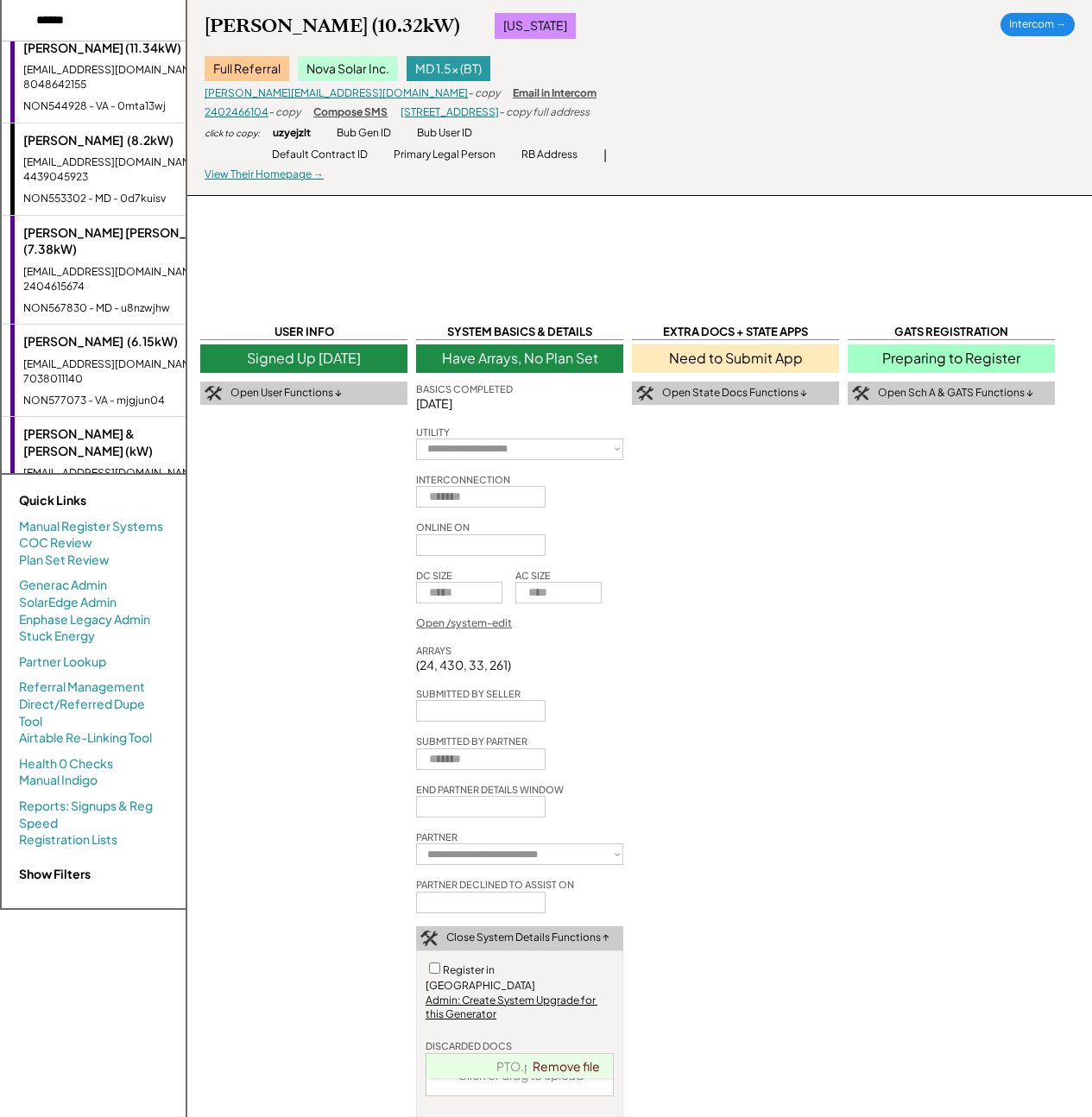 click on "Need to Submit App" at bounding box center (735, 358) 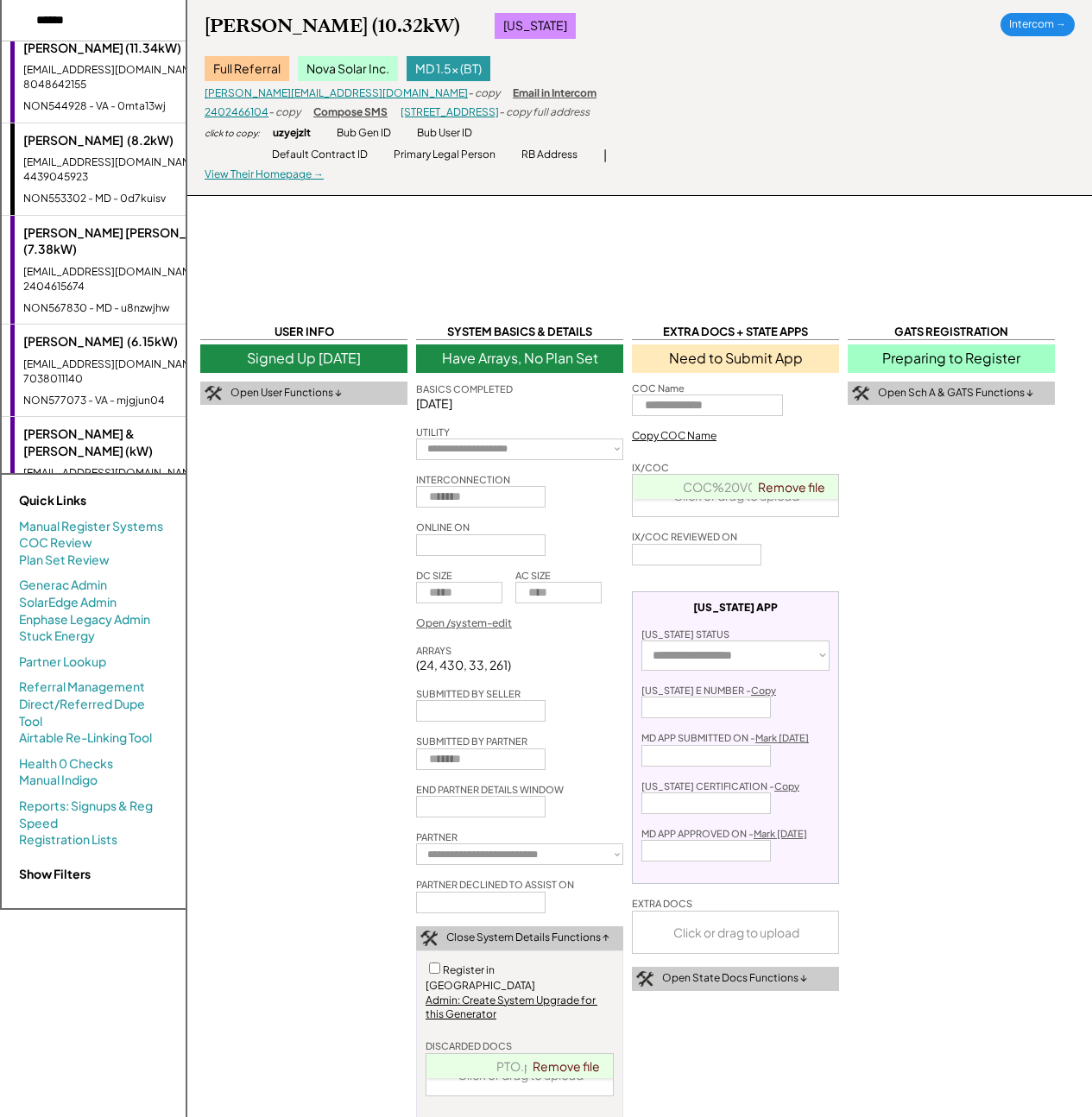 click on "COC%20V01s.pdf" at bounding box center (736, 487) 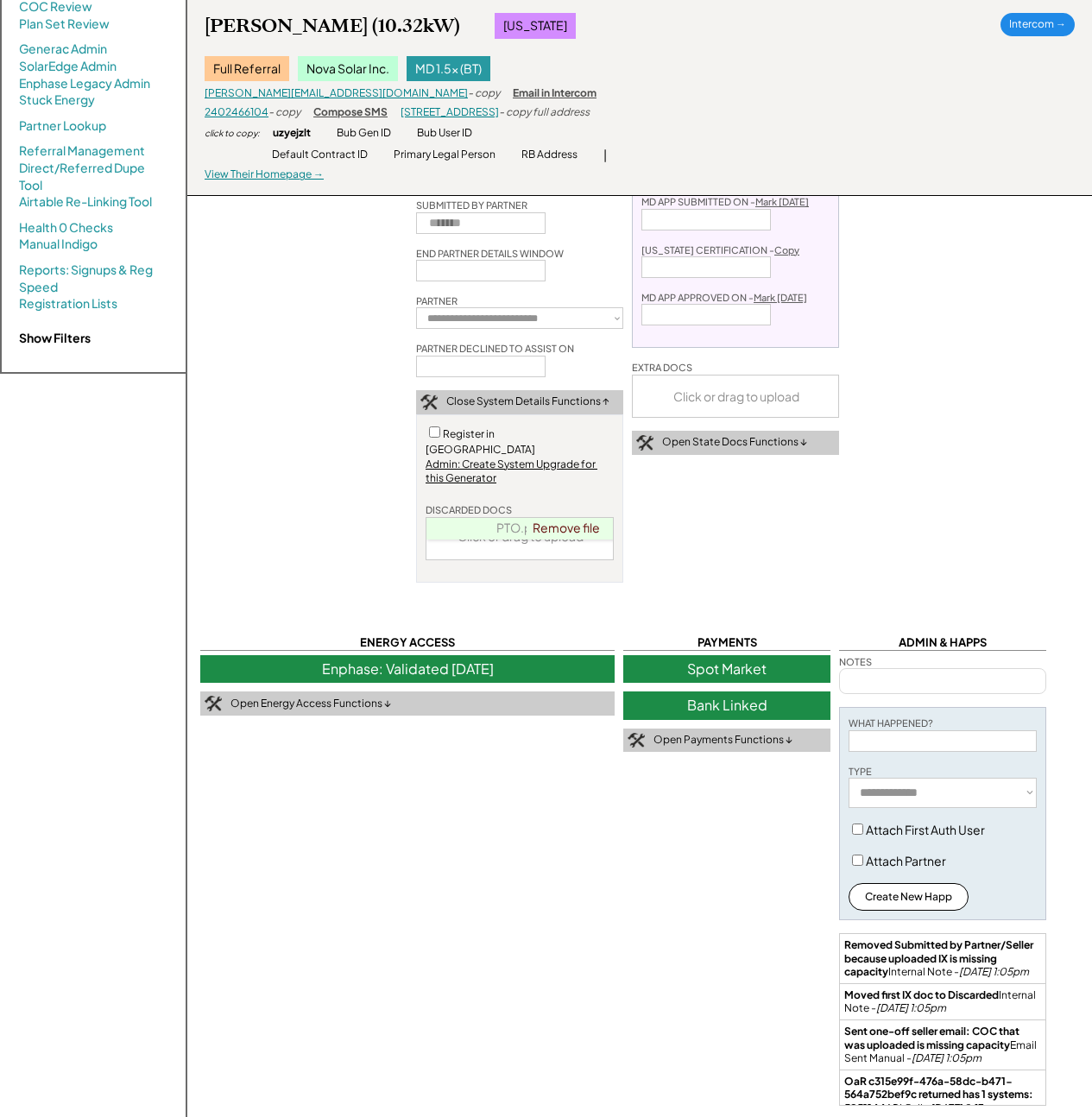 scroll, scrollTop: 3, scrollLeft: 0, axis: vertical 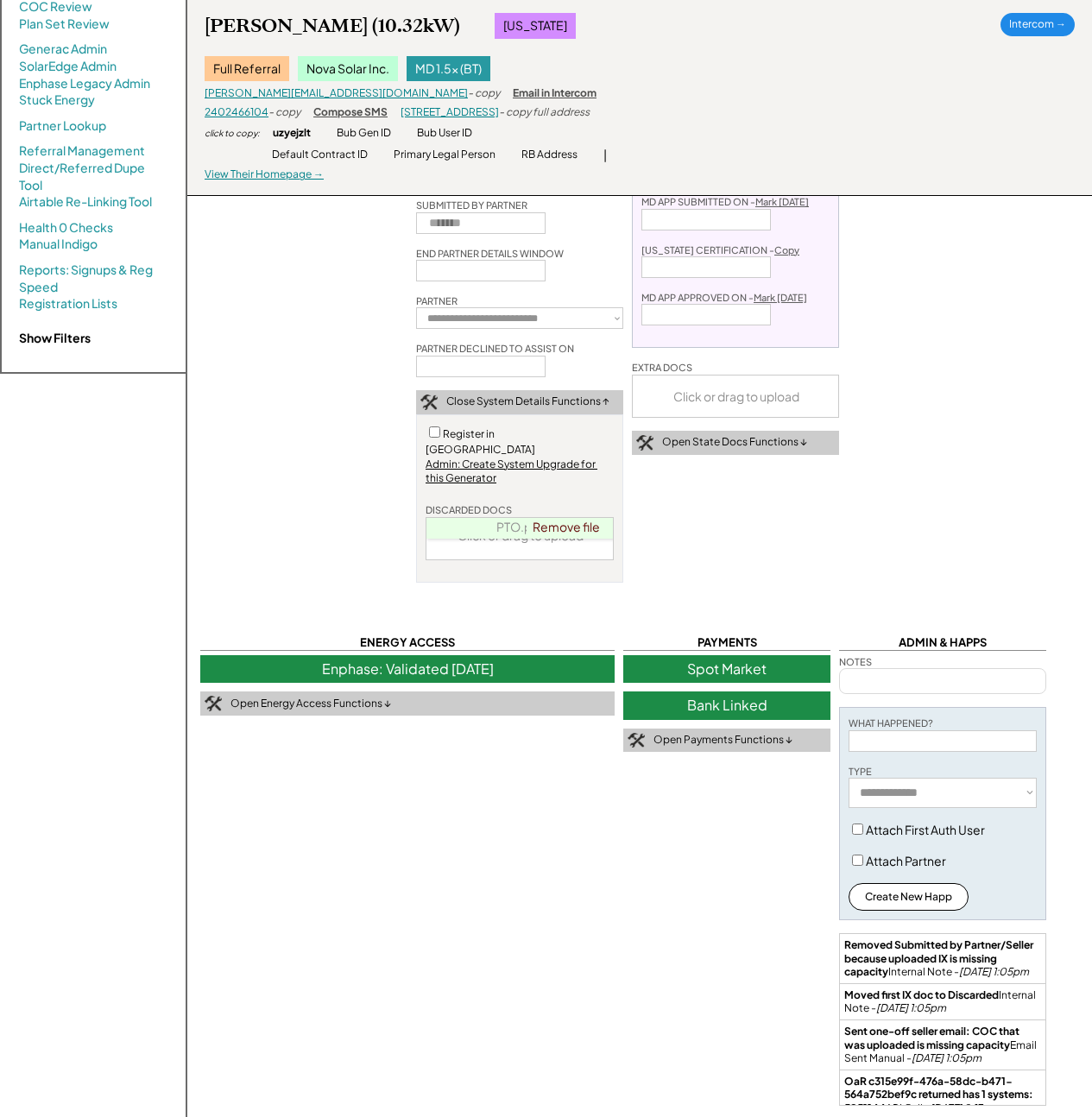 click on "PTO.pdf" at bounding box center [521, 527] 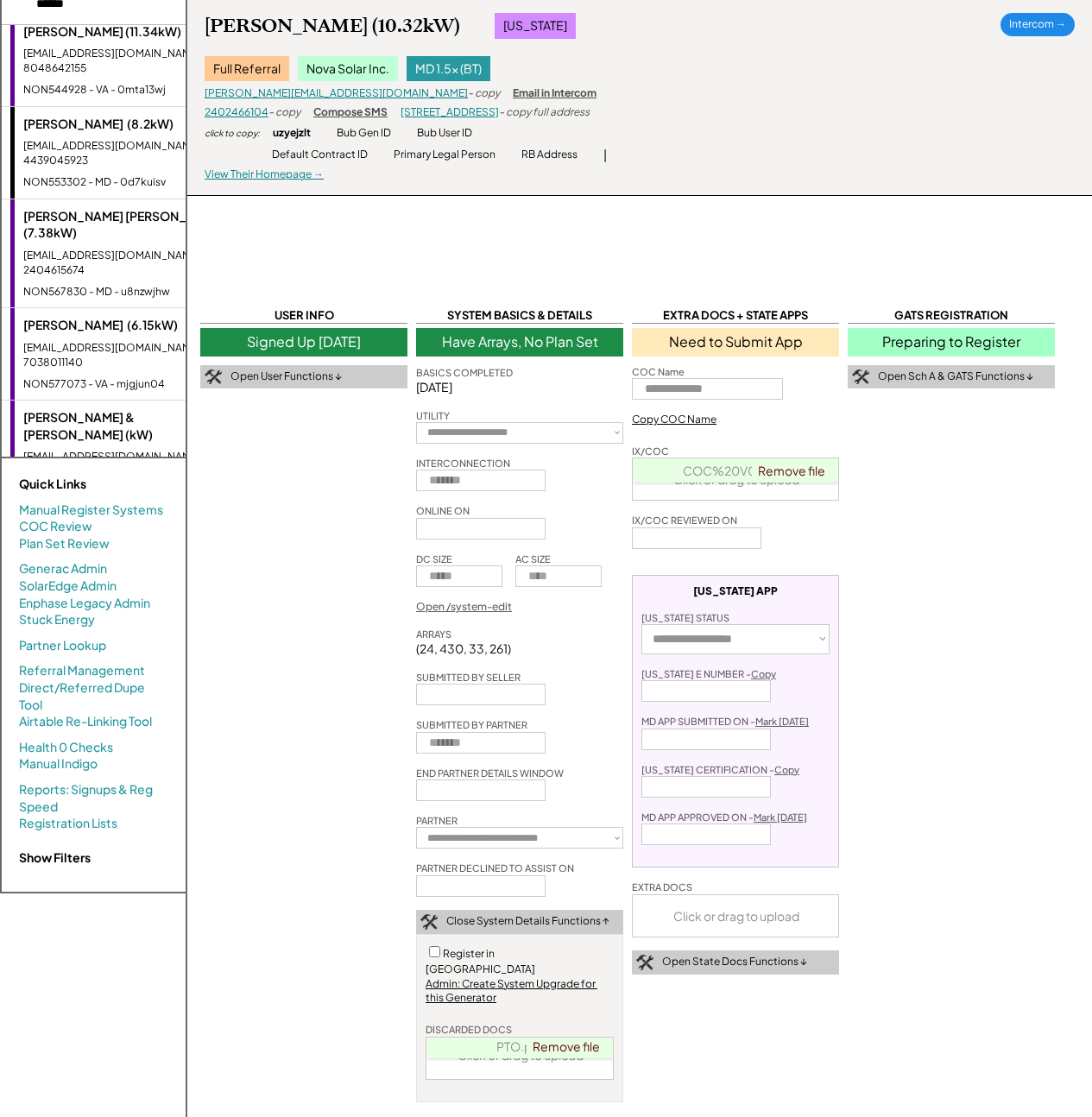 scroll, scrollTop: 0, scrollLeft: 0, axis: both 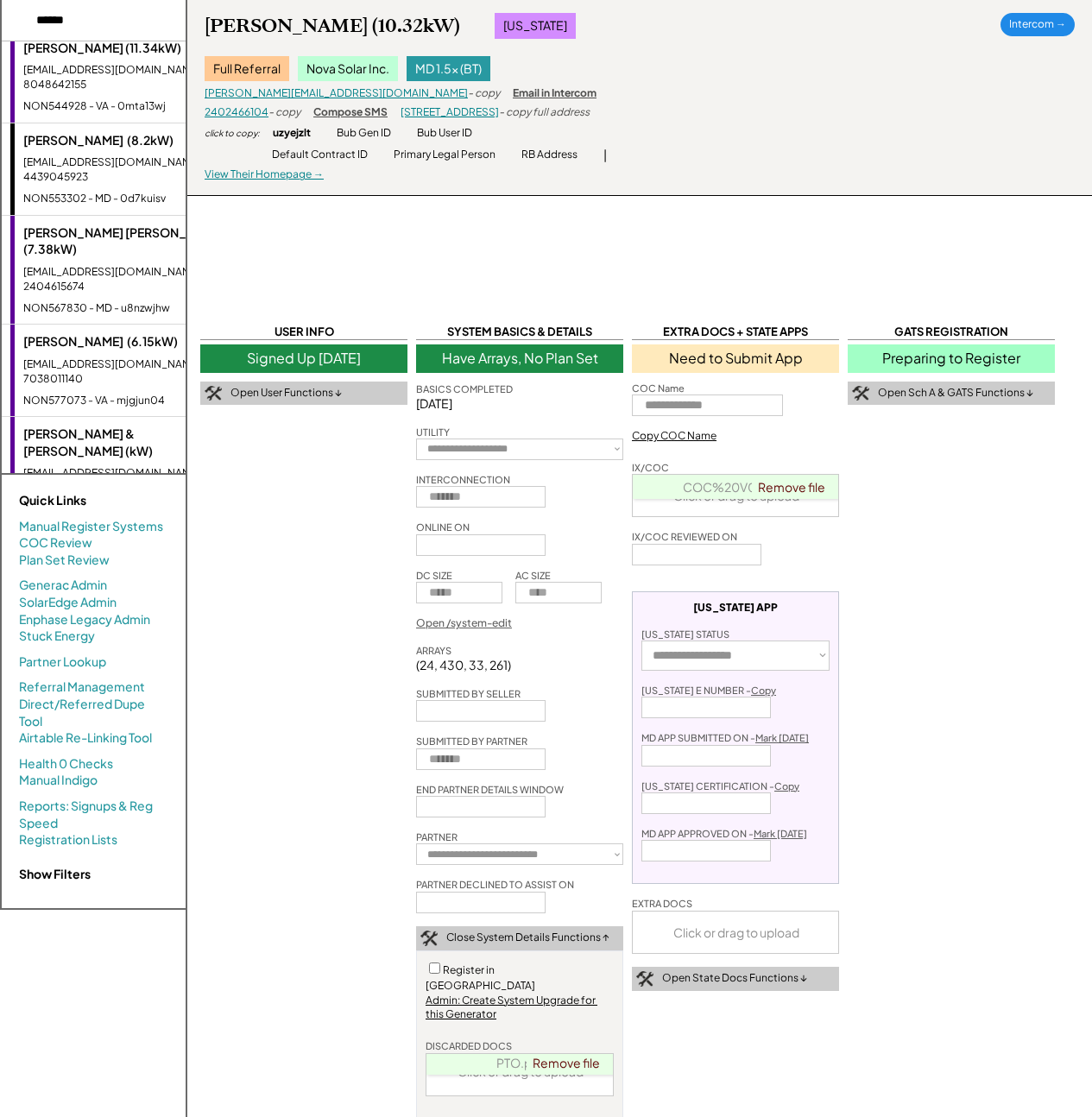 click on "**********" at bounding box center (640, 1014) 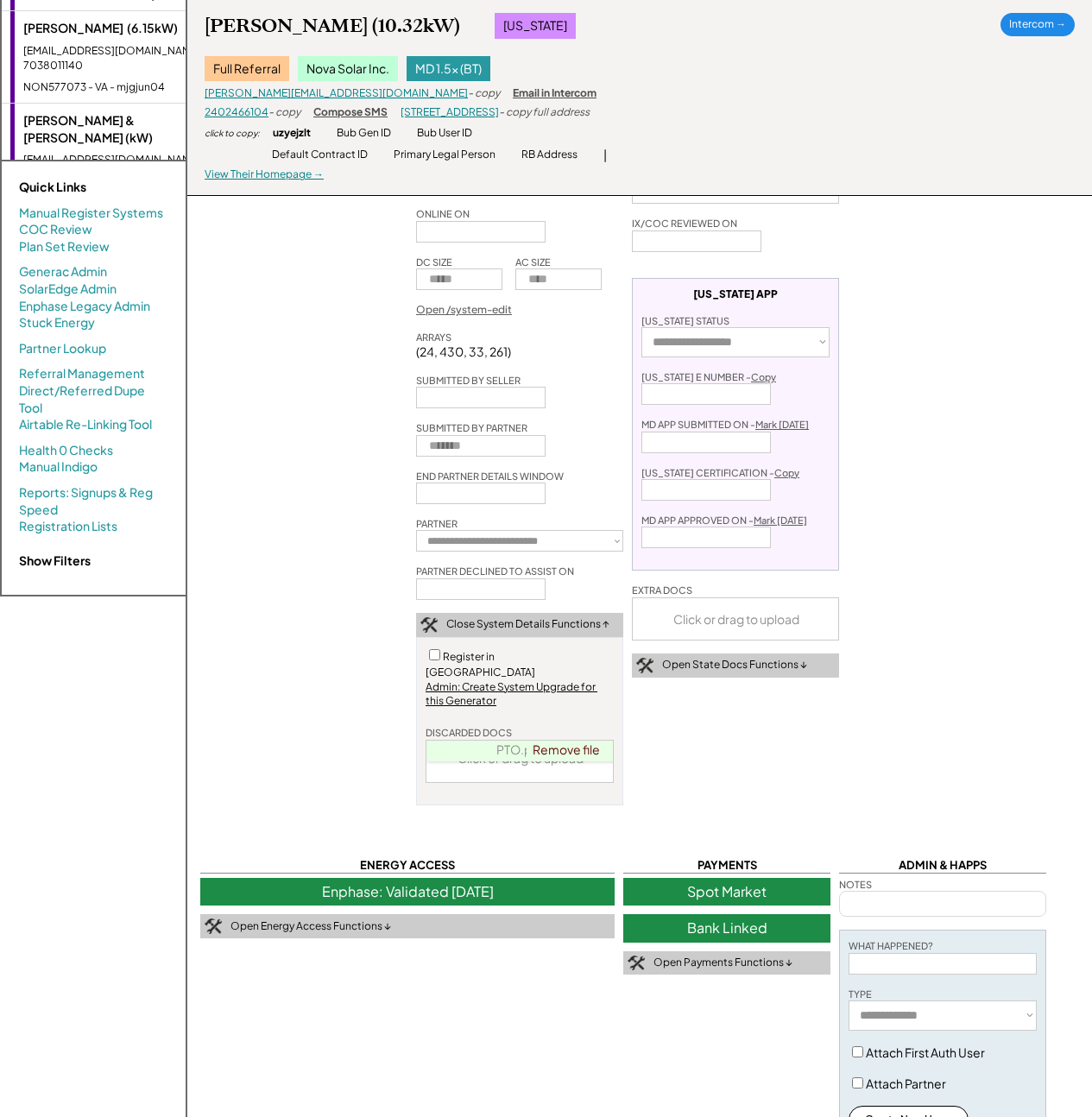 scroll, scrollTop: 161, scrollLeft: 0, axis: vertical 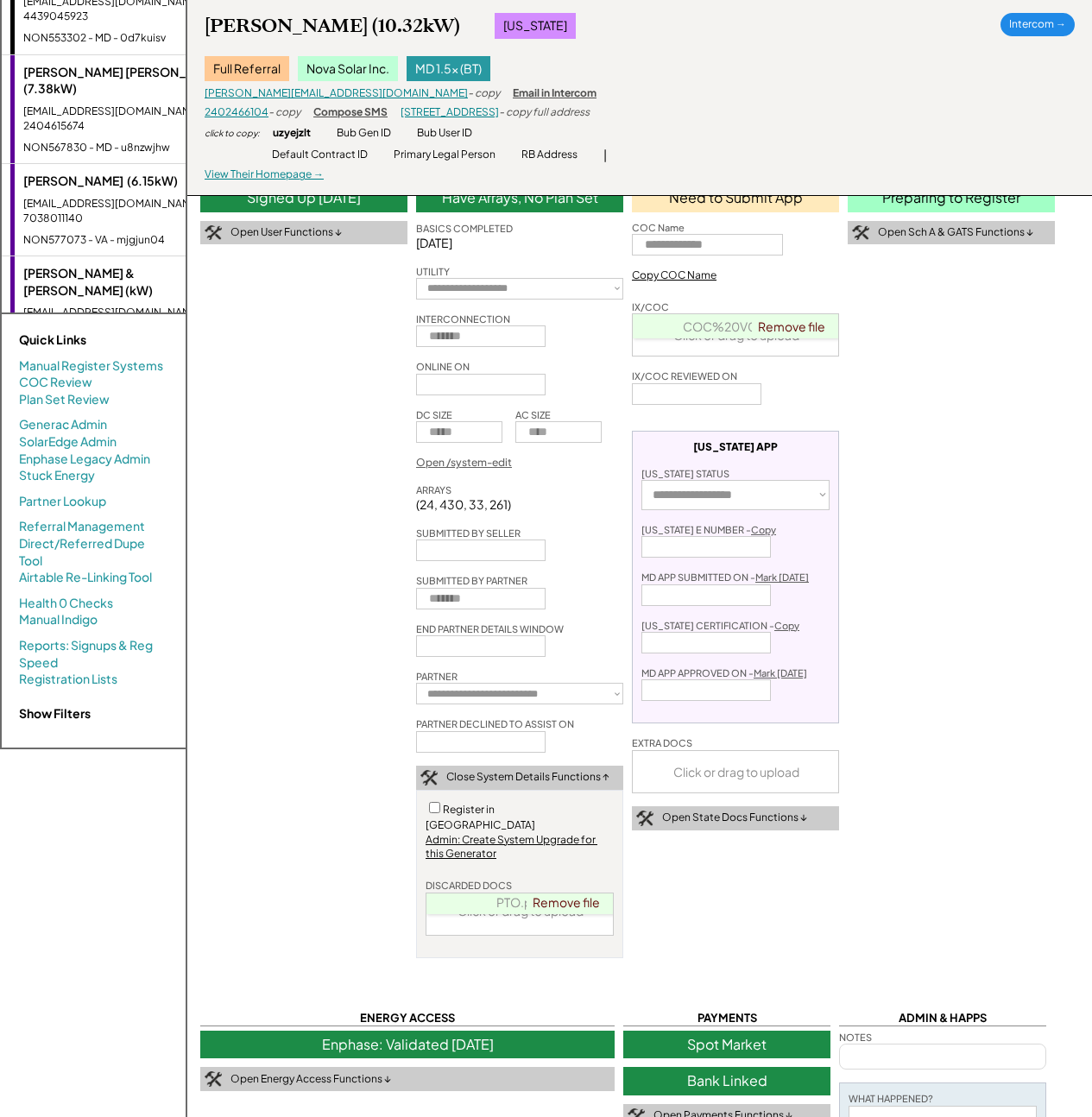 click on "**********" at bounding box center (640, 854) 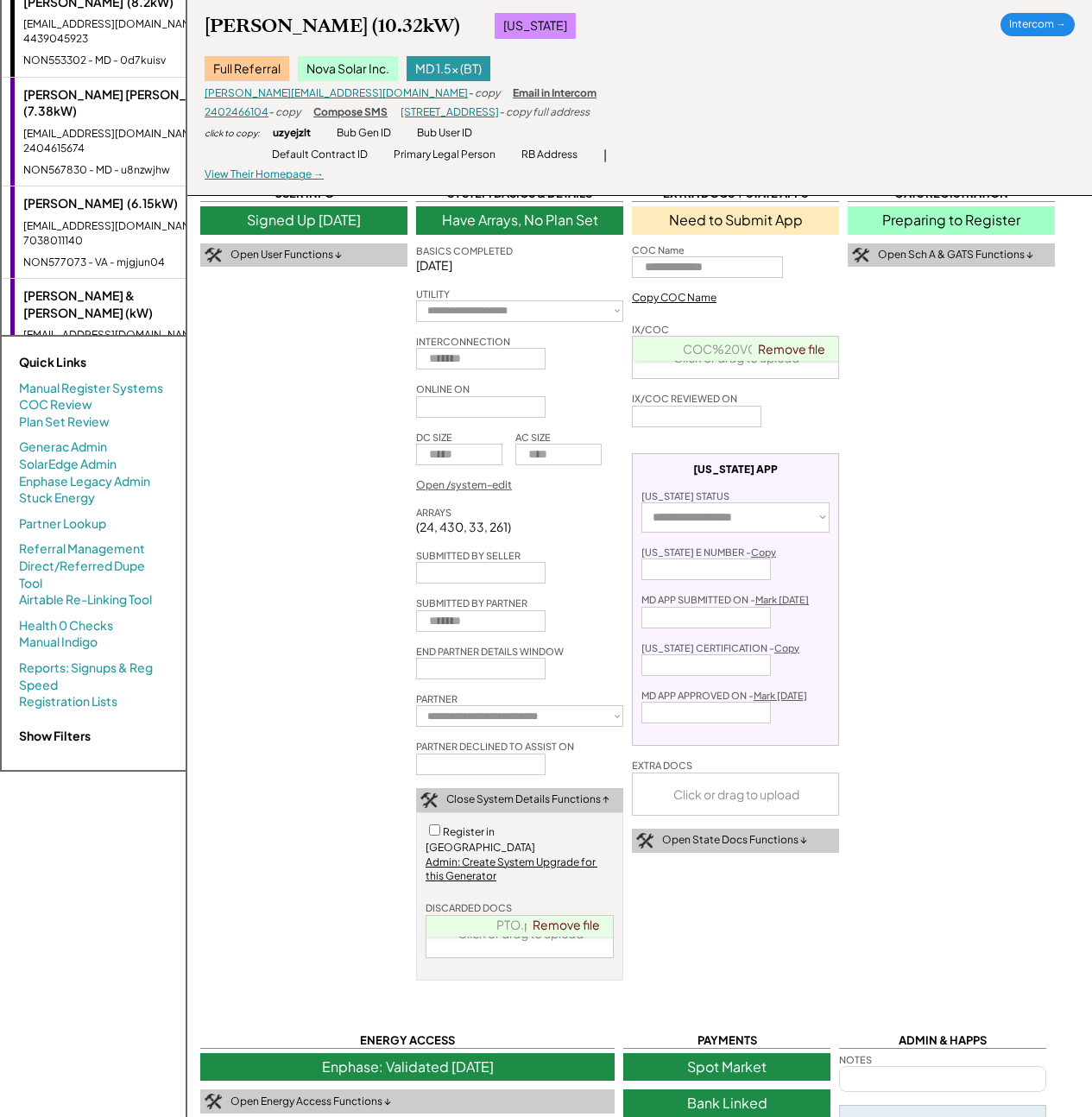 scroll, scrollTop: 127, scrollLeft: 0, axis: vertical 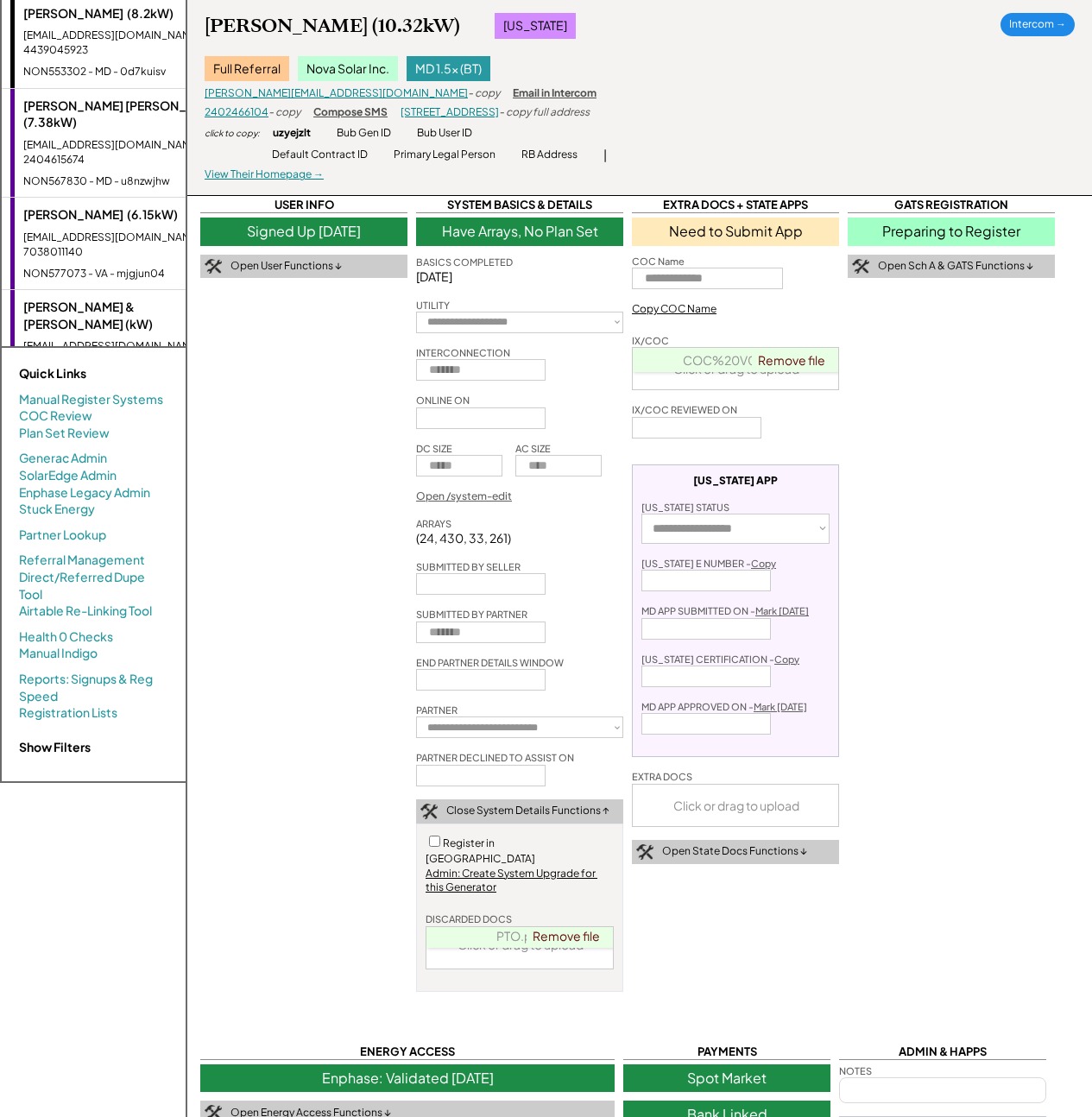 click on "PTO.pdf" at bounding box center [521, 936] 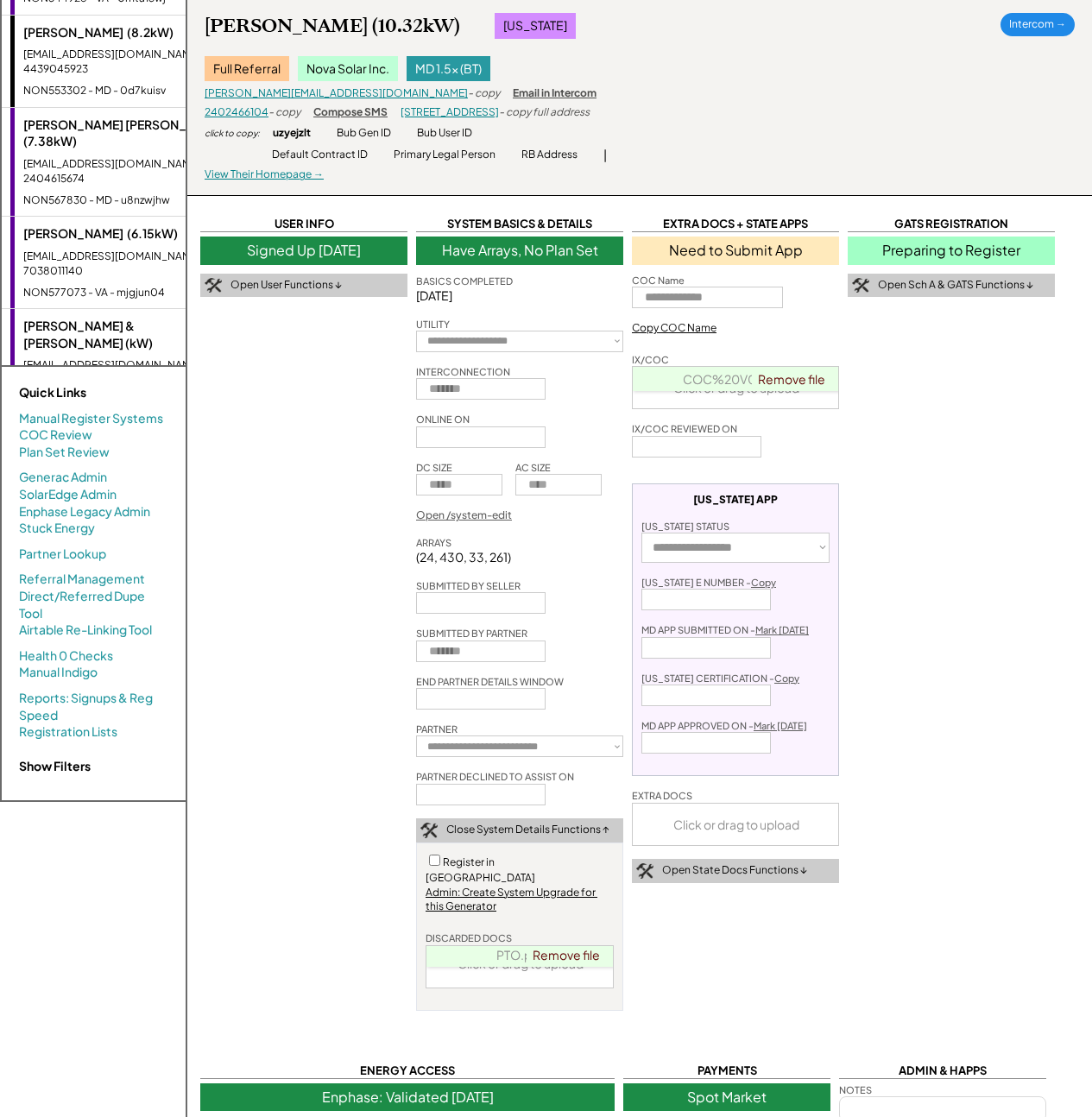 scroll, scrollTop: 89, scrollLeft: 0, axis: vertical 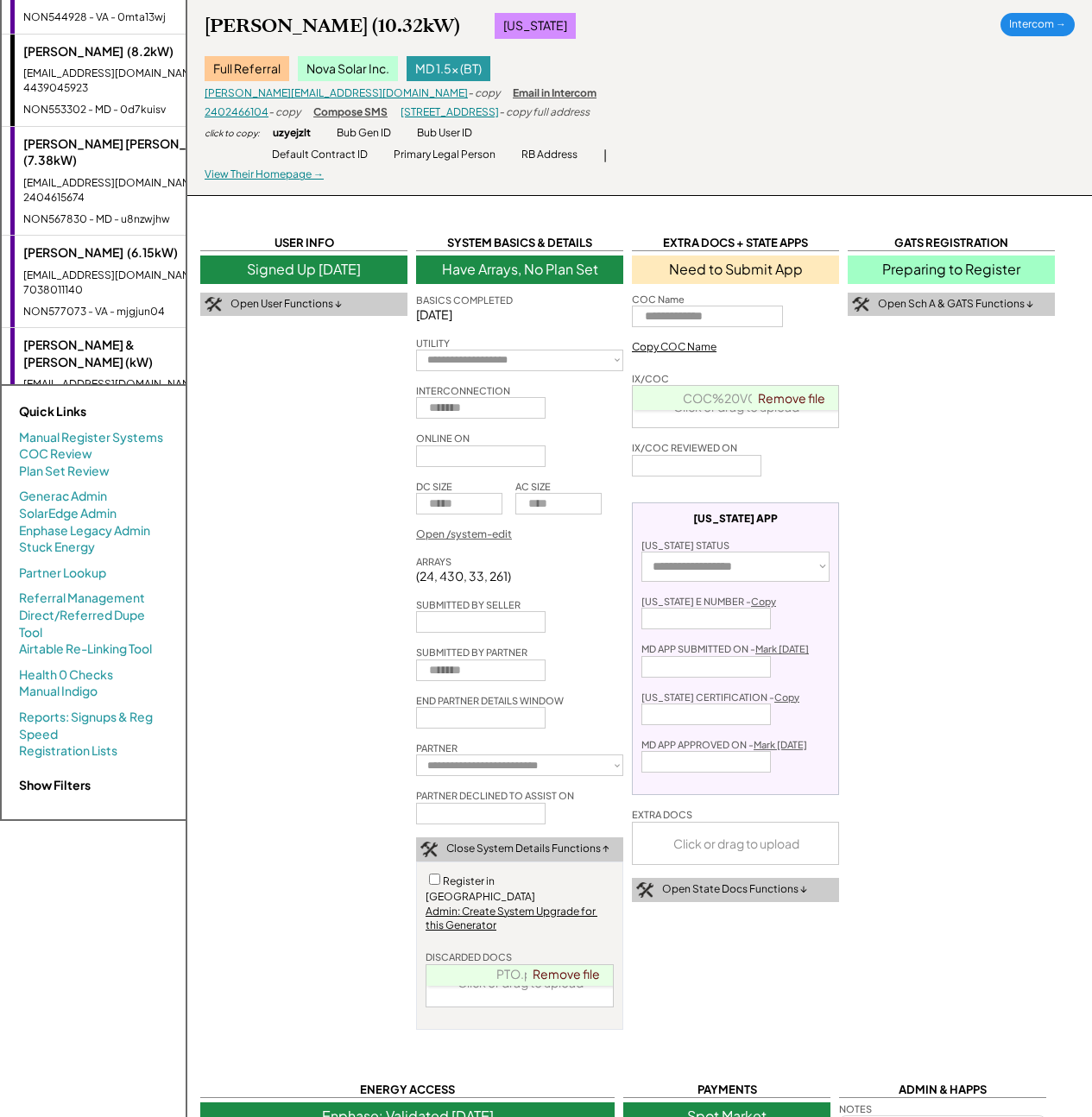click on "COC%20V01s.pdf" at bounding box center [736, 398] 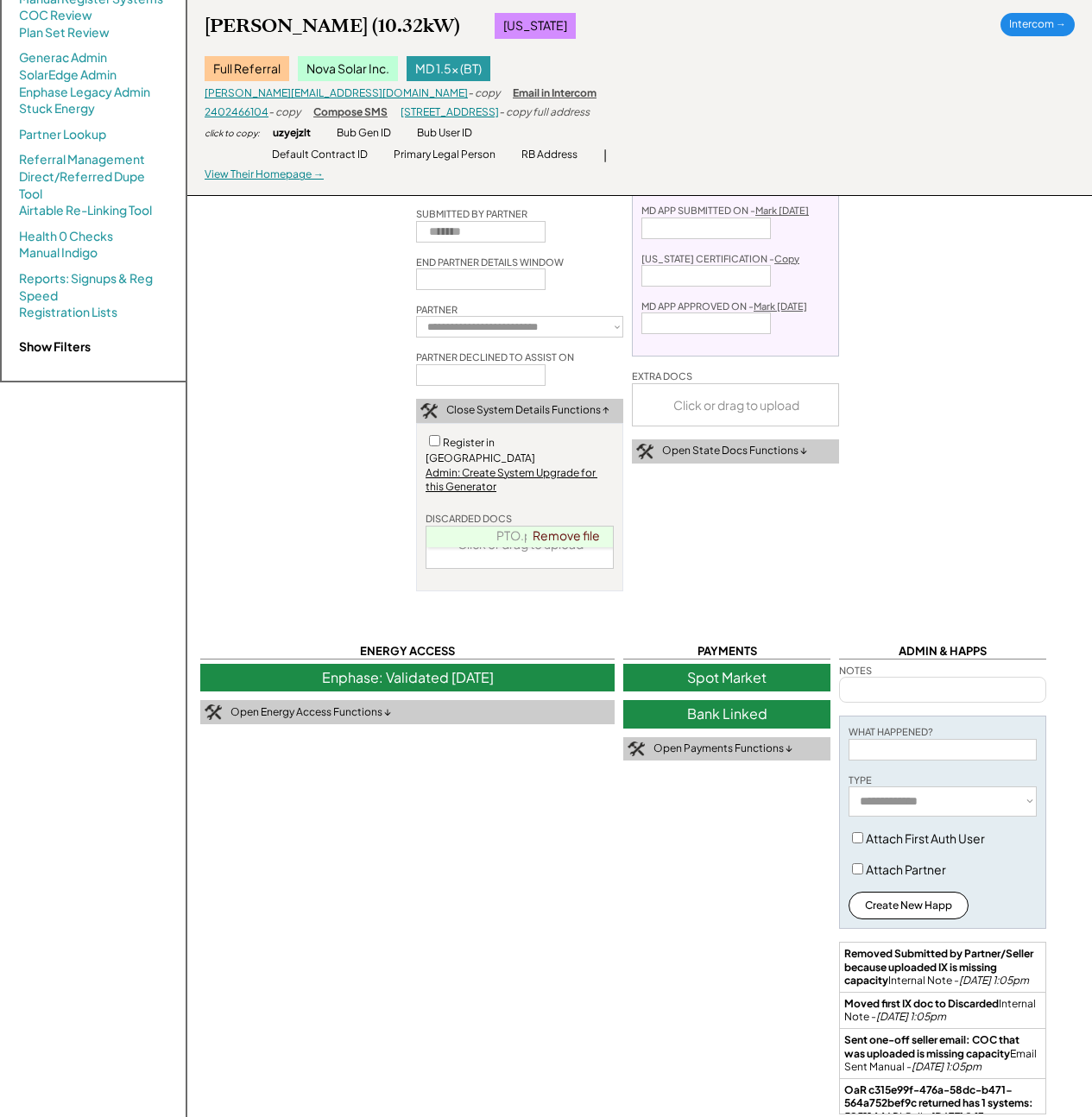 scroll, scrollTop: 540, scrollLeft: 0, axis: vertical 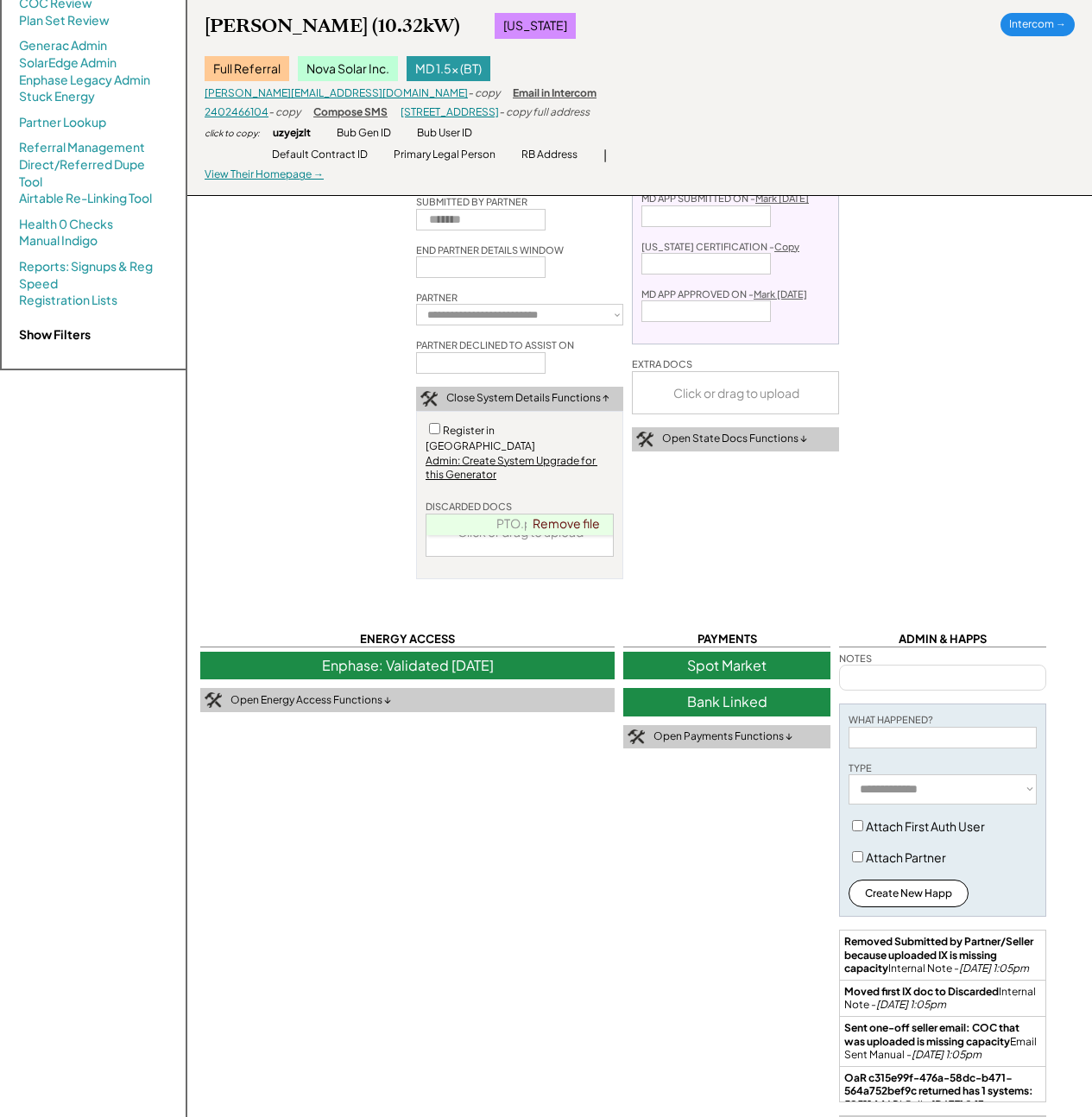click on "Open State Docs Functions ↓" at bounding box center (735, 439) 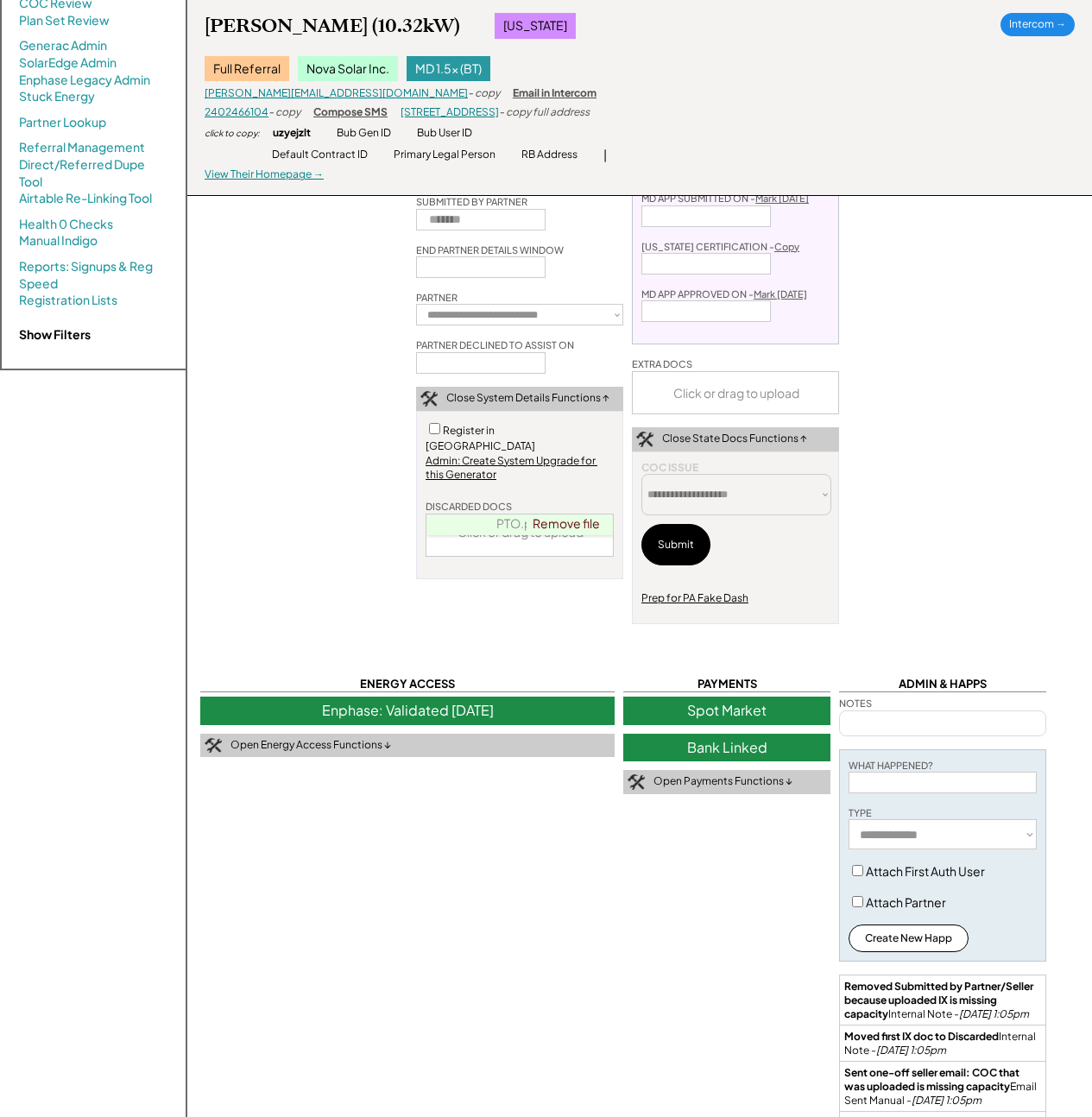 click on "Close State Docs Functions ↑" at bounding box center (735, 439) 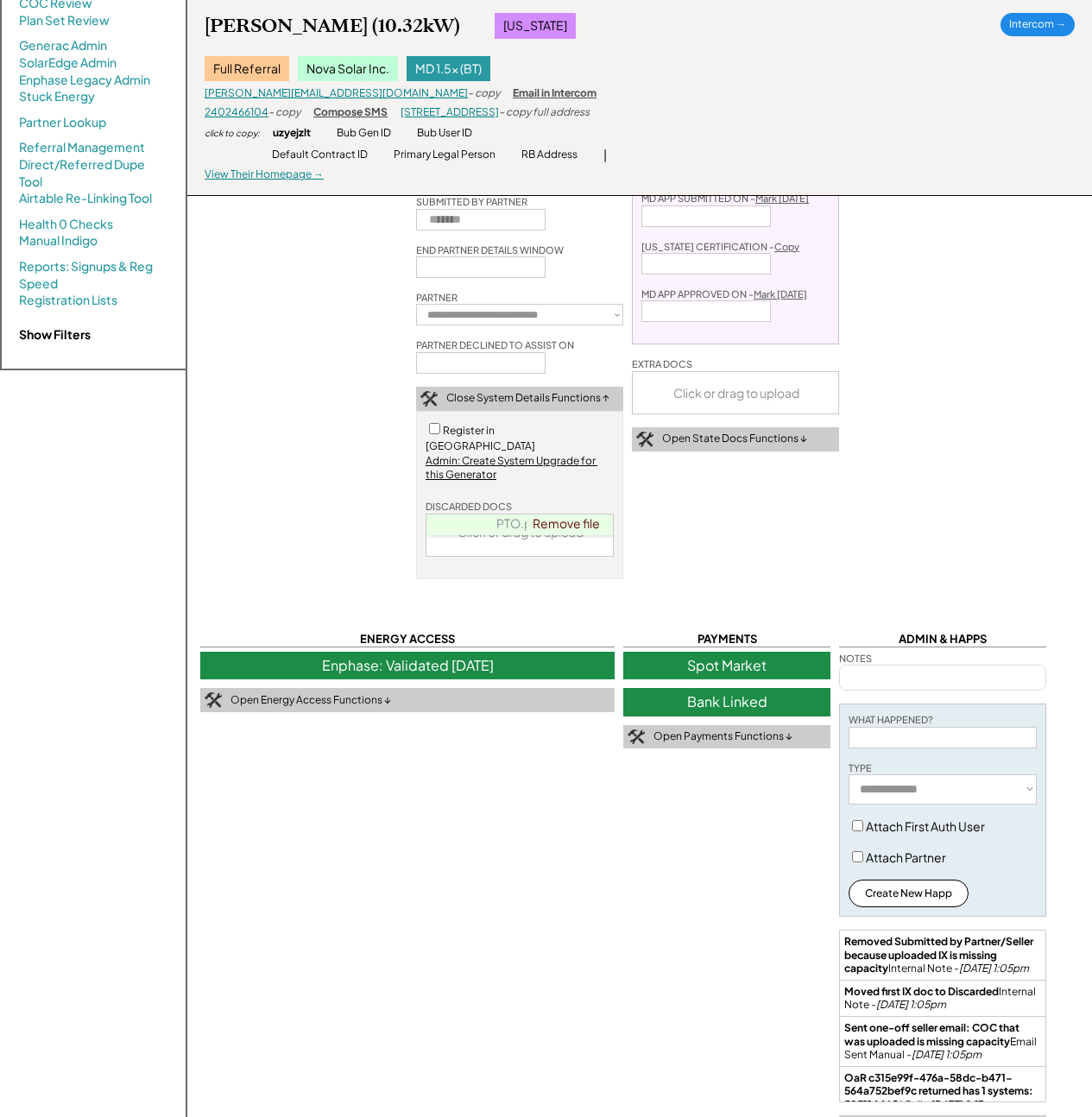 click on "Open State Docs Functions ↓" at bounding box center [735, 439] 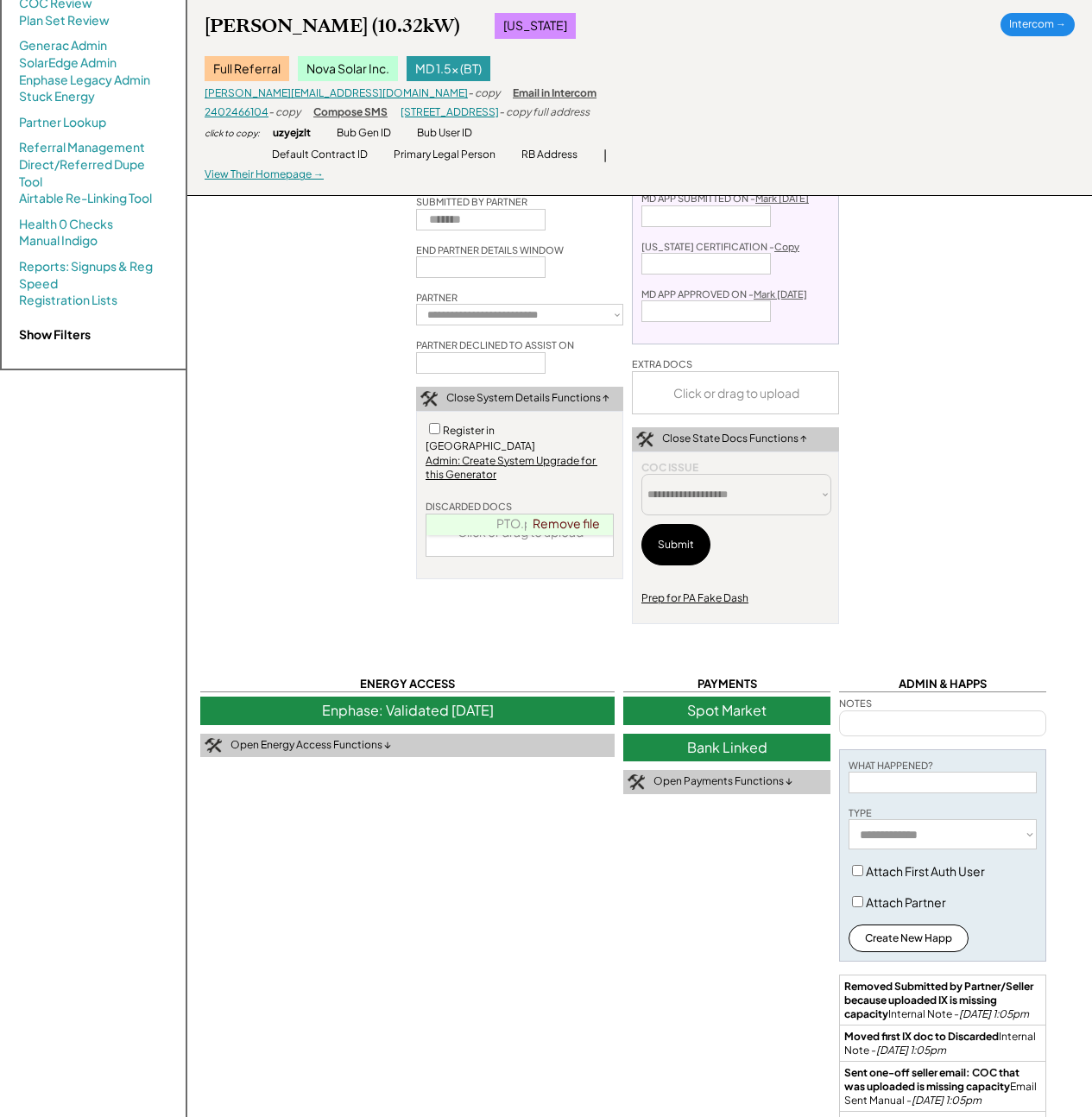 click on "**********" at bounding box center [736, 495] 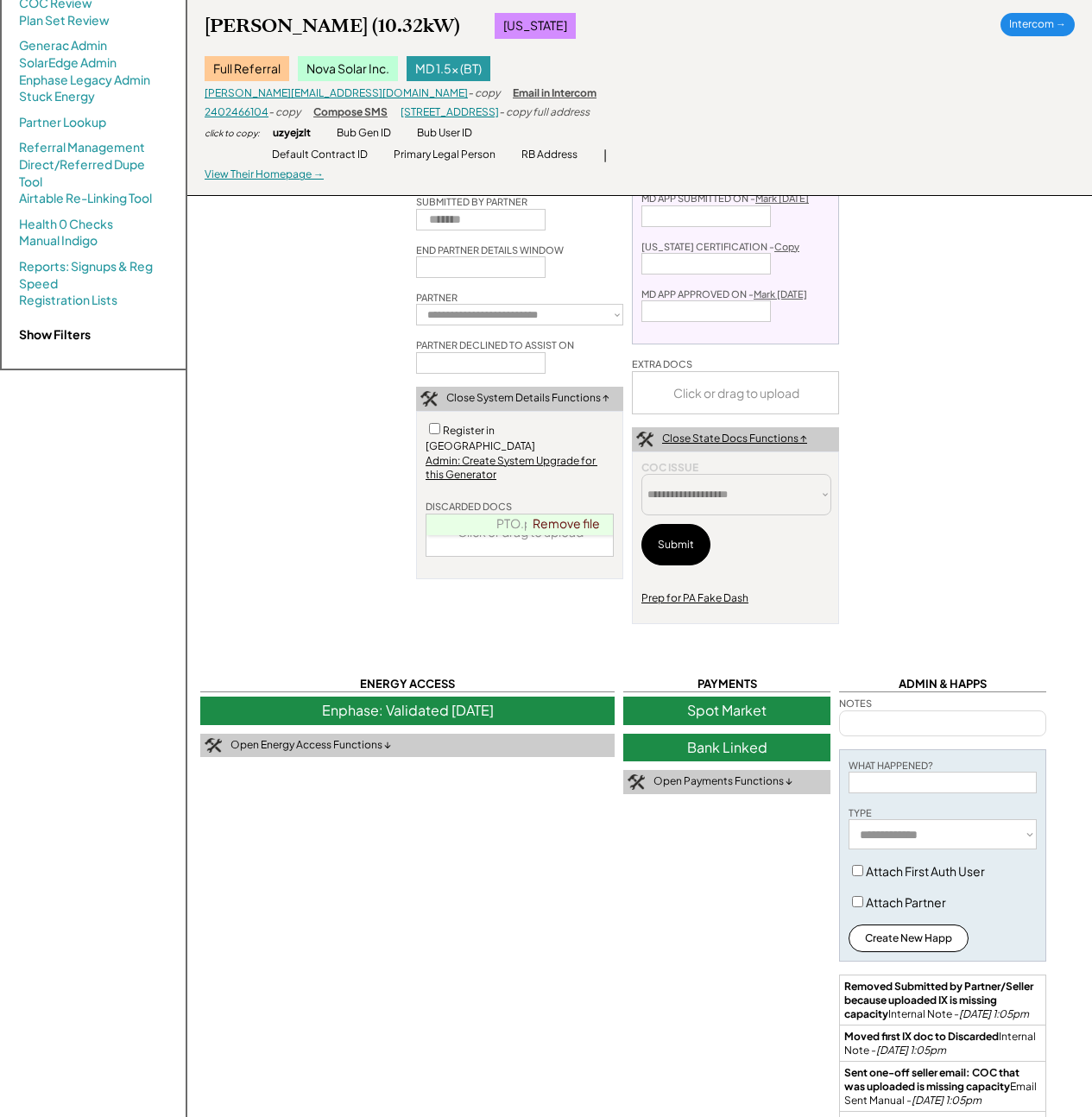 click on "Close State Docs Functions ↑" at bounding box center (735, 439) 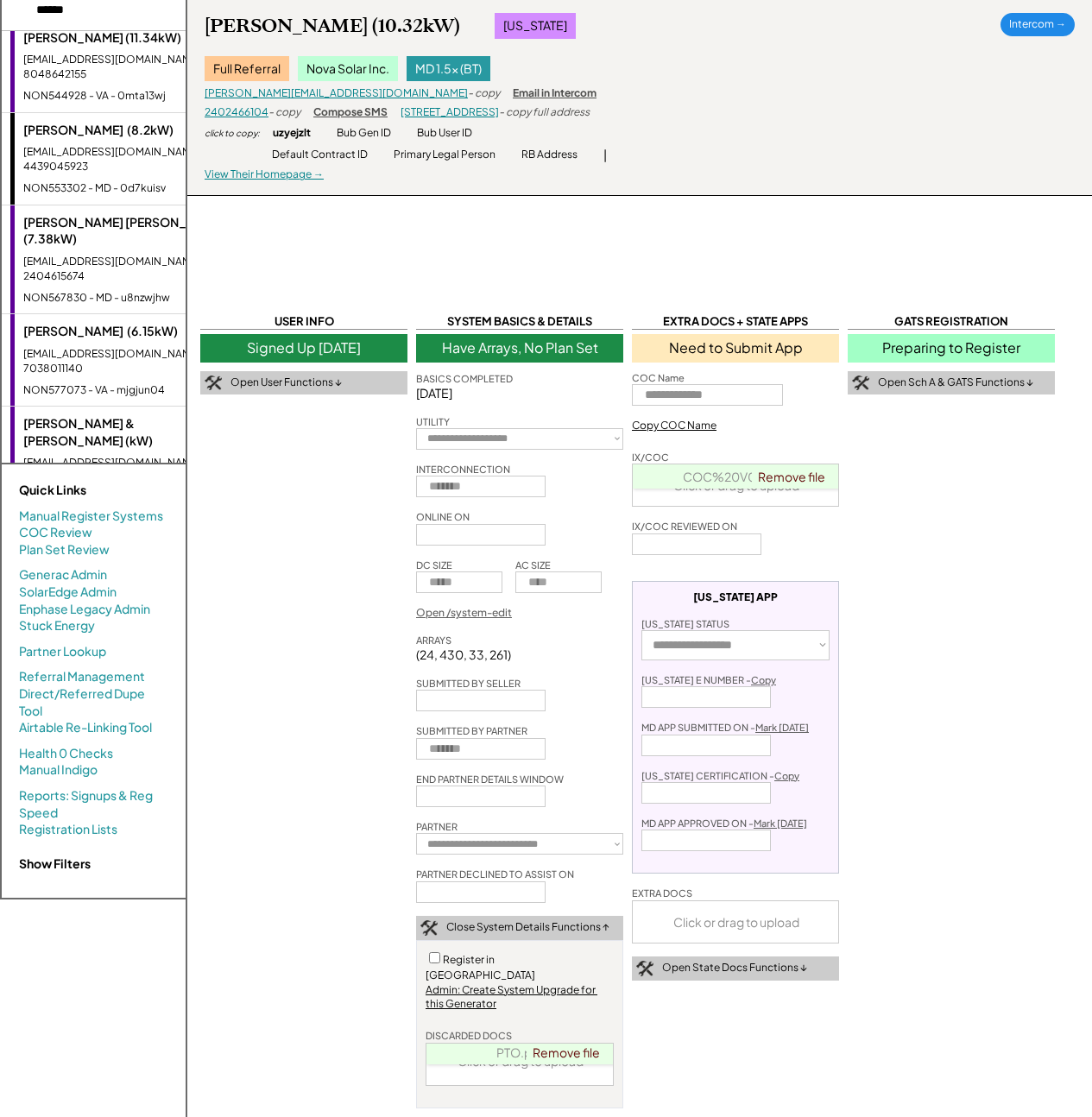 scroll, scrollTop: 0, scrollLeft: 0, axis: both 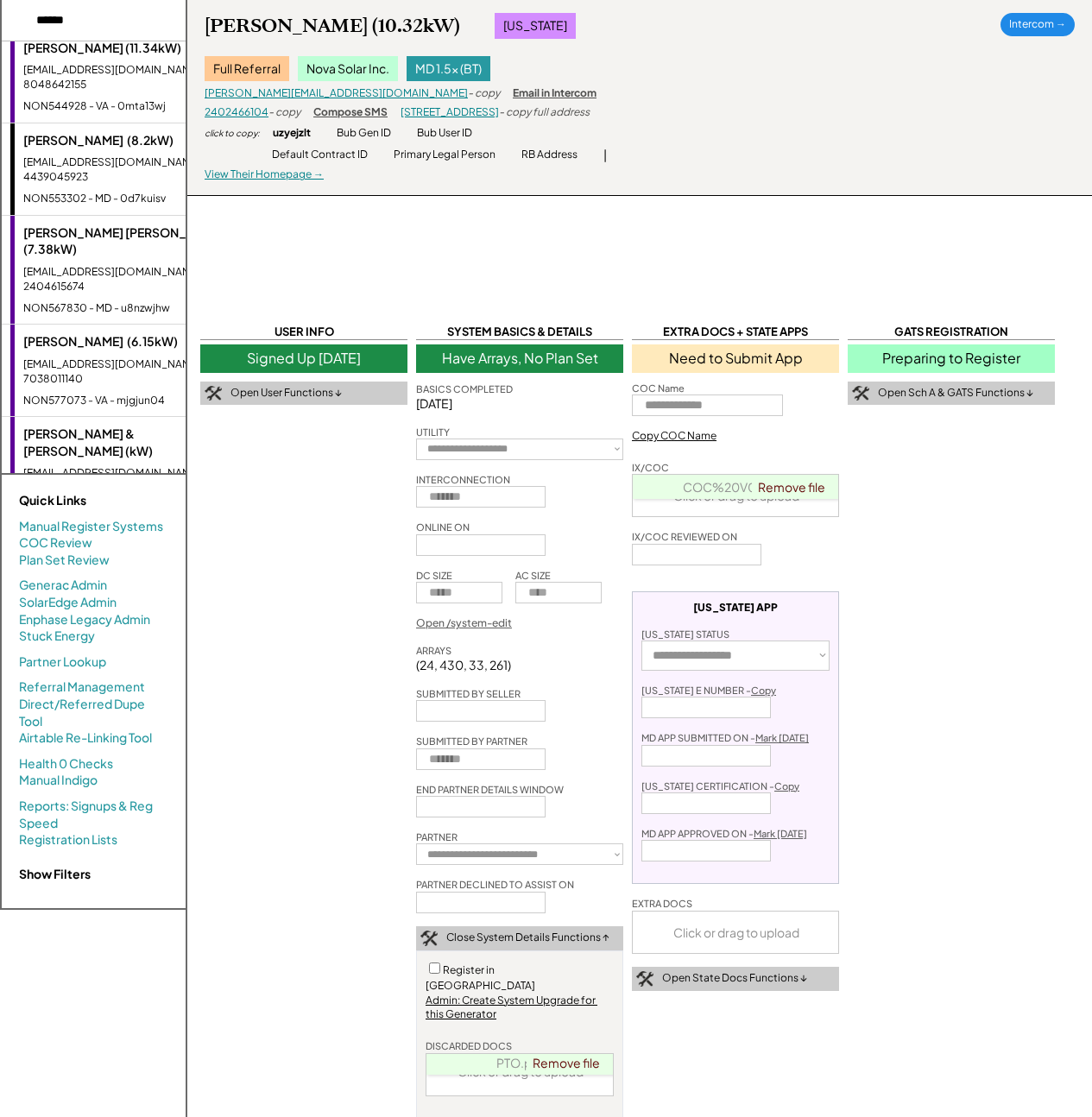click on "**********" at bounding box center [640, 1014] 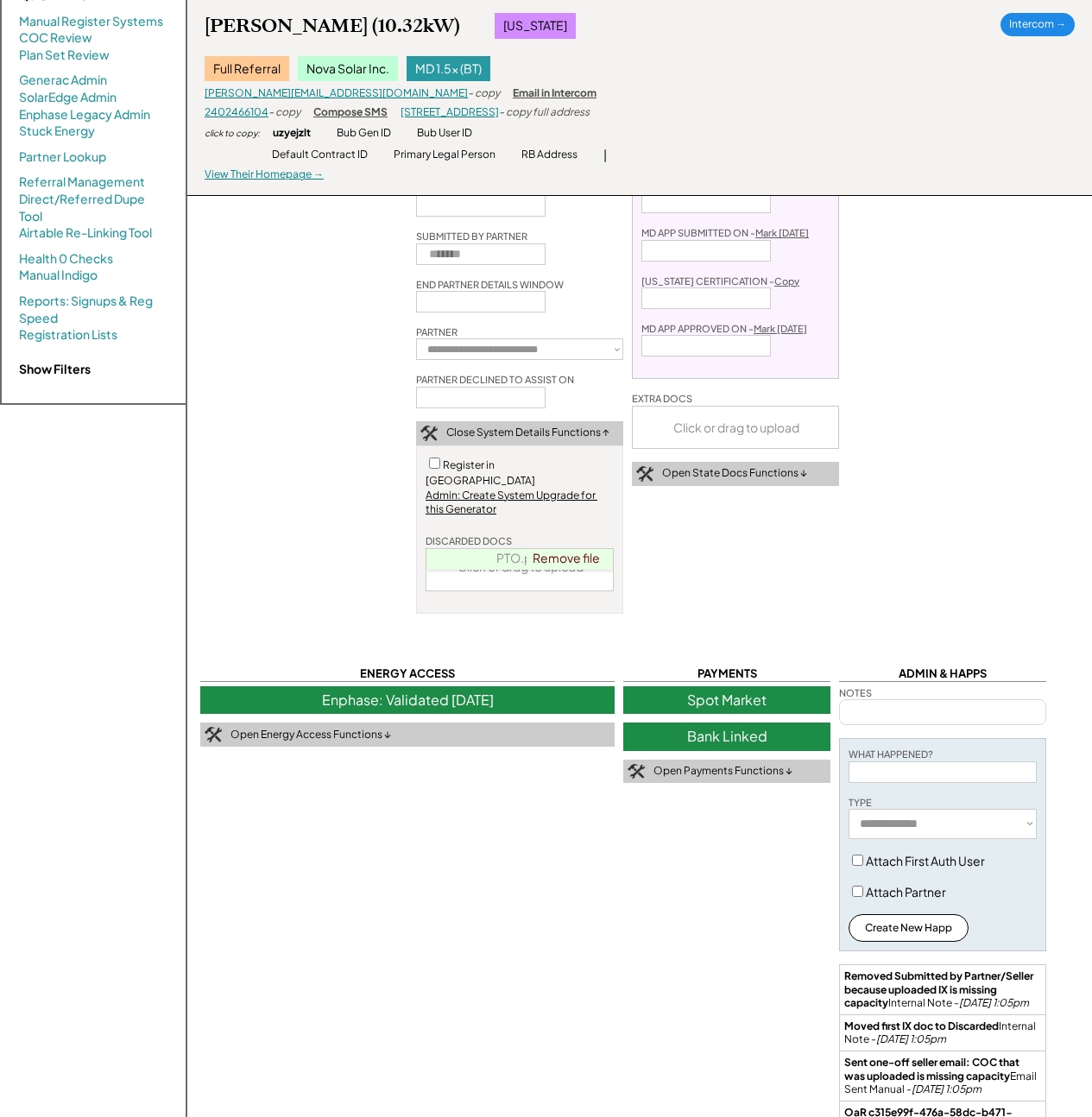 scroll, scrollTop: 506, scrollLeft: 0, axis: vertical 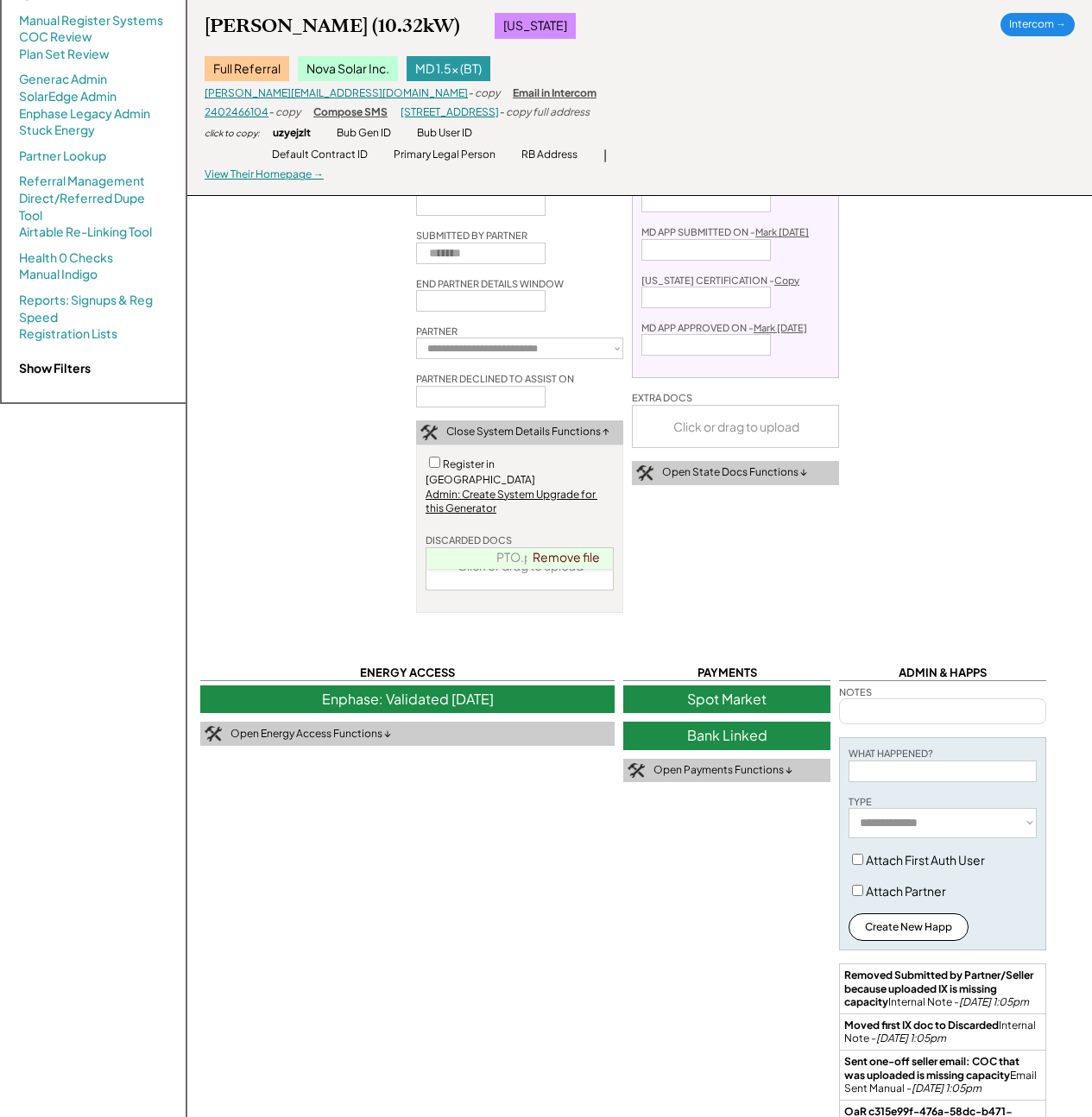 click on "PTO.pdf" at bounding box center [521, 557] 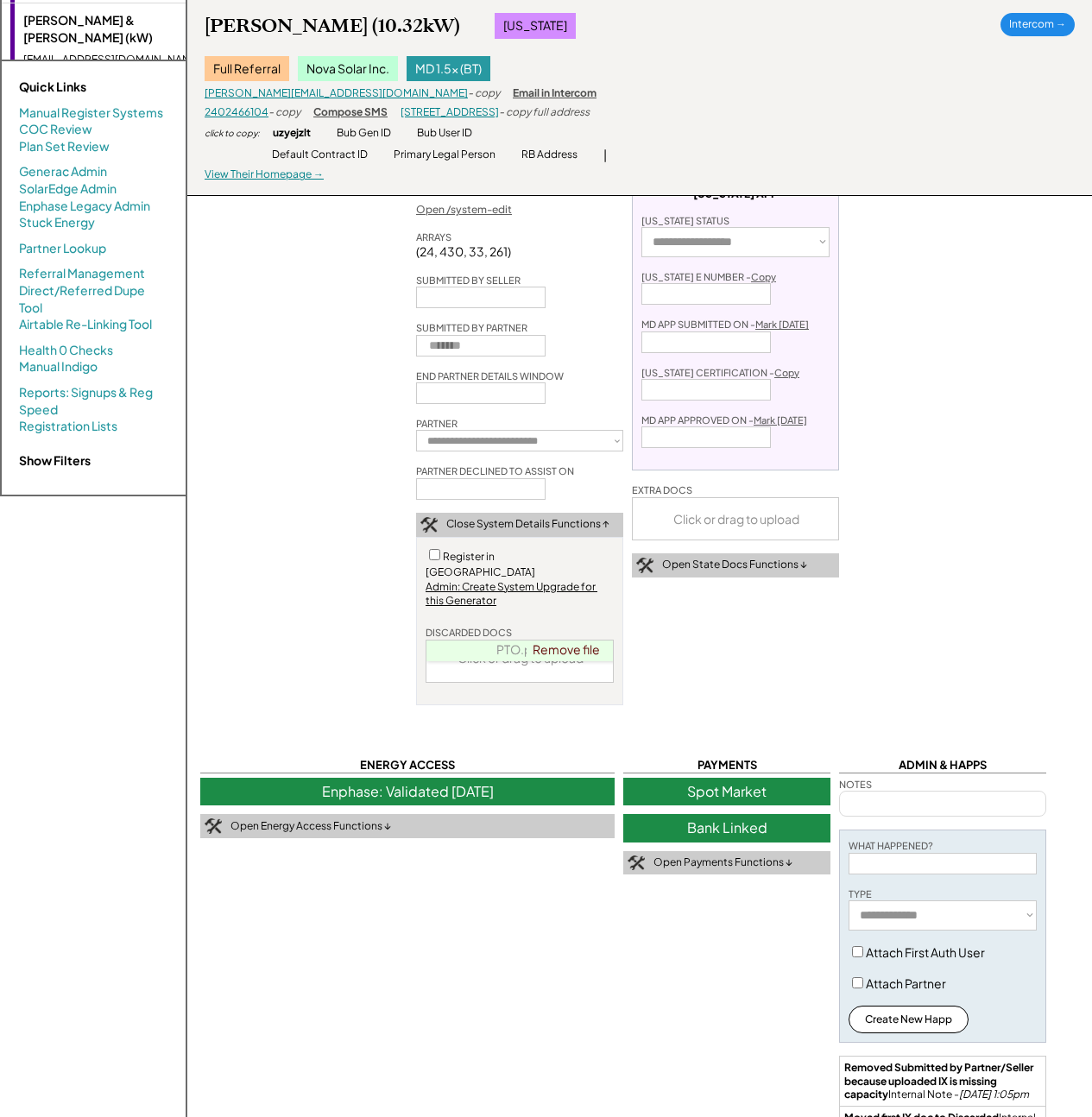 scroll, scrollTop: 0, scrollLeft: 0, axis: both 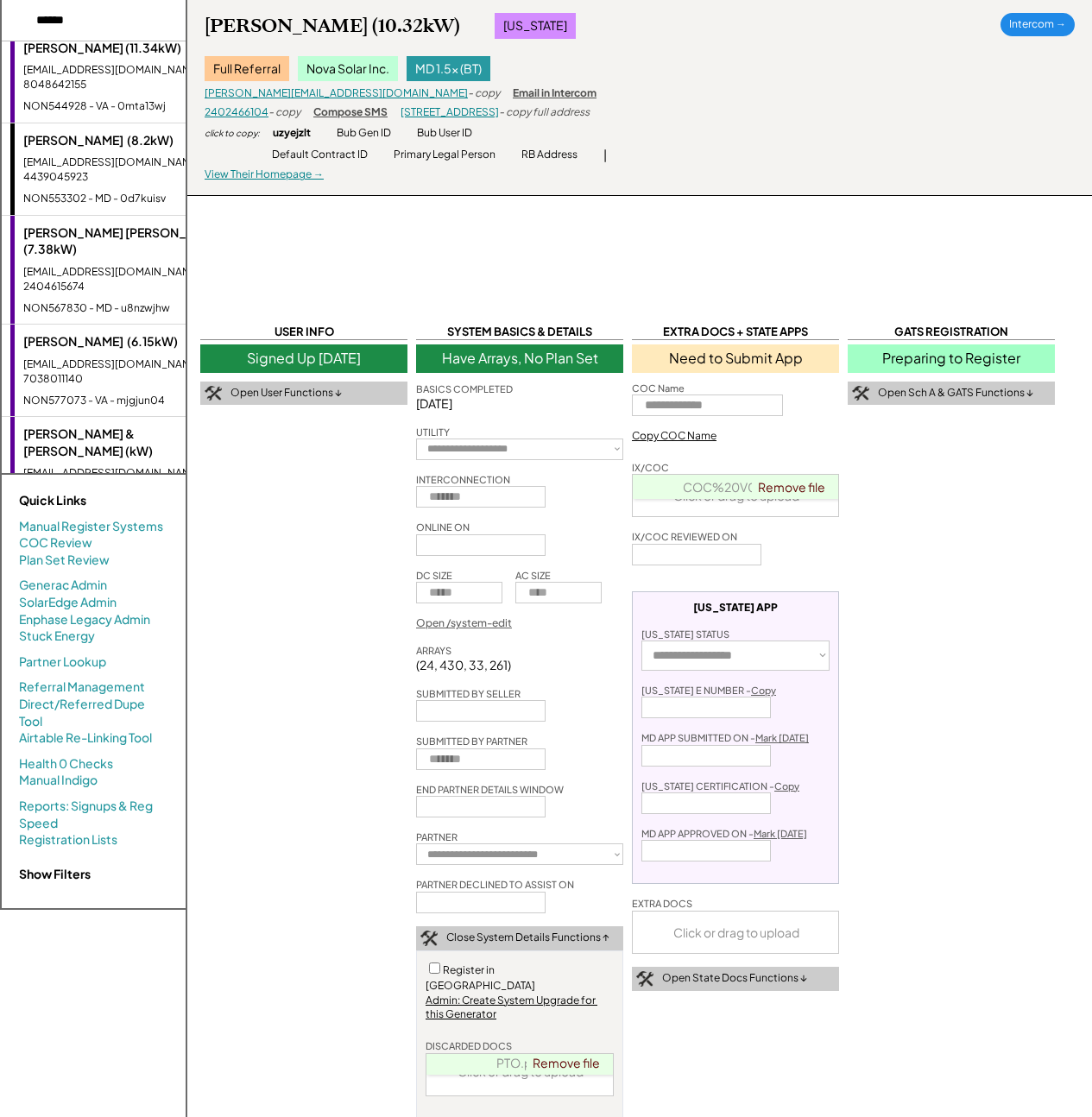 drag, startPoint x: 938, startPoint y: 638, endPoint x: 220, endPoint y: 475, distance: 736.2697 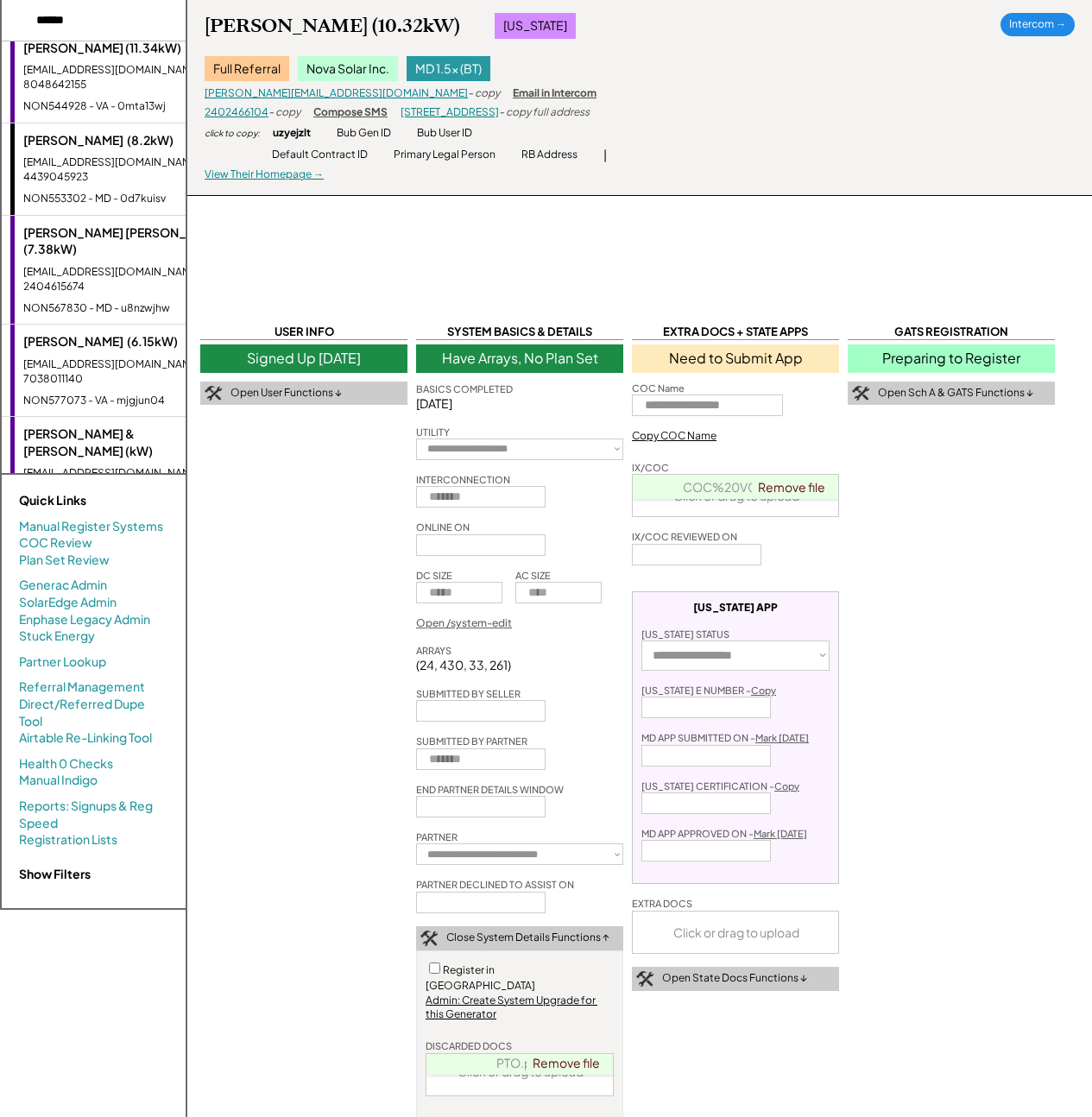 select on "**********" 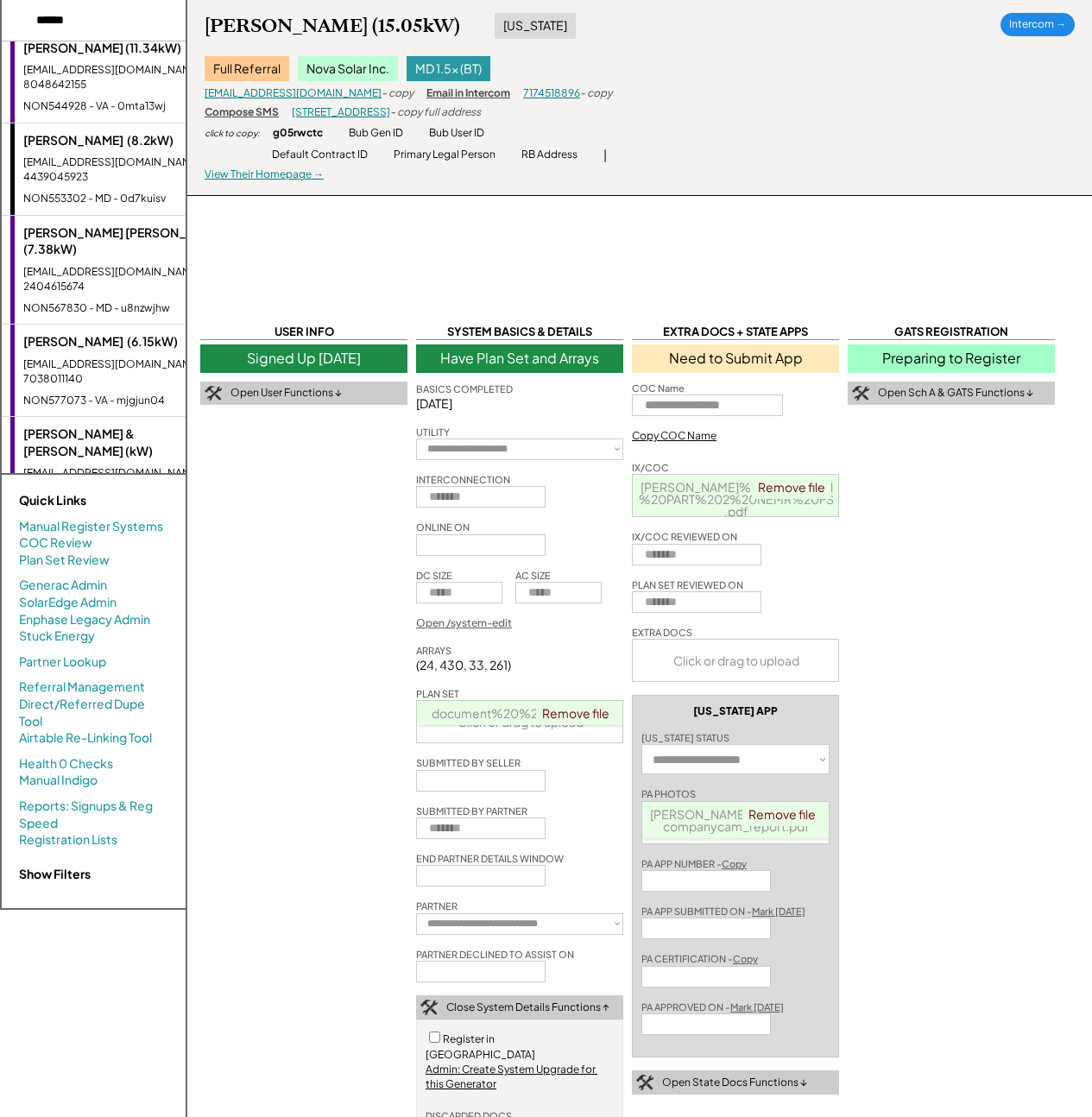 scroll, scrollTop: 0, scrollLeft: 0, axis: both 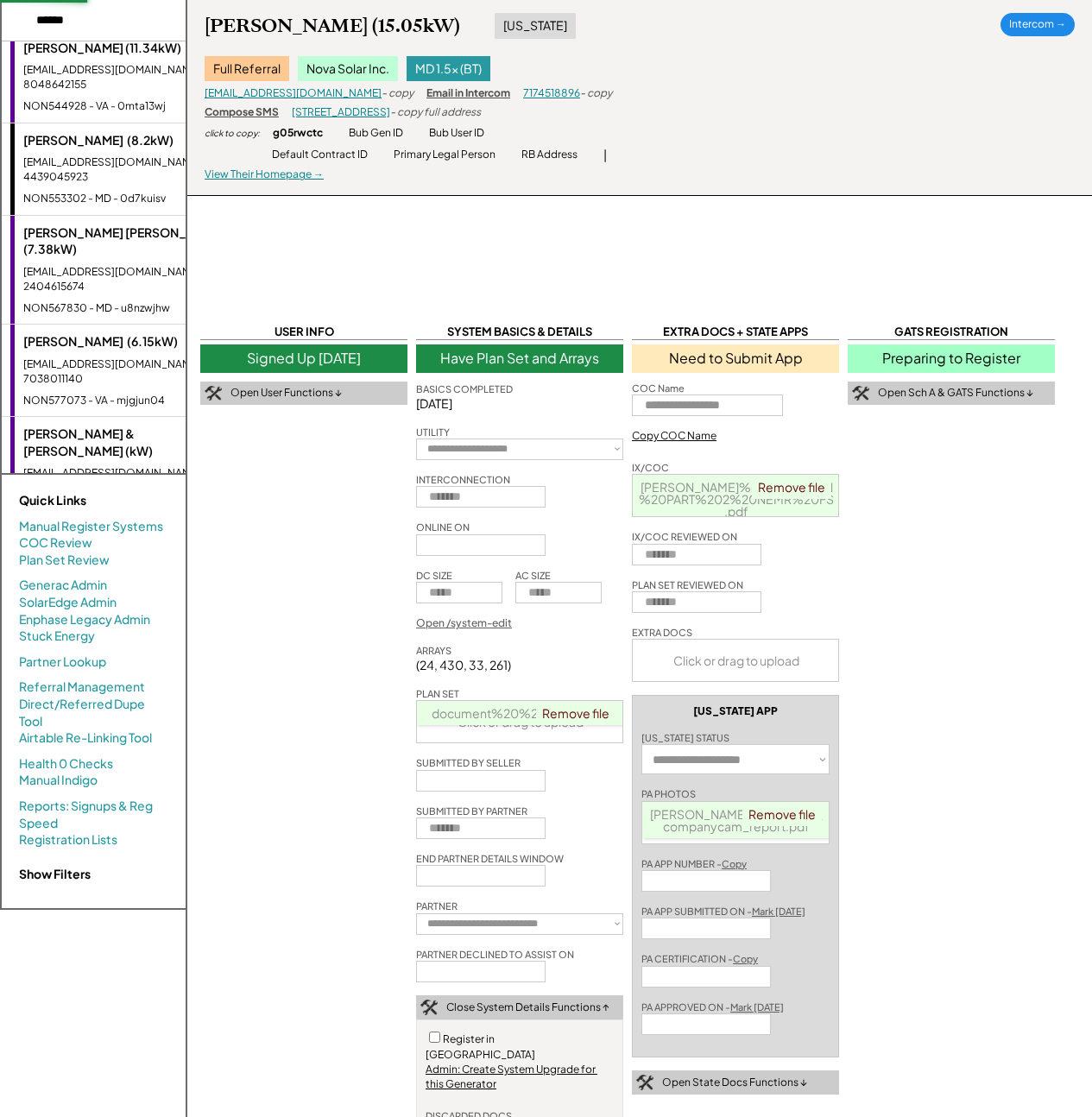 select on "**********" 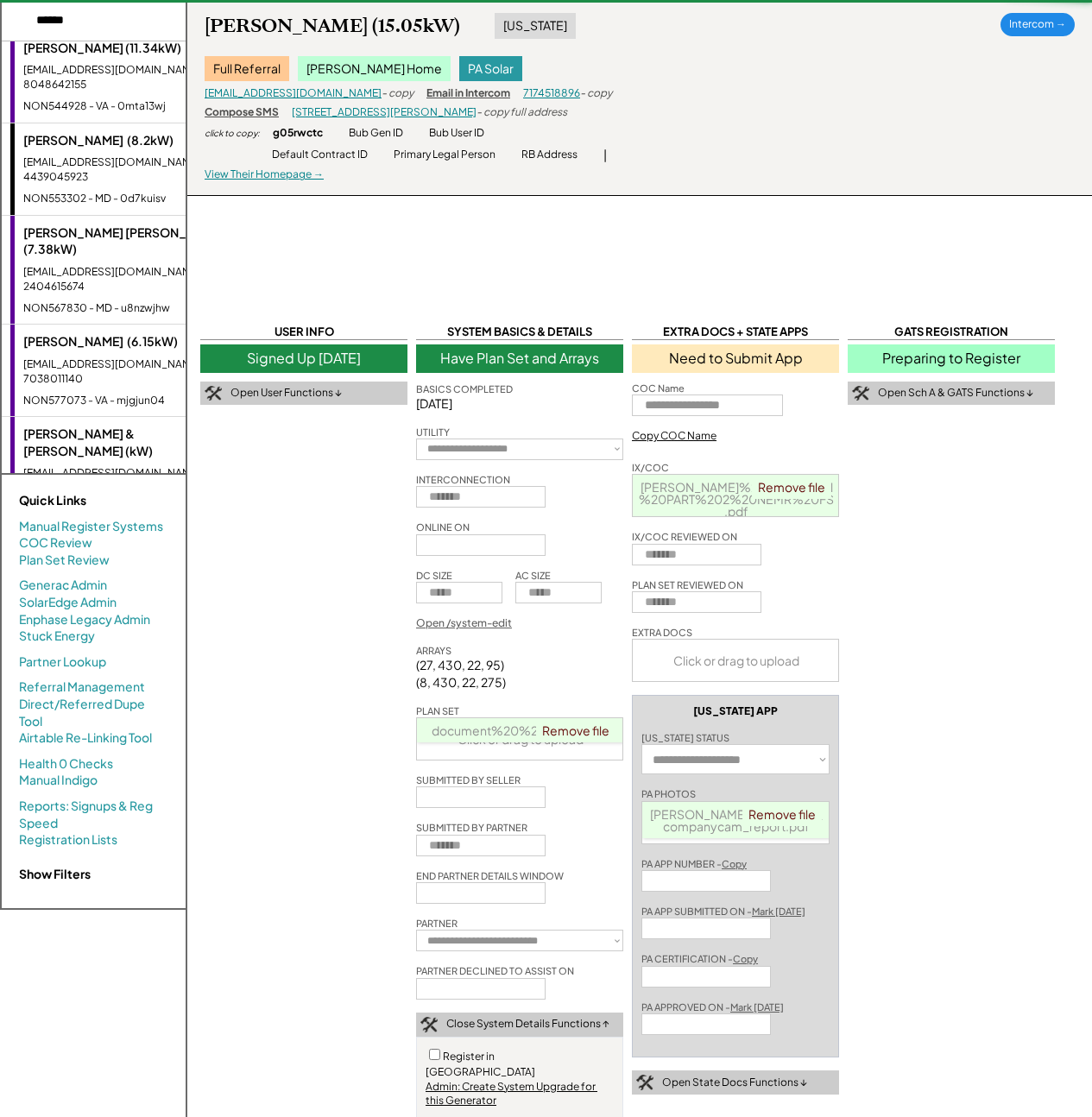 click on "Cheryl Lohman (10.32kW)" at bounding box center [129, 636] 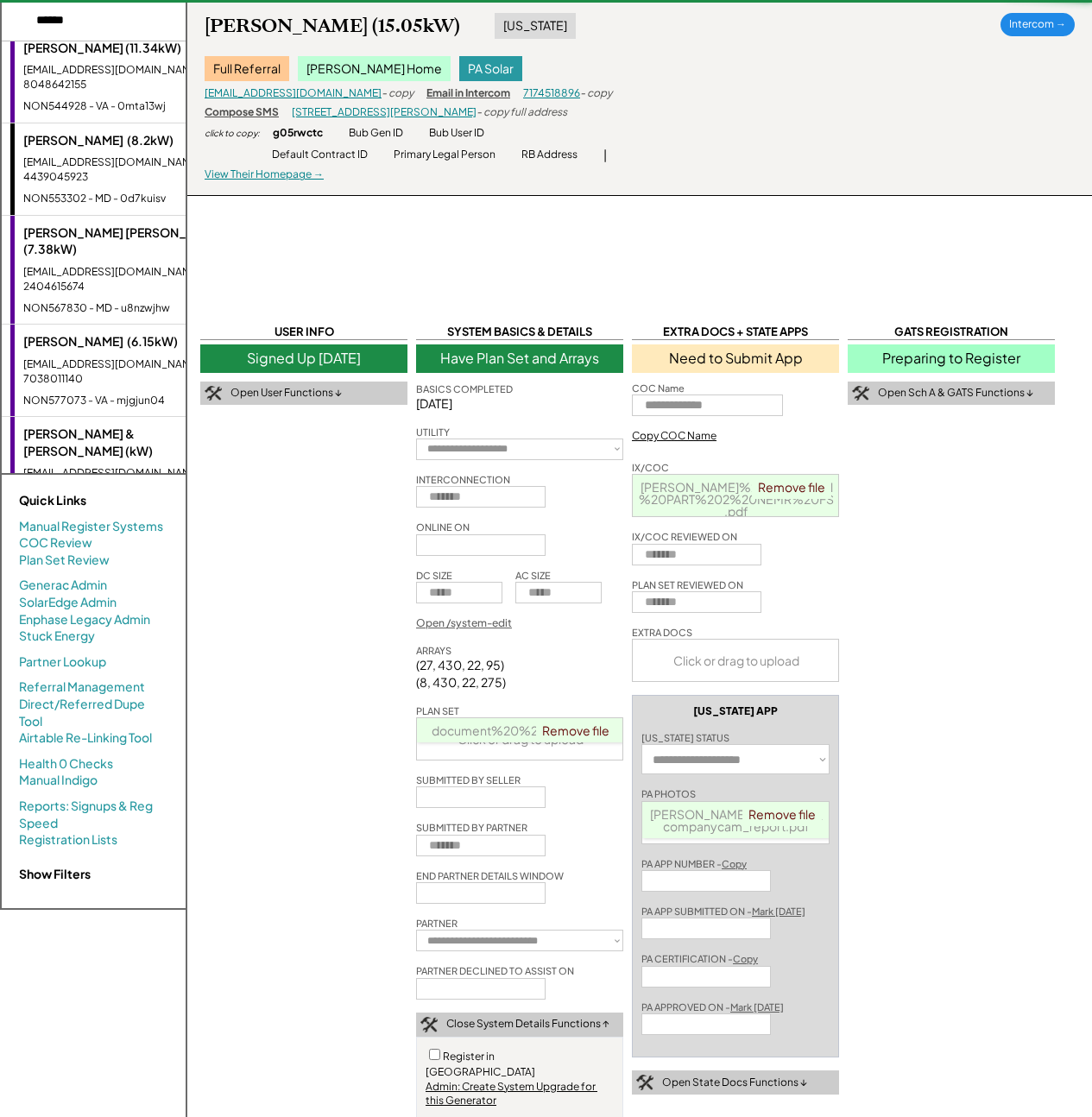 select on "**********" 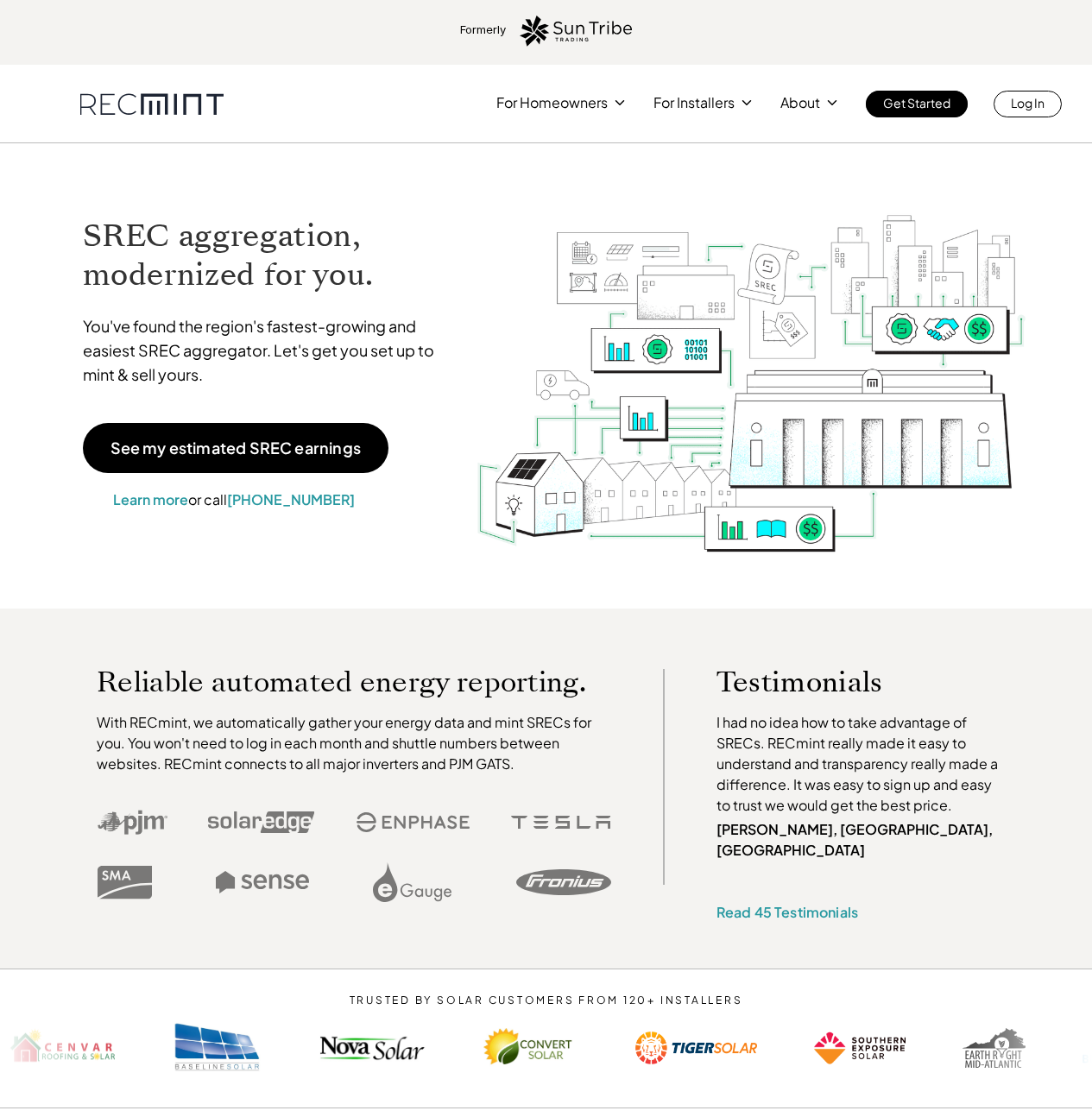 scroll, scrollTop: 0, scrollLeft: 0, axis: both 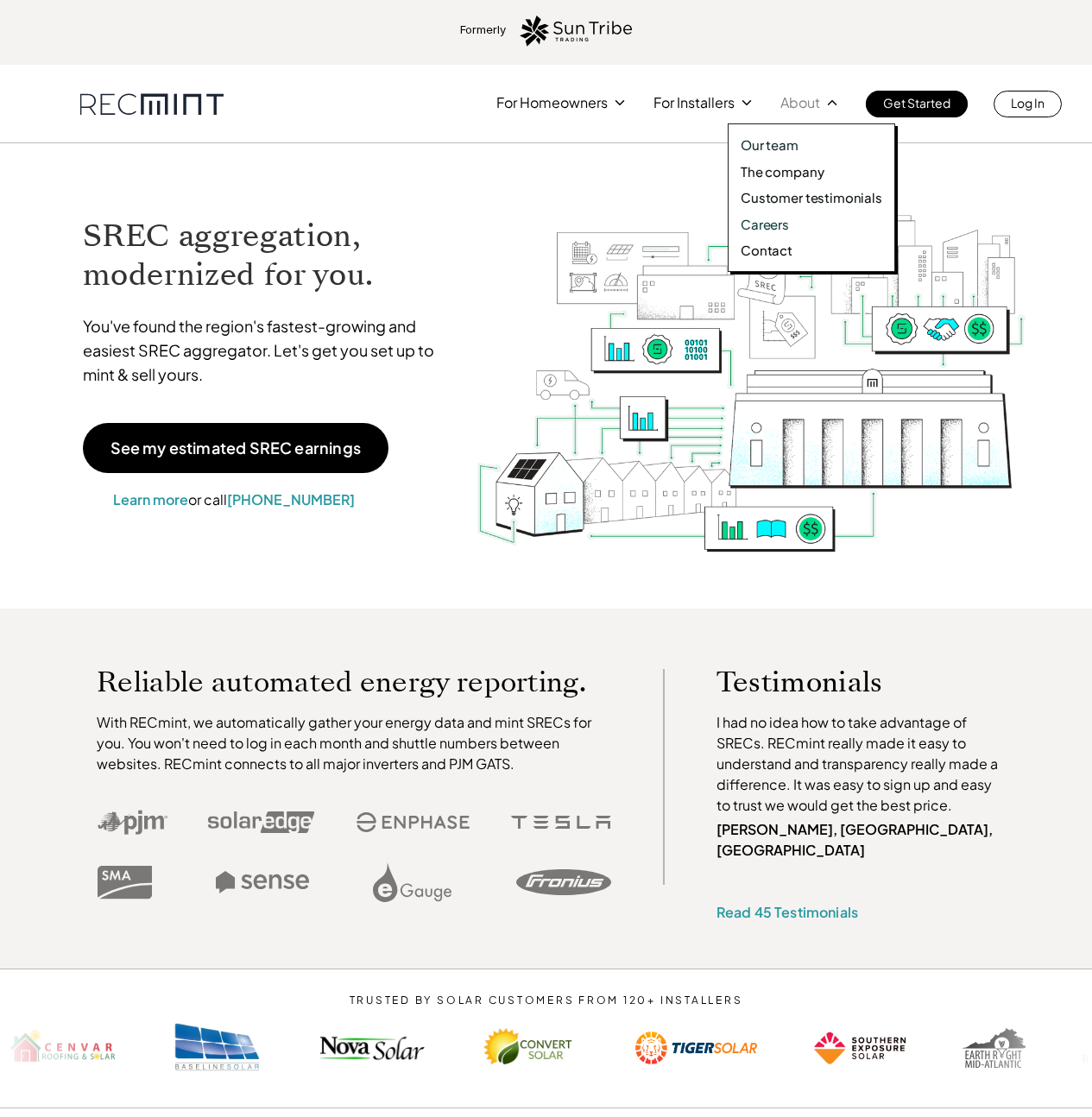 click on "Careers" at bounding box center (765, 224) 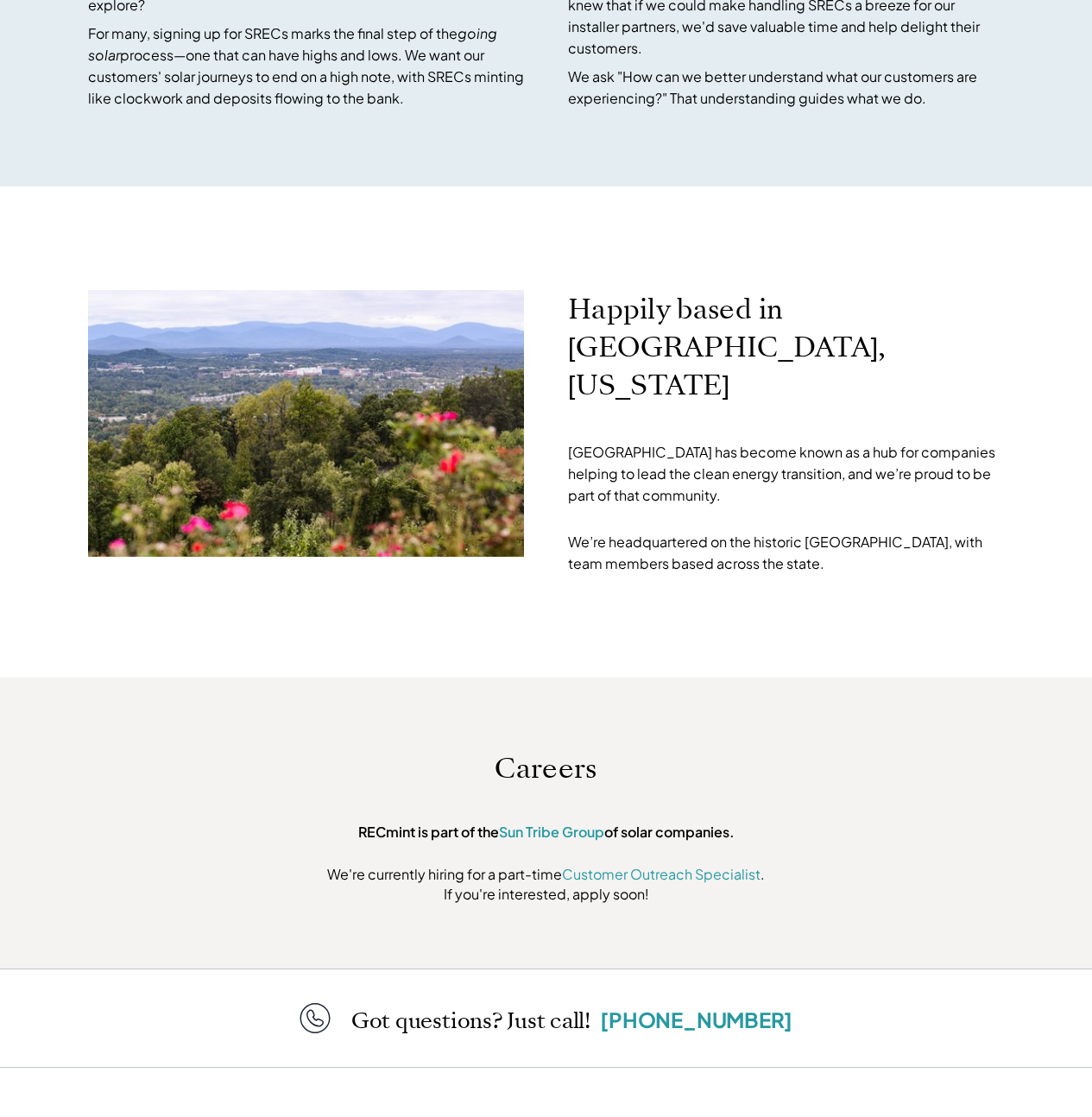 scroll, scrollTop: 4893, scrollLeft: 0, axis: vertical 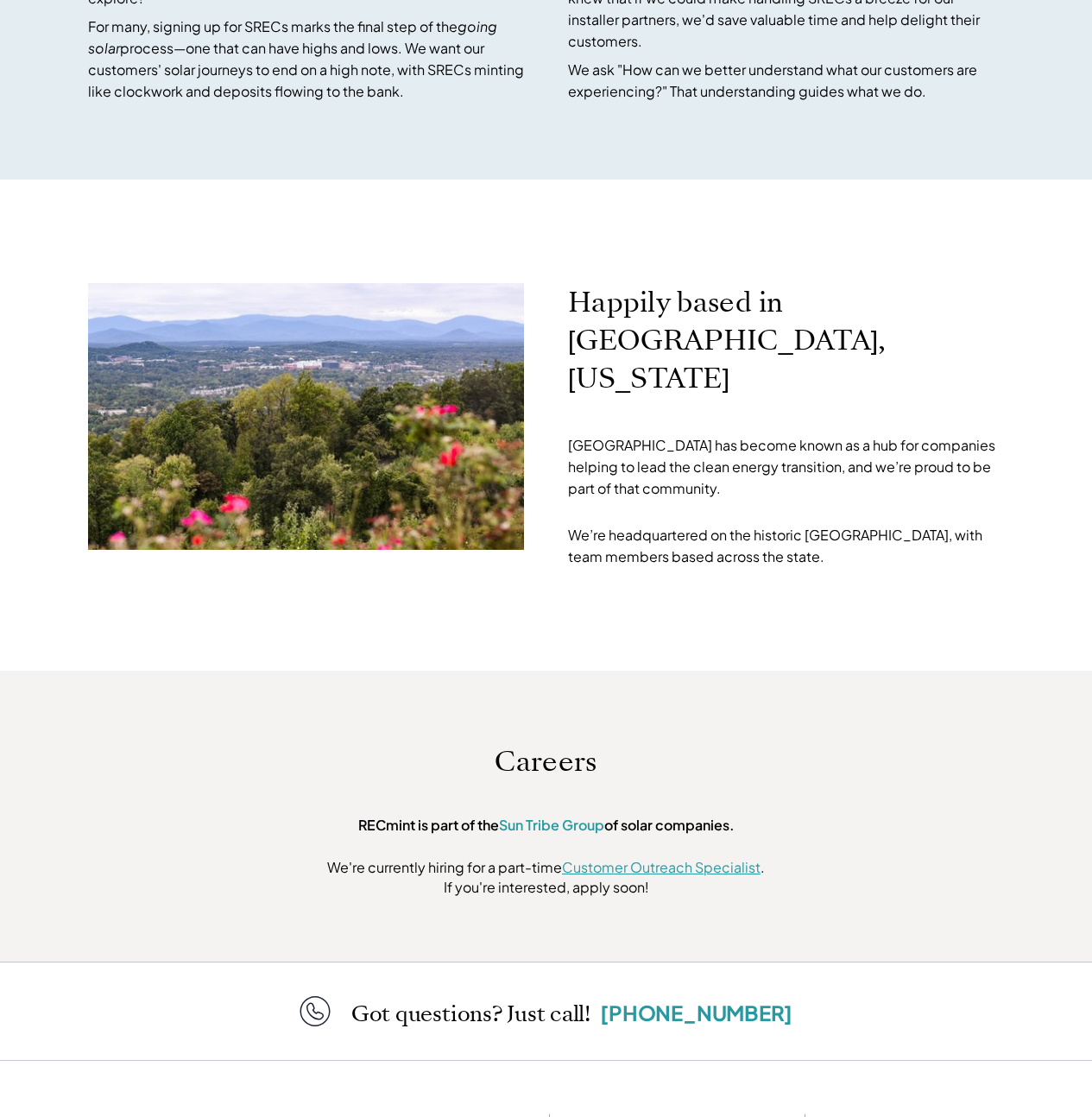 click on "Customer Outreach Specialist" at bounding box center (661, 867) 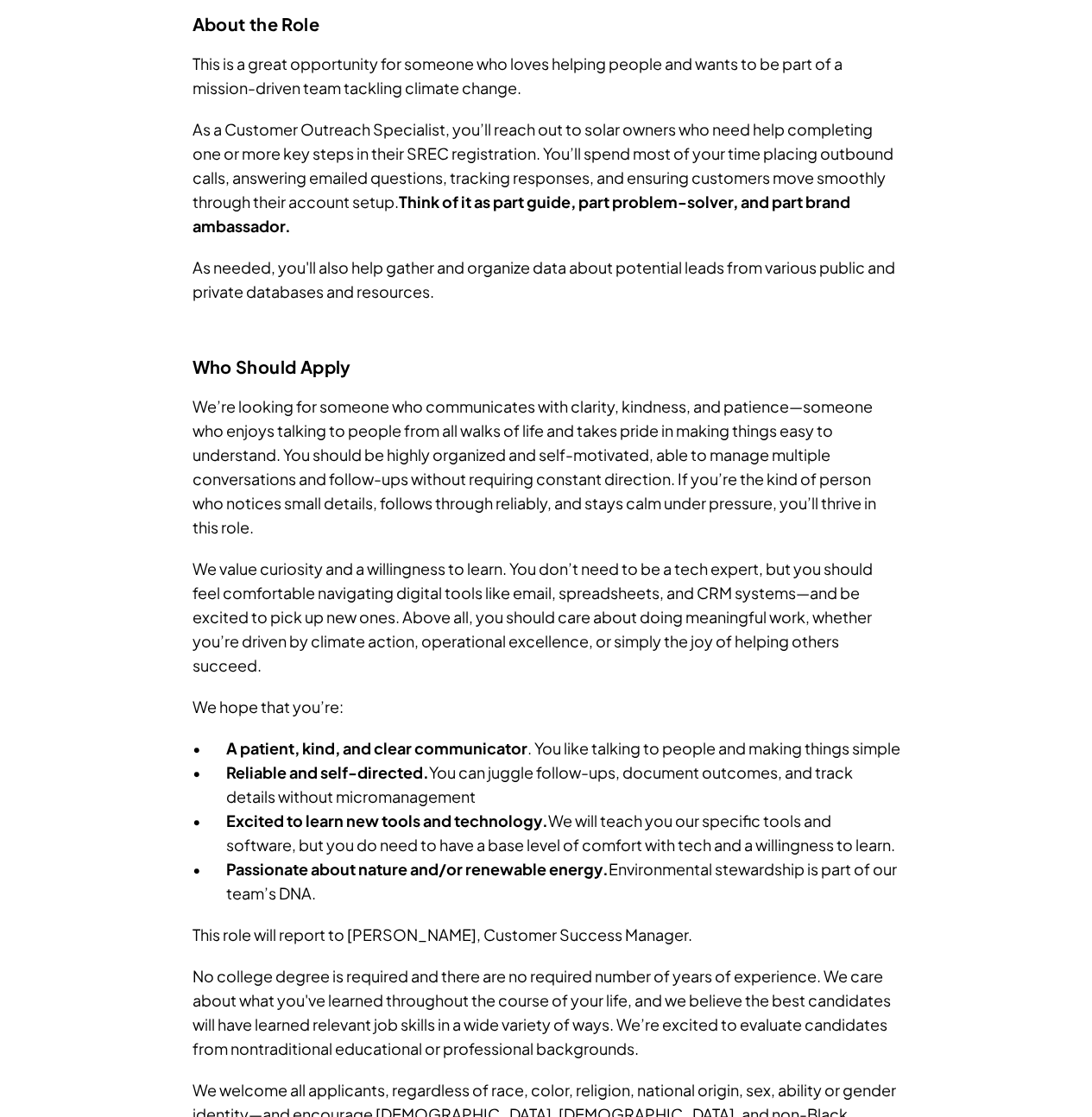 scroll, scrollTop: 0, scrollLeft: 0, axis: both 